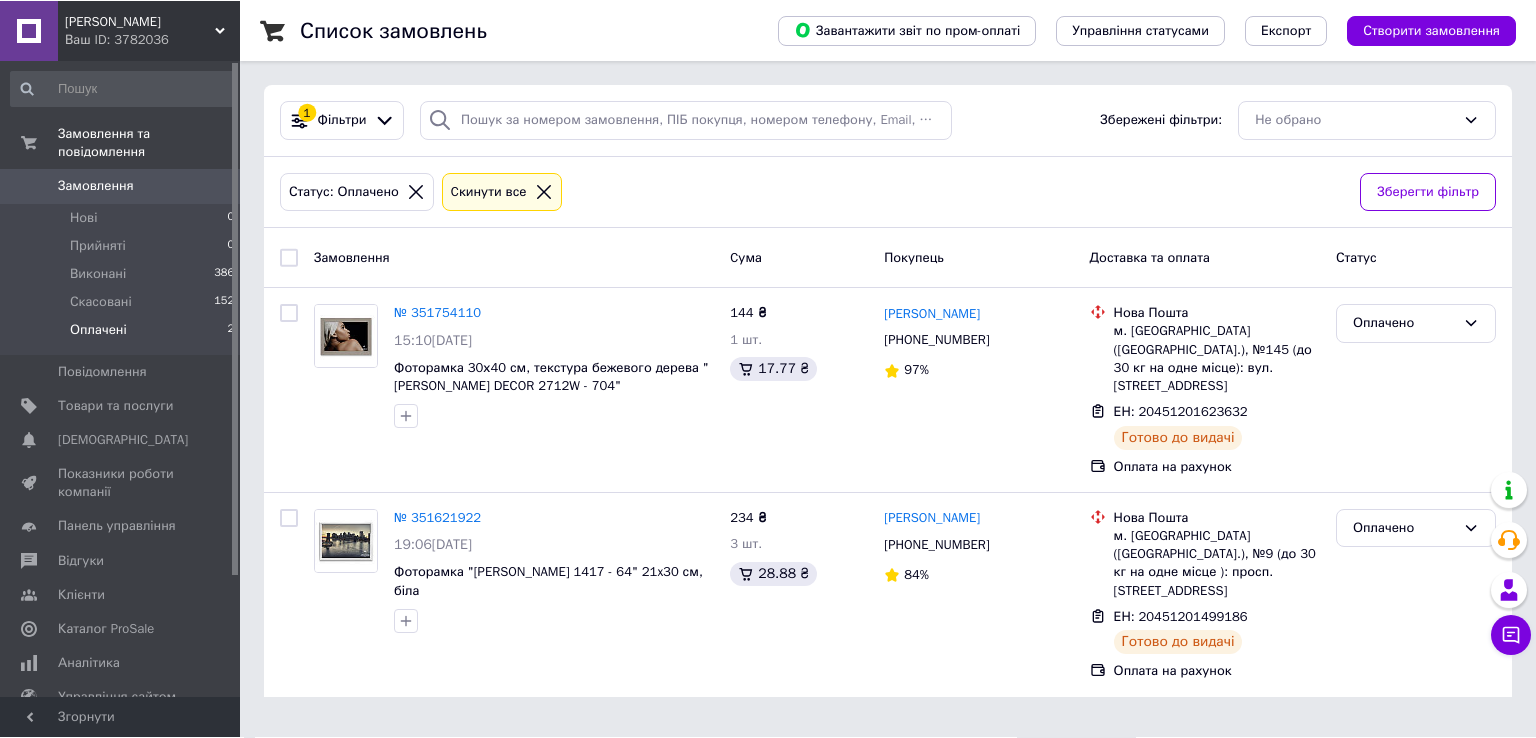 scroll, scrollTop: 0, scrollLeft: 0, axis: both 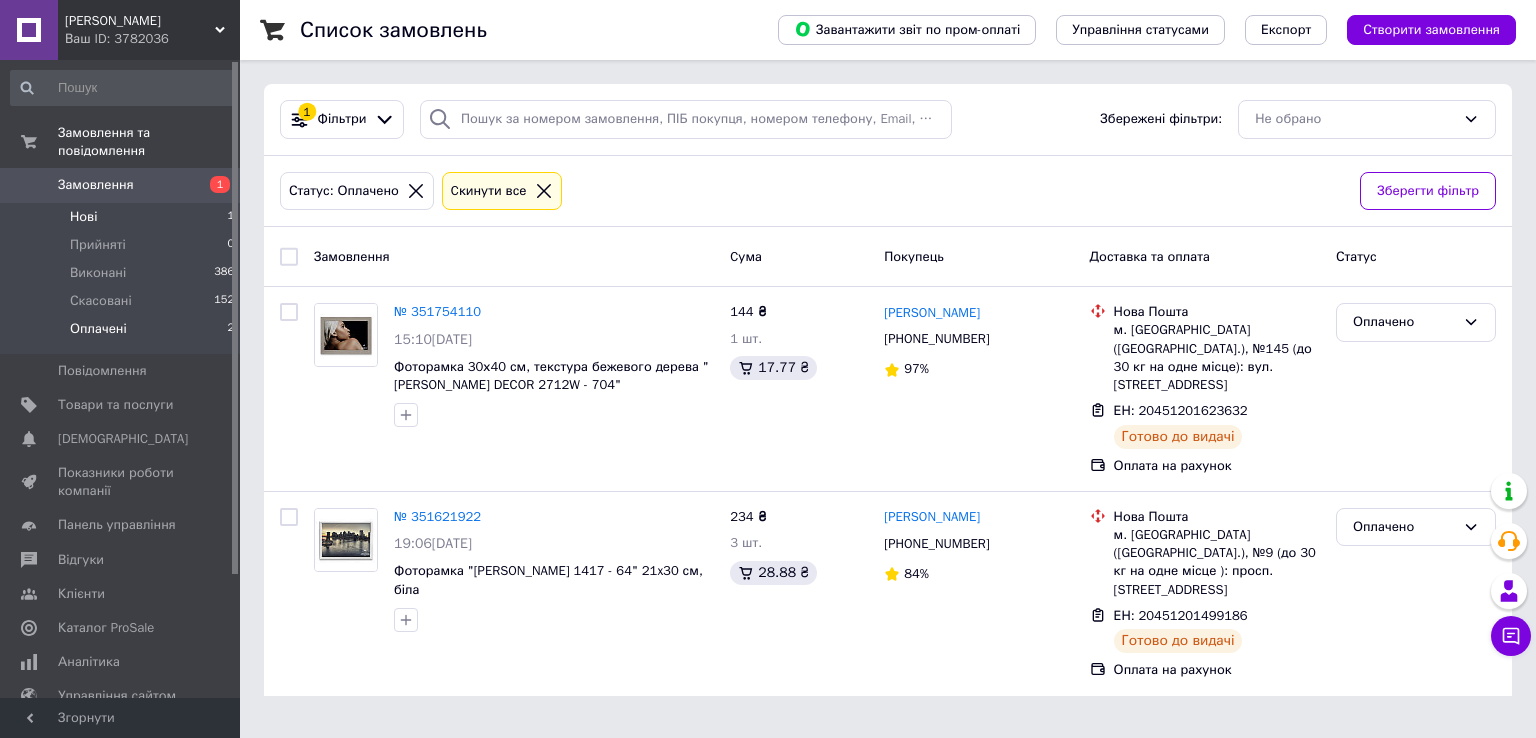 click on "Нові" at bounding box center [83, 217] 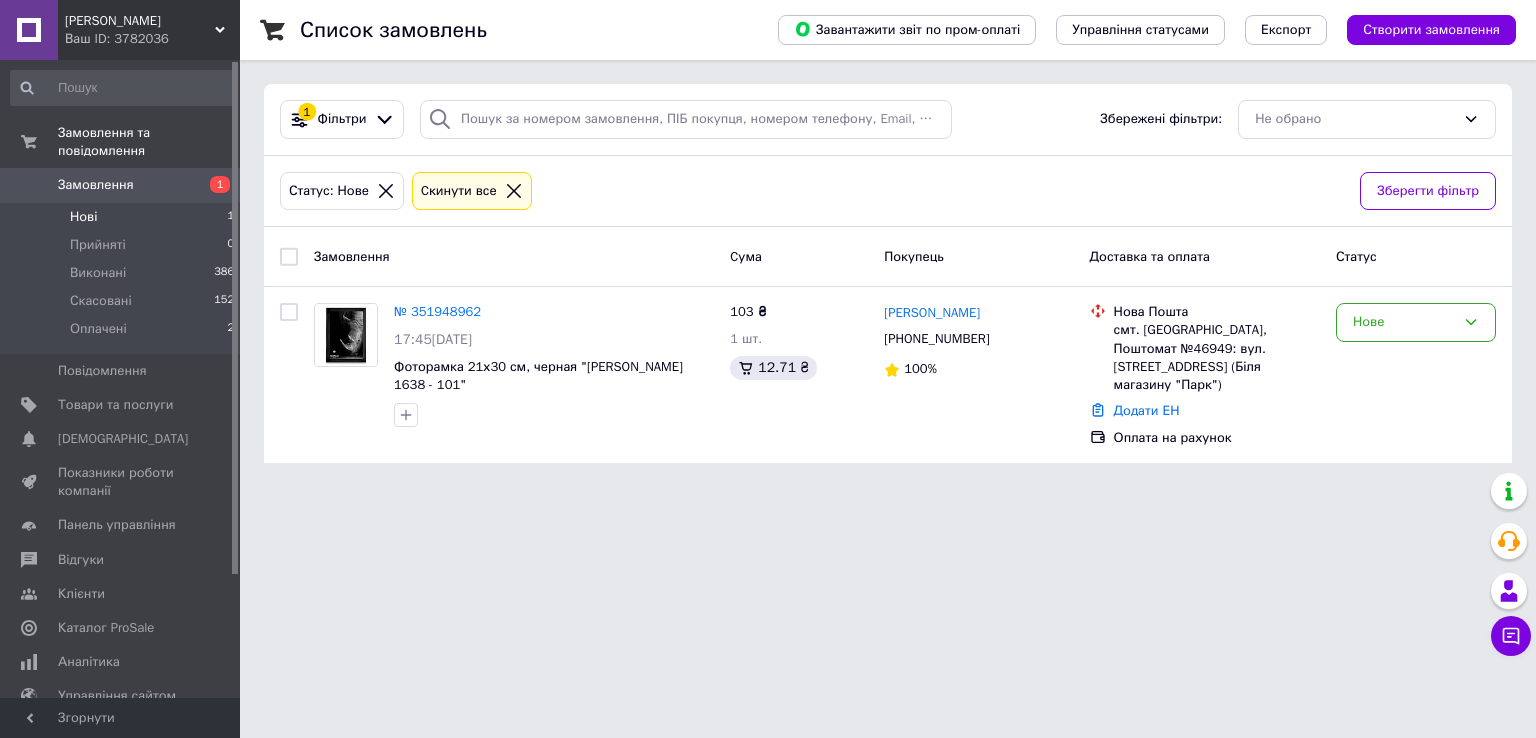 click on "MARCO DECOR Ваш ID: 3782036 Сайт MARCO DECOR Кабінет покупця Перевірити стан системи Сторінка на порталі Покупець Довідка Вийти Замовлення та повідомлення Замовлення 1 Нові 1 Прийняті 0 Виконані 386 Скасовані 152 Оплачені 2 Повідомлення 0 Товари та послуги Сповіщення 0 0 Показники роботи компанії Панель управління Відгуки Клієнти Каталог ProSale Аналітика Управління сайтом Гаманець компанії Маркет Налаштування Тарифи та рахунки Prom мікс 1 000 Згорнути
Список замовлень   Завантажити звіт по пром-оплаті Експорт 1 Cума" at bounding box center (768, 243) 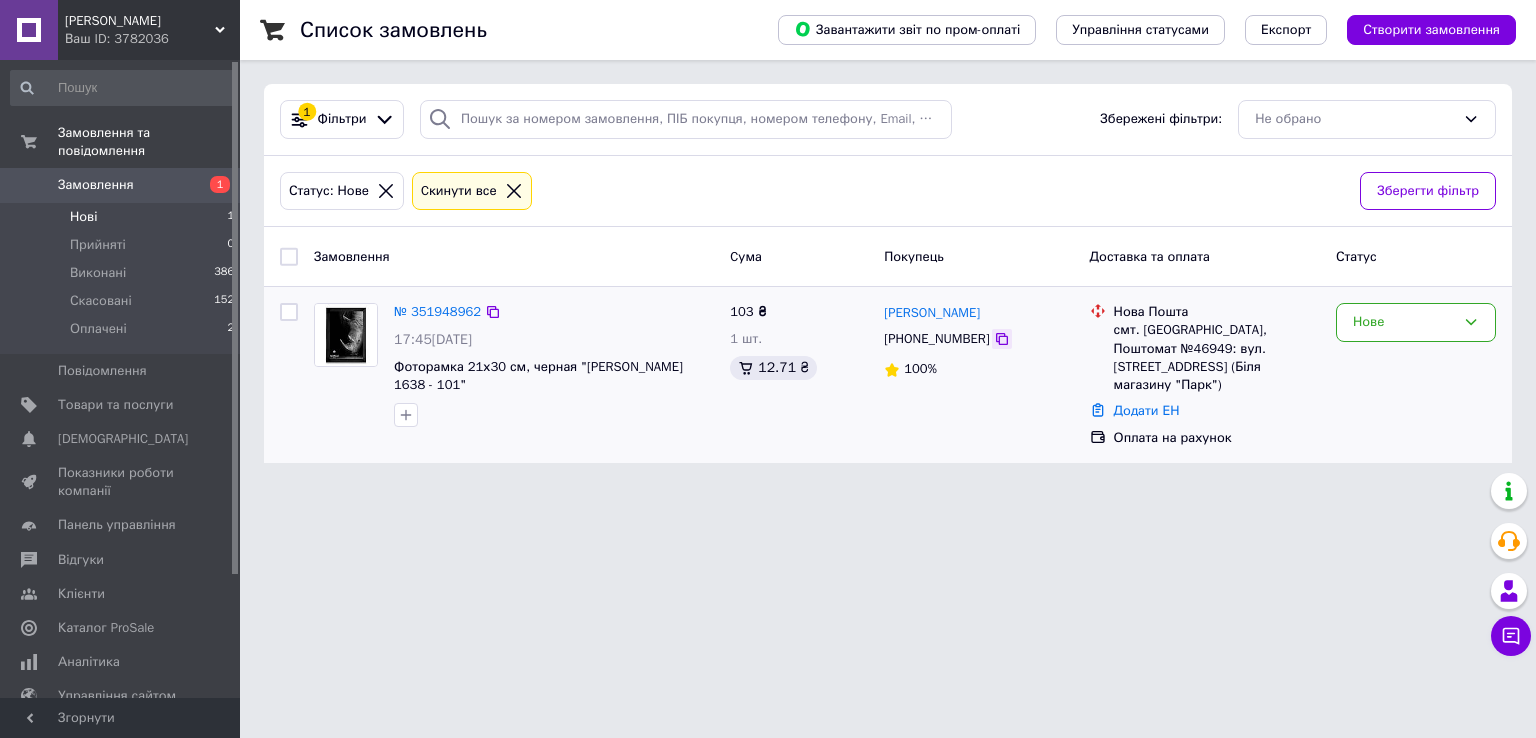 click 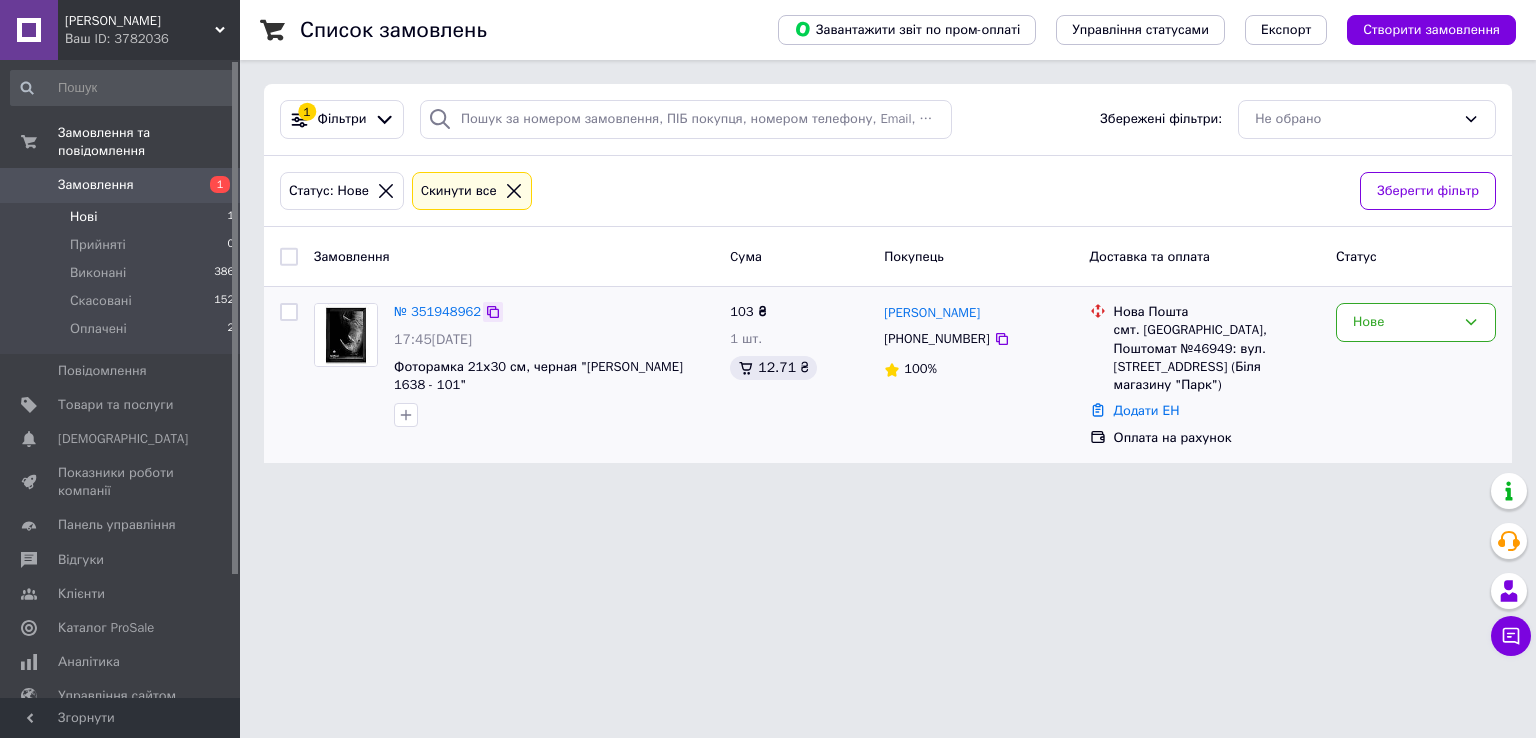 click 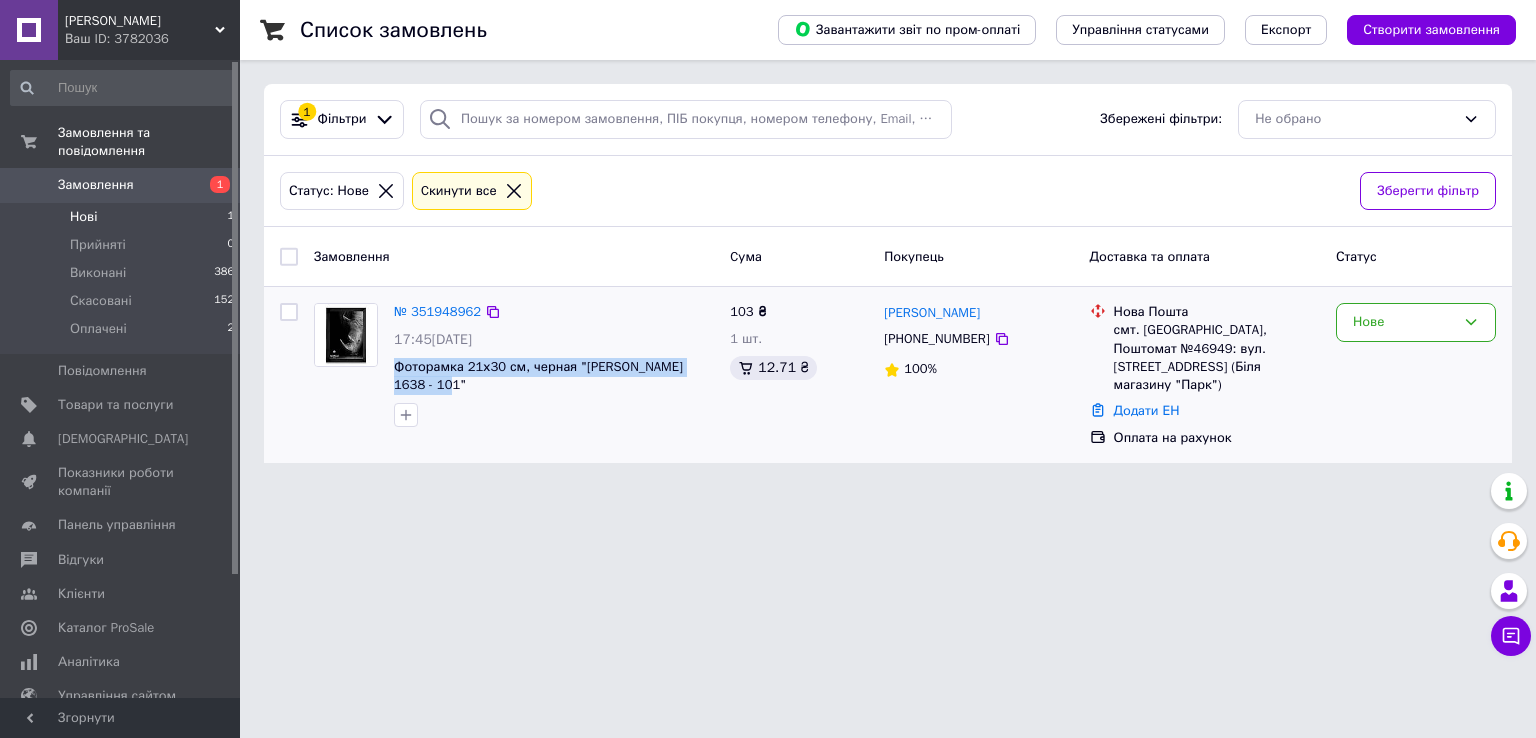 drag, startPoint x: 388, startPoint y: 369, endPoint x: 444, endPoint y: 377, distance: 56.568542 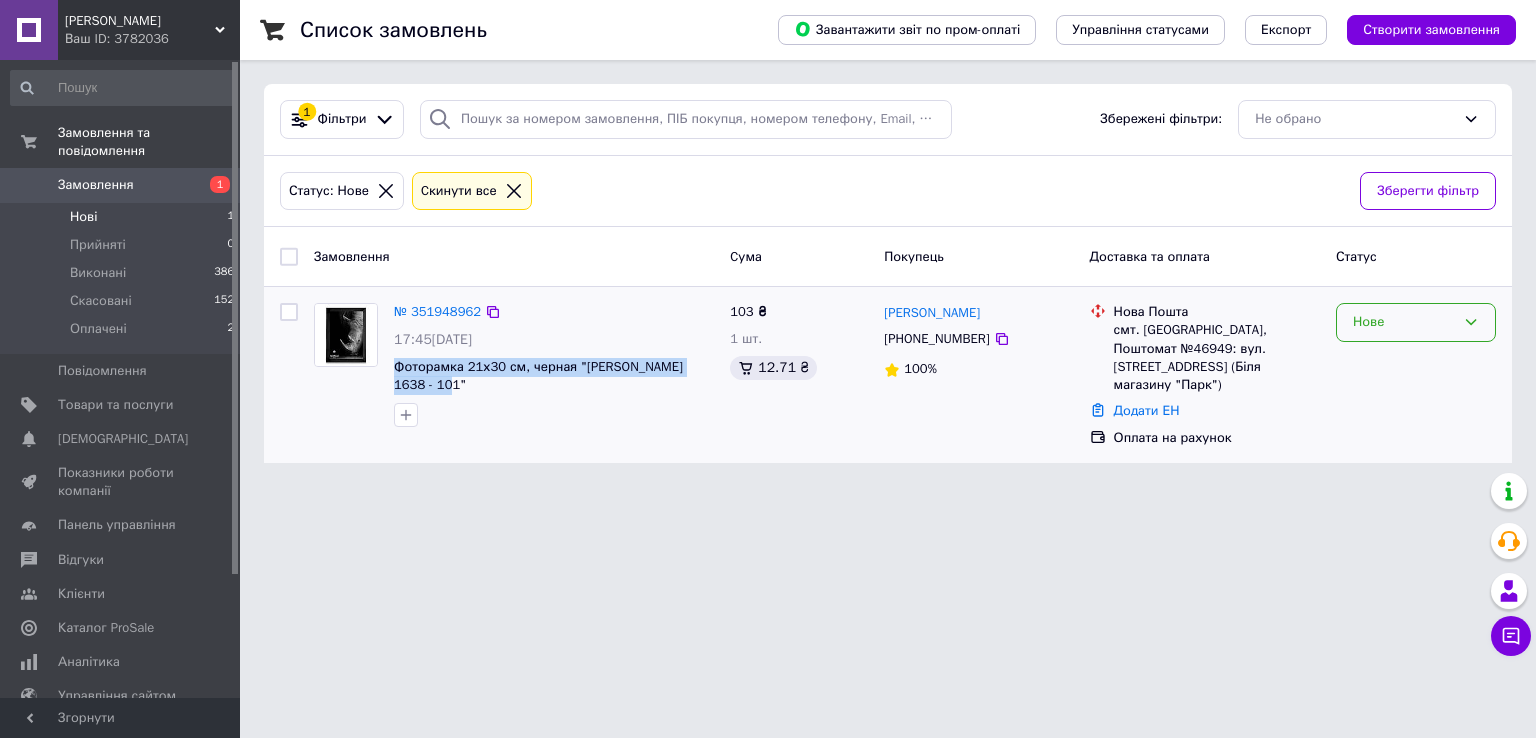 click 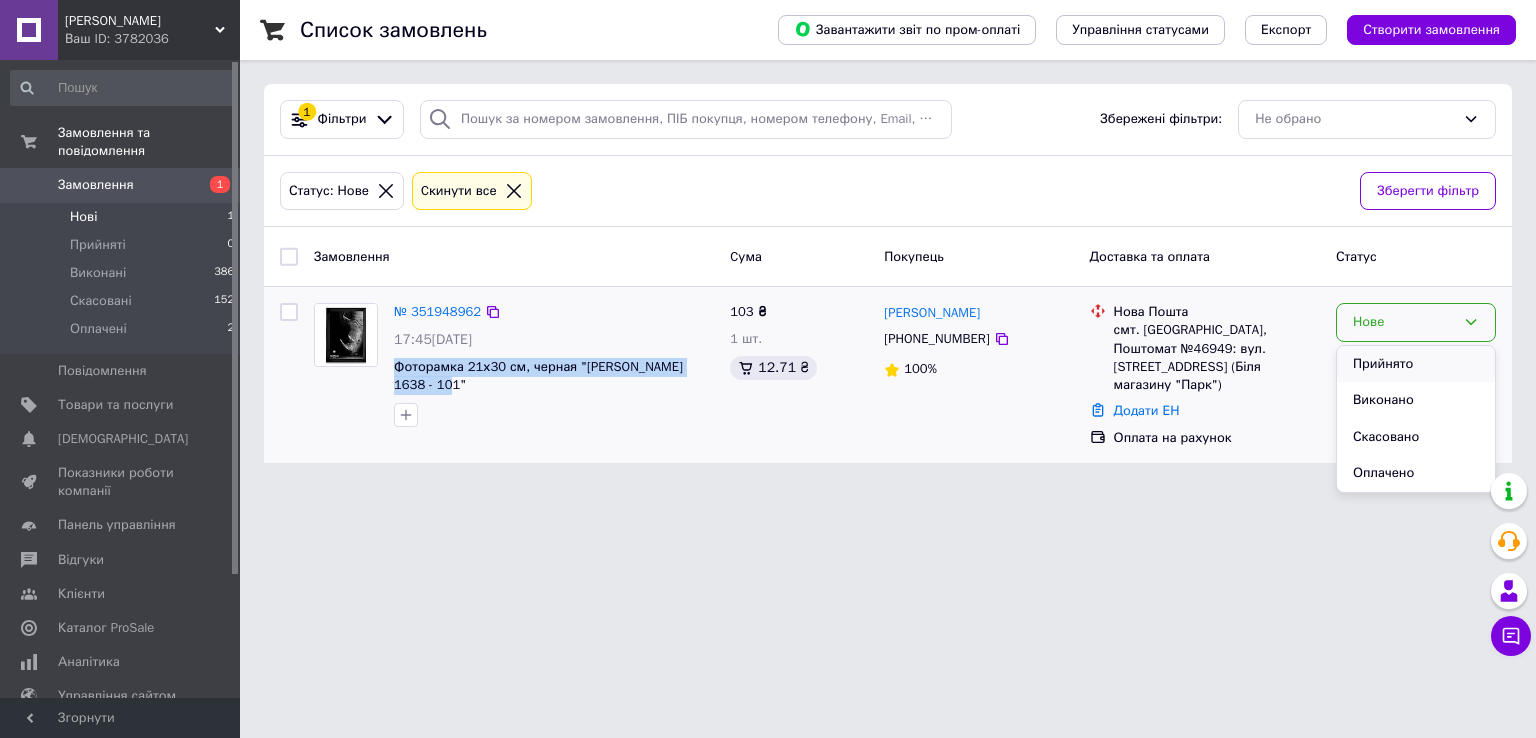 click on "Прийнято" at bounding box center (1416, 364) 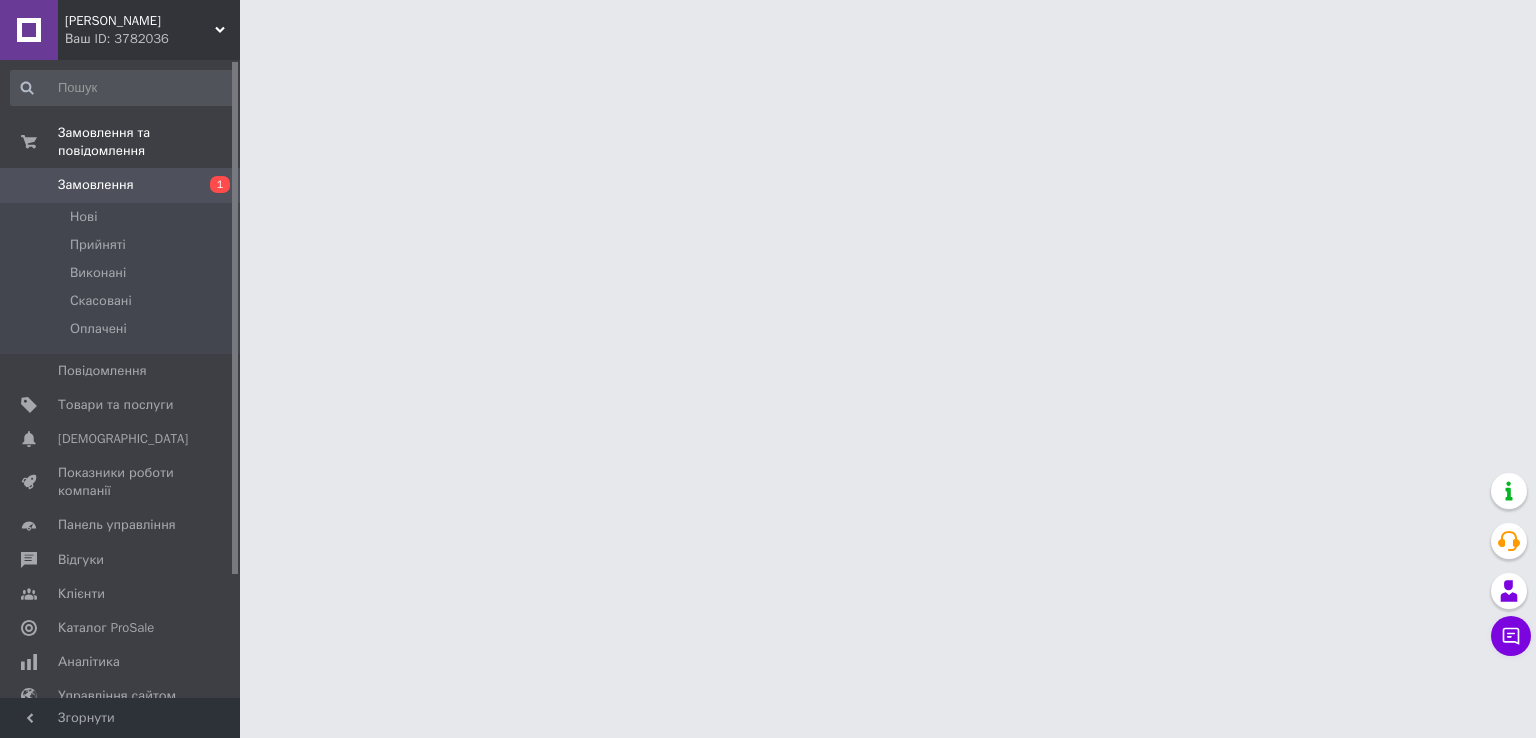 scroll, scrollTop: 0, scrollLeft: 0, axis: both 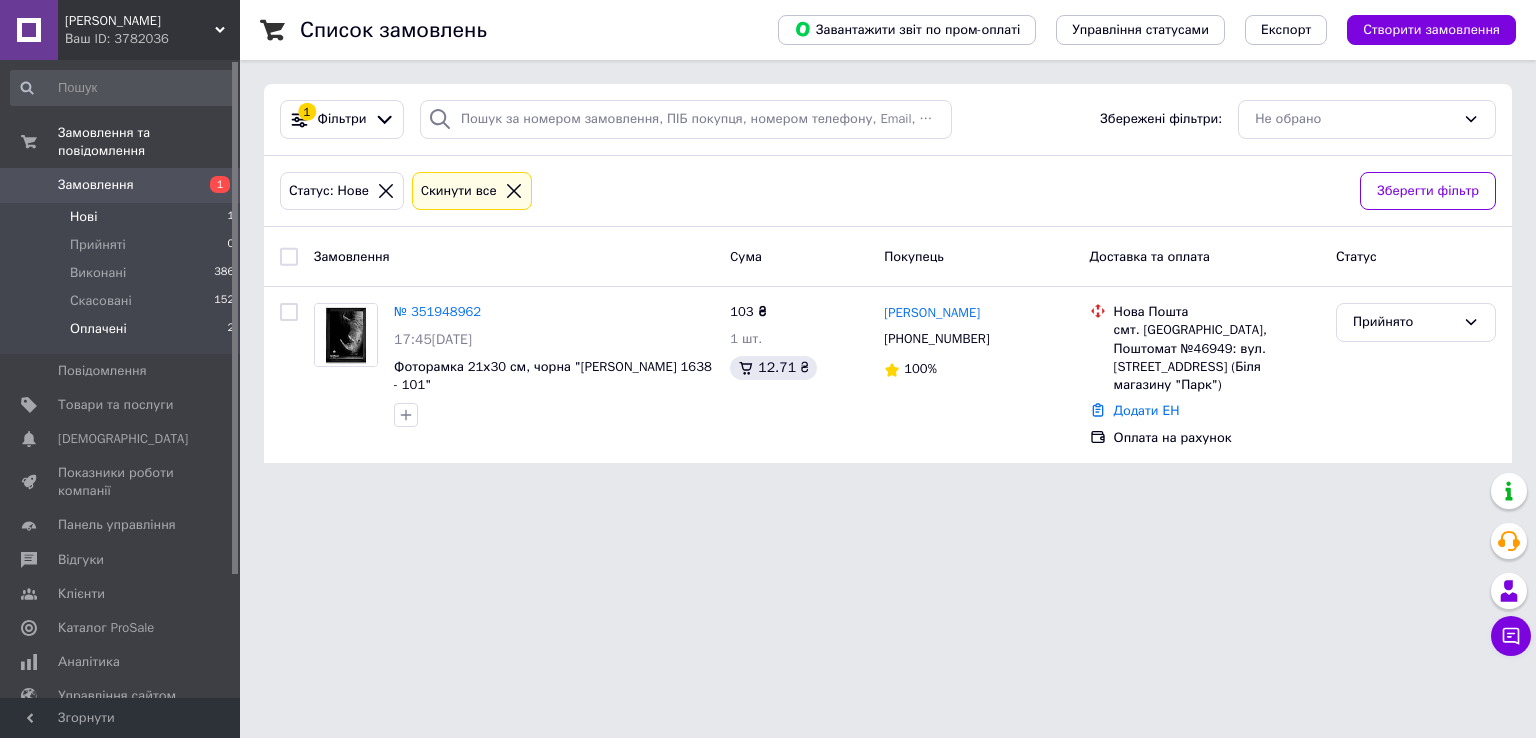 click on "Оплачені" at bounding box center [98, 329] 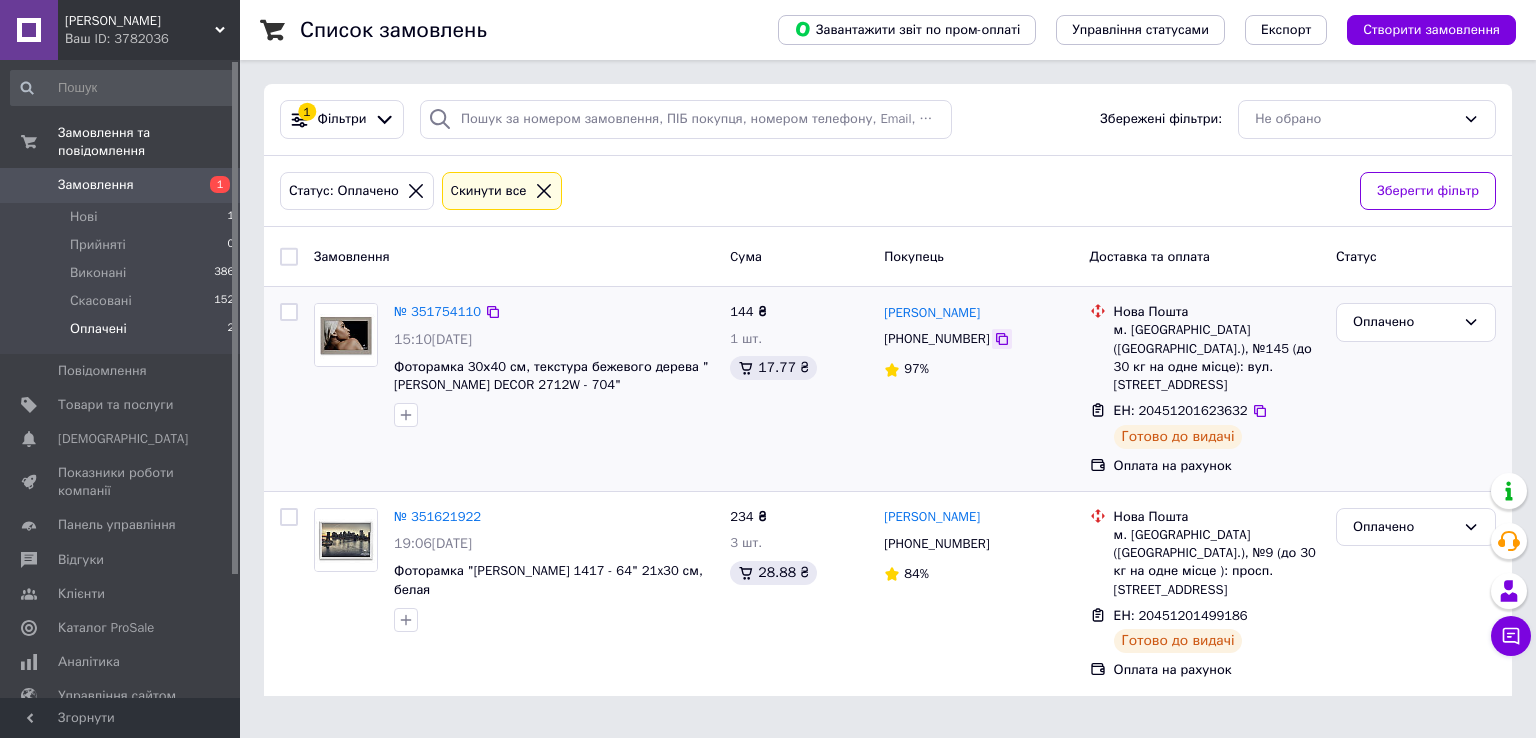 click 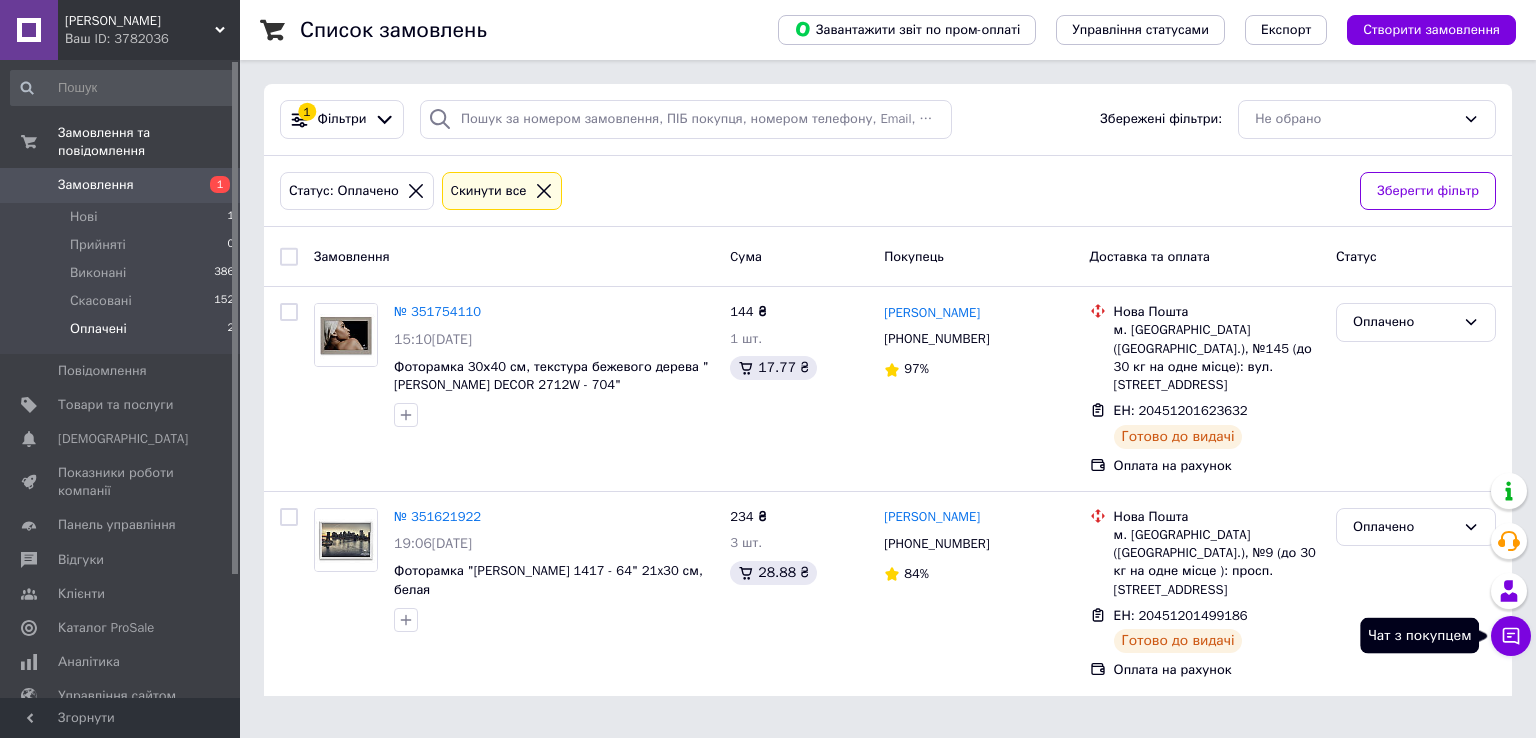 click 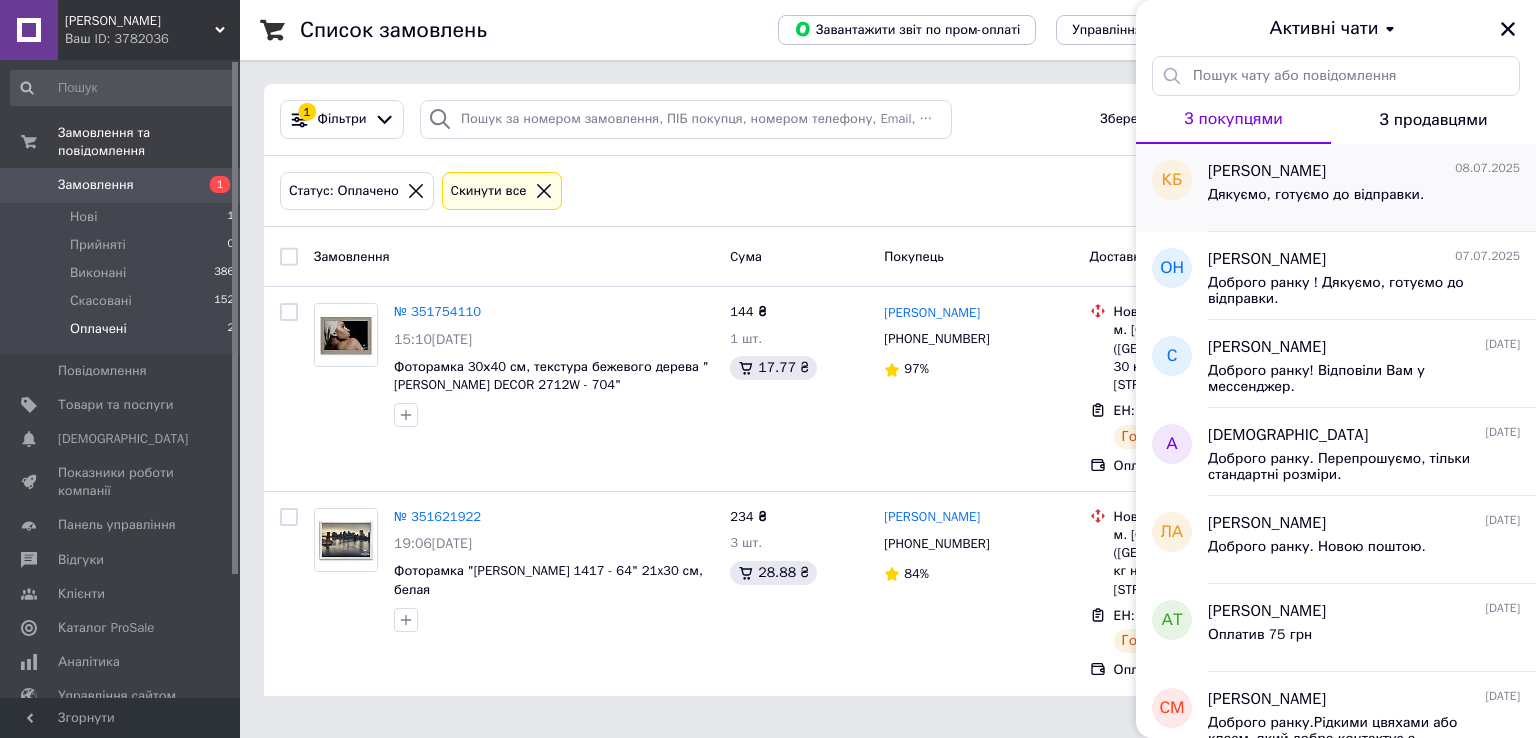 click on "Дякуємо, готуємо до відправки." at bounding box center [1316, 195] 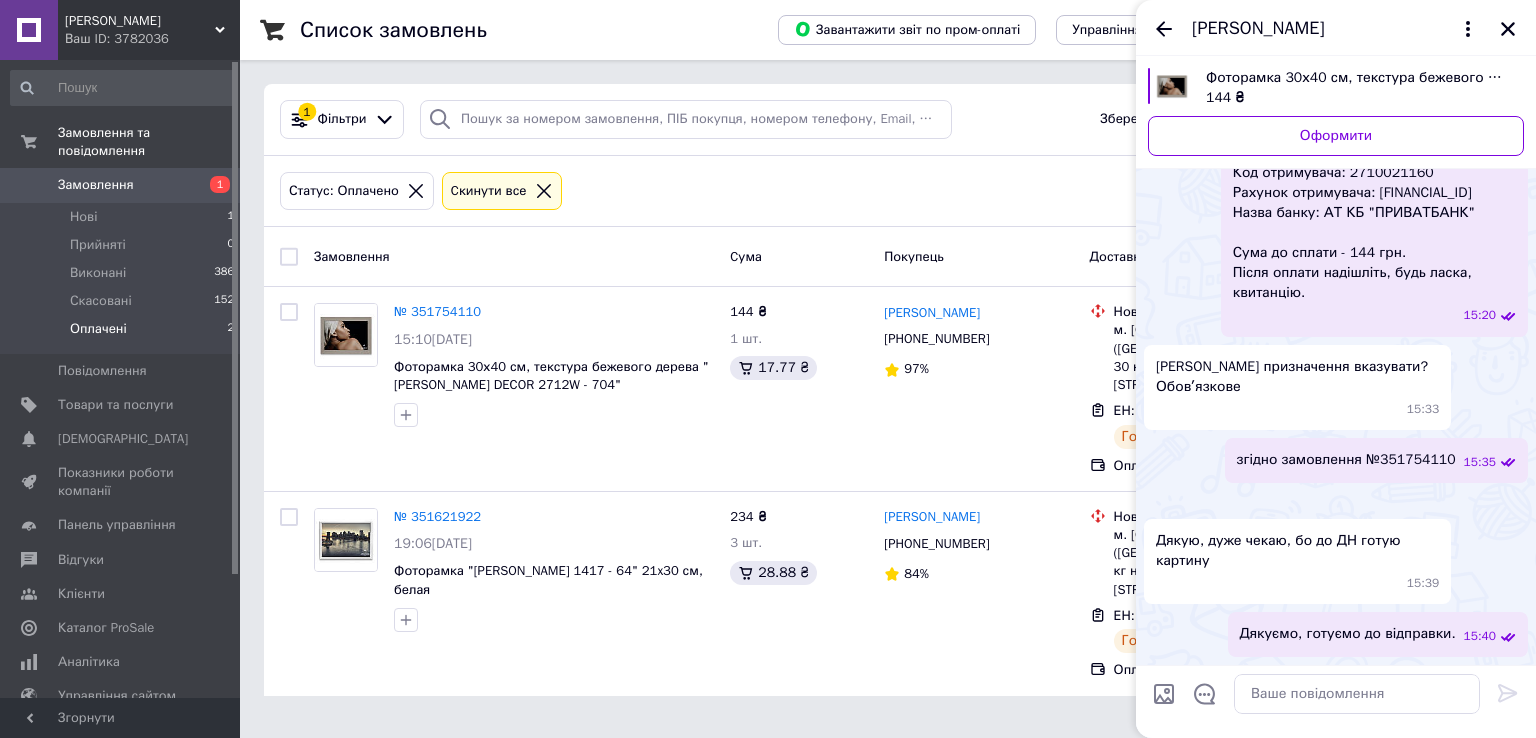 scroll, scrollTop: 1744, scrollLeft: 0, axis: vertical 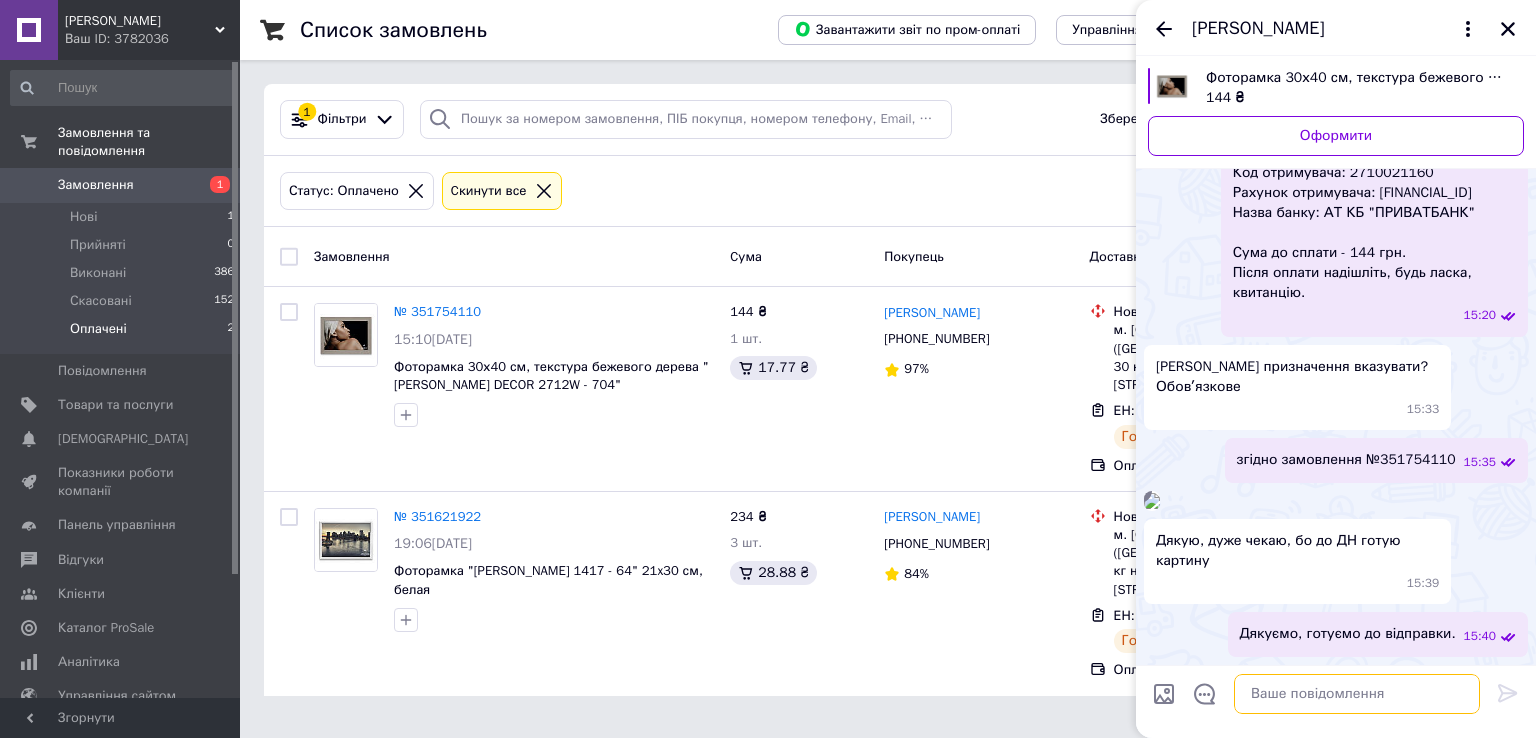 click at bounding box center [1357, 694] 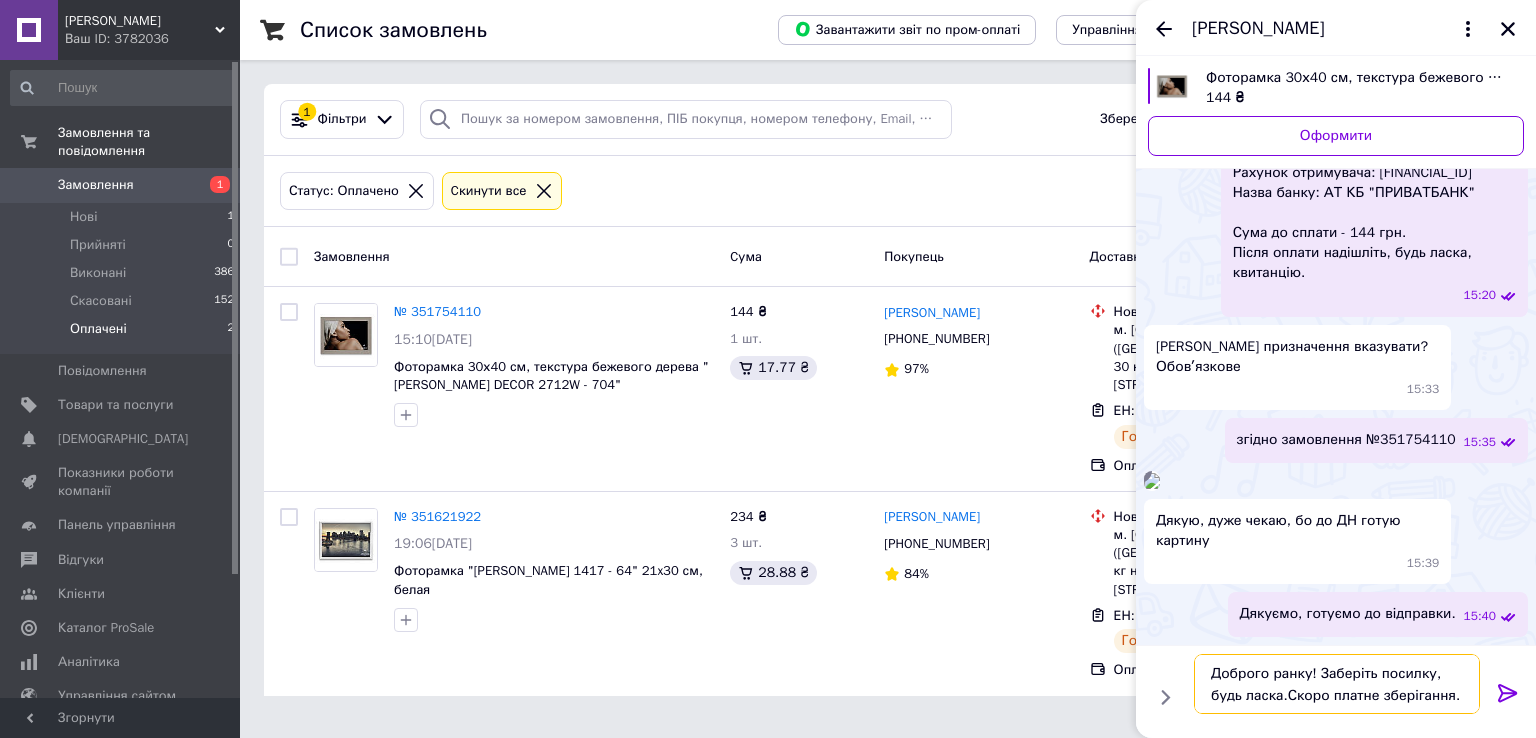 type on "Доброго ранку! Заберіть посилку, будь ласка.Скоро платне зберігання." 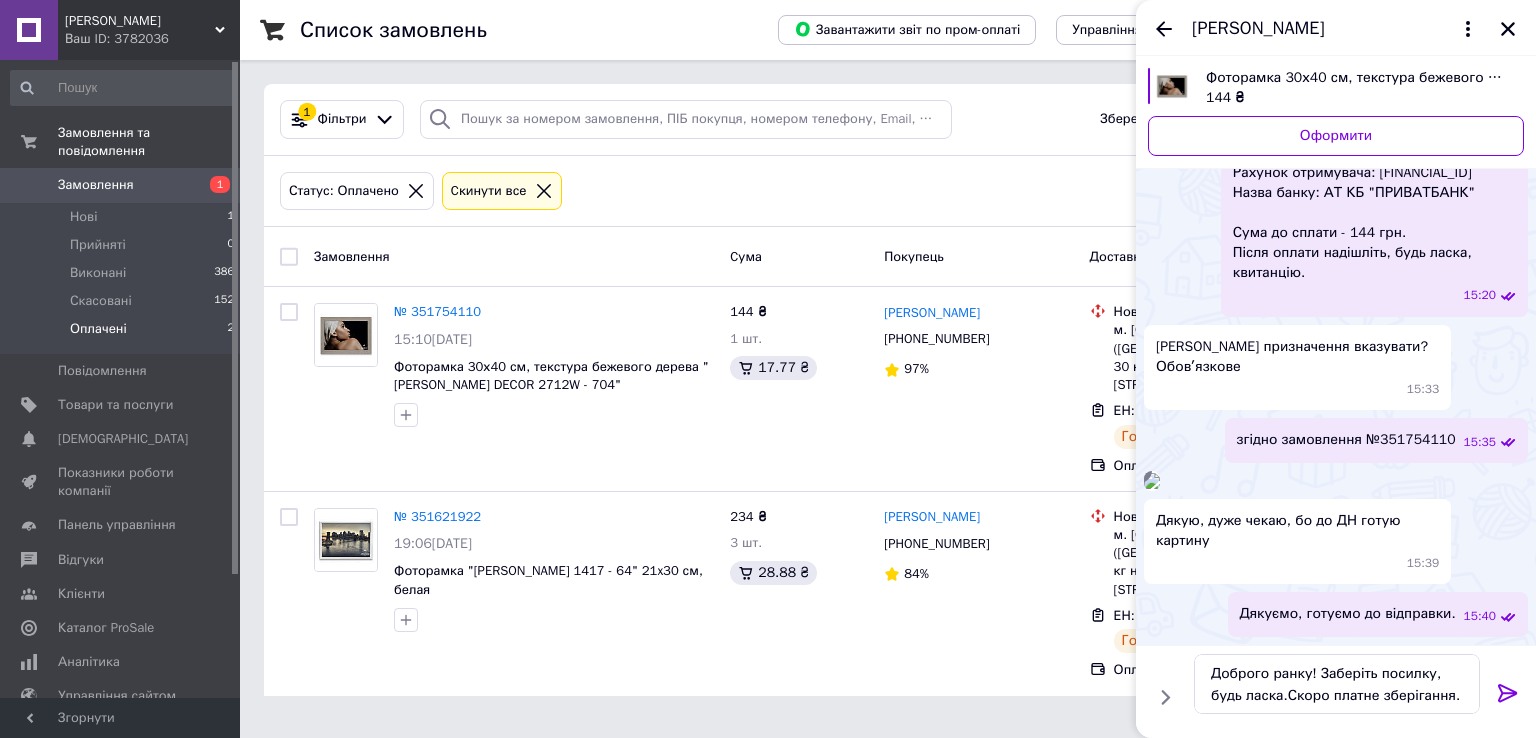 click 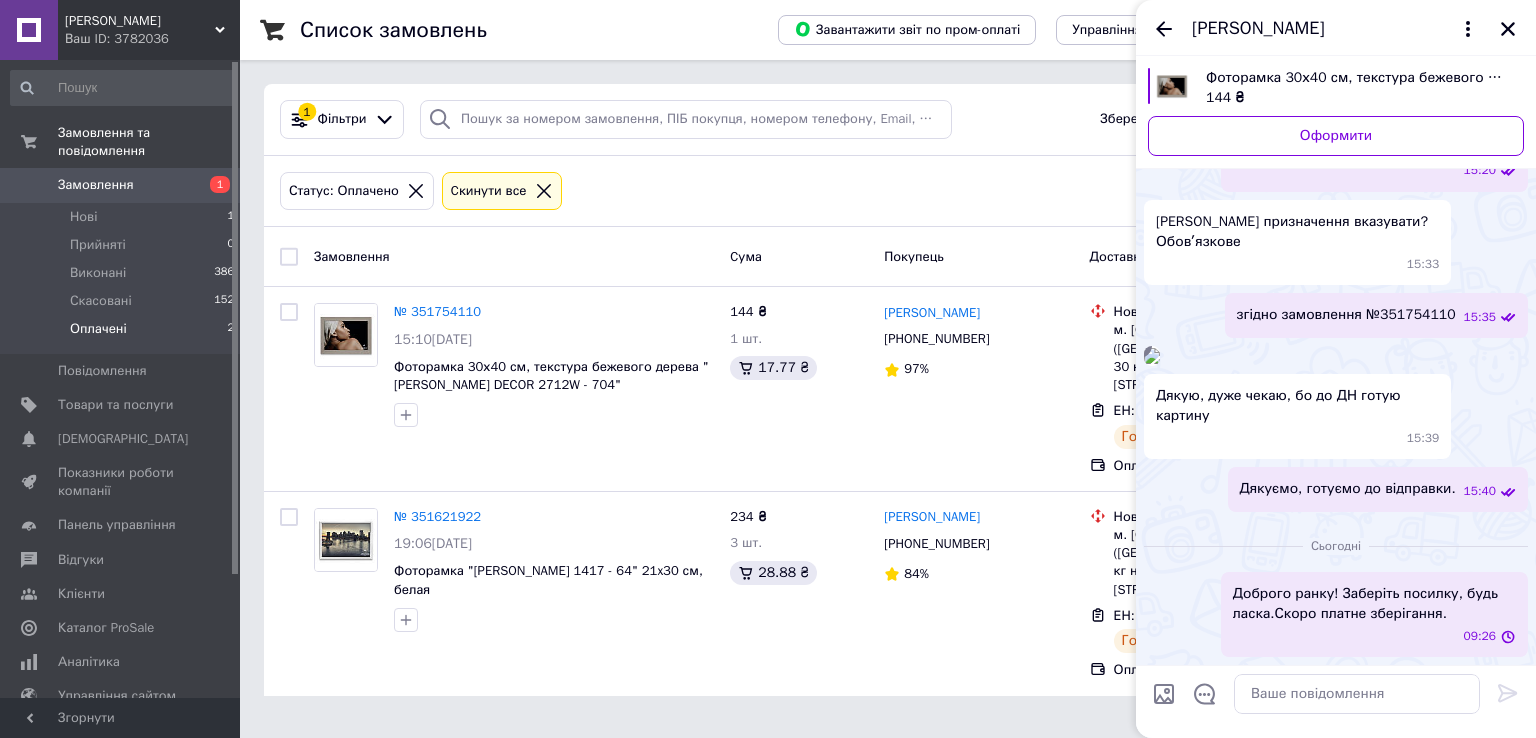 scroll, scrollTop: 1889, scrollLeft: 0, axis: vertical 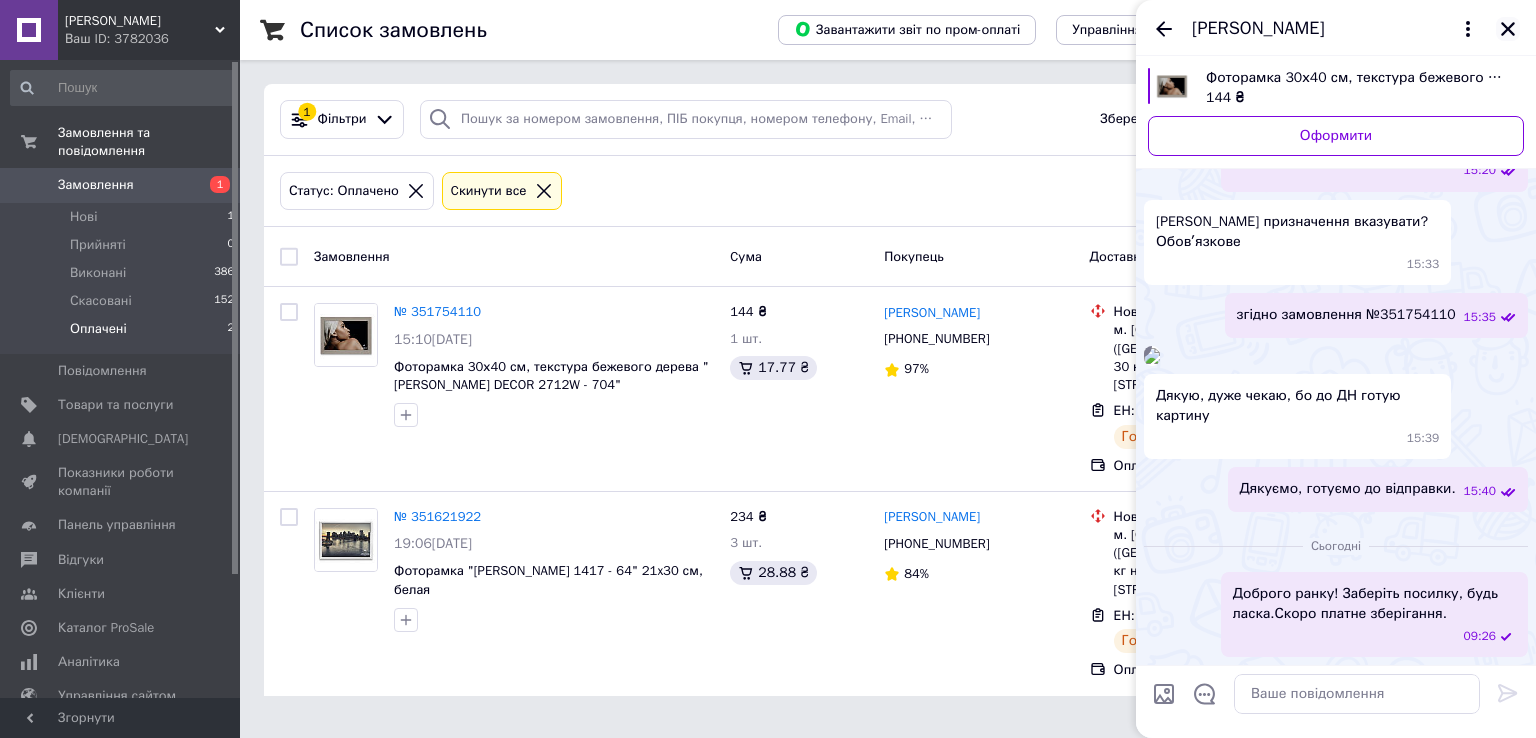 click 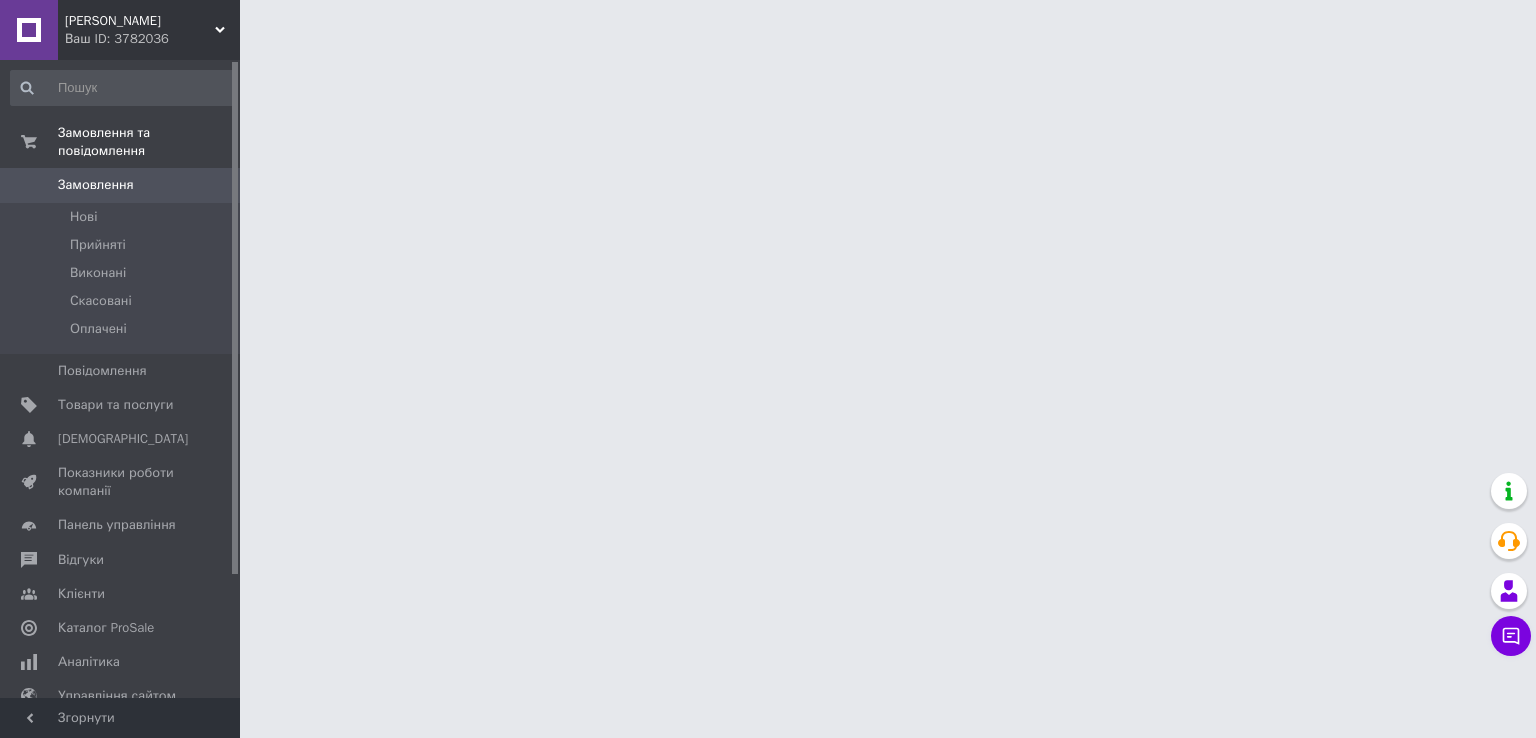 scroll, scrollTop: 0, scrollLeft: 0, axis: both 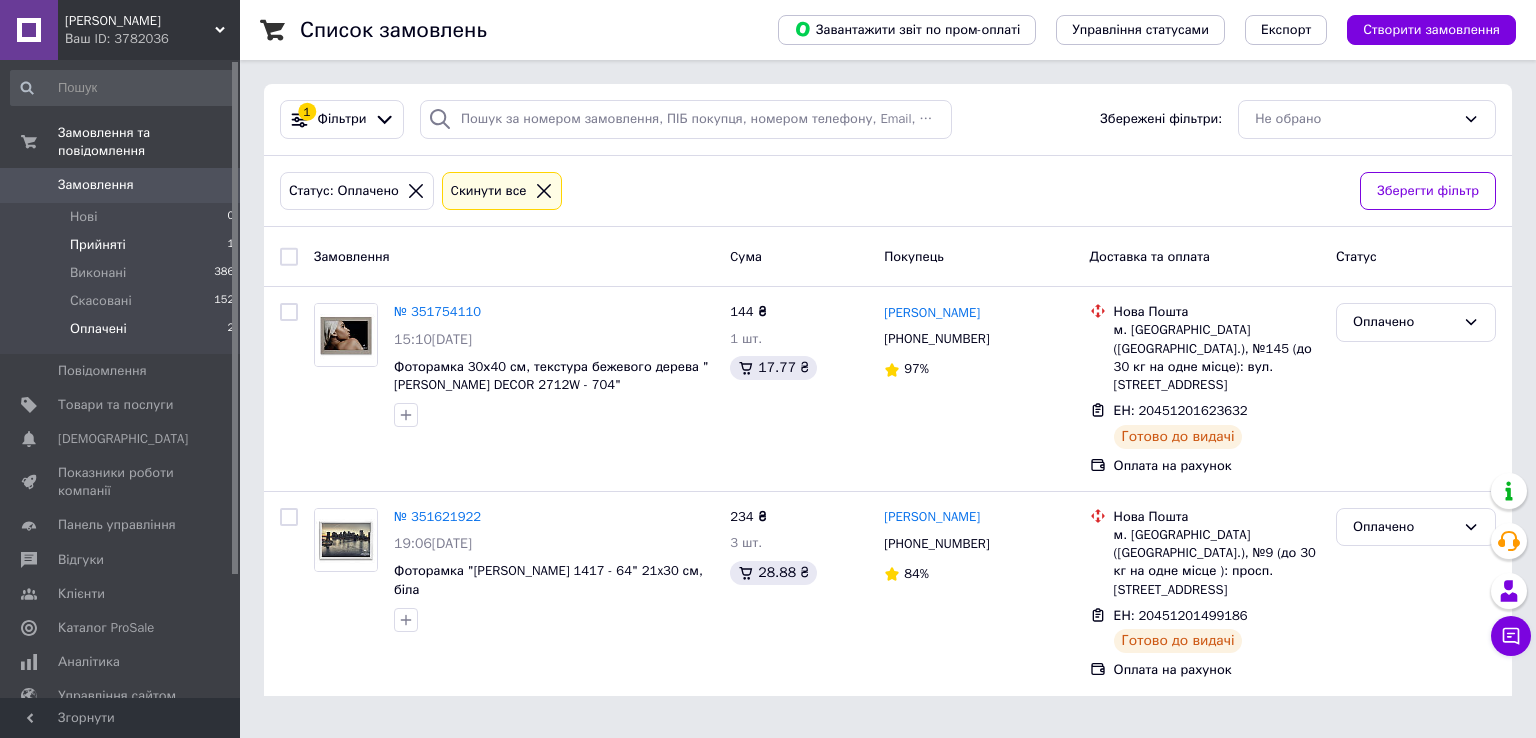 click on "Прийняті" at bounding box center (98, 245) 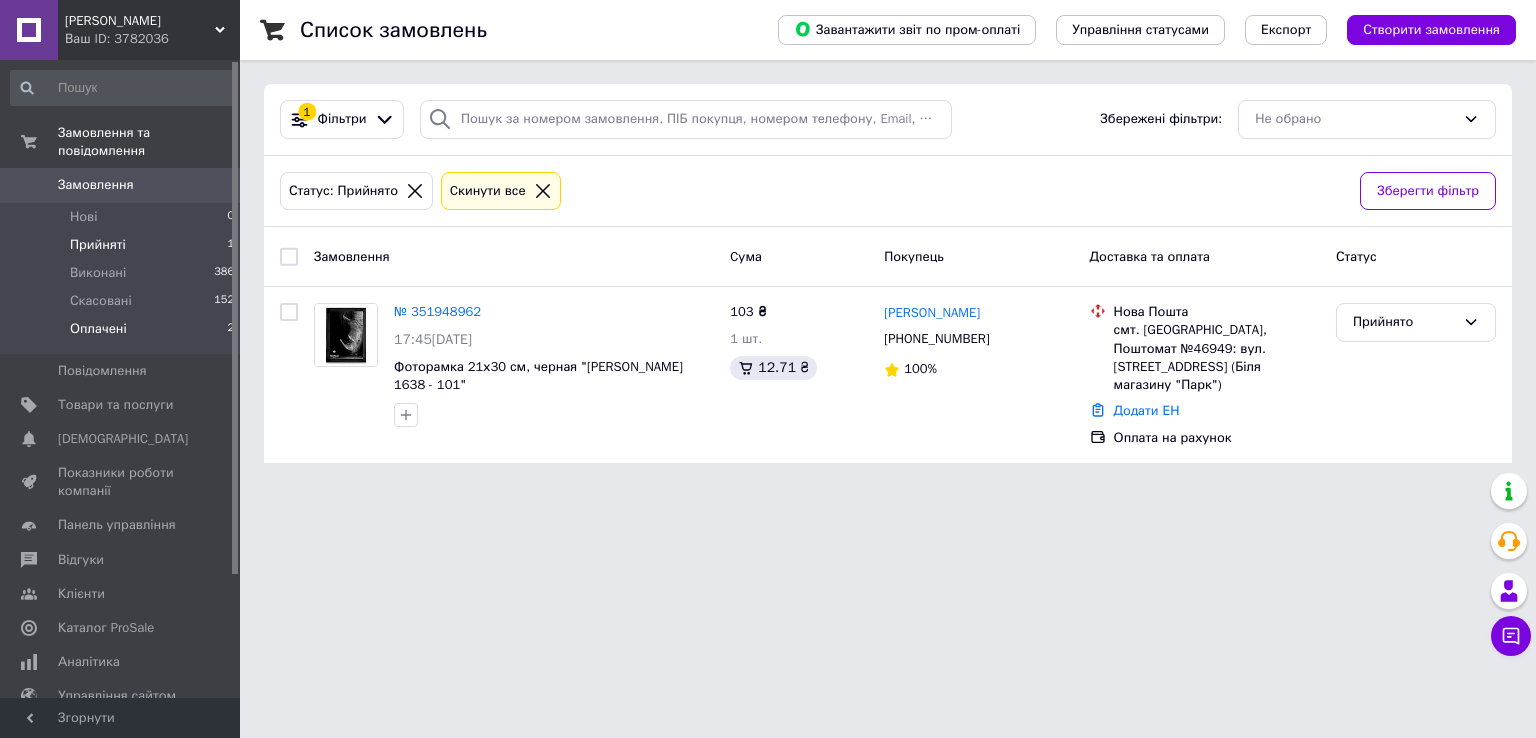 click on "Оплачені" at bounding box center (98, 329) 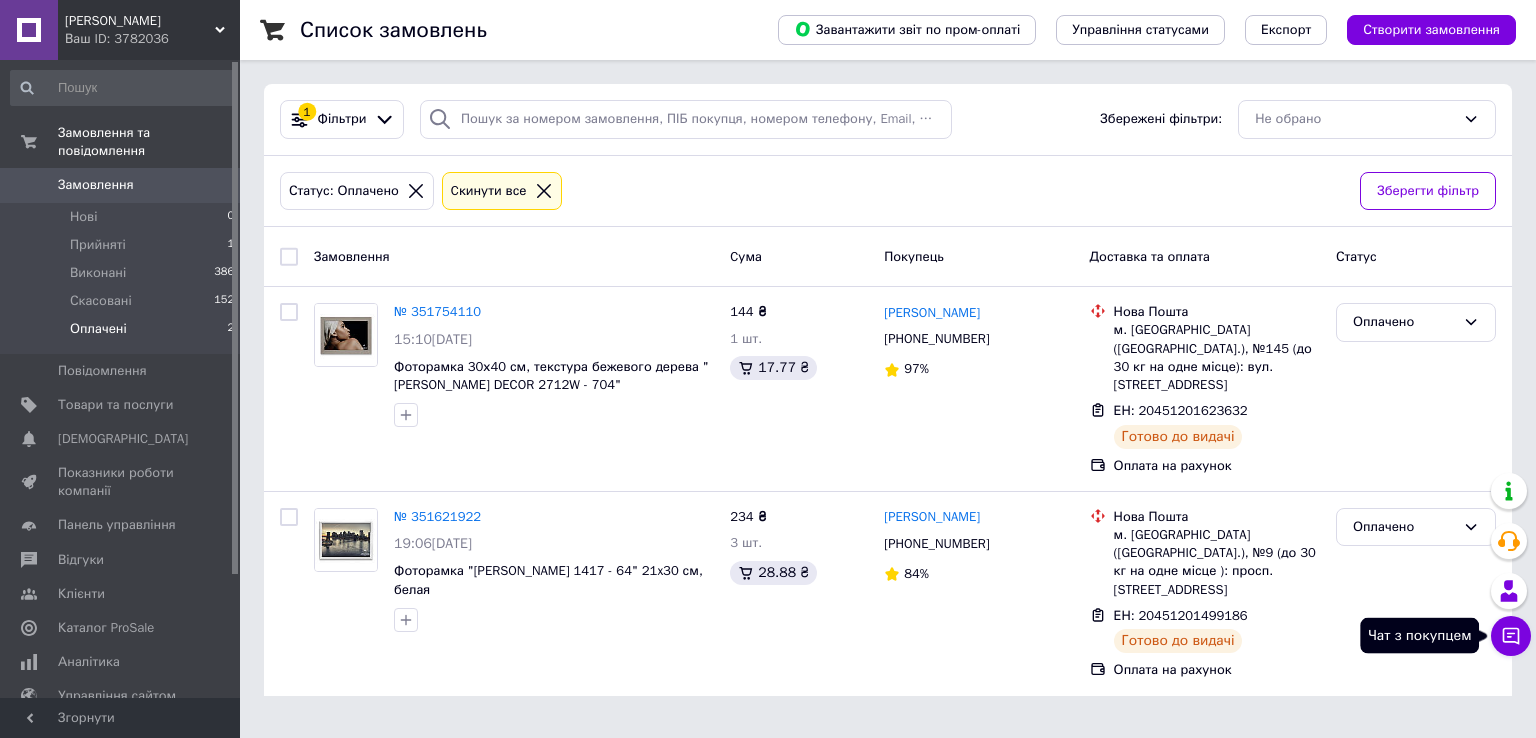 click 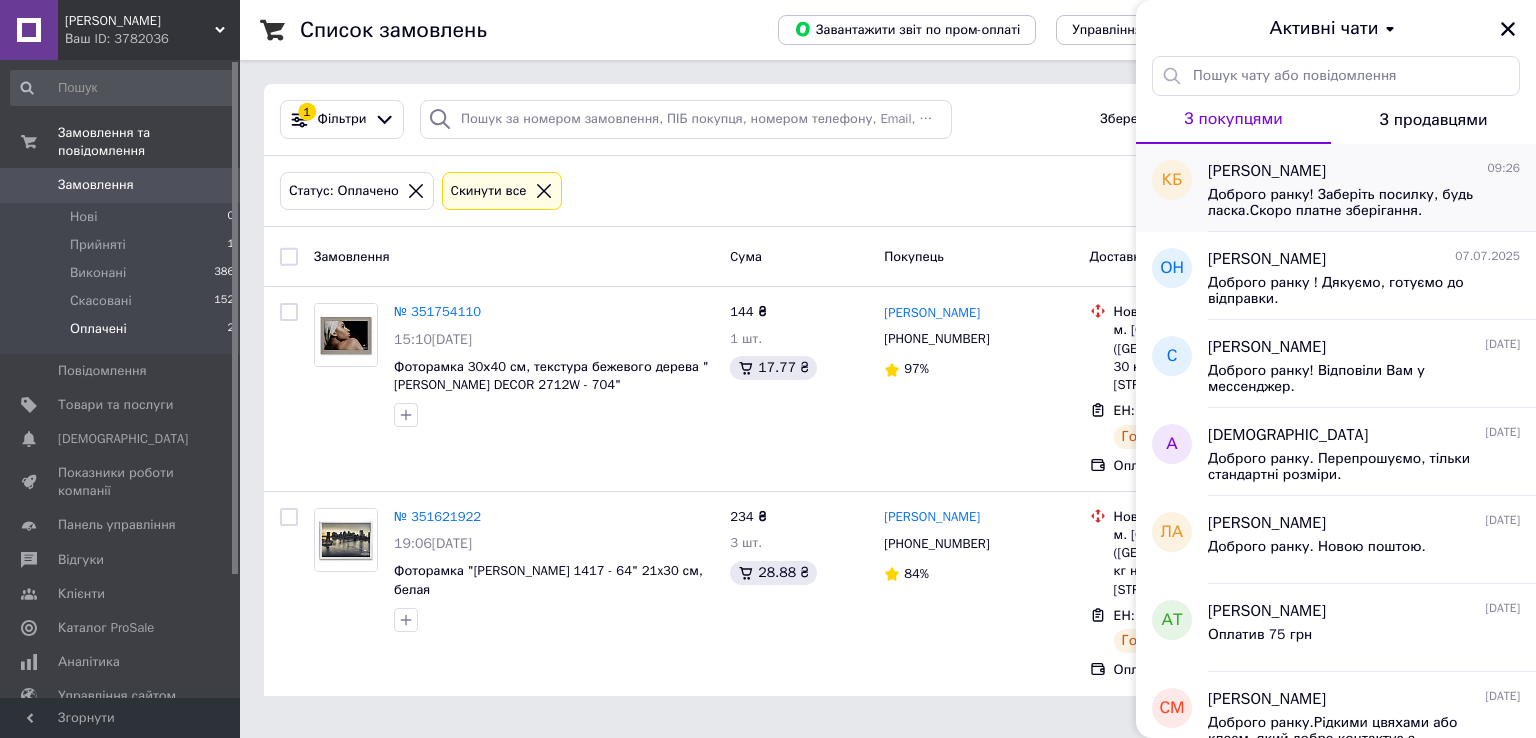 click on "Доброго ранку! Заберіть посилку, будь ласка.Скоро платне зберігання." at bounding box center (1350, 203) 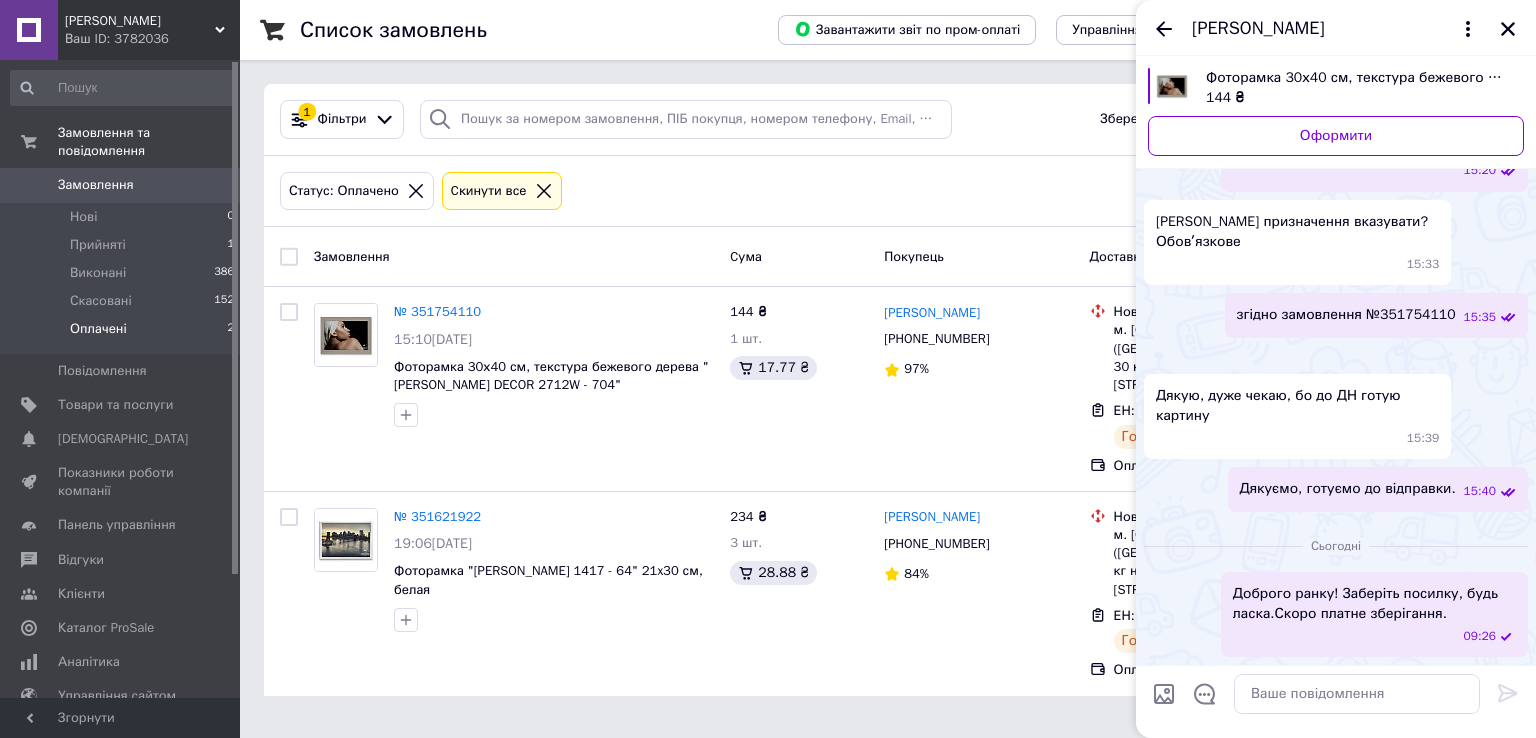 scroll, scrollTop: 1889, scrollLeft: 0, axis: vertical 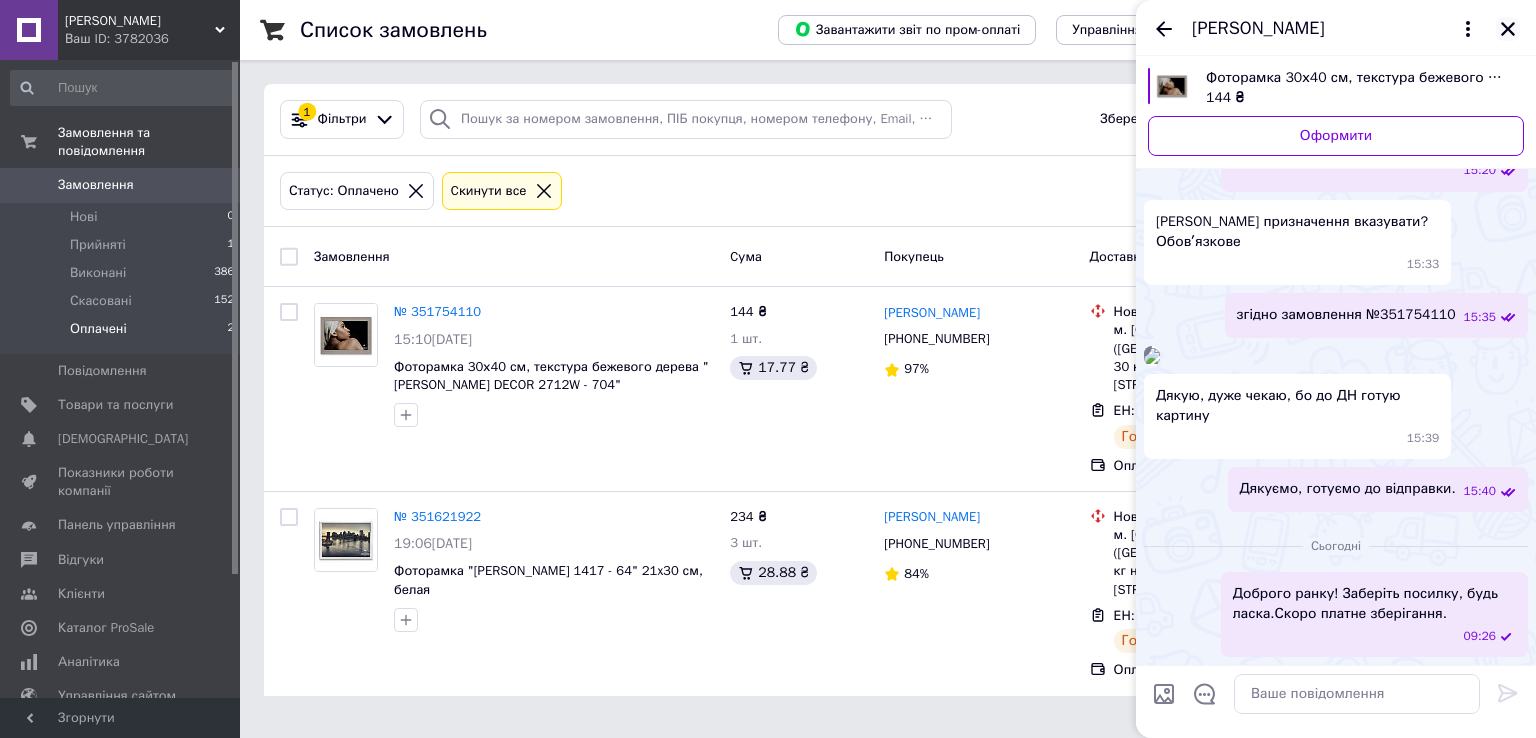 click 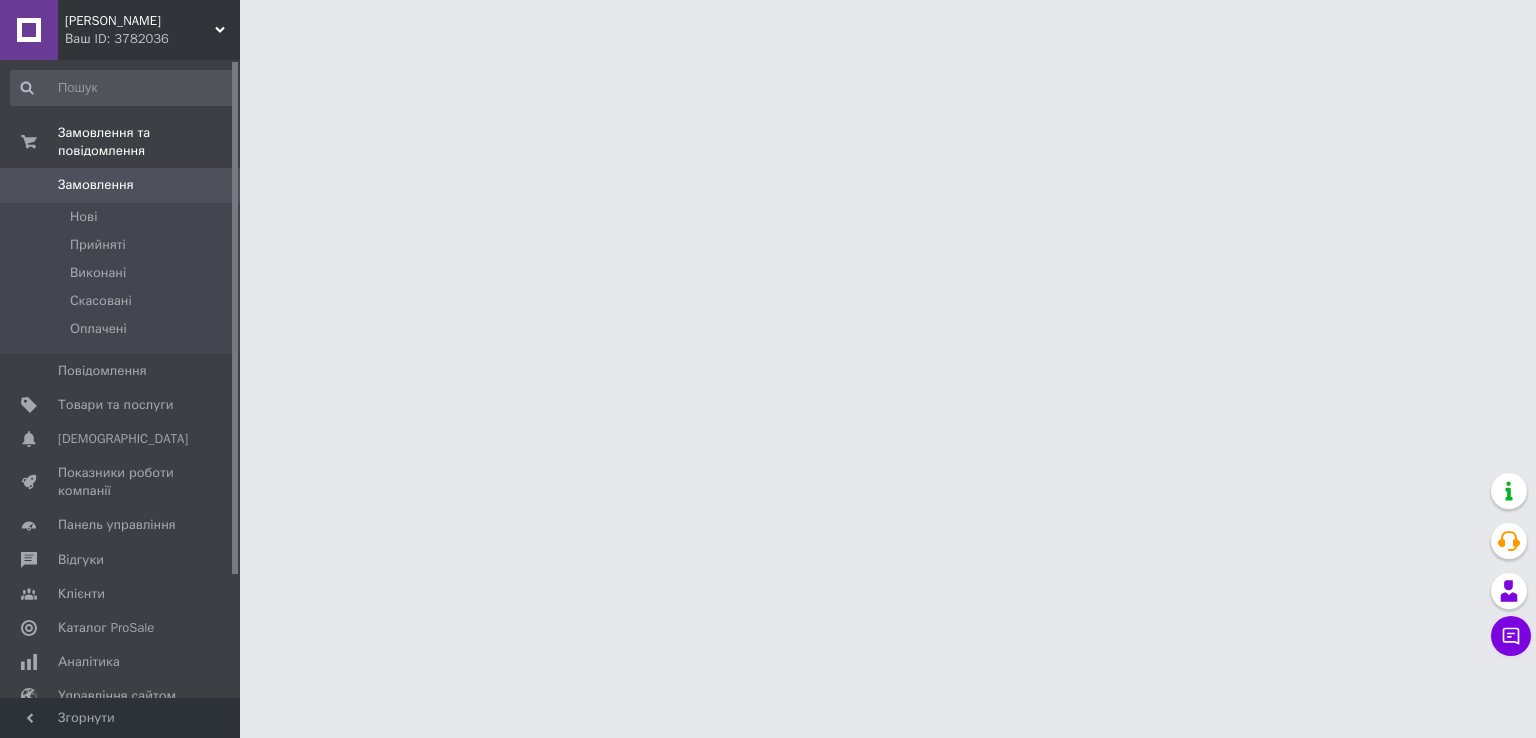 scroll, scrollTop: 0, scrollLeft: 0, axis: both 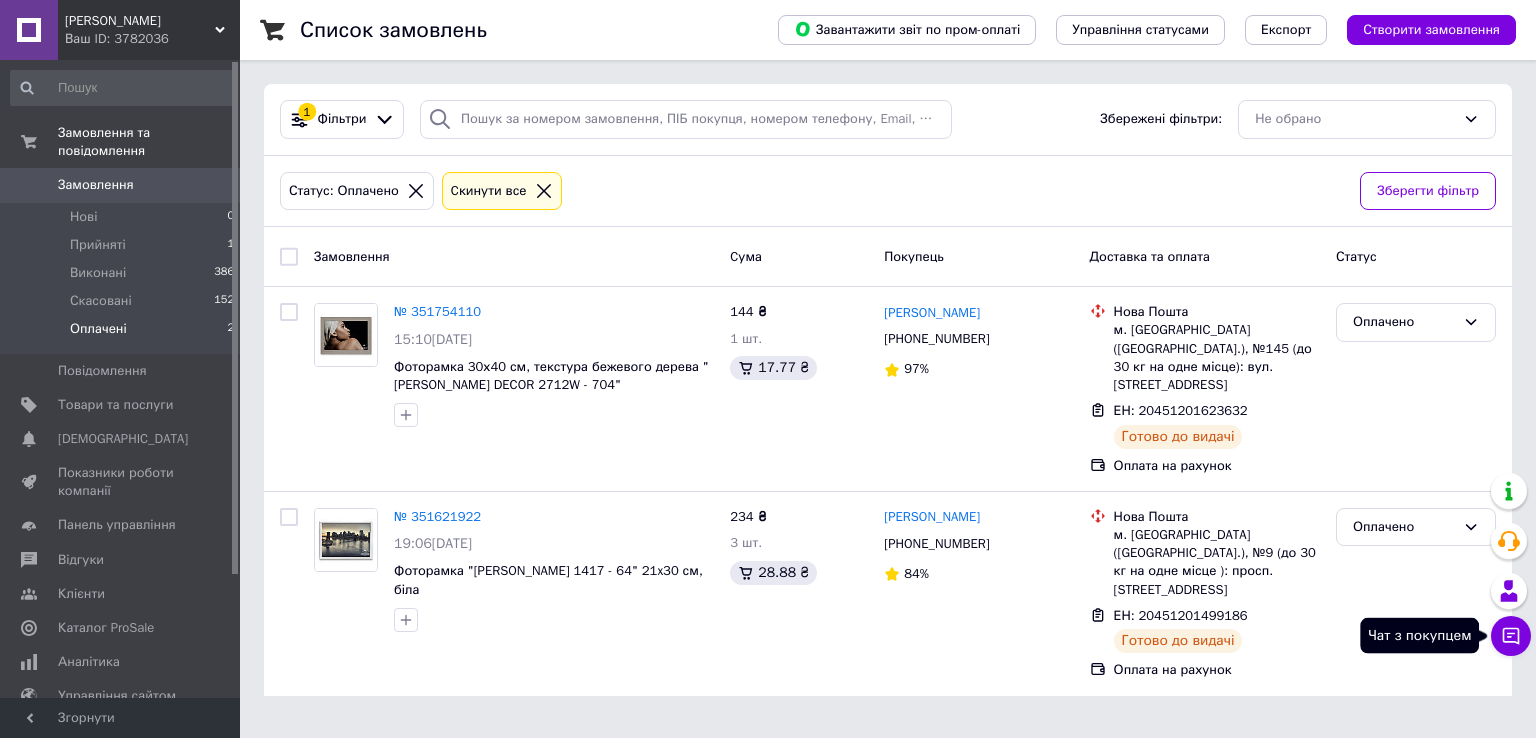 click 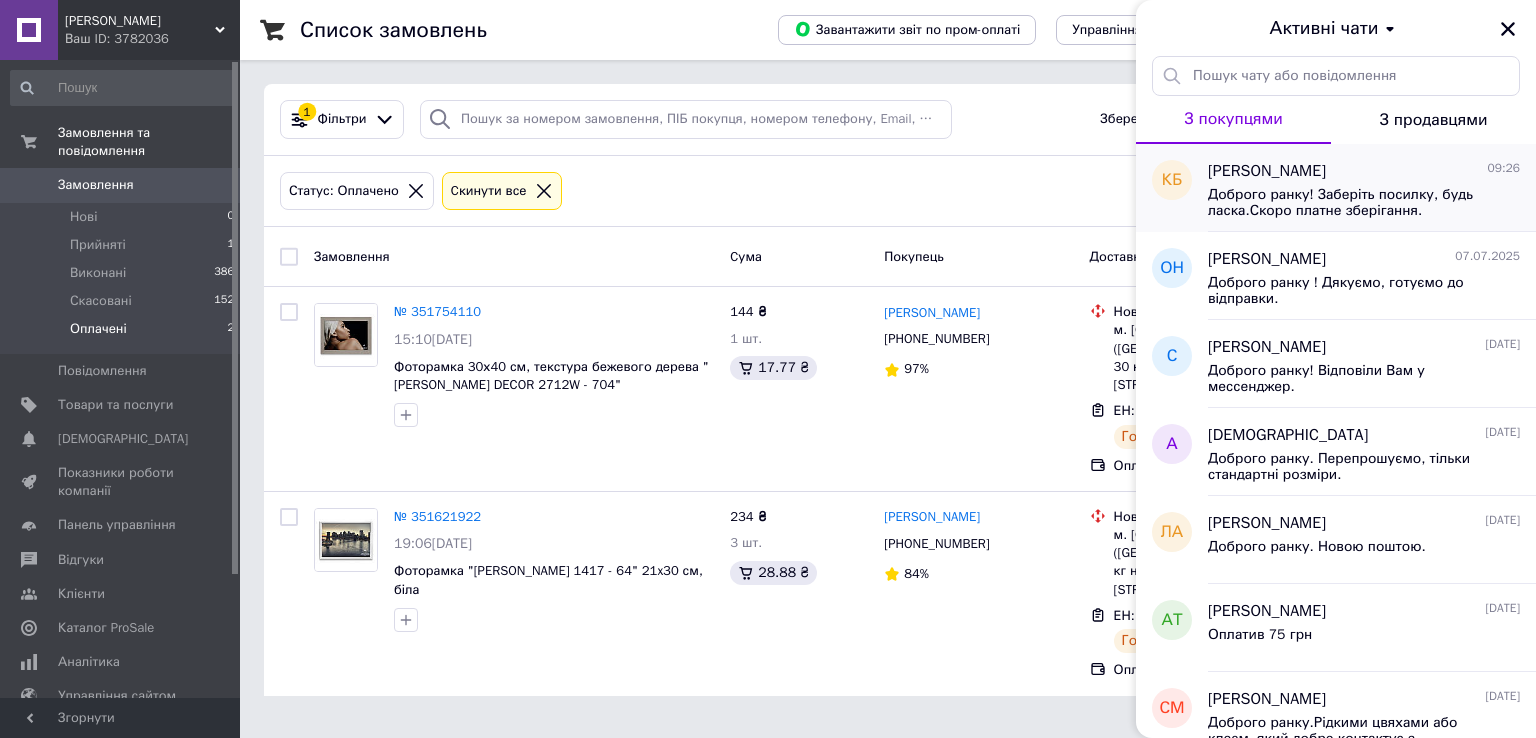 click on "[PERSON_NAME]" at bounding box center [1267, 171] 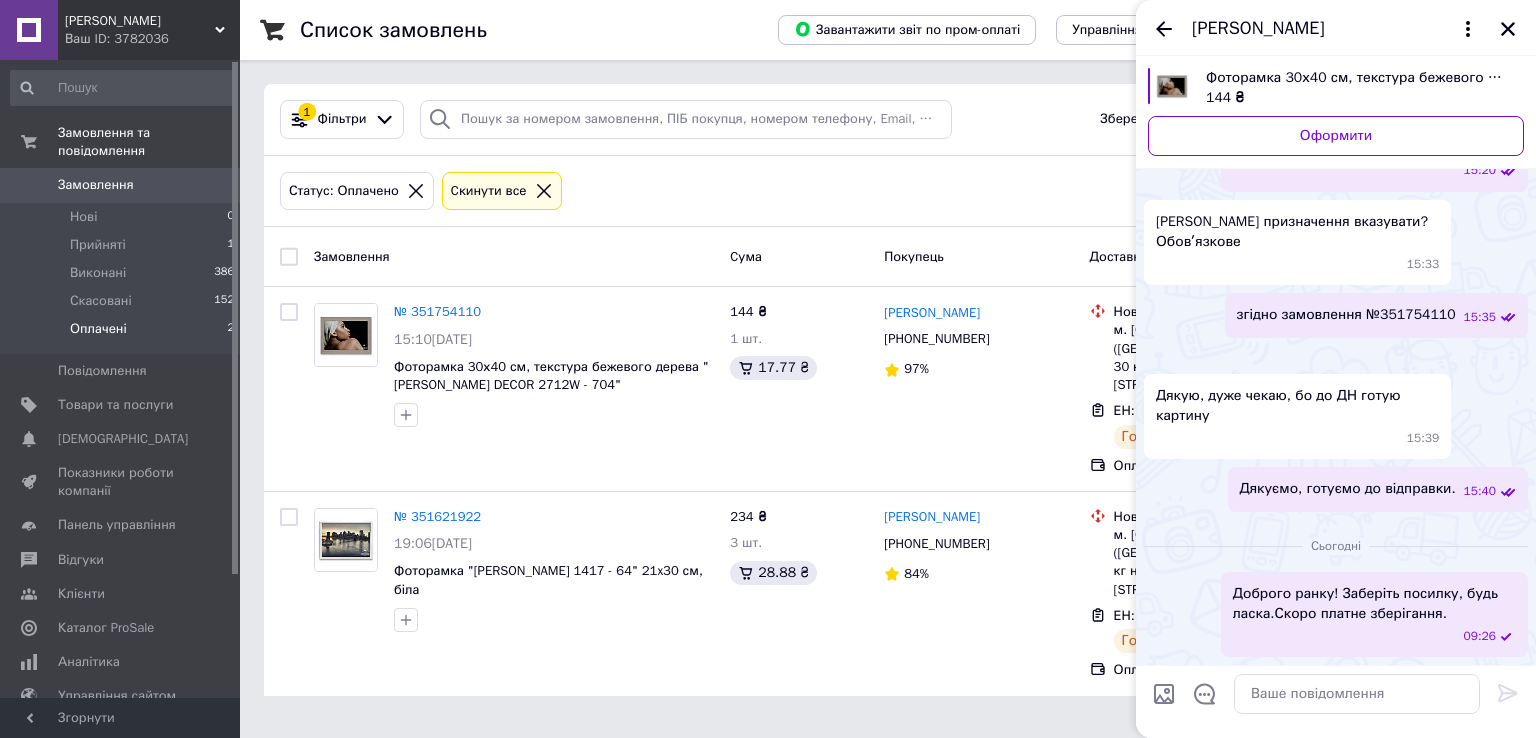 scroll, scrollTop: 1889, scrollLeft: 0, axis: vertical 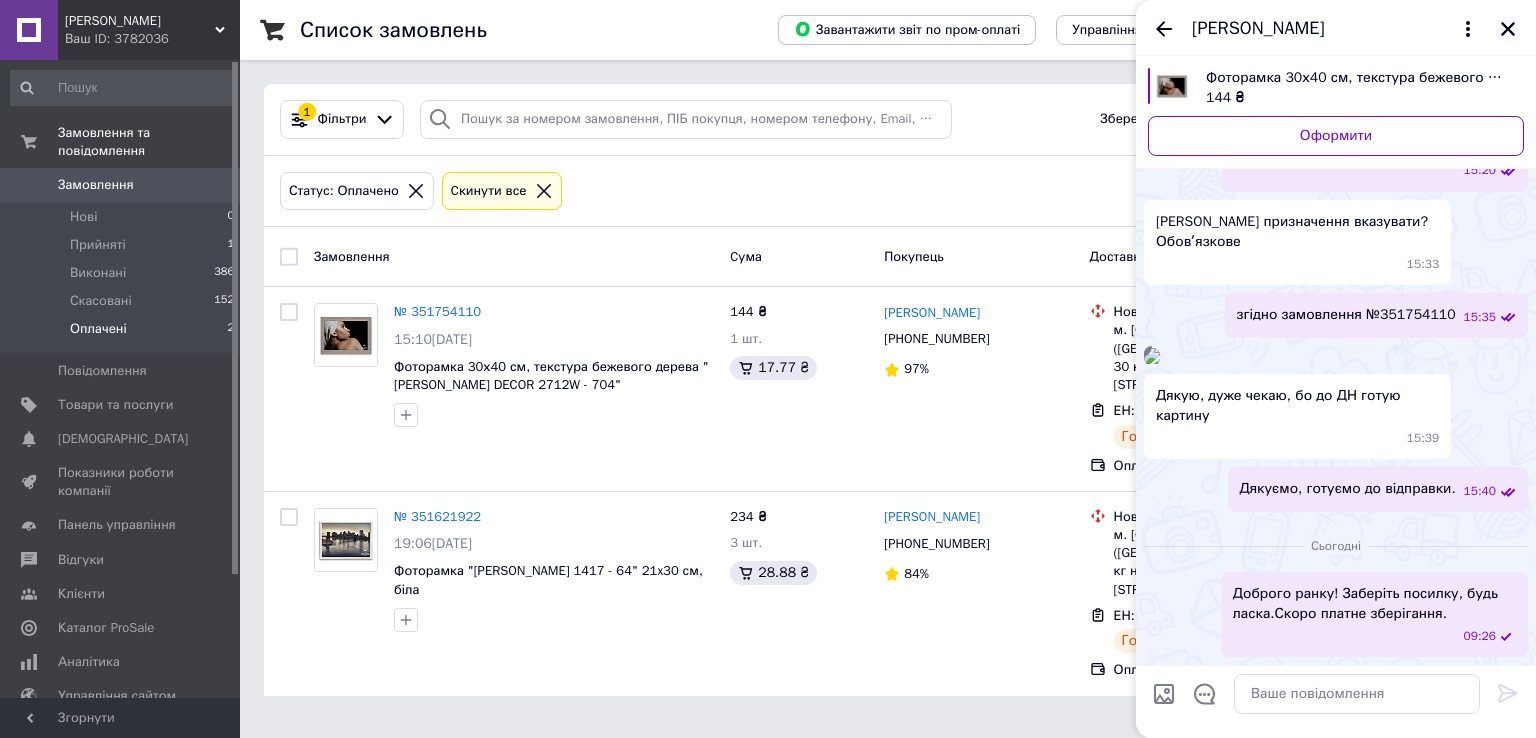click 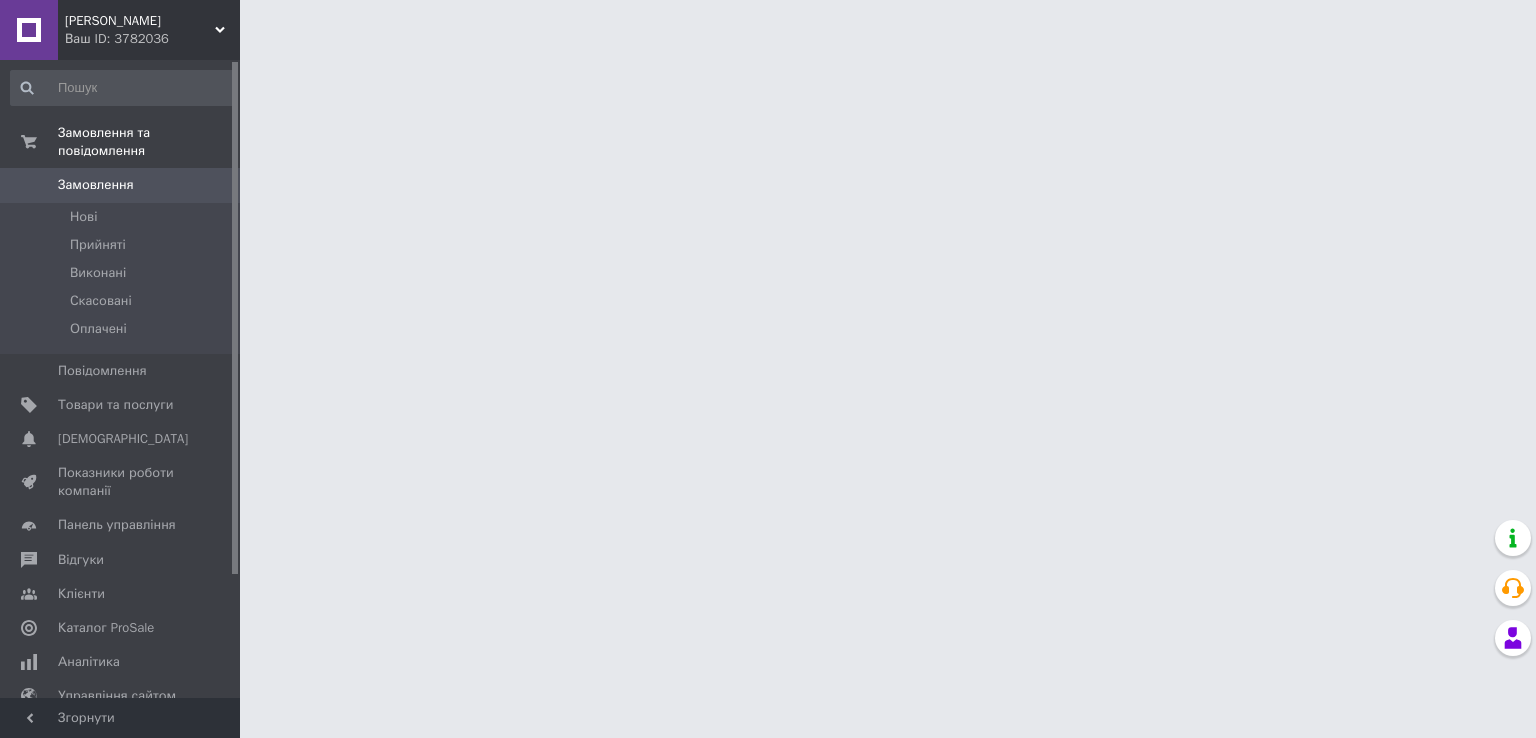 scroll, scrollTop: 0, scrollLeft: 0, axis: both 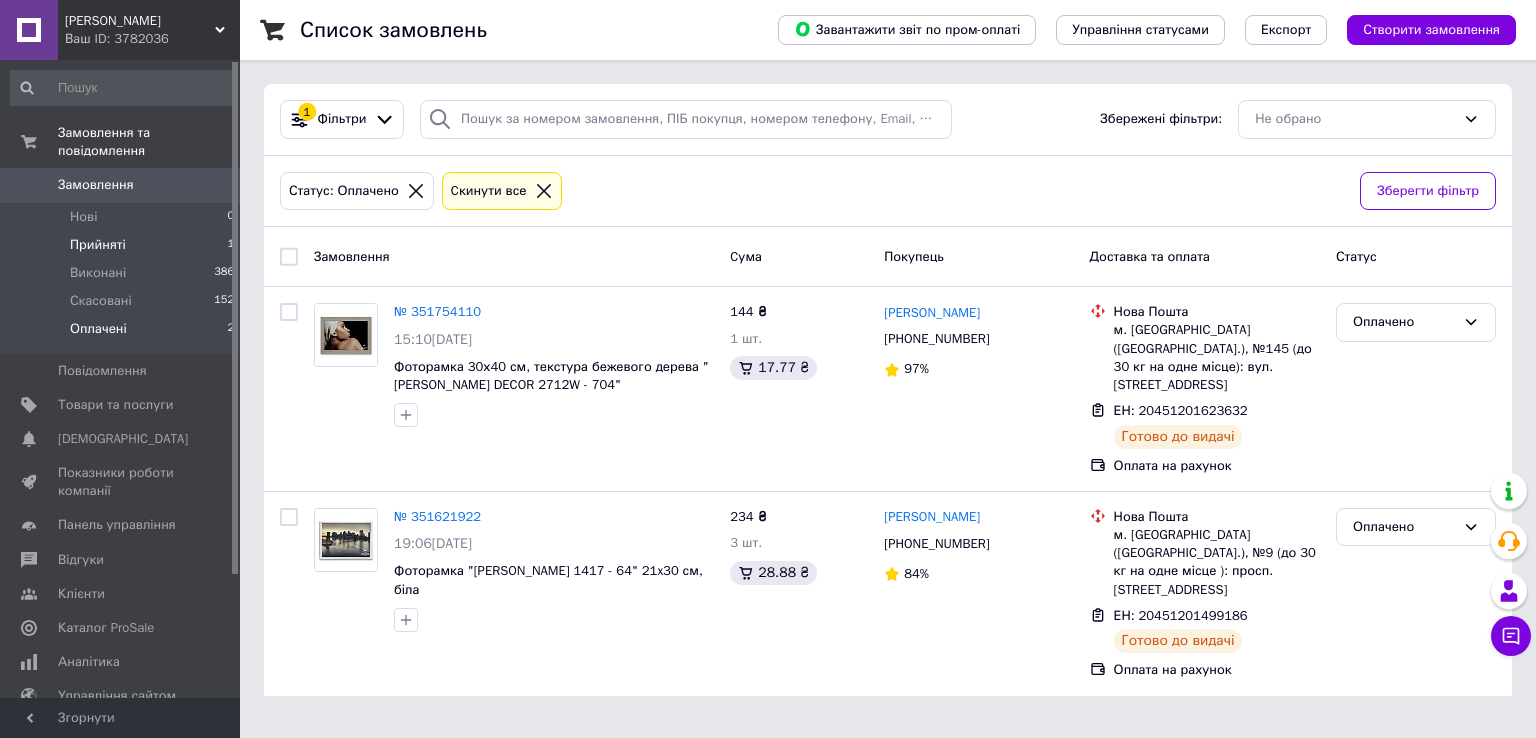 click on "Прийняті" at bounding box center [98, 245] 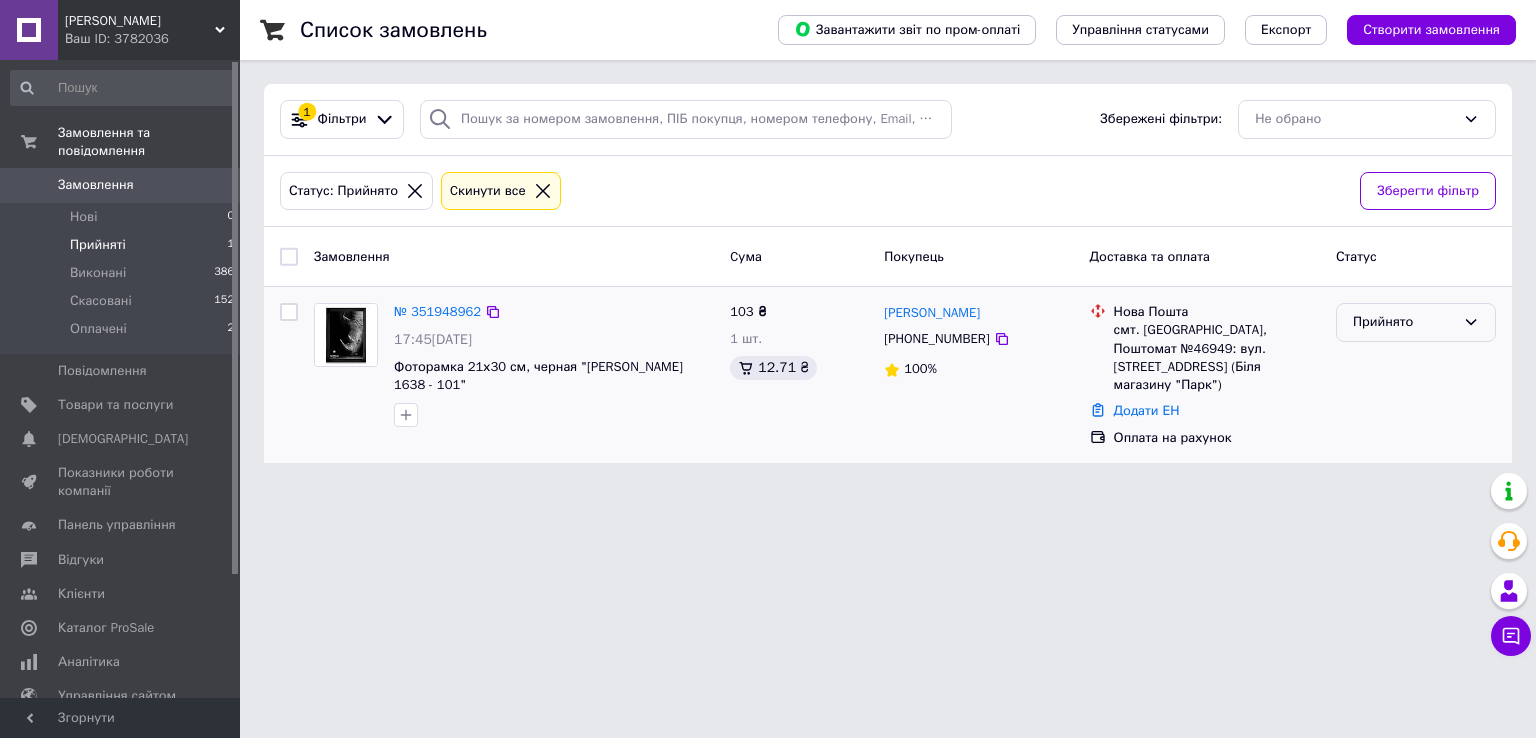 click 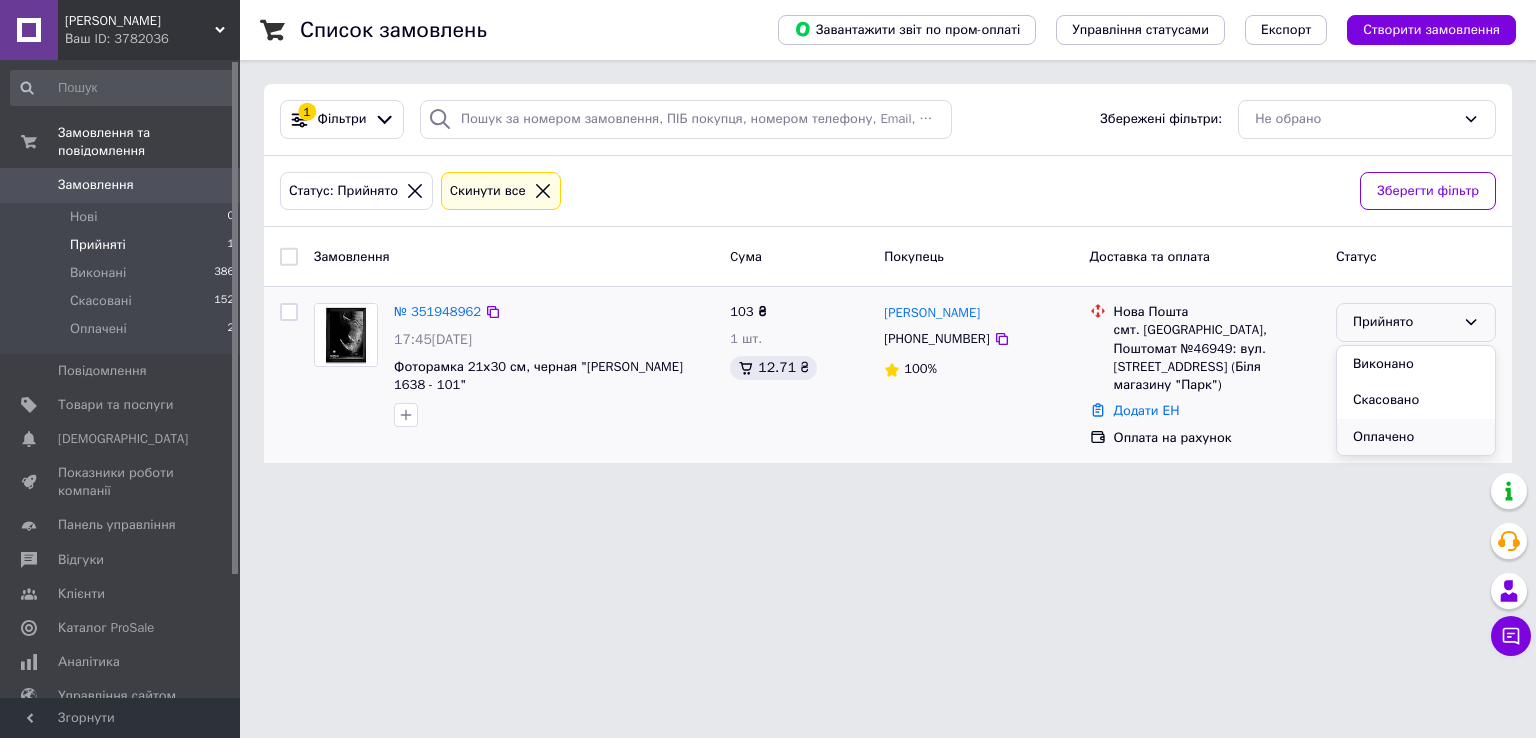 click on "Оплачено" at bounding box center [1416, 437] 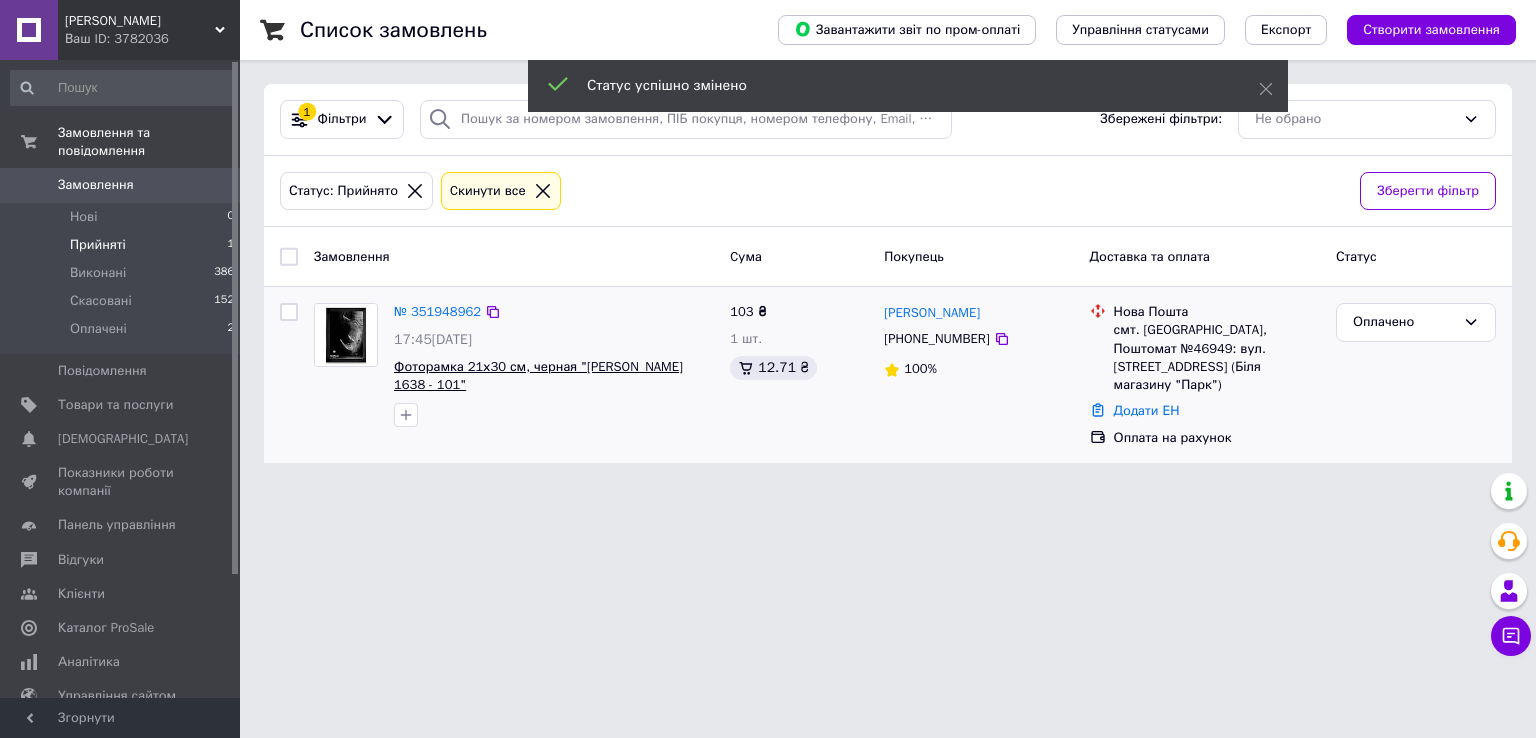 click on "Фоторамка 21х30 см, черная "[PERSON_NAME] 1638 - 101"" at bounding box center [538, 376] 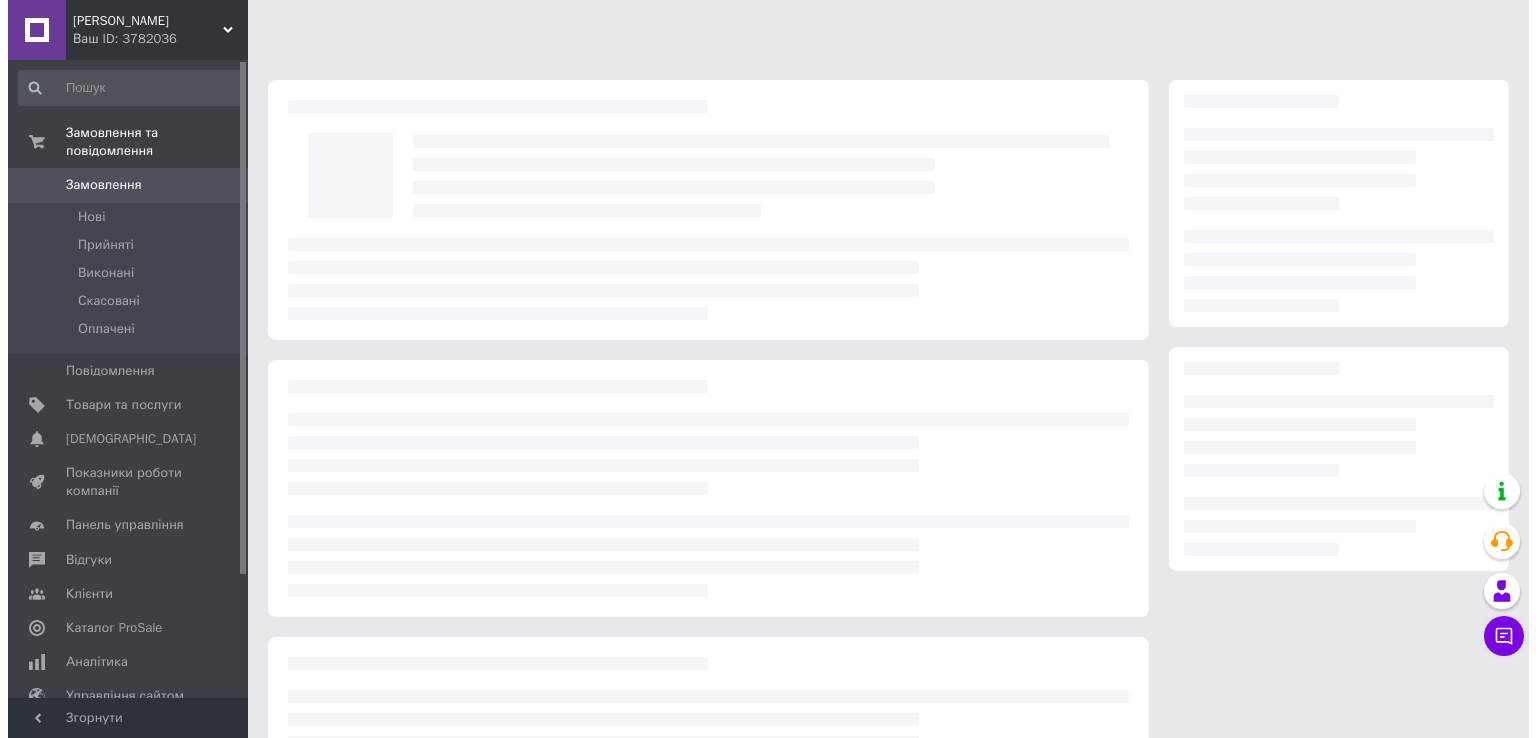 scroll, scrollTop: 0, scrollLeft: 0, axis: both 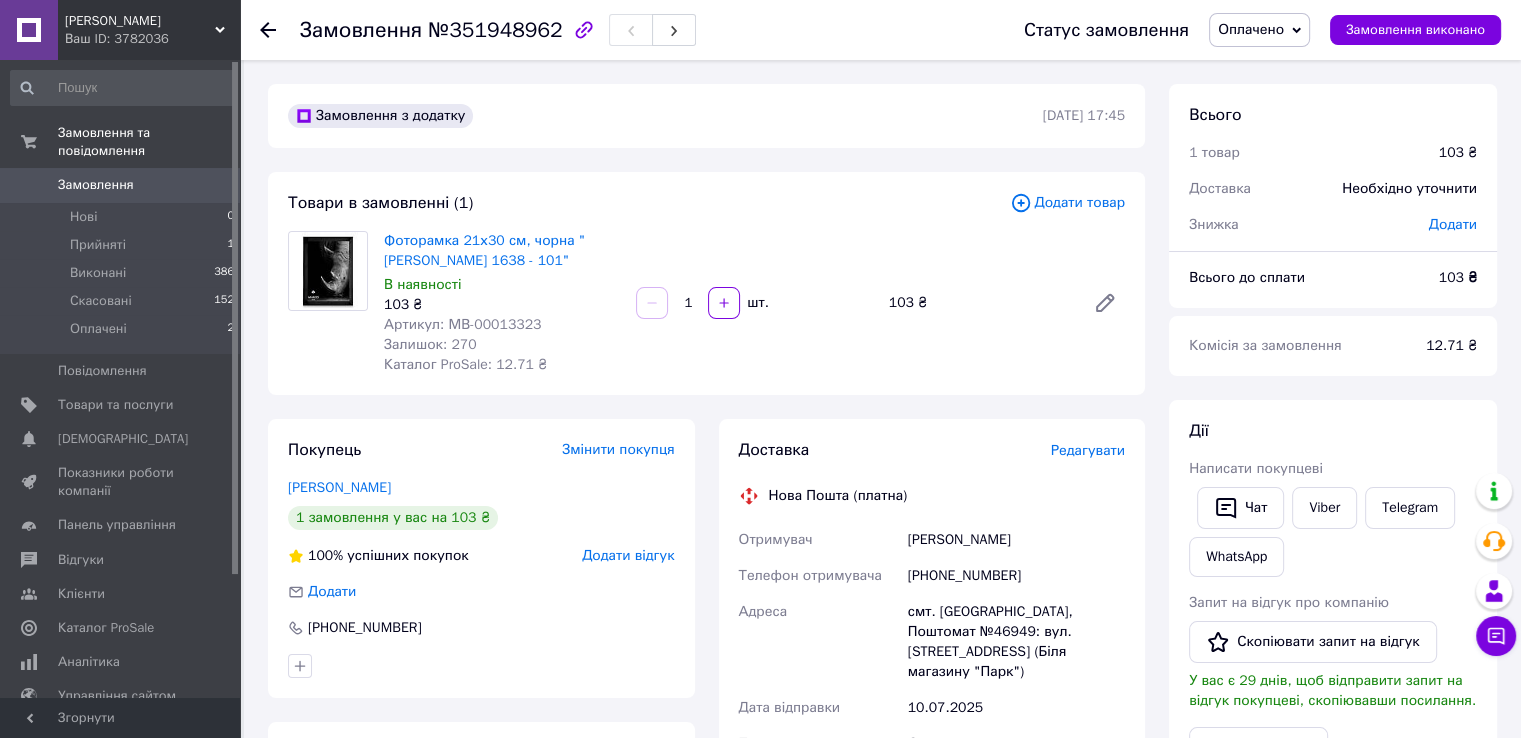 click on "Редагувати" at bounding box center (1088, 450) 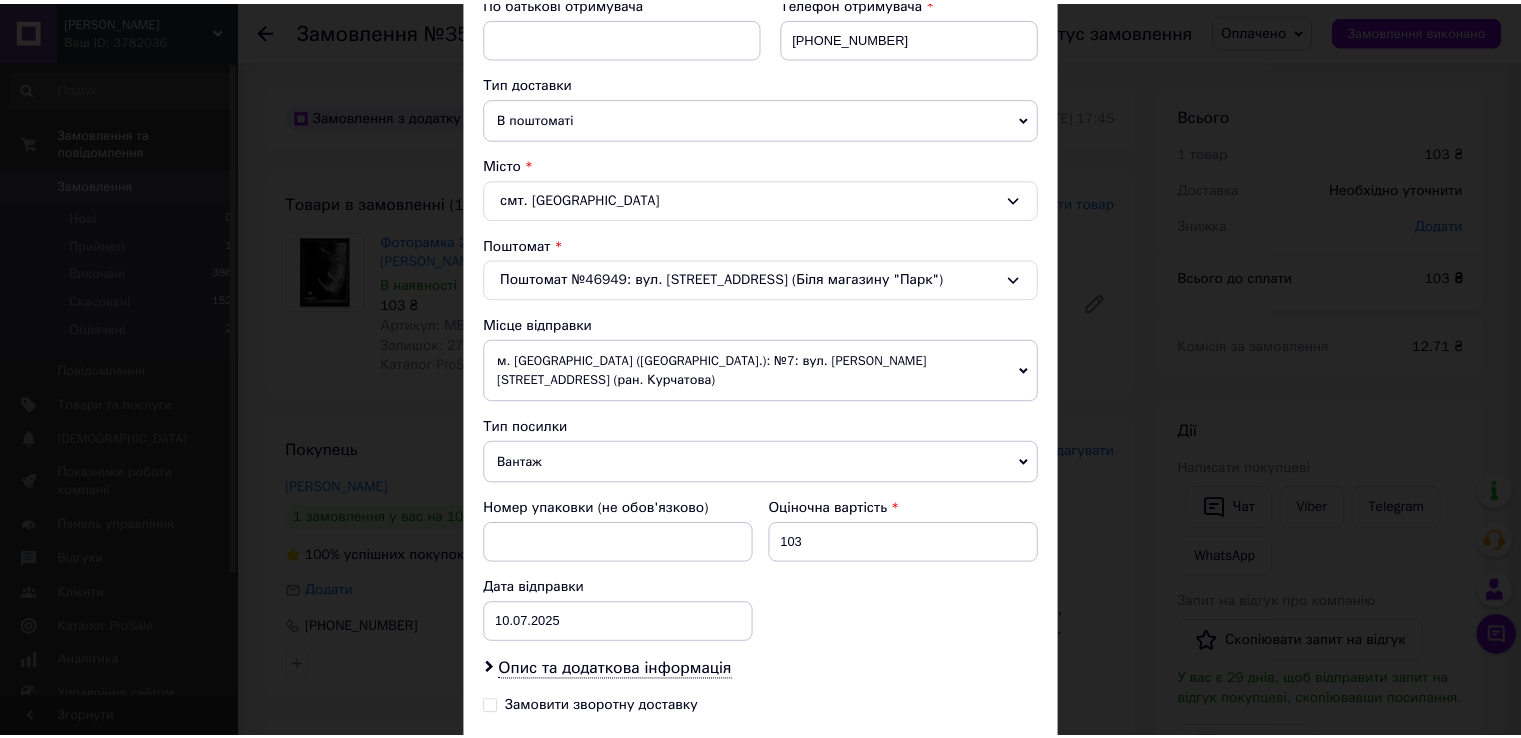 scroll, scrollTop: 640, scrollLeft: 0, axis: vertical 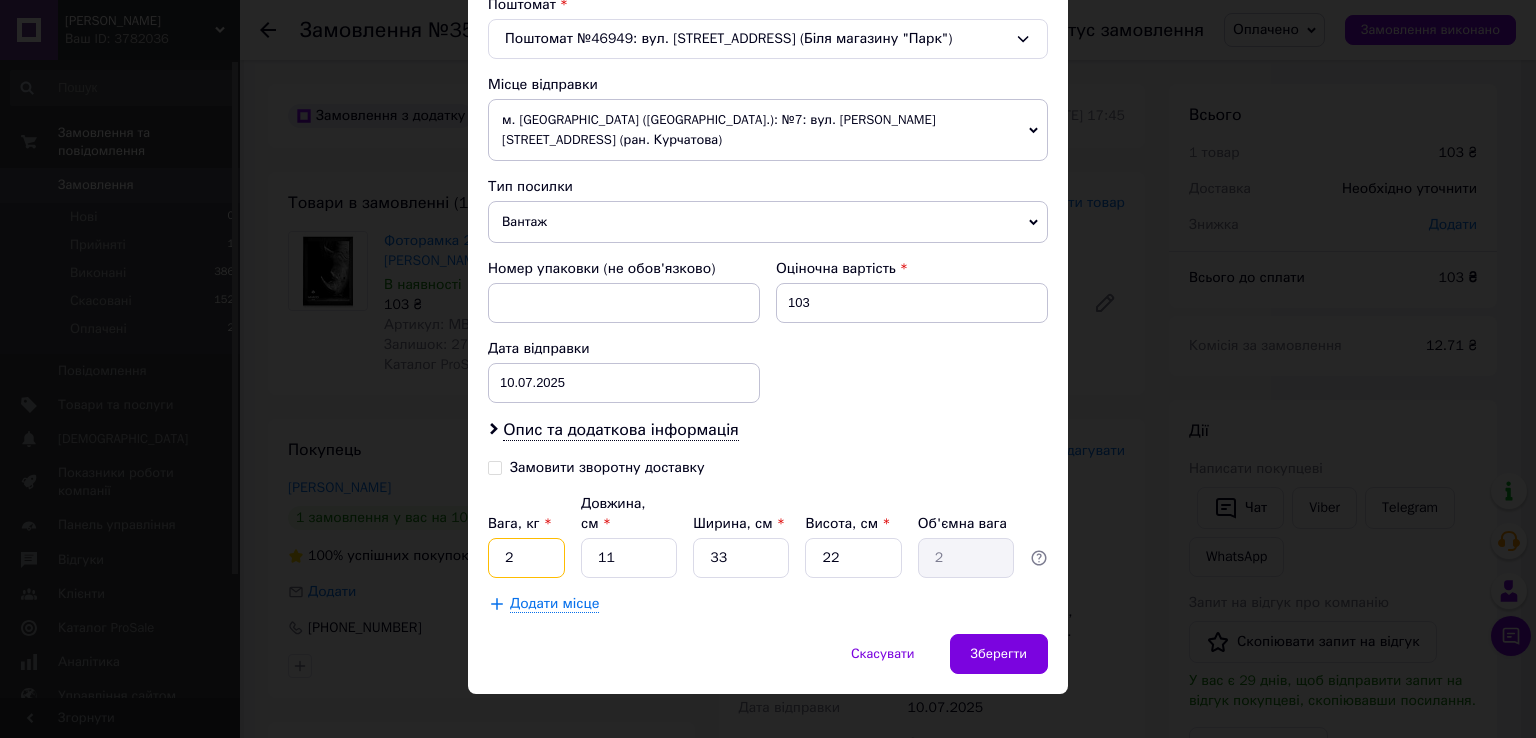click on "2" at bounding box center (526, 558) 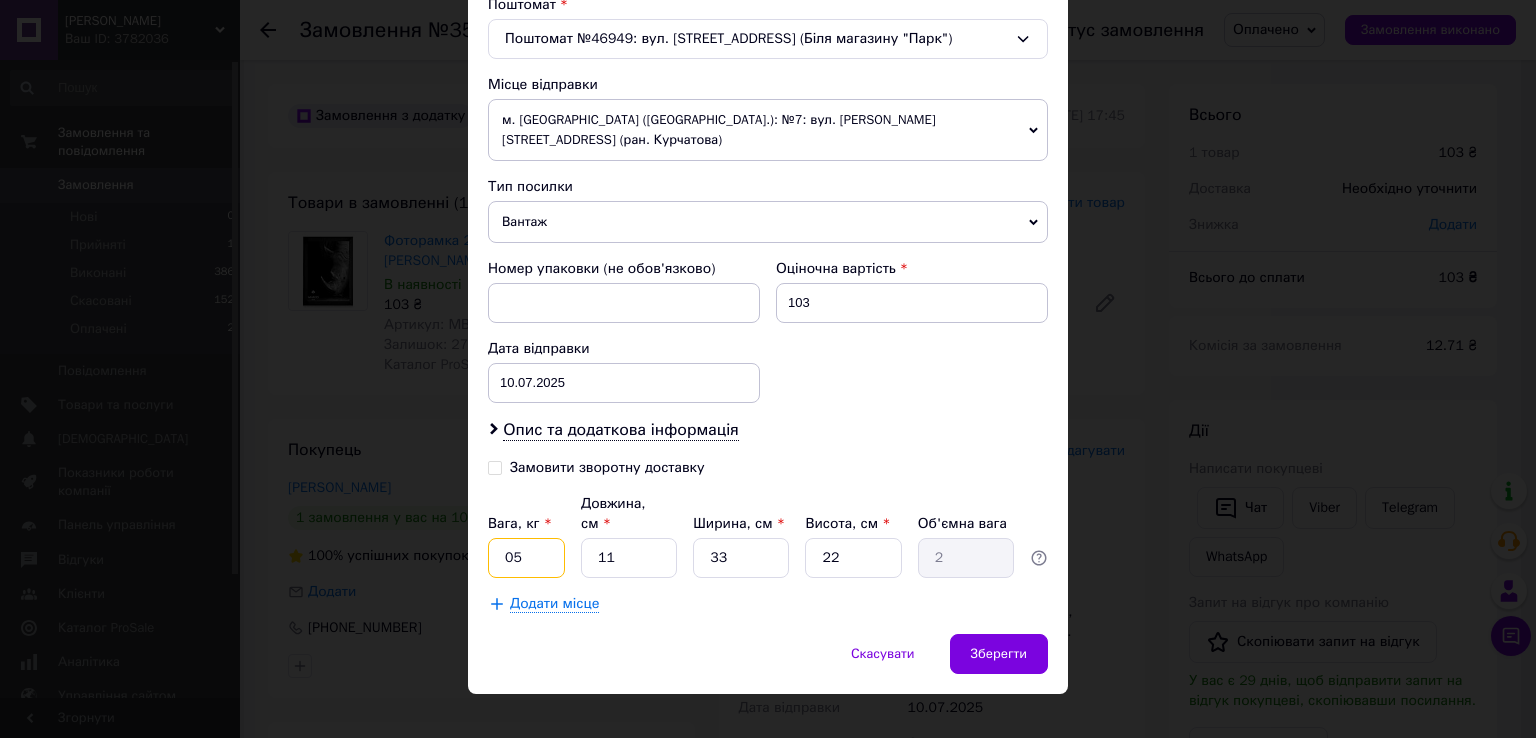 type on "0" 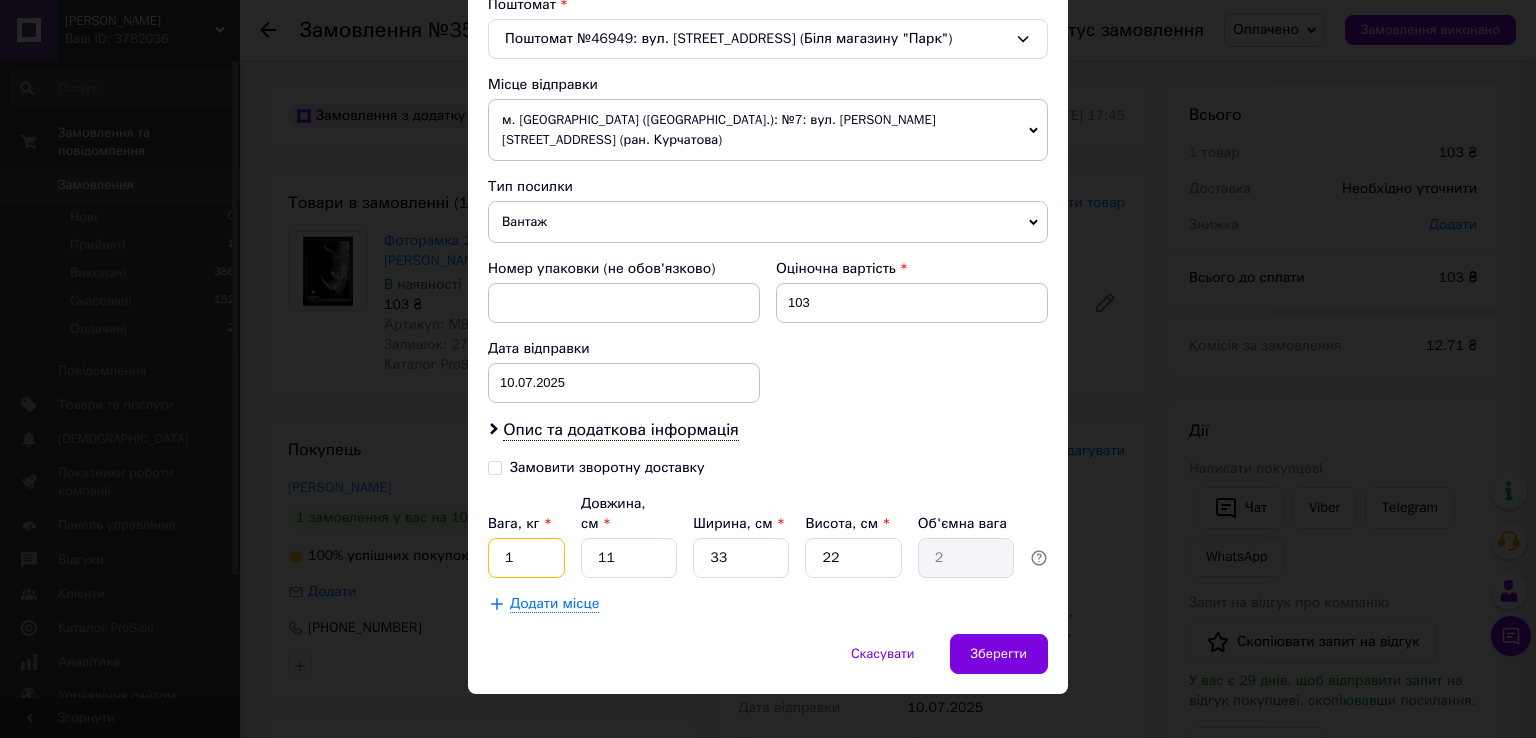 type on "1" 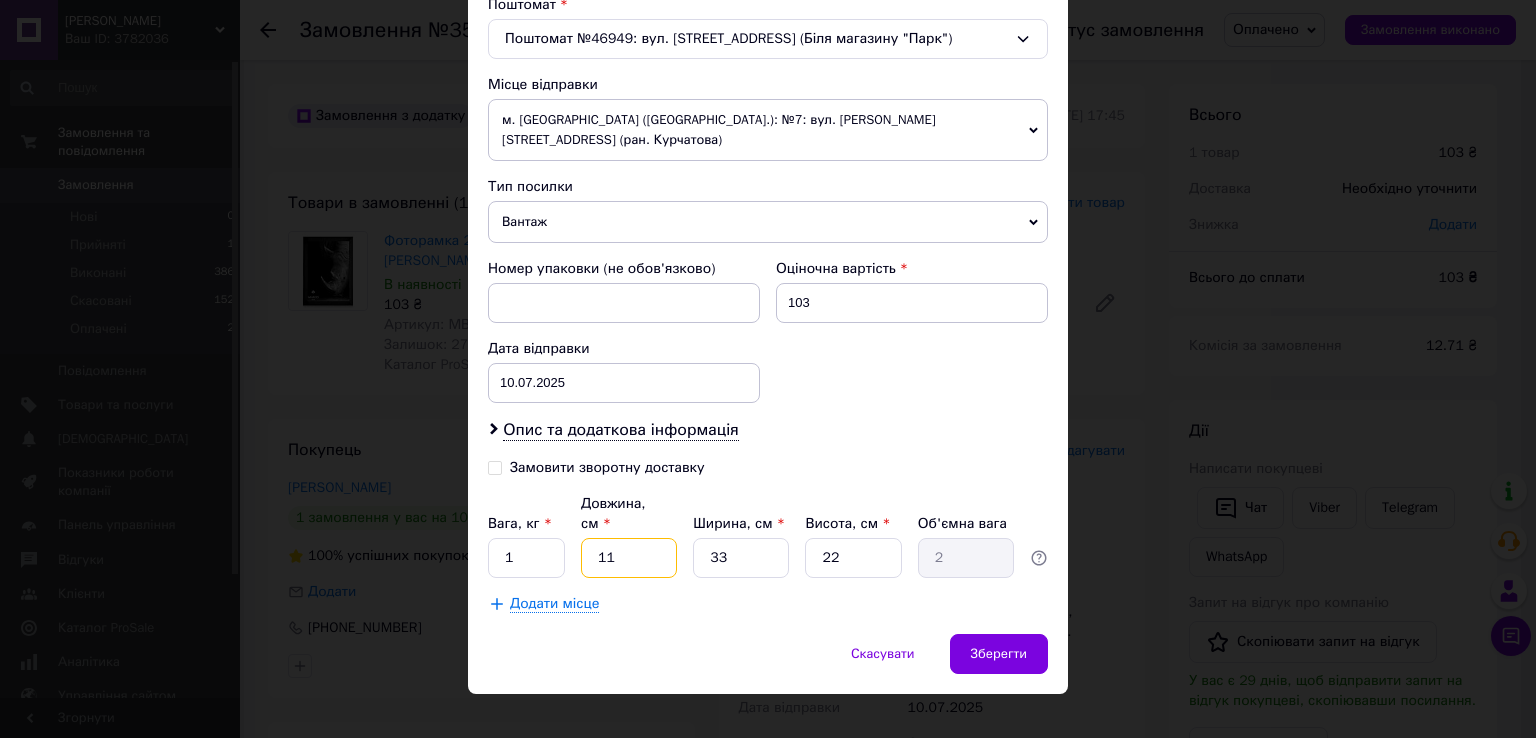click on "11" at bounding box center (629, 558) 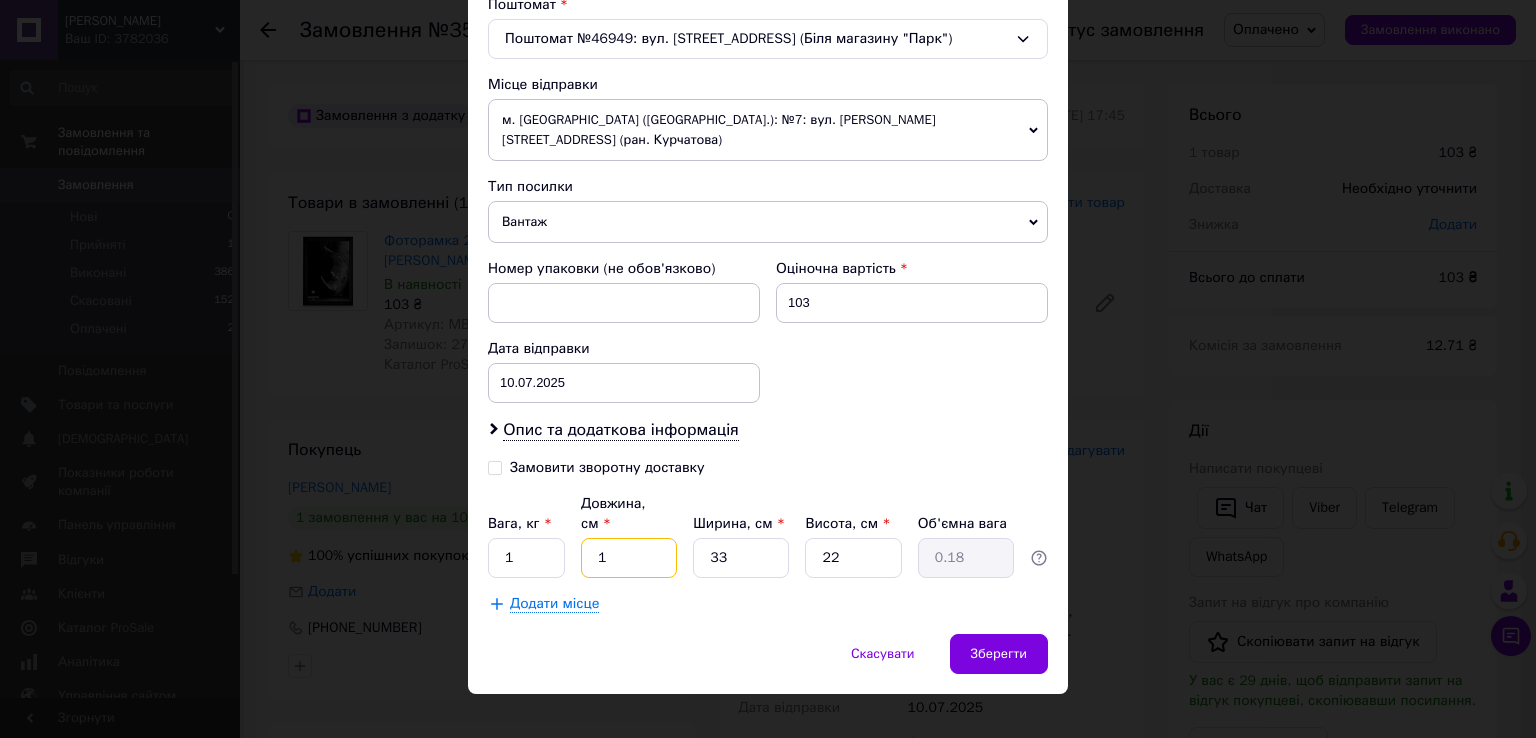 type 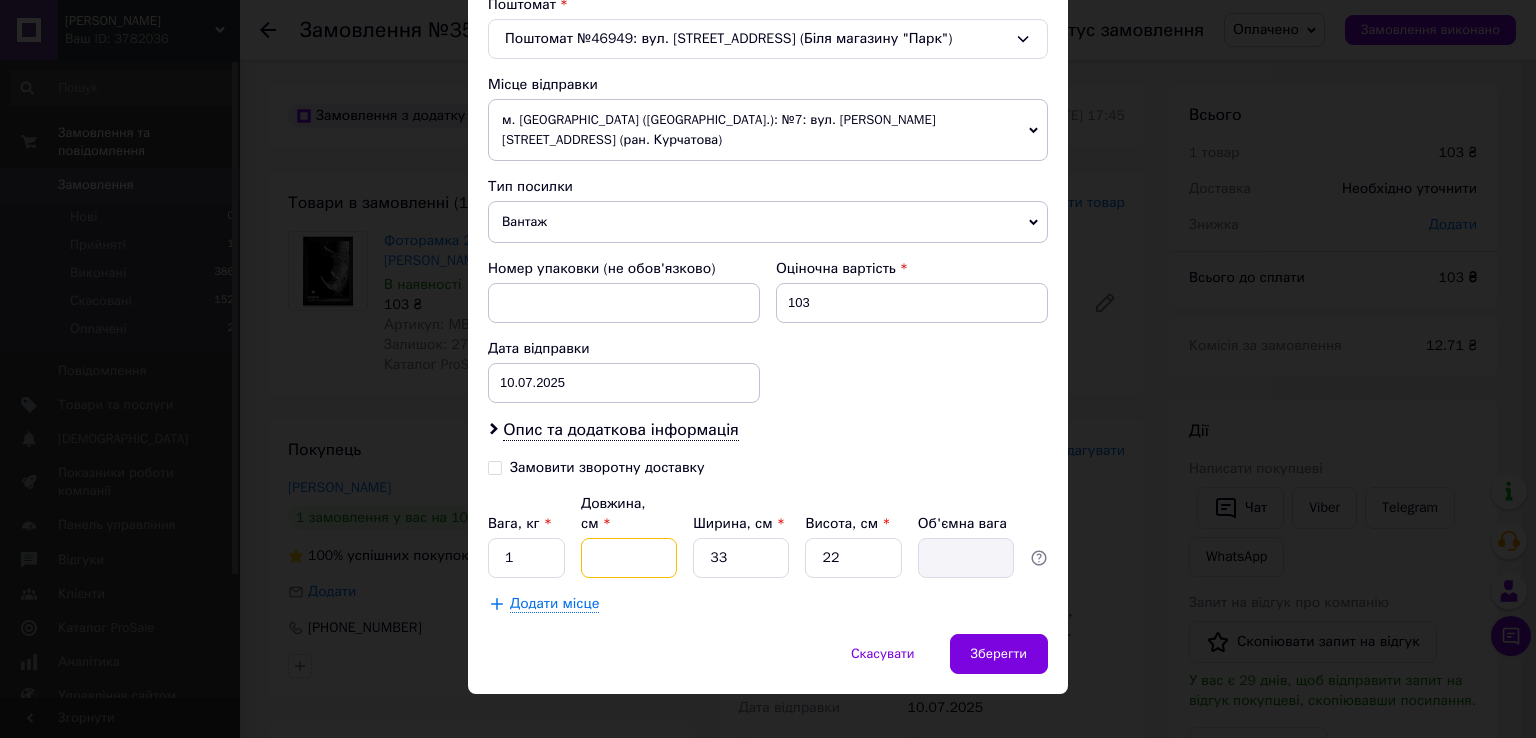 type on "3" 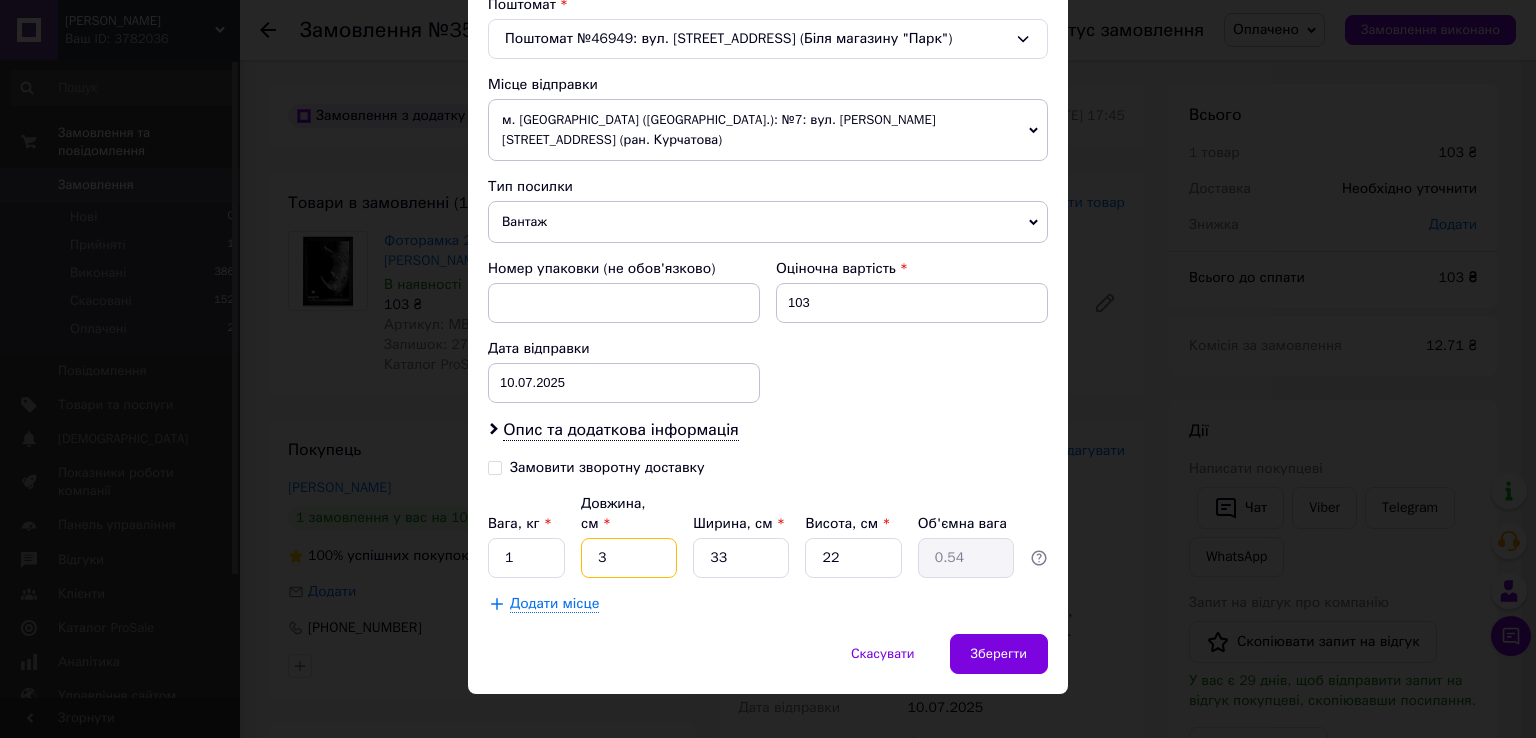 type on "32" 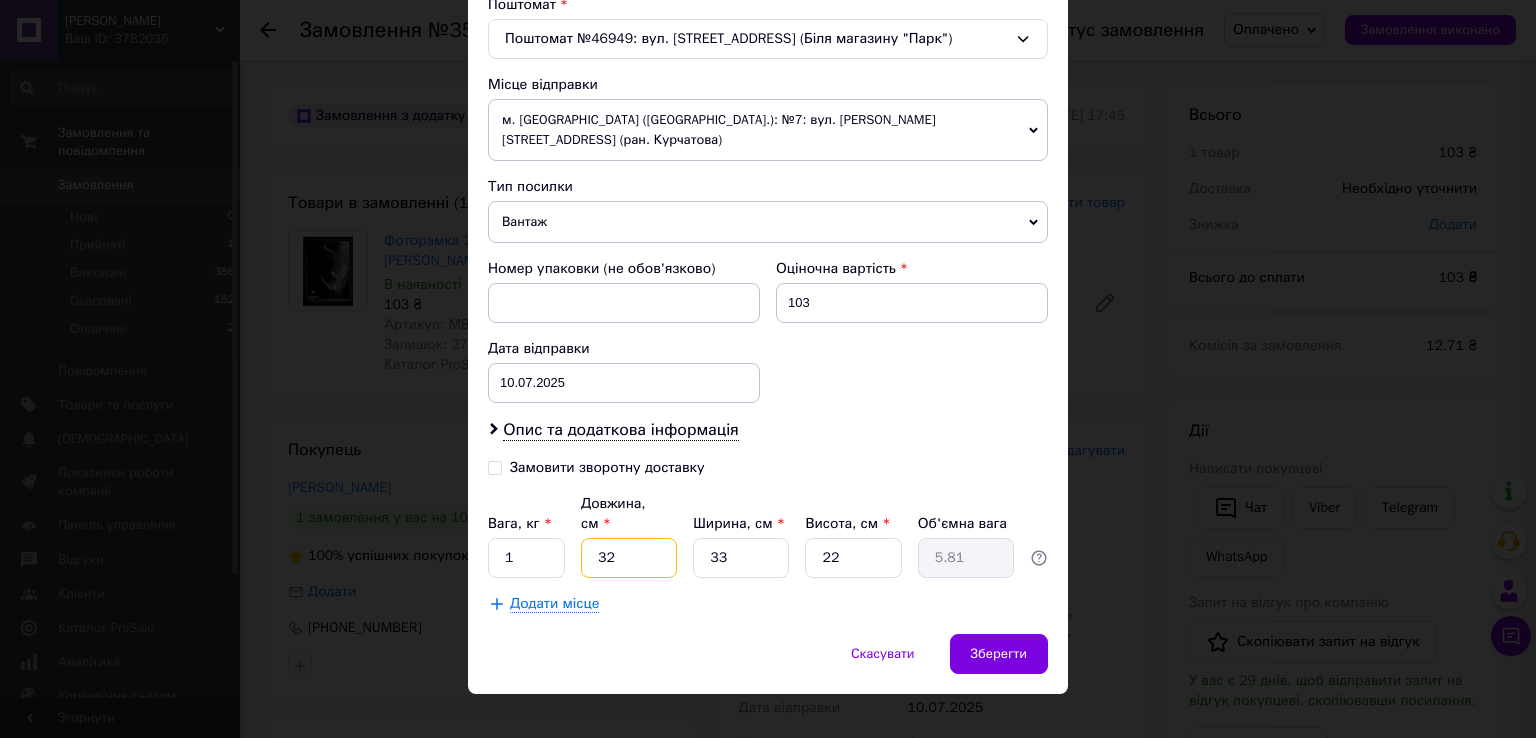 type on "32" 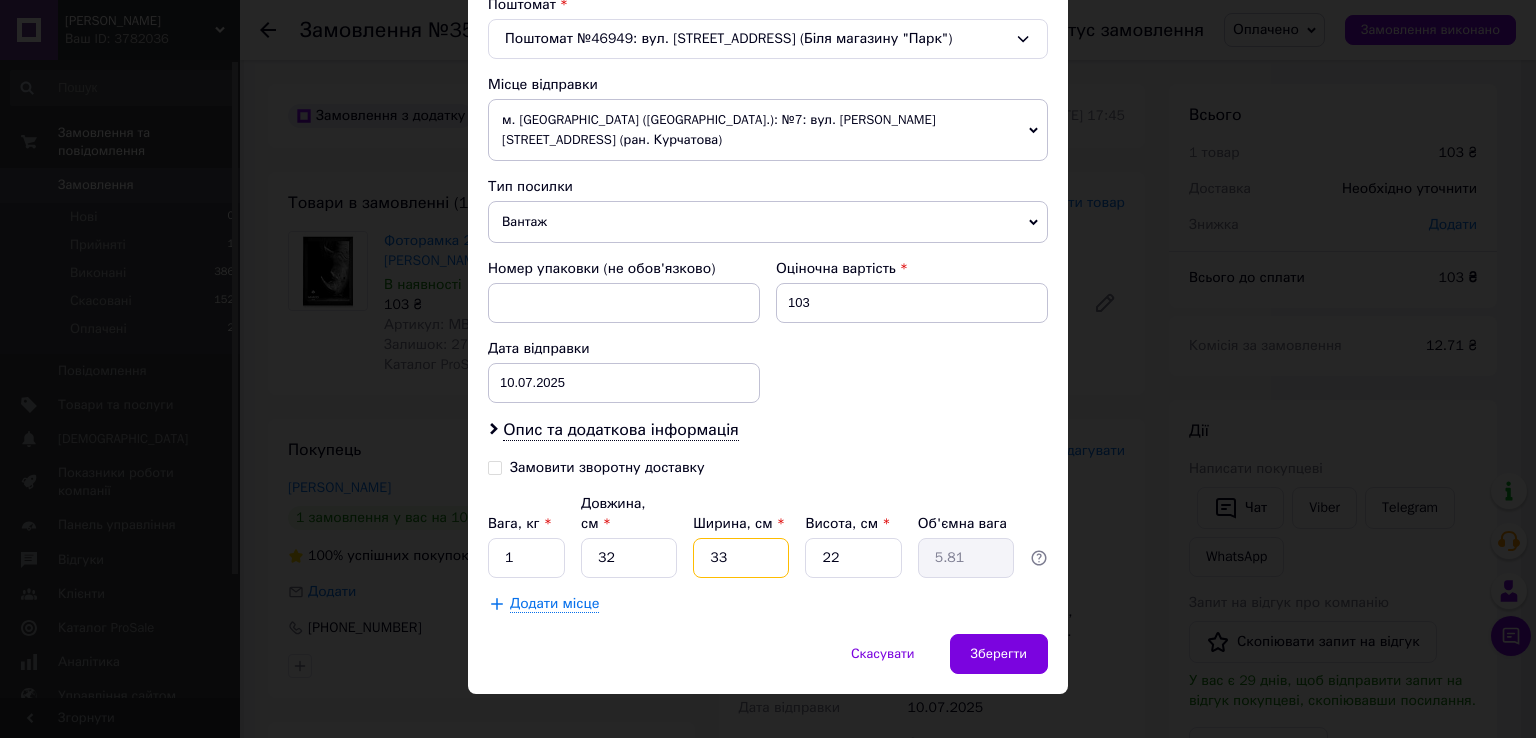 click on "33" at bounding box center [741, 558] 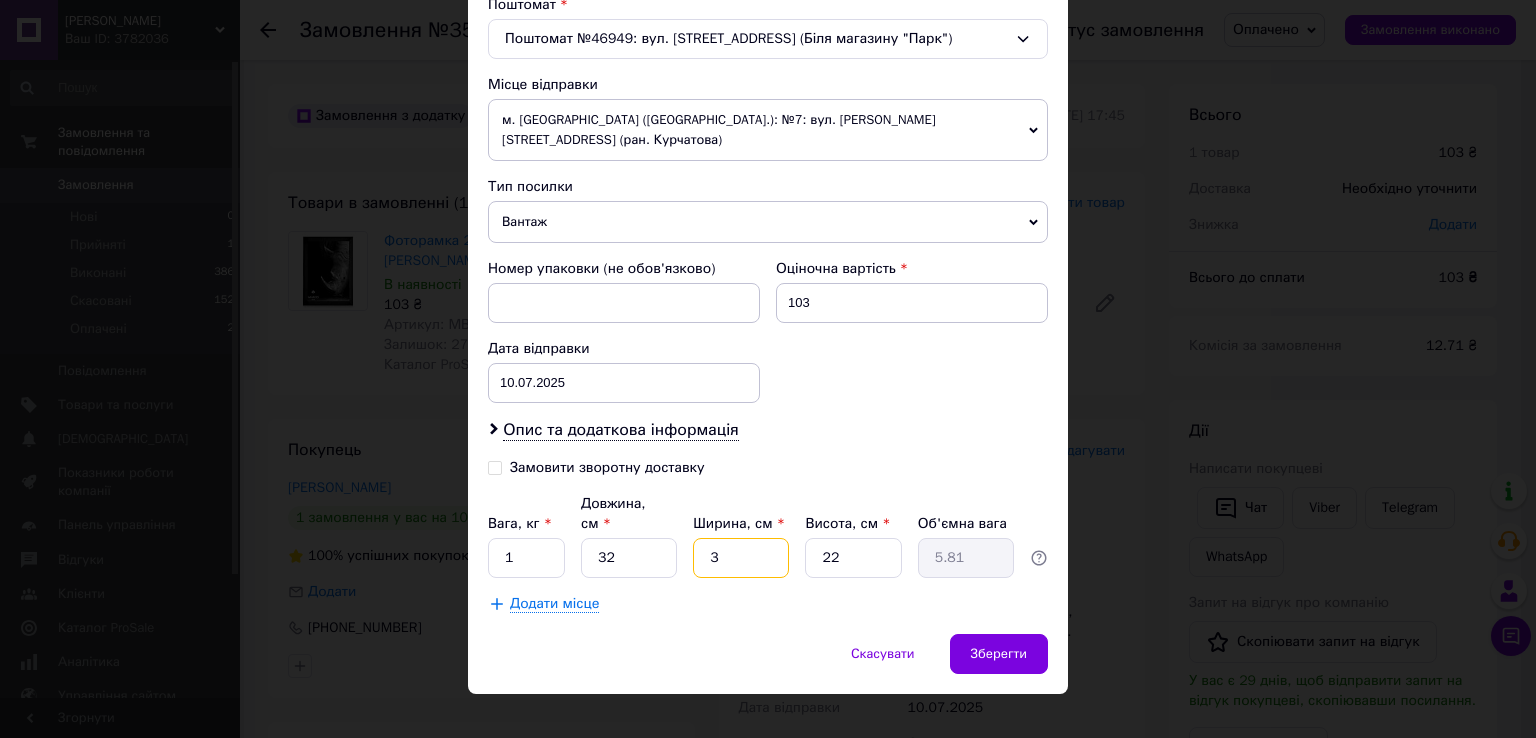 type on "0.53" 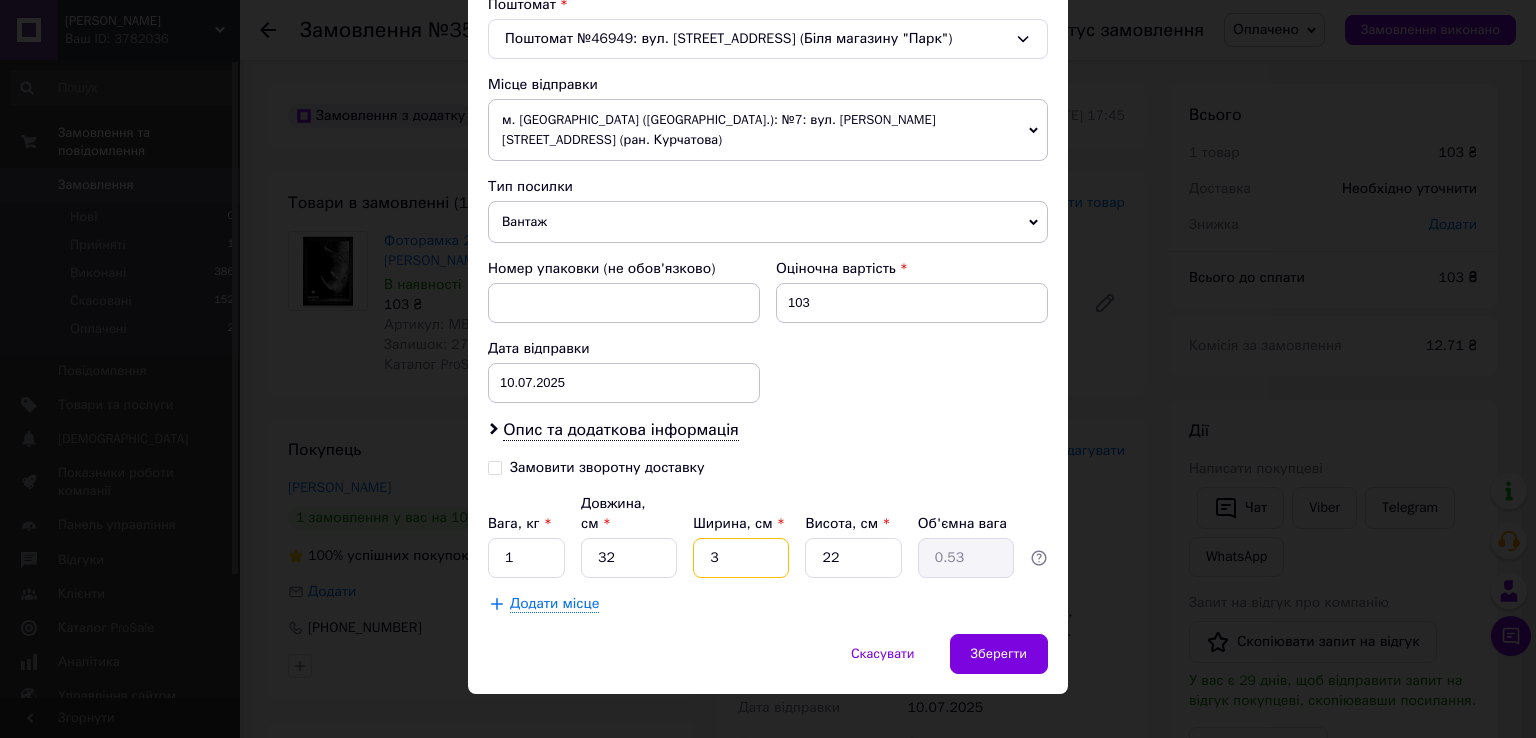type 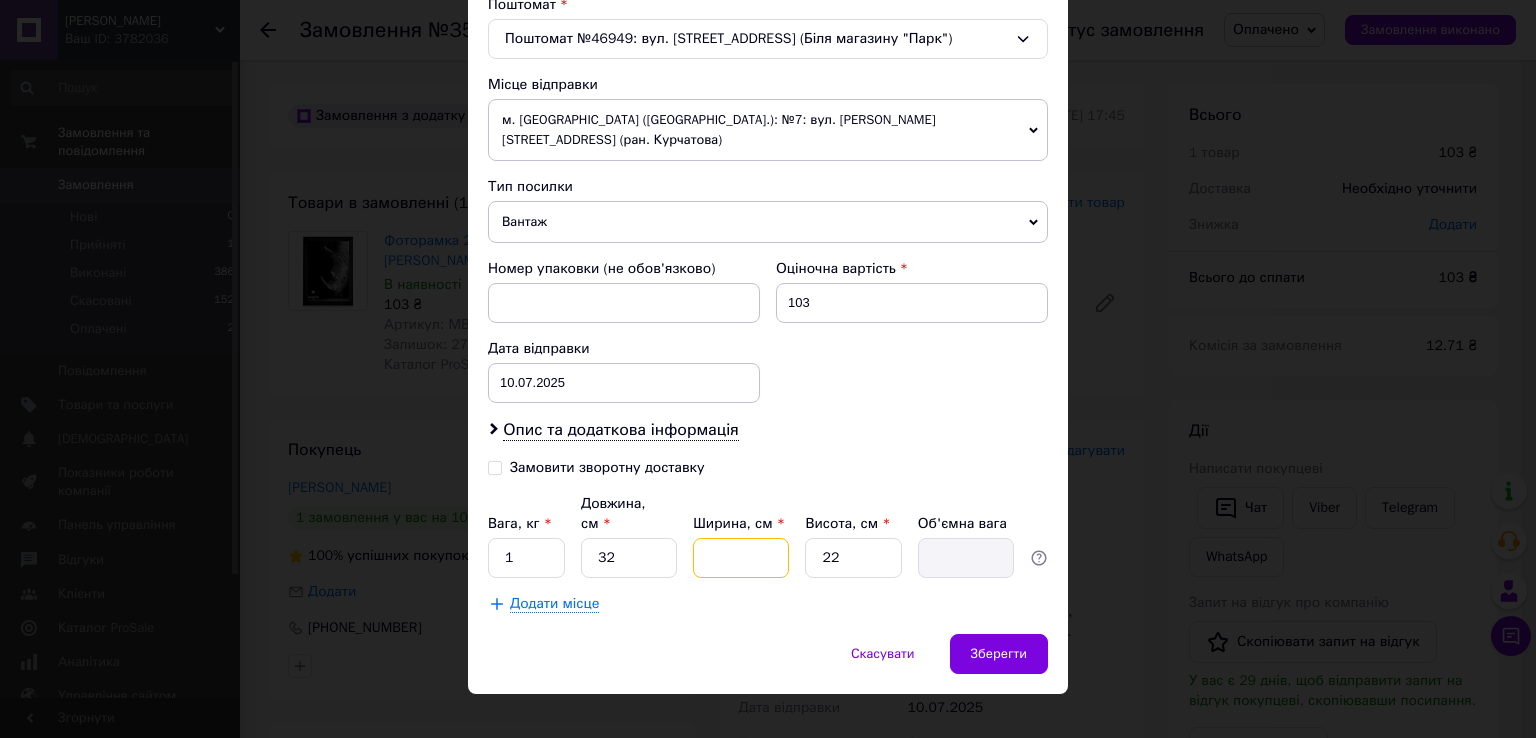 type on "2" 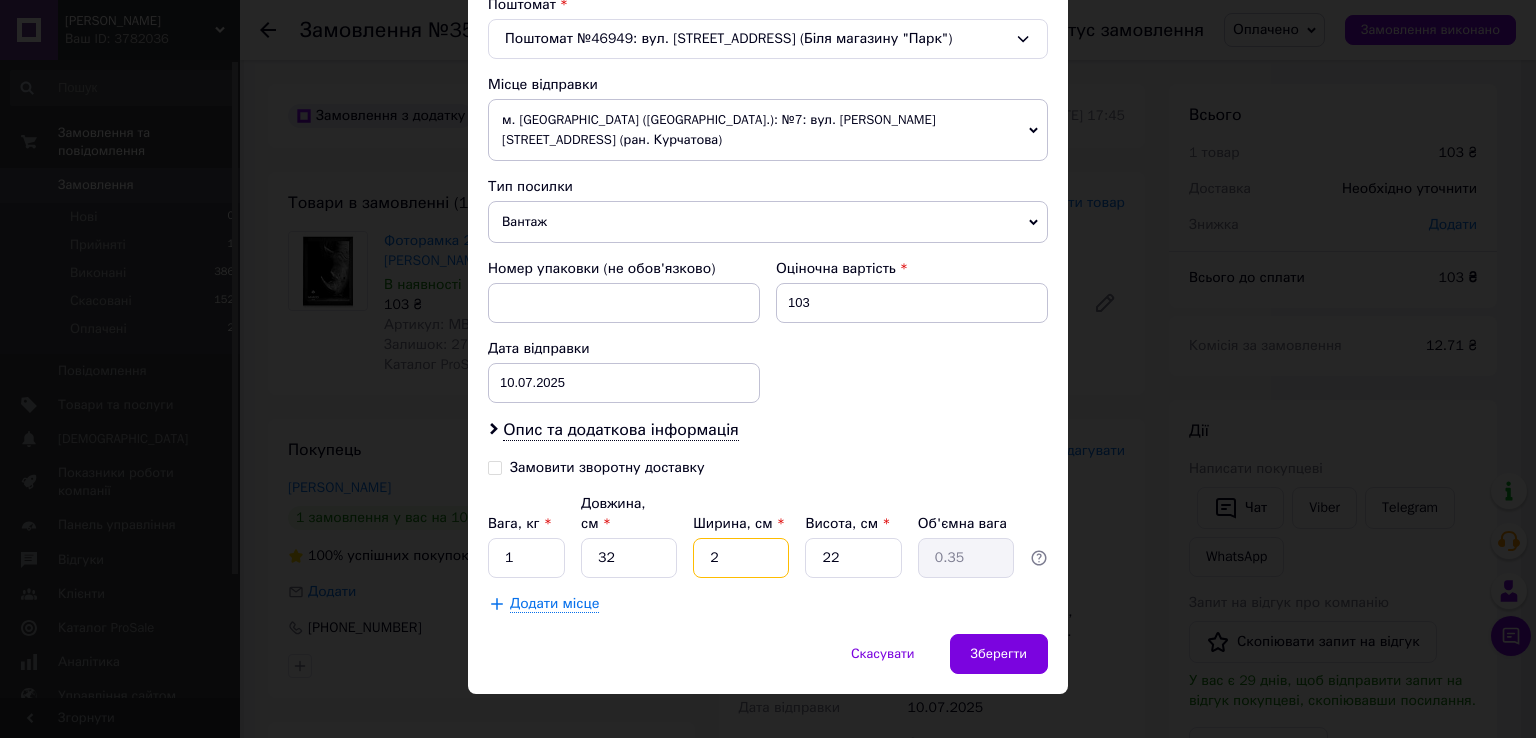 type on "23" 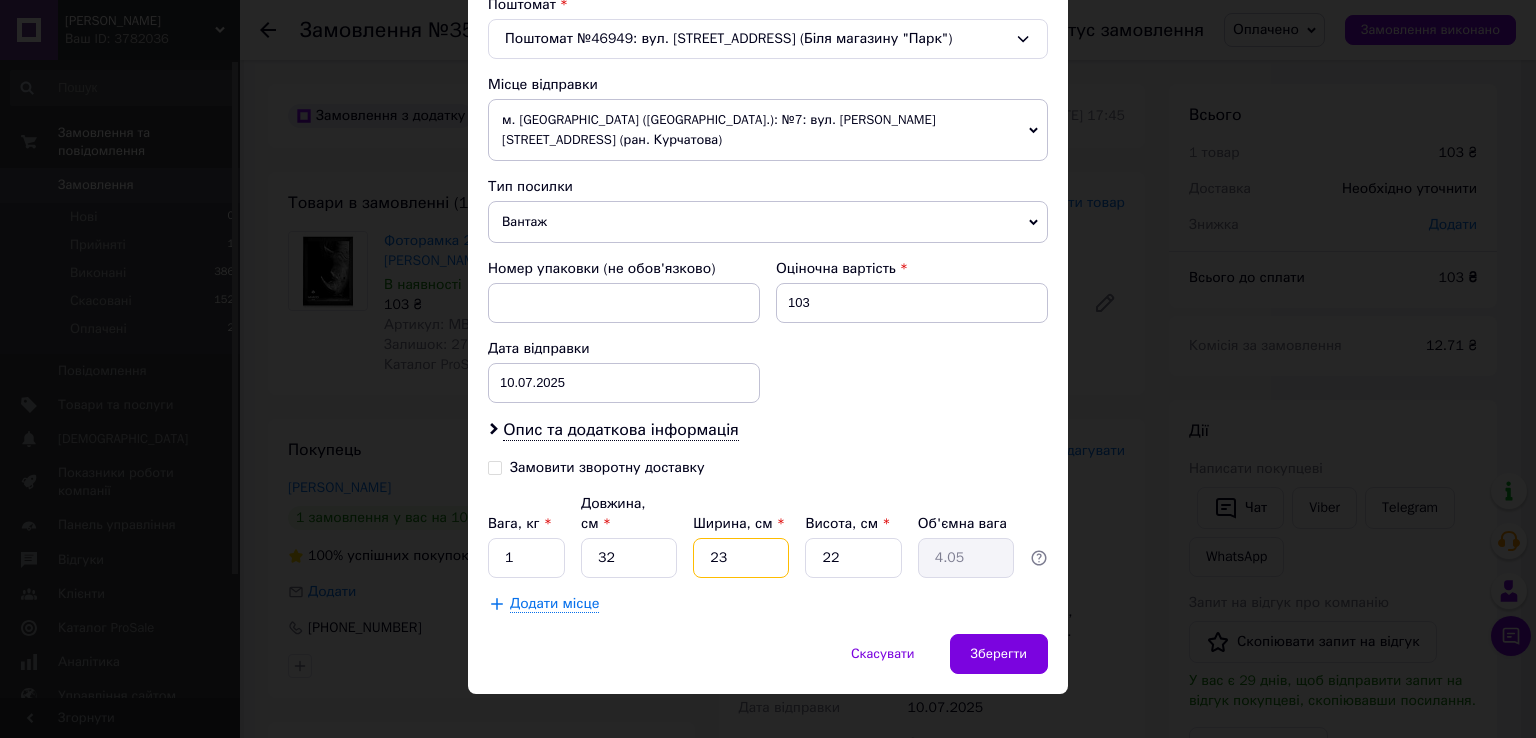 type on "23" 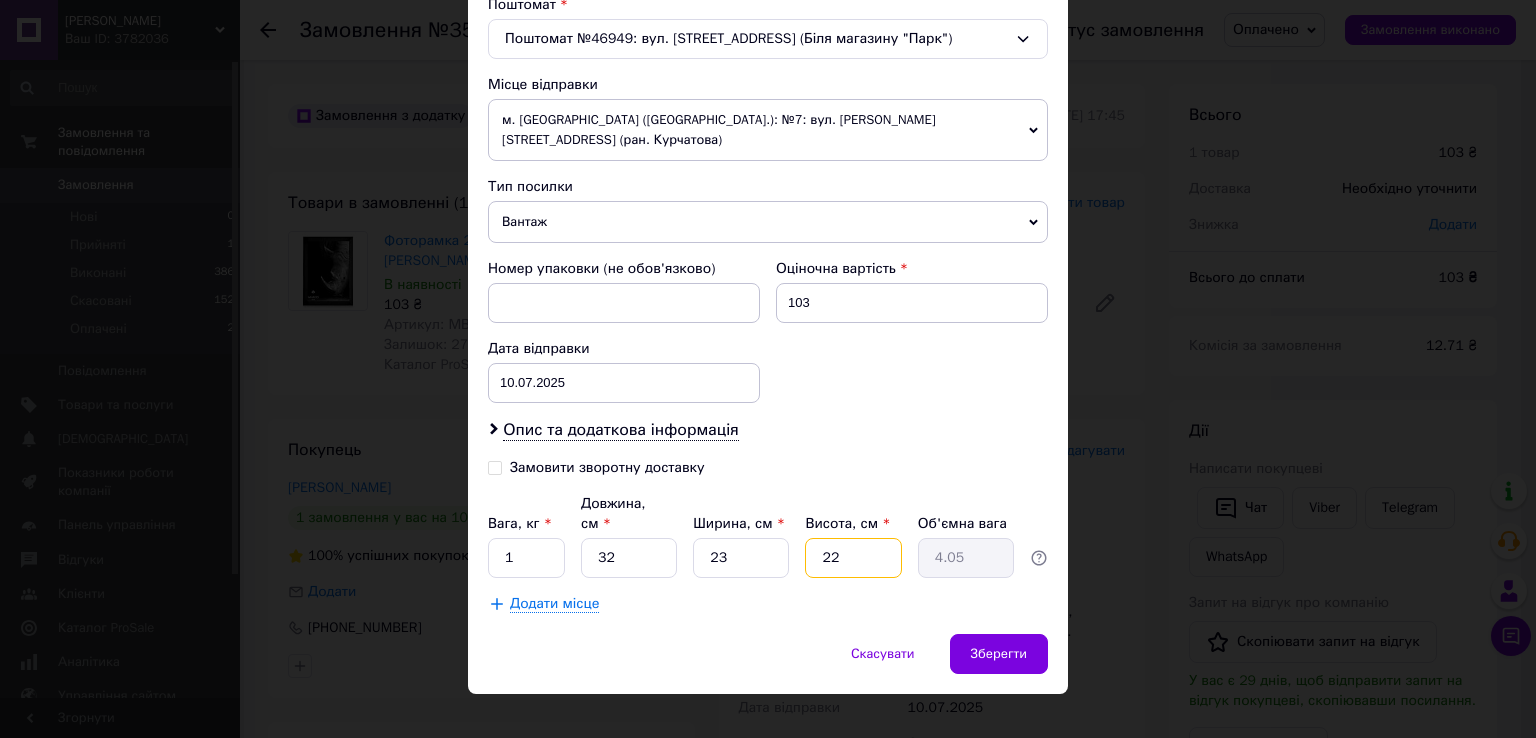 click on "22" at bounding box center (853, 558) 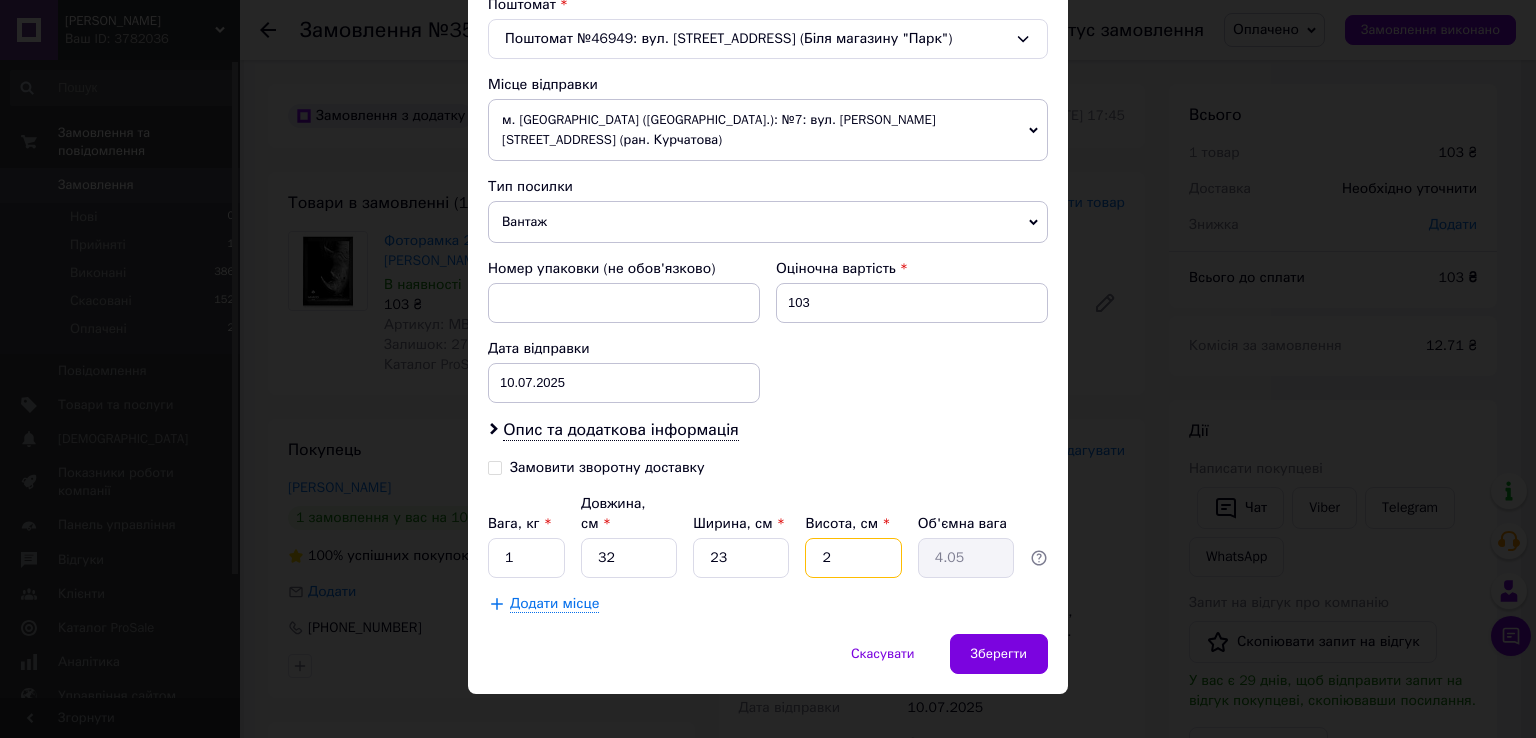 type on "0.37" 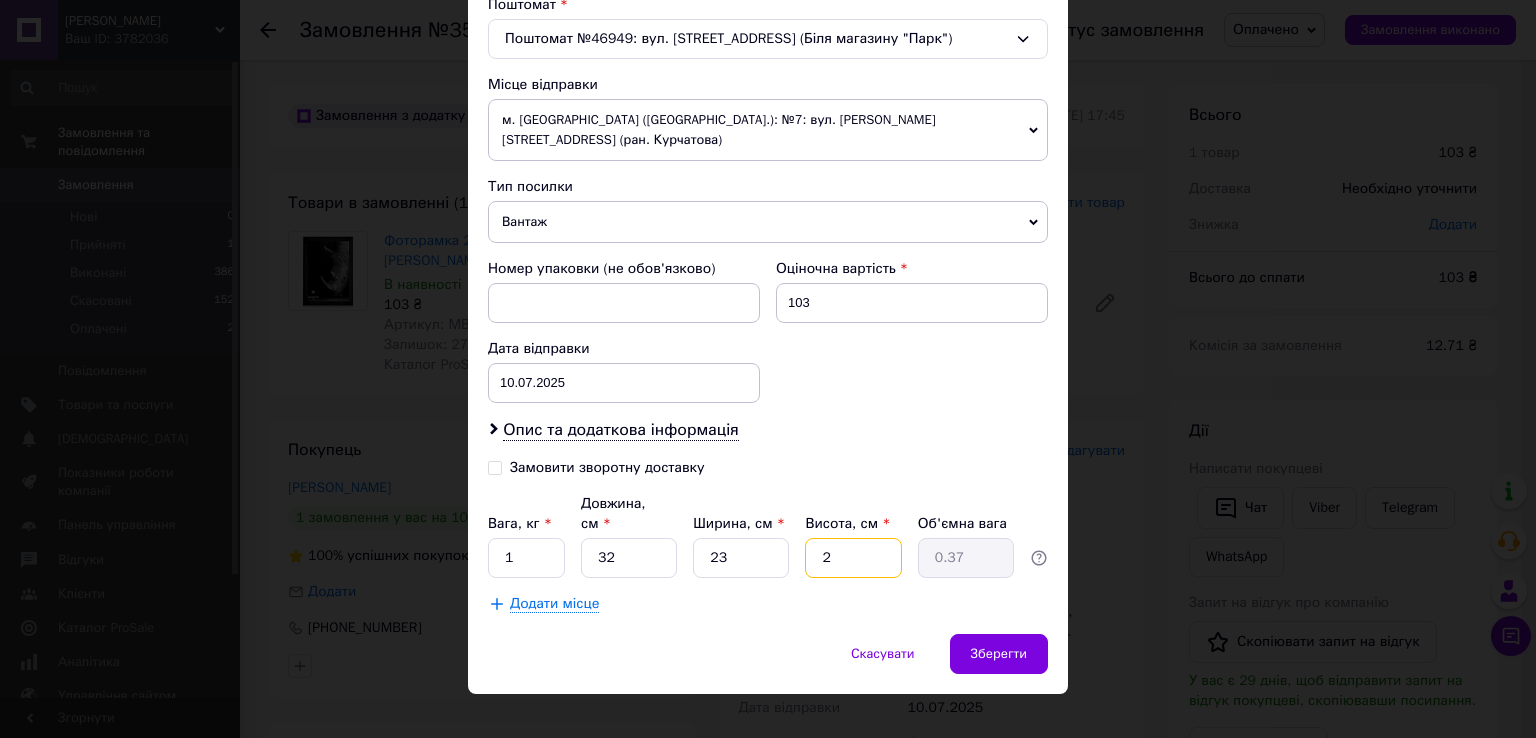 type 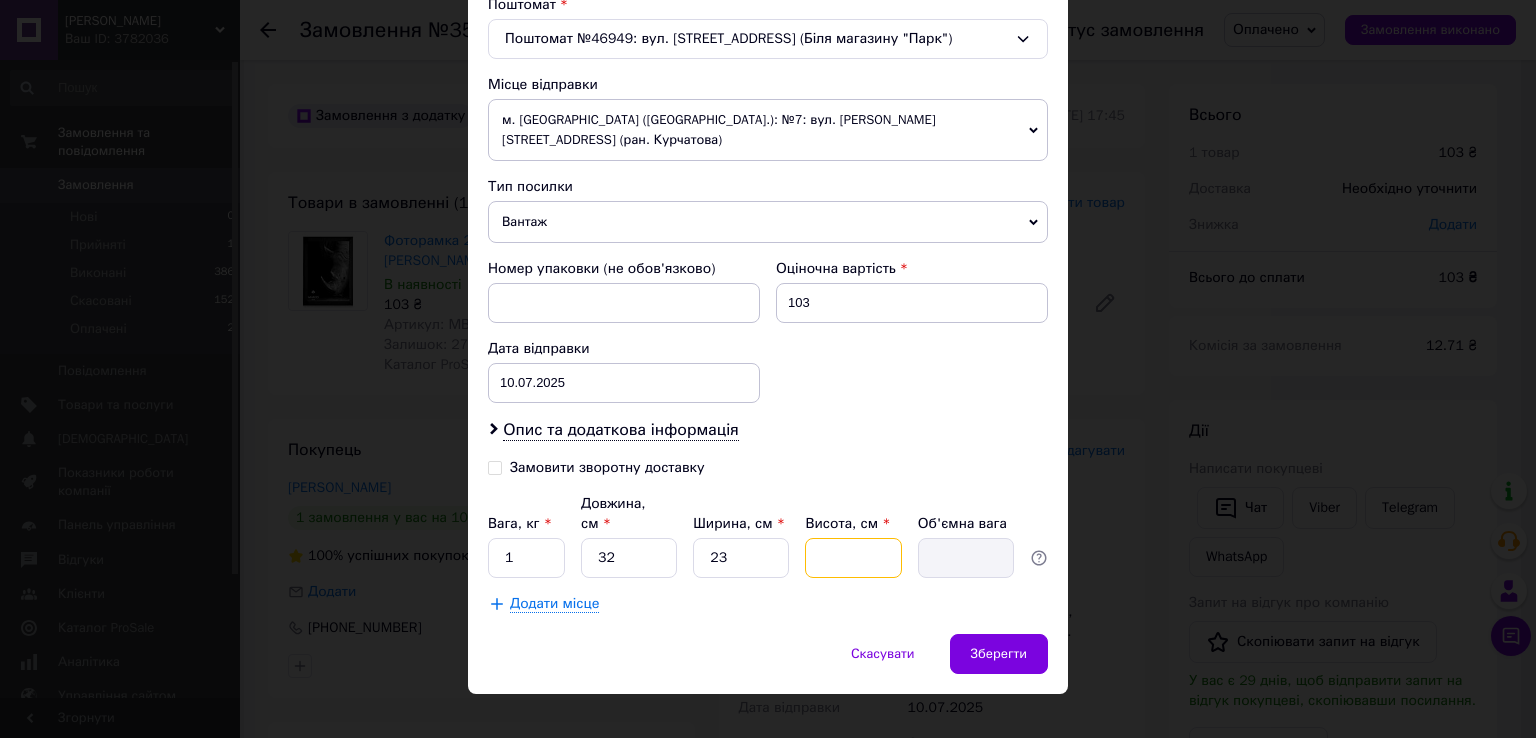 type on "2" 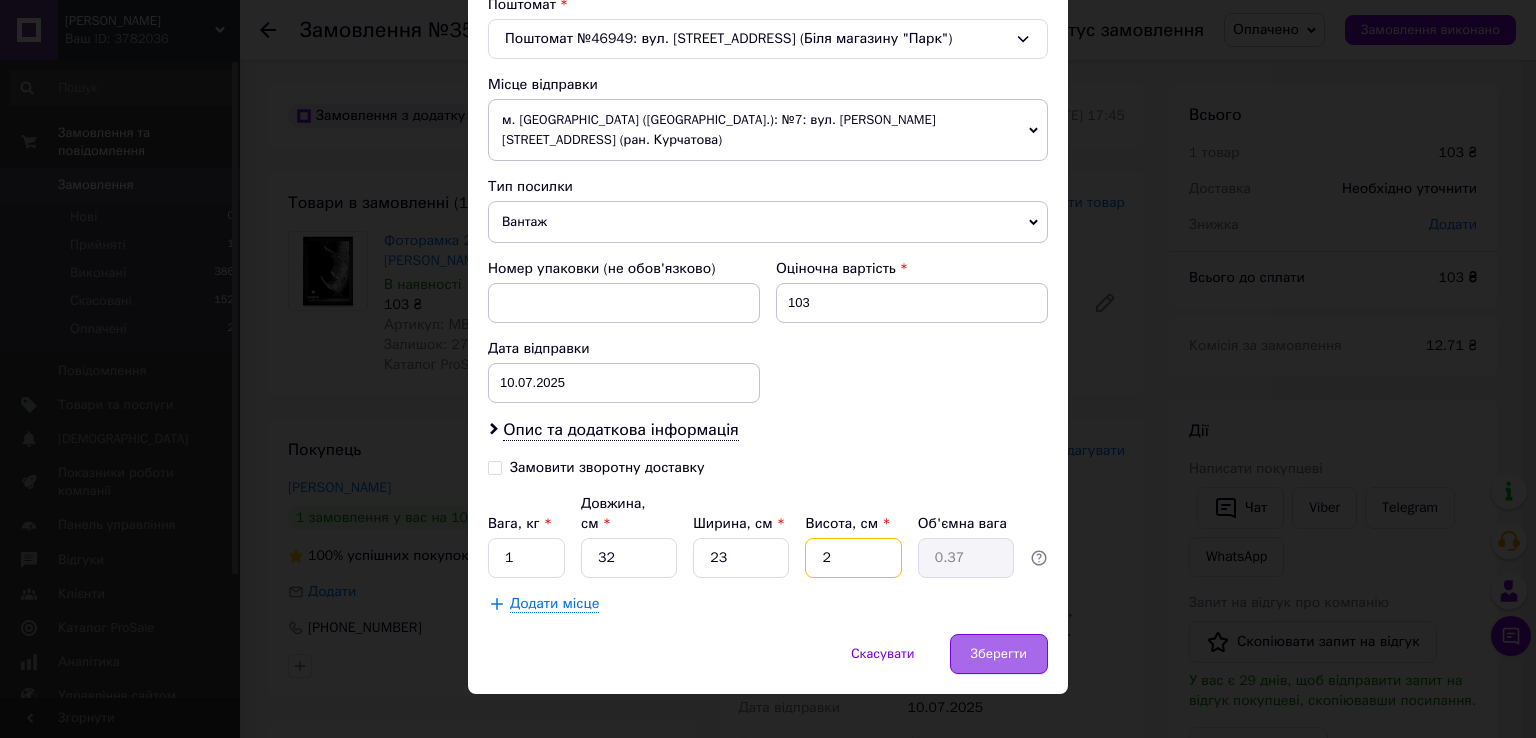 type on "2" 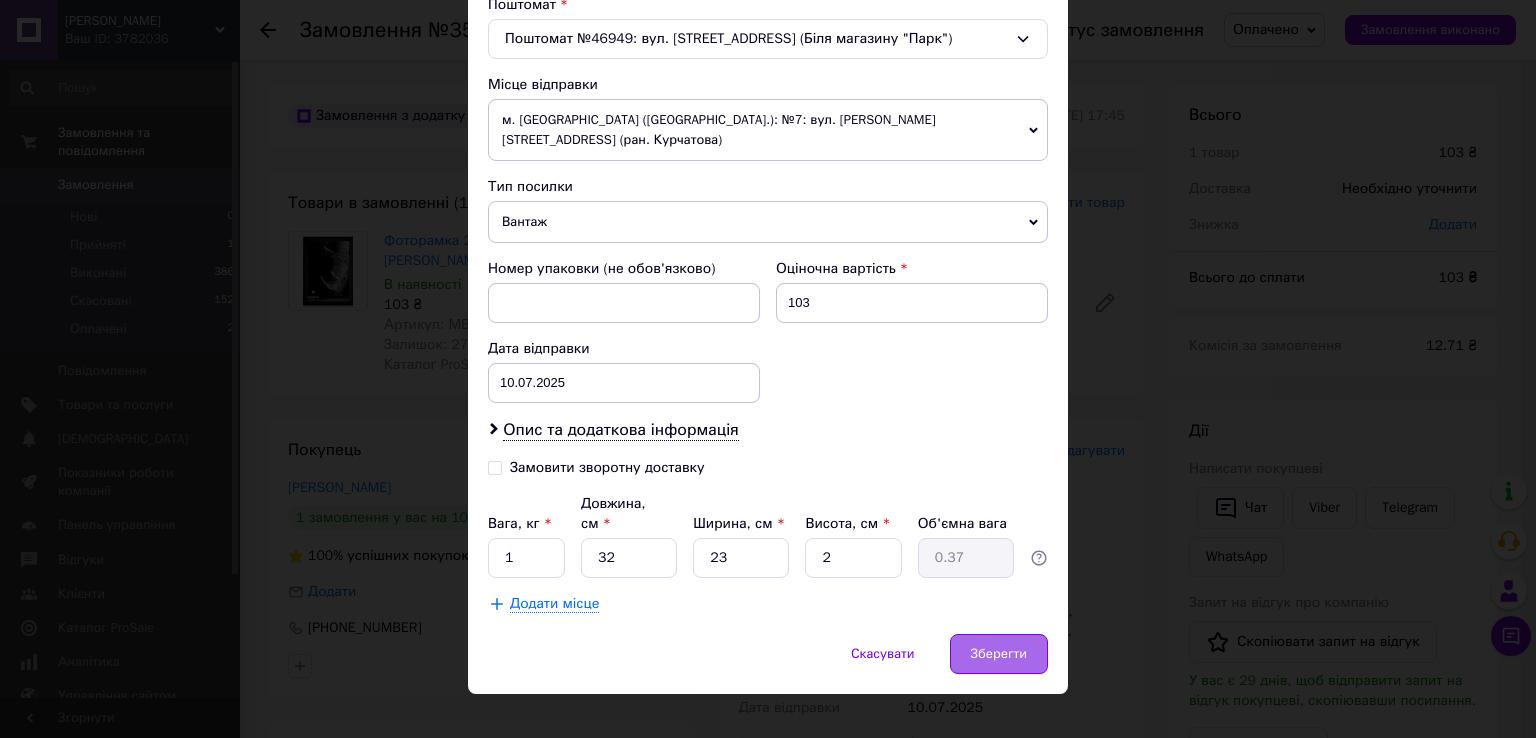 click on "Зберегти" at bounding box center [999, 654] 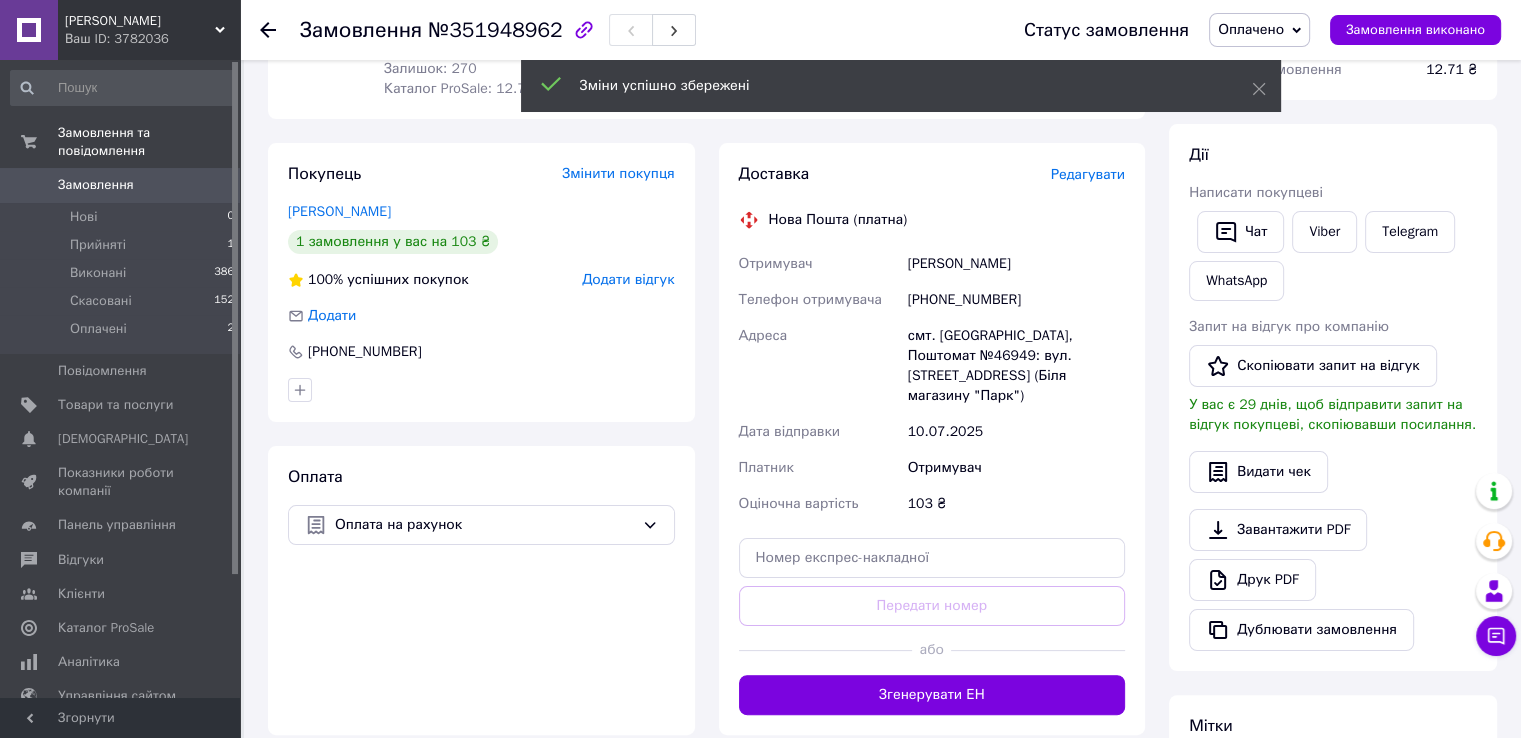 scroll, scrollTop: 400, scrollLeft: 0, axis: vertical 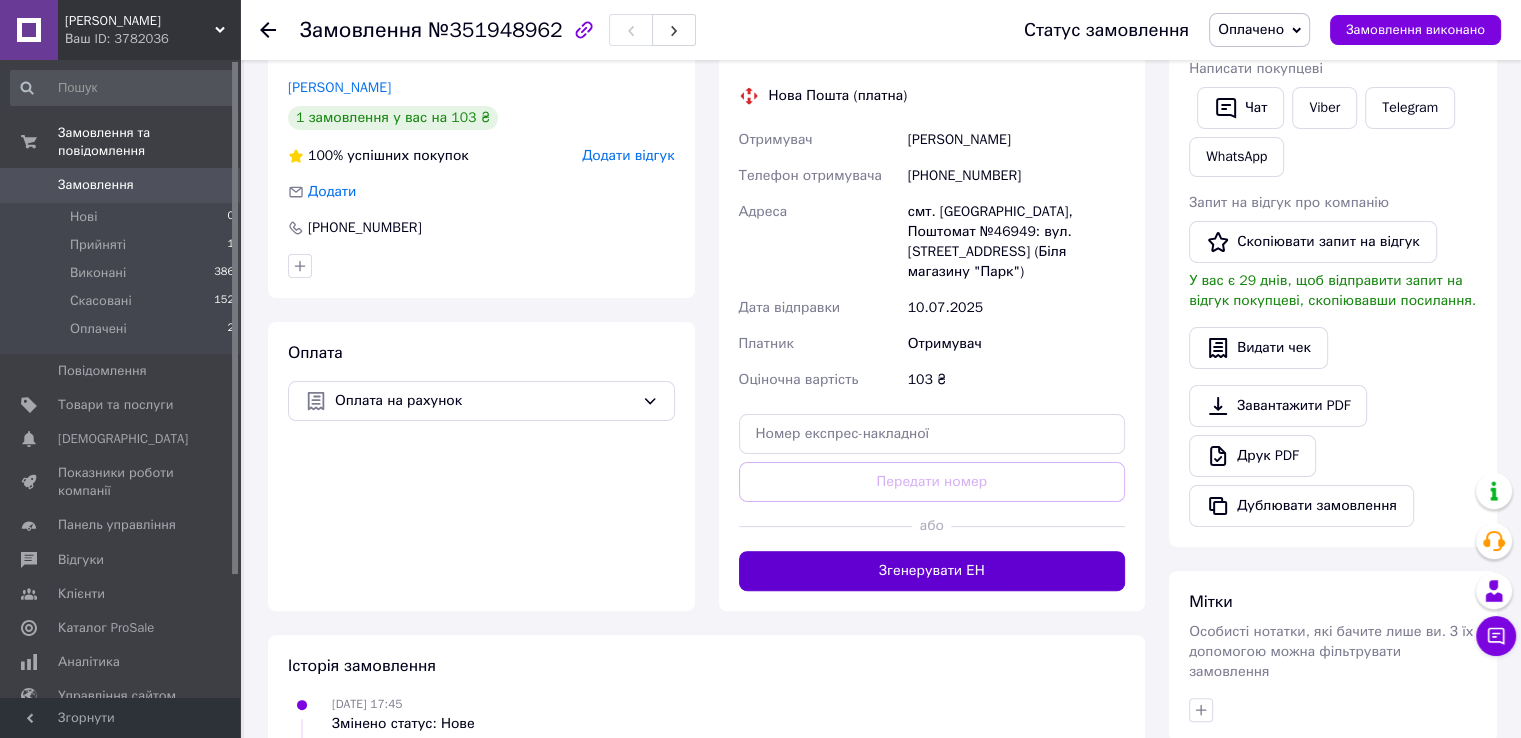click on "Згенерувати ЕН" at bounding box center [932, 571] 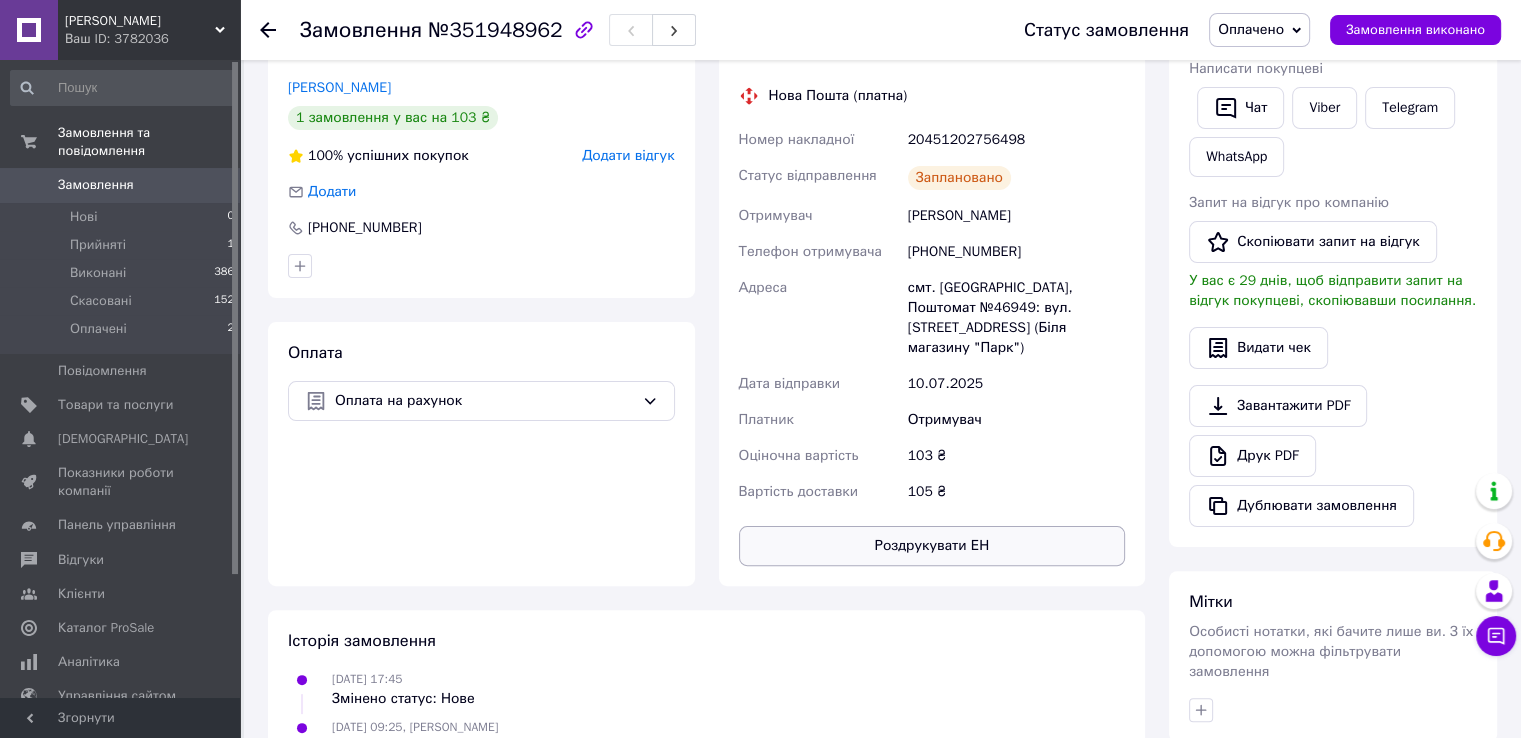 click on "Роздрукувати ЕН" at bounding box center [932, 546] 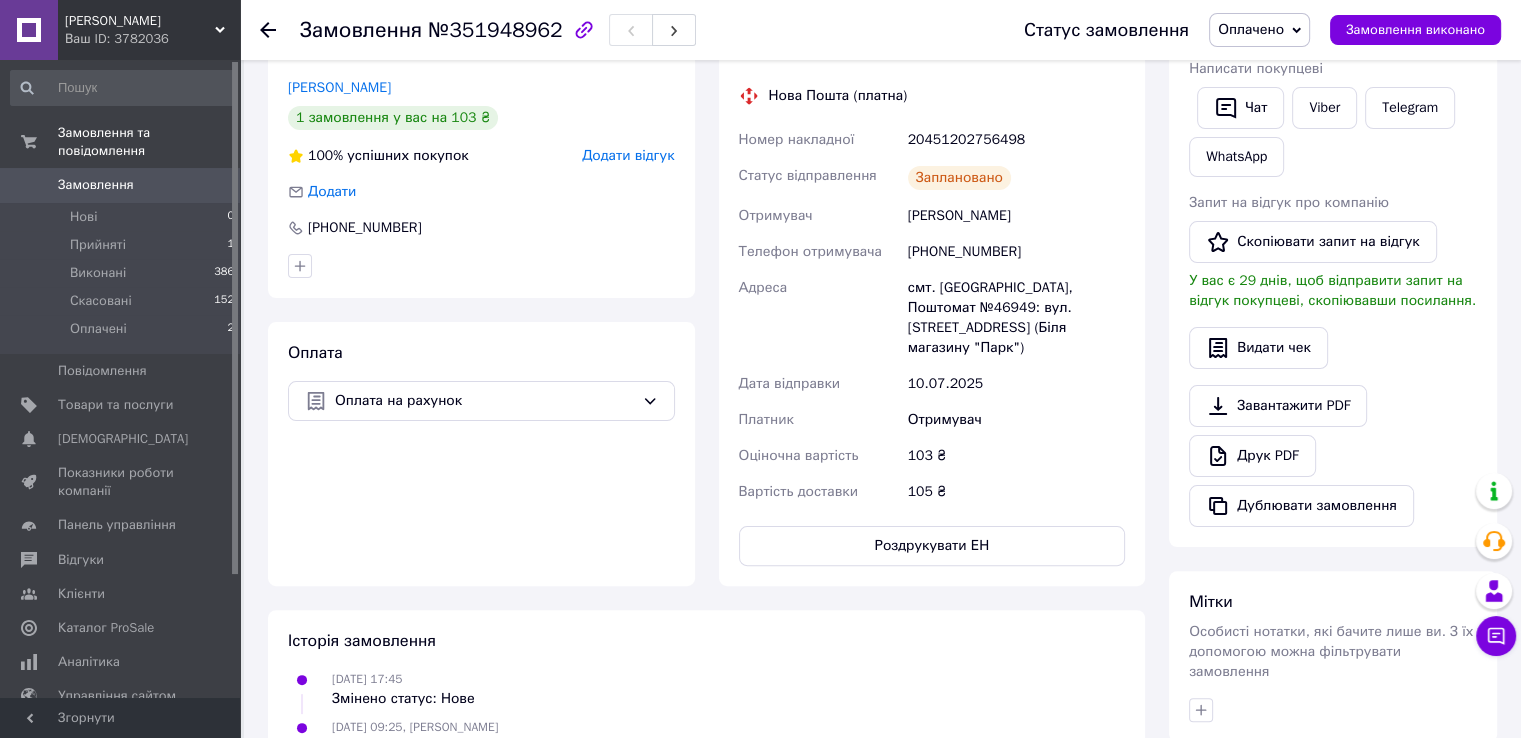 click on "09.07.2025 17:45 Змінено статус: Нове 10.07.2025 09:25, Едуард Маркаров Змінено статус: з Нове на Прийнято 10.07.2025 09:42, Едуард Маркаров Змінено статус: з Прийнято на Оплачено 10.07.2025 09:42, Едуард Маркаров 10.07.2025 09:42, Едуард Маркаров Створено/додано ЕН 20451202756498, Нова Пошта" at bounding box center [706, 825] 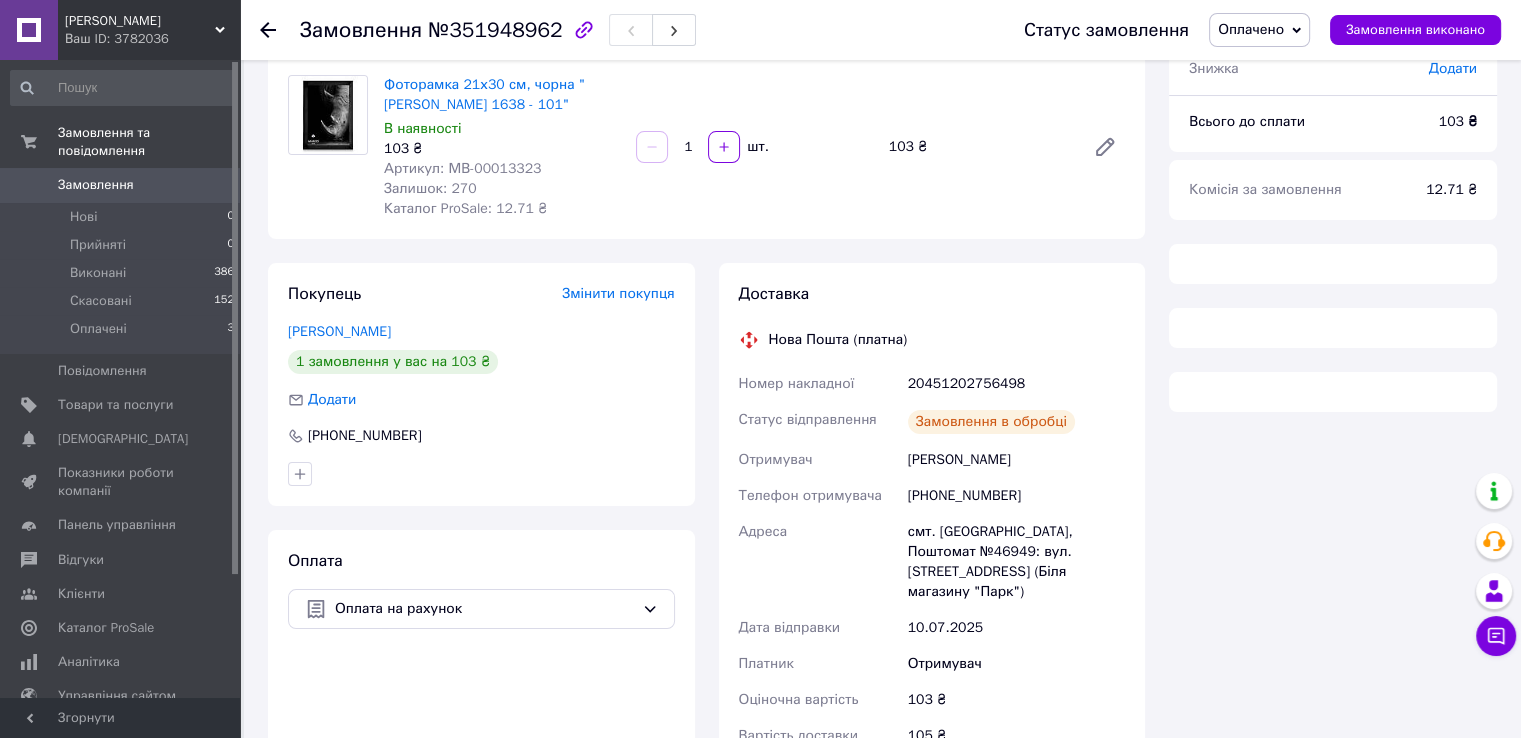 scroll, scrollTop: 176, scrollLeft: 0, axis: vertical 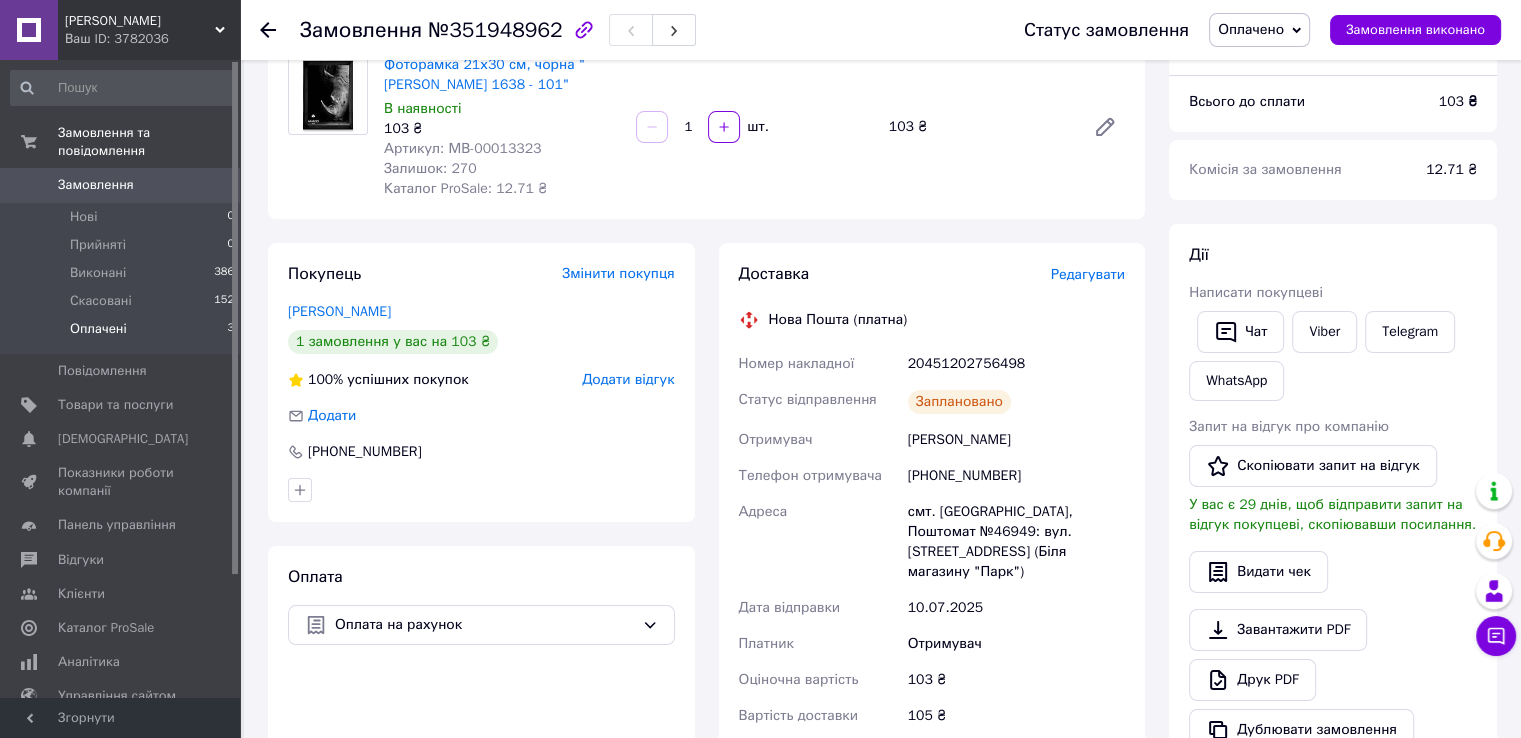 click on "Оплачені" at bounding box center (98, 329) 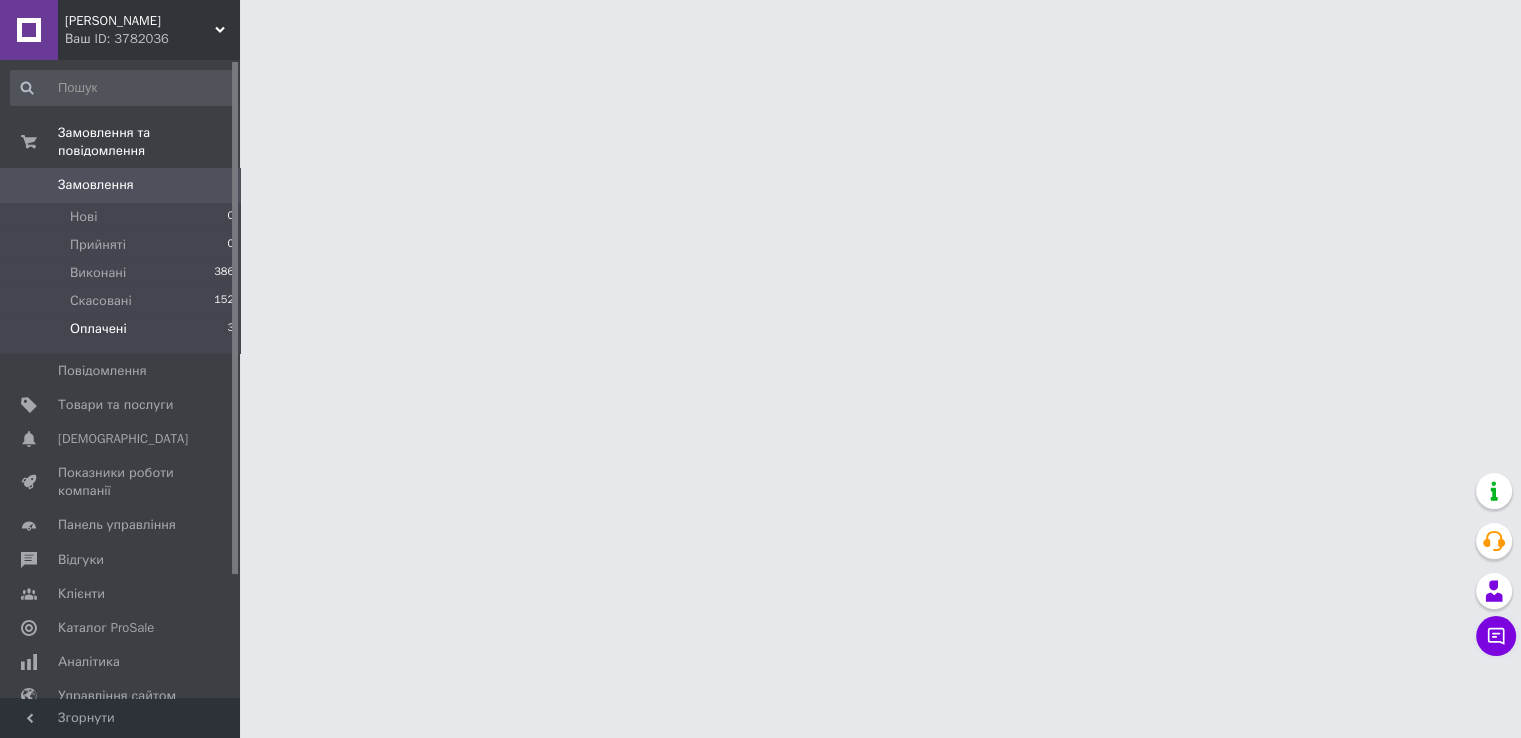 scroll, scrollTop: 0, scrollLeft: 0, axis: both 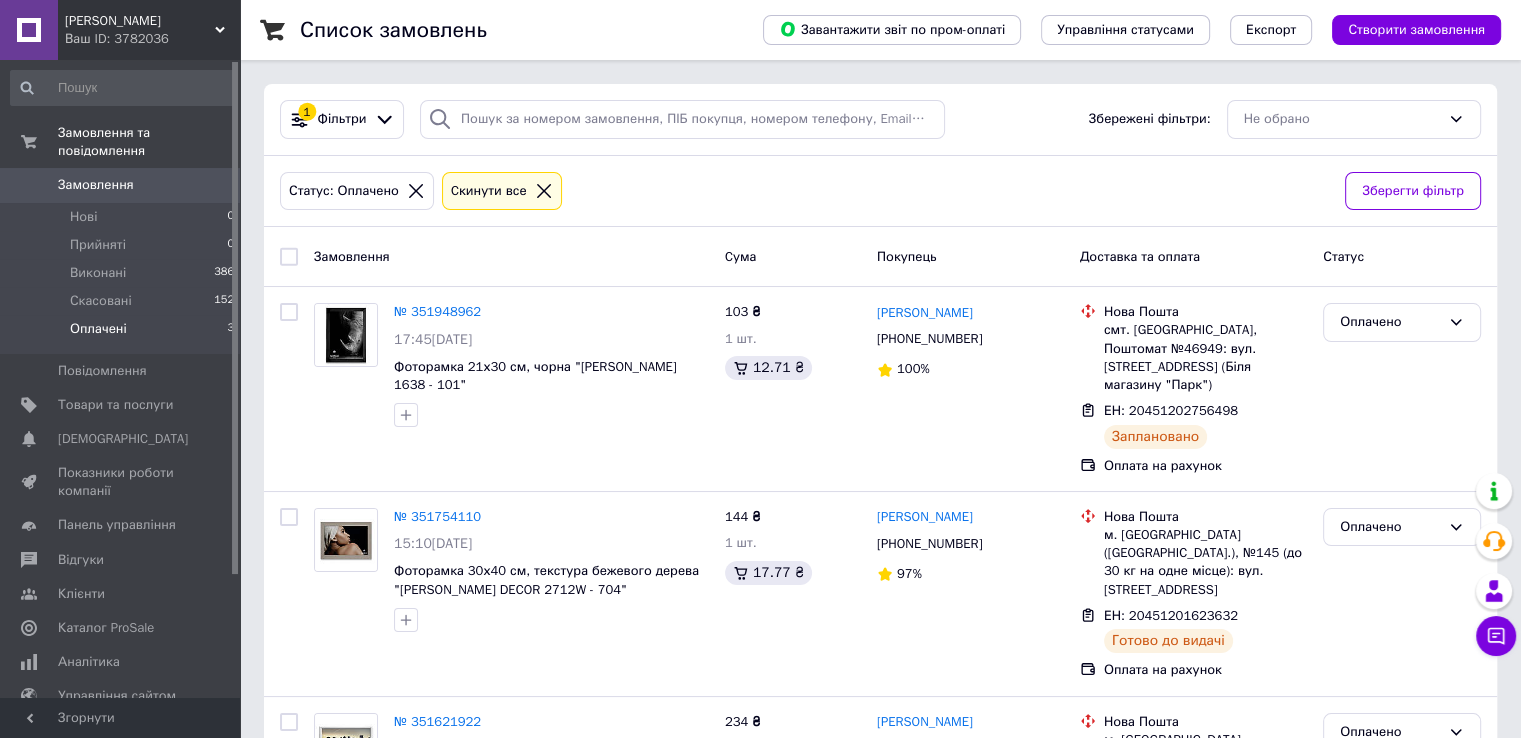 click on "Оплачені" at bounding box center [98, 329] 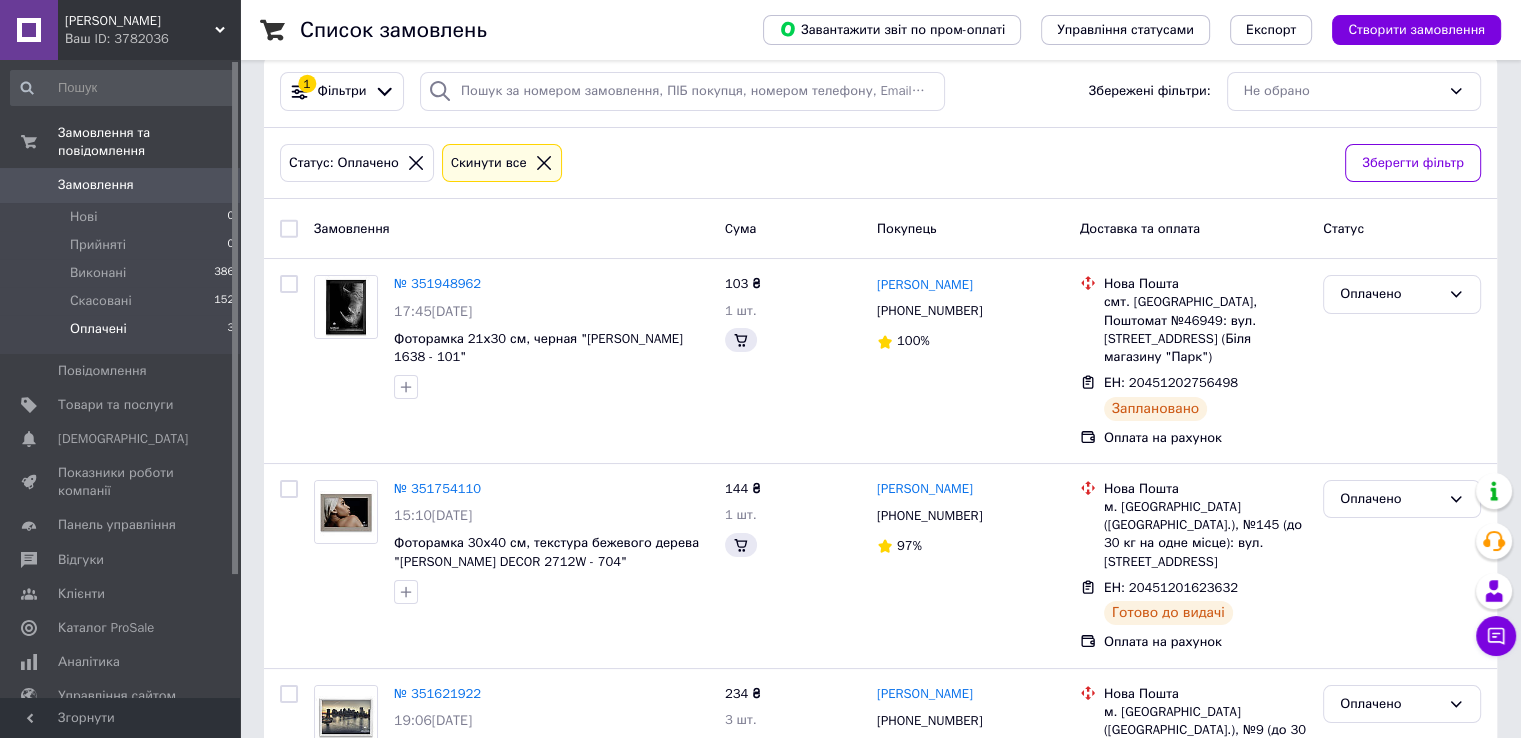 scroll, scrollTop: 130, scrollLeft: 0, axis: vertical 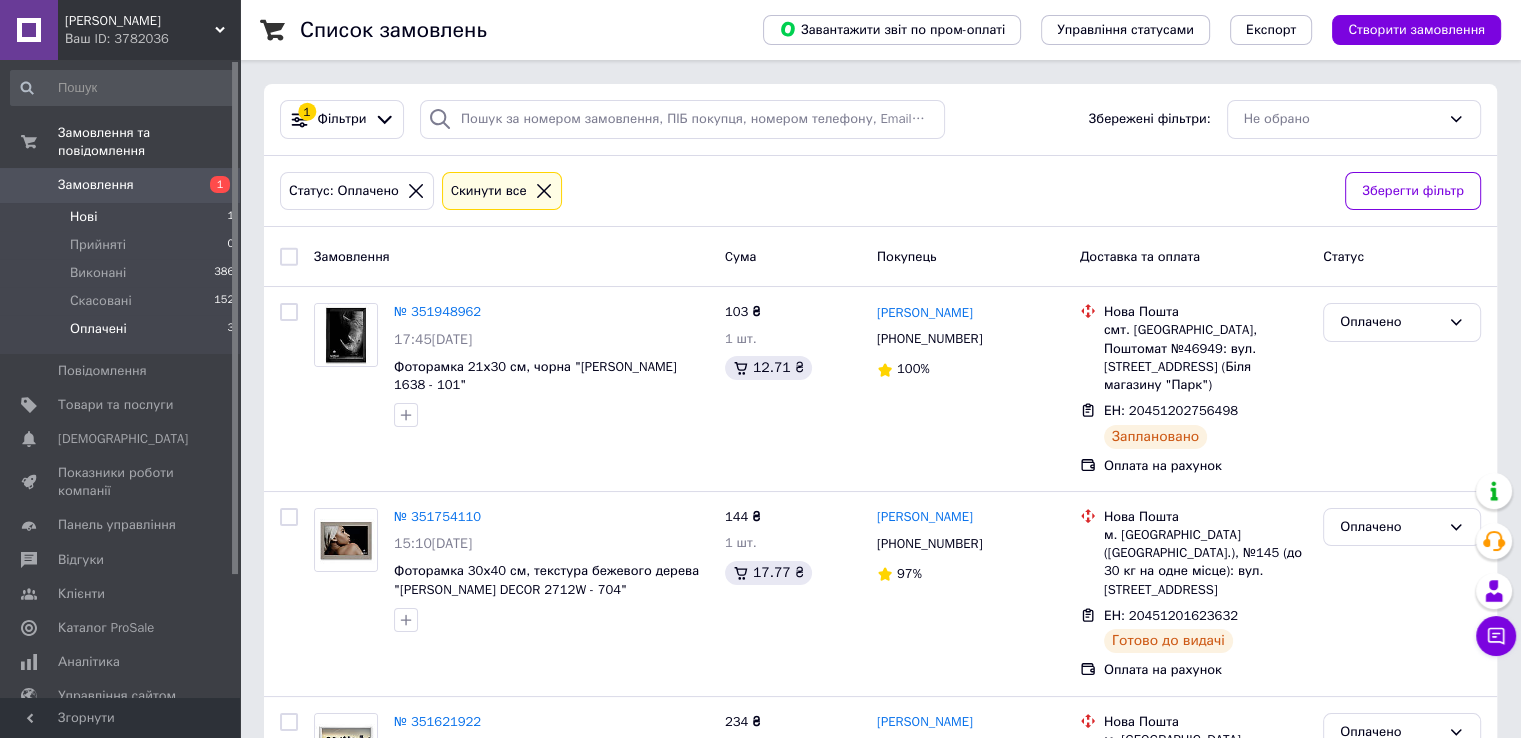 click on "Нові" at bounding box center (83, 217) 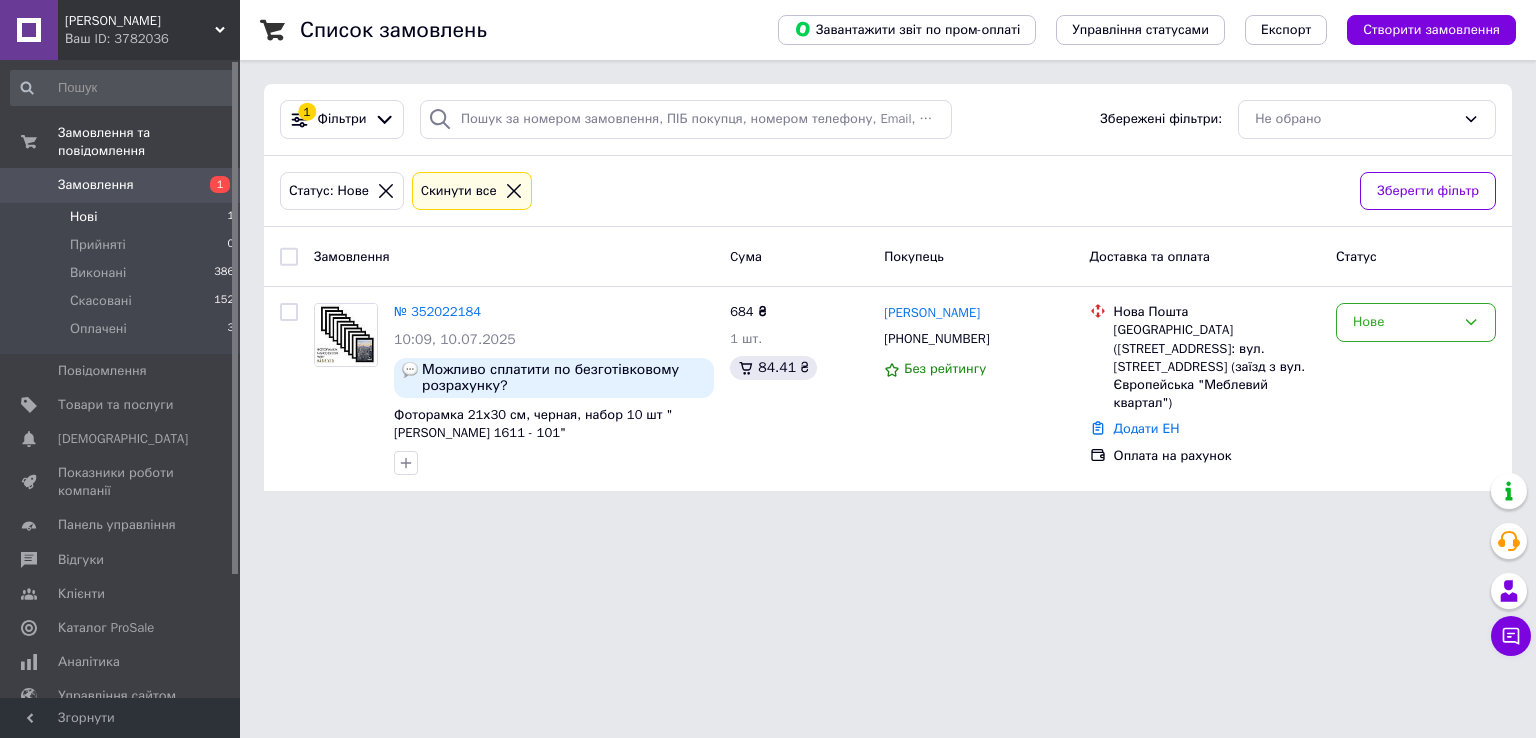 click on "MARCO DECOR Ваш ID: 3782036 Сайт MARCO DECOR Кабінет покупця Перевірити стан системи Сторінка на порталі Покупець Довідка Вийти Замовлення та повідомлення Замовлення 1 Нові 1 Прийняті 0 Виконані 386 Скасовані 152 Оплачені 3 Повідомлення 0 Товари та послуги Сповіщення 0 0 Показники роботи компанії Панель управління Відгуки Клієнти Каталог ProSale Аналітика Управління сайтом Гаманець компанії Маркет Налаштування Тарифи та рахунки Prom мікс 1 000 Згорнути
Список замовлень   Завантажити звіт по пром-оплаті Експорт 1 Cума" at bounding box center [768, 257] 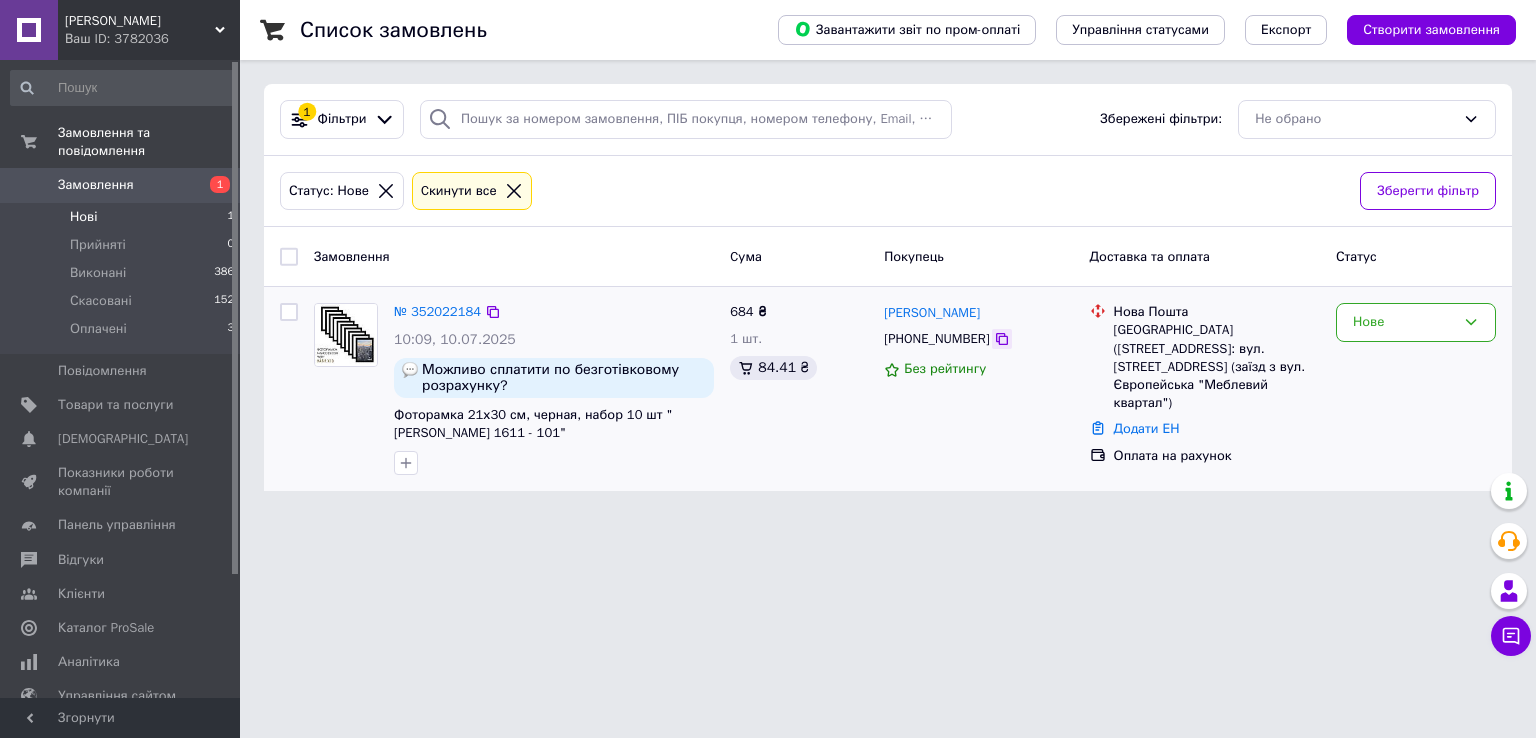 click 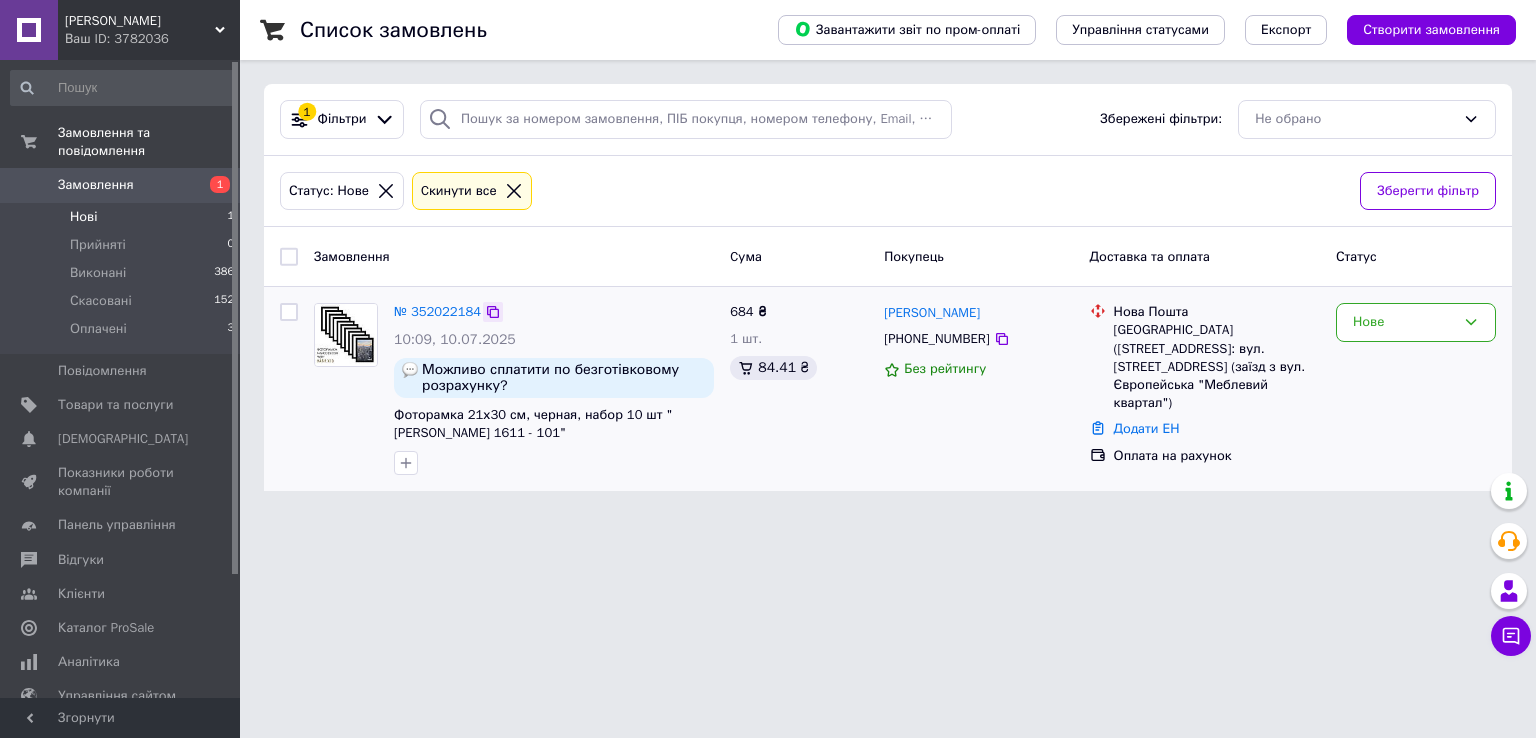click 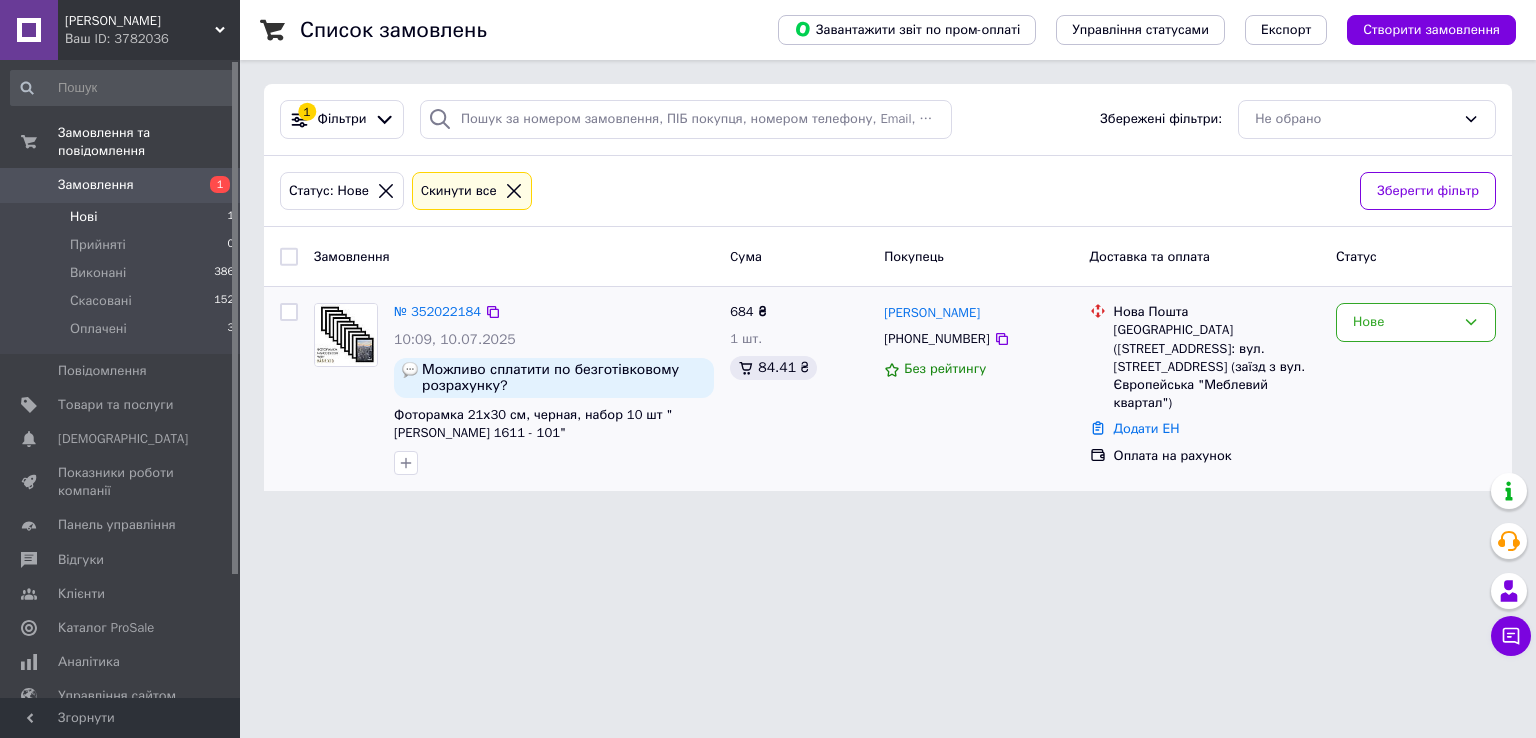 click at bounding box center (346, 389) 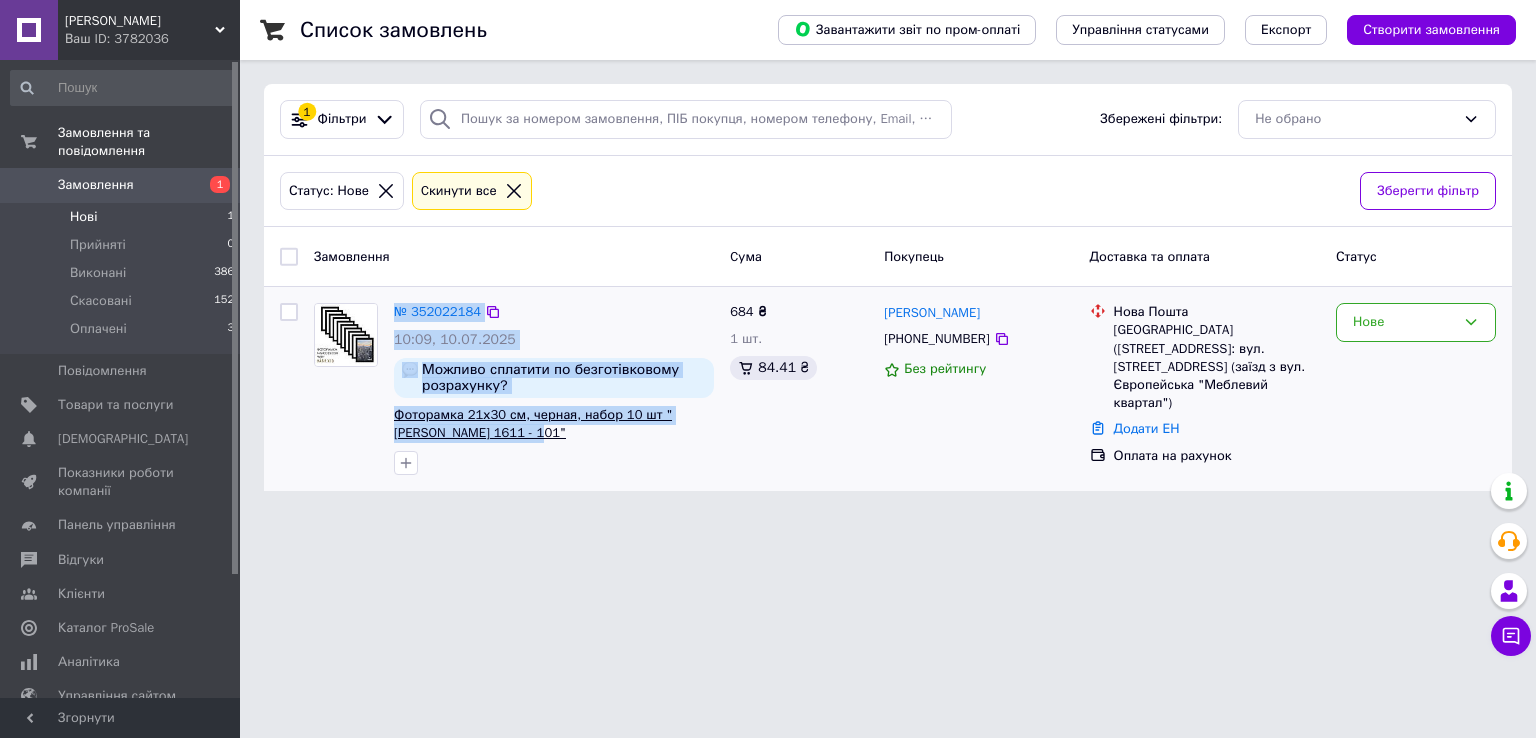 drag, startPoint x: 379, startPoint y: 414, endPoint x: 261, endPoint y: 387, distance: 121.049576 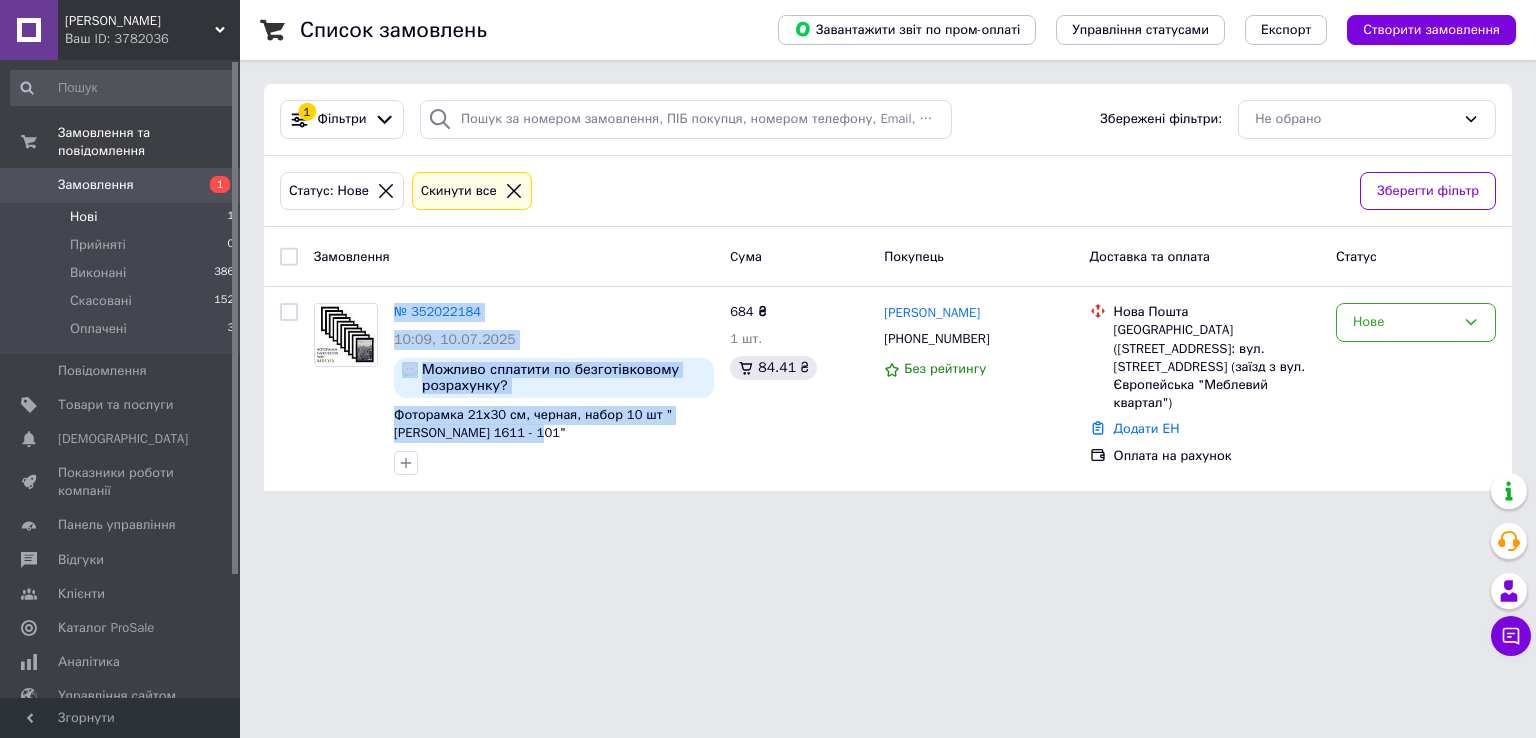 click on "№ 352022184 10:09, 10.07.2025 Можливо сплатити по безготівковому розрахунку?  Фоторамка  21х30 см, черная, набор 10 шт "MARCO DECOR 1611 - 101"" at bounding box center [514, 389] 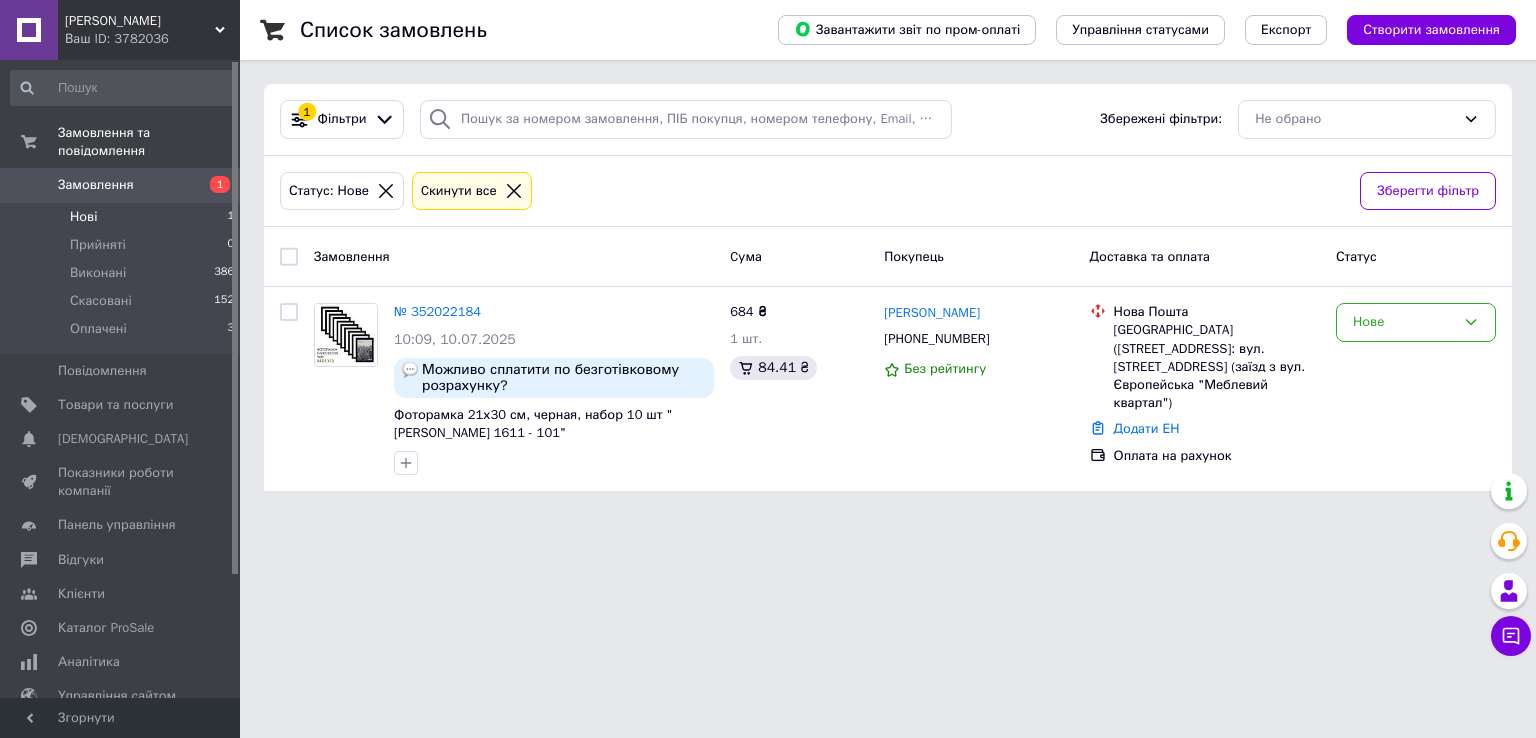 click on "Список замовлень   Завантажити звіт по пром-оплаті Управління статусами Експорт Створити замовлення 1 Фільтри Збережені фільтри: Не обрано Статус: Нове Cкинути все Зберегти фільтр Замовлення Cума Покупець Доставка та оплата Статус № 352022184 10:09, 10.07.2025 Можливо сплатити по безготівковому розрахунку?  Фоторамка  21х30 см, черная, набор 10 шт "MARCO DECOR 1611 - 101" 684 ₴ 1 шт. 84.41 ₴ Аліна Сулим +380955021550 Без рейтингу Нова Пошта Полтава (Полтавська обл.), №1: вул. Ветеринарна, 22 (заїзд з вул. Європейська "Меблевий квартал") Додати ЕН Оплата на рахунок Нове" at bounding box center (888, 257) 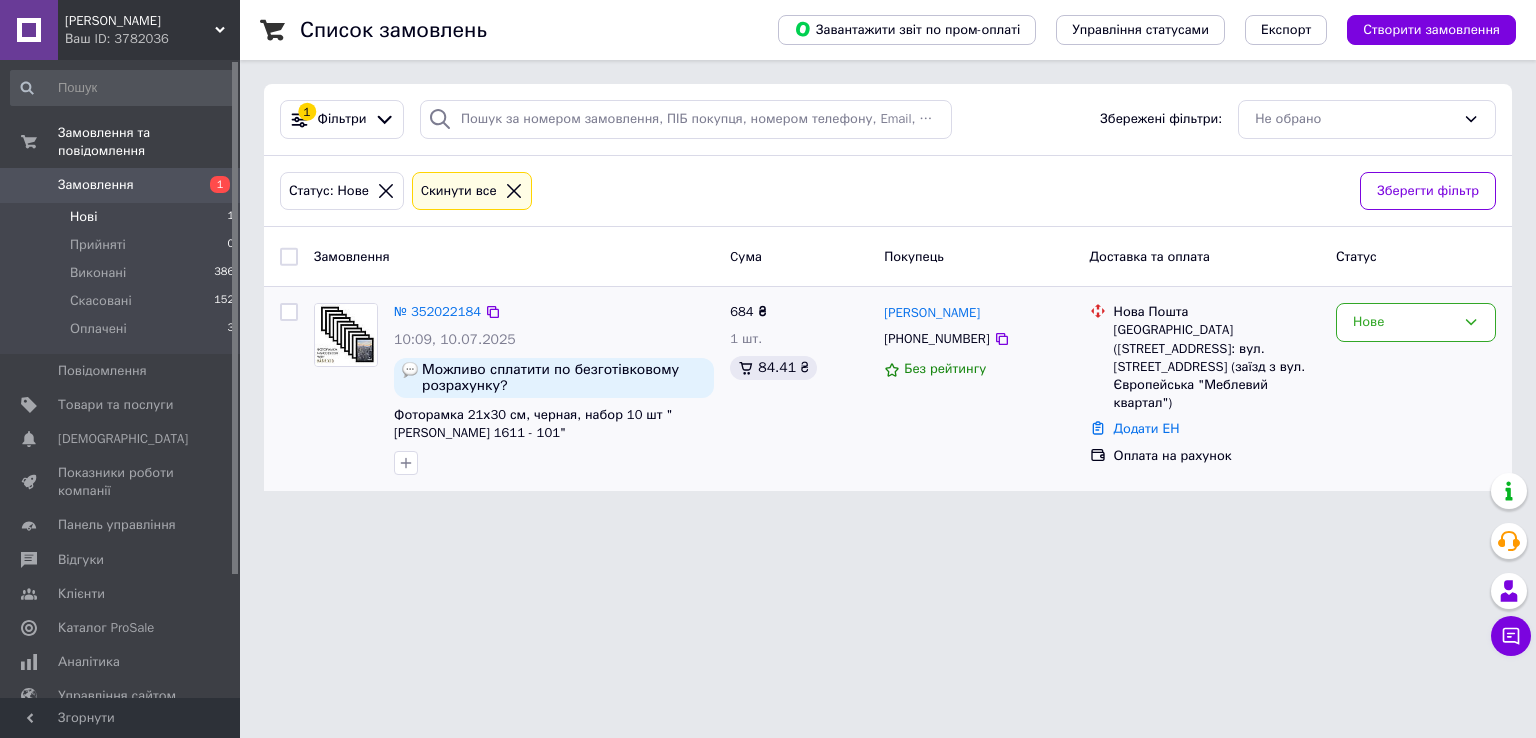 click at bounding box center (346, 389) 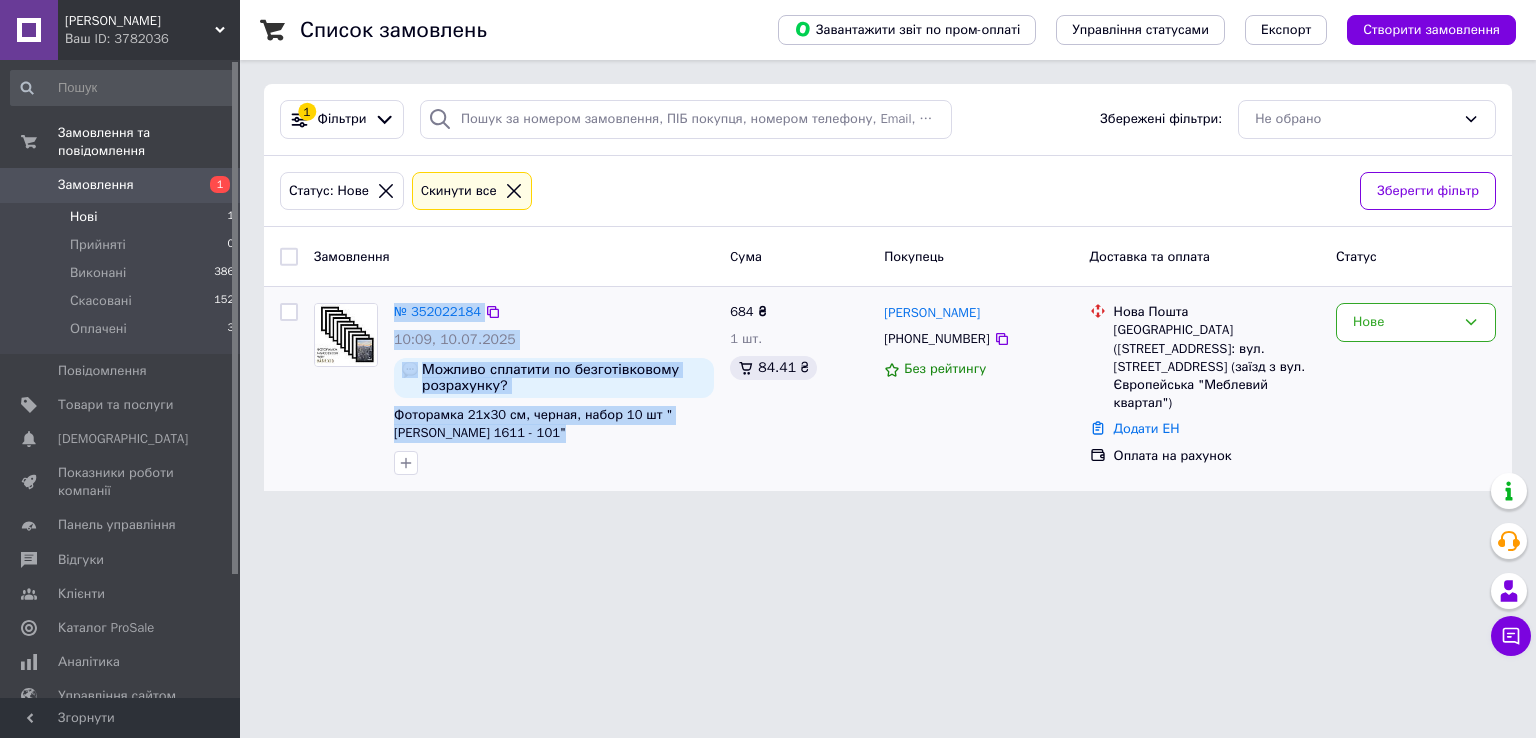 drag, startPoint x: 383, startPoint y: 418, endPoint x: 506, endPoint y: 445, distance: 125.92855 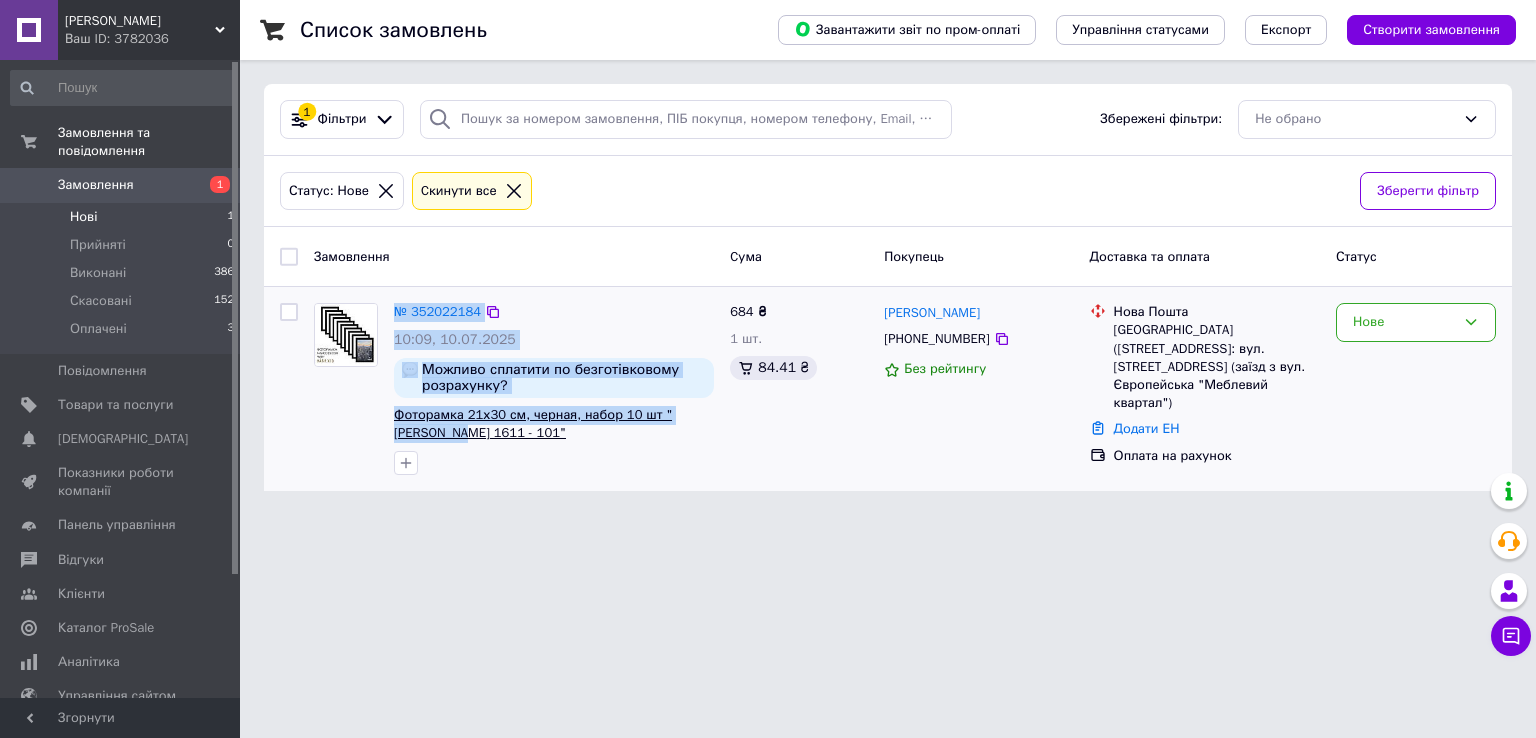 drag, startPoint x: 380, startPoint y: 418, endPoint x: 428, endPoint y: 429, distance: 49.24429 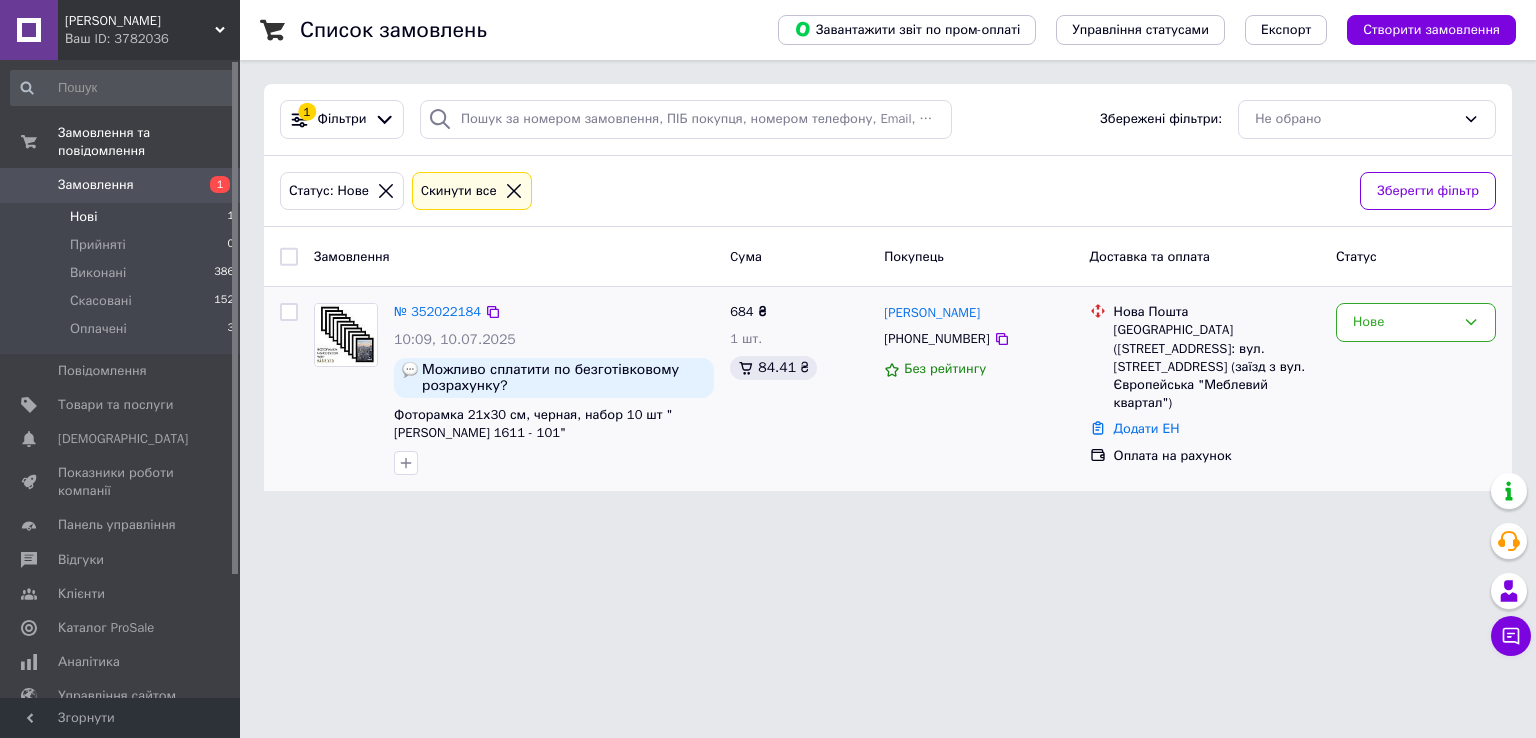 drag, startPoint x: 593, startPoint y: 471, endPoint x: 547, endPoint y: 454, distance: 49.0408 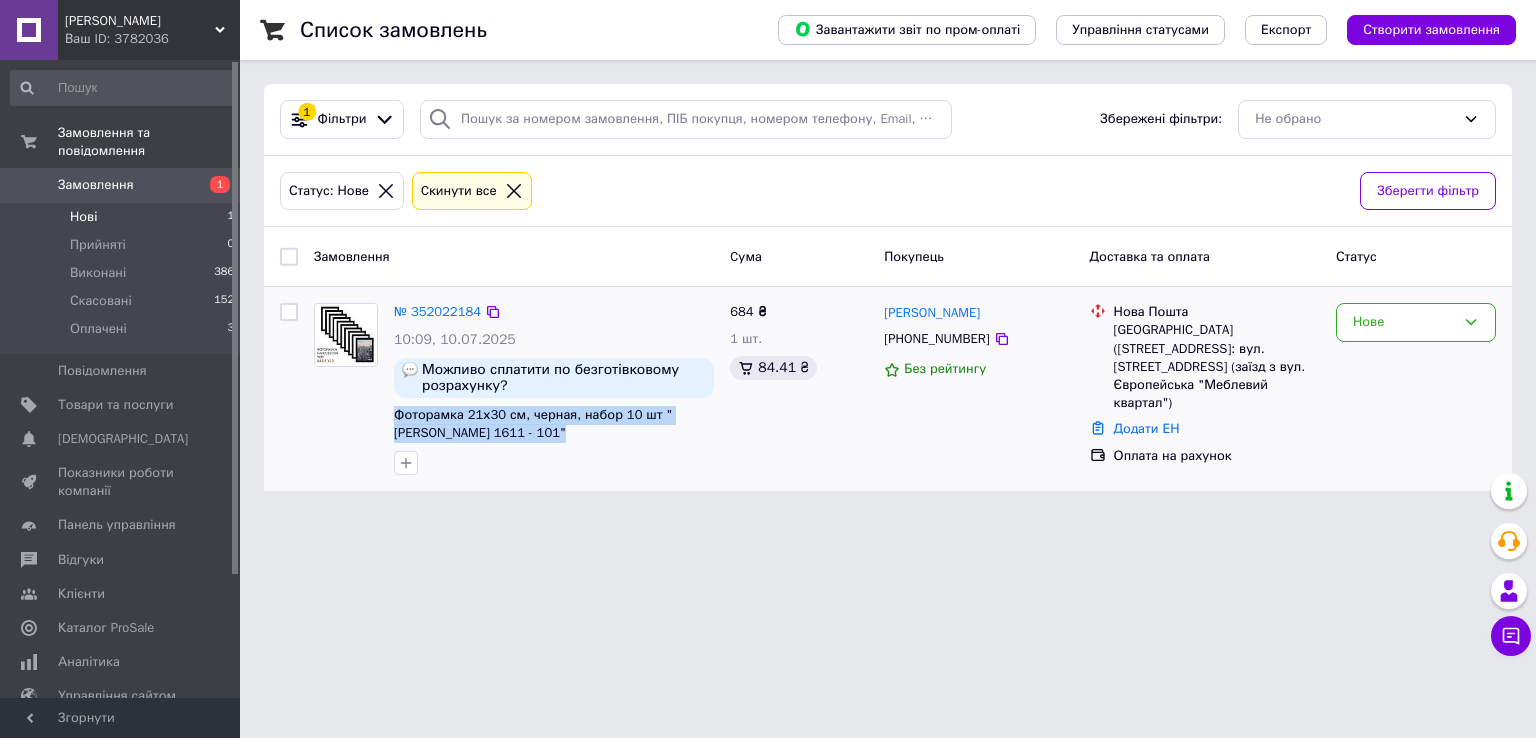 drag, startPoint x: 527, startPoint y: 444, endPoint x: 389, endPoint y: 422, distance: 139.74261 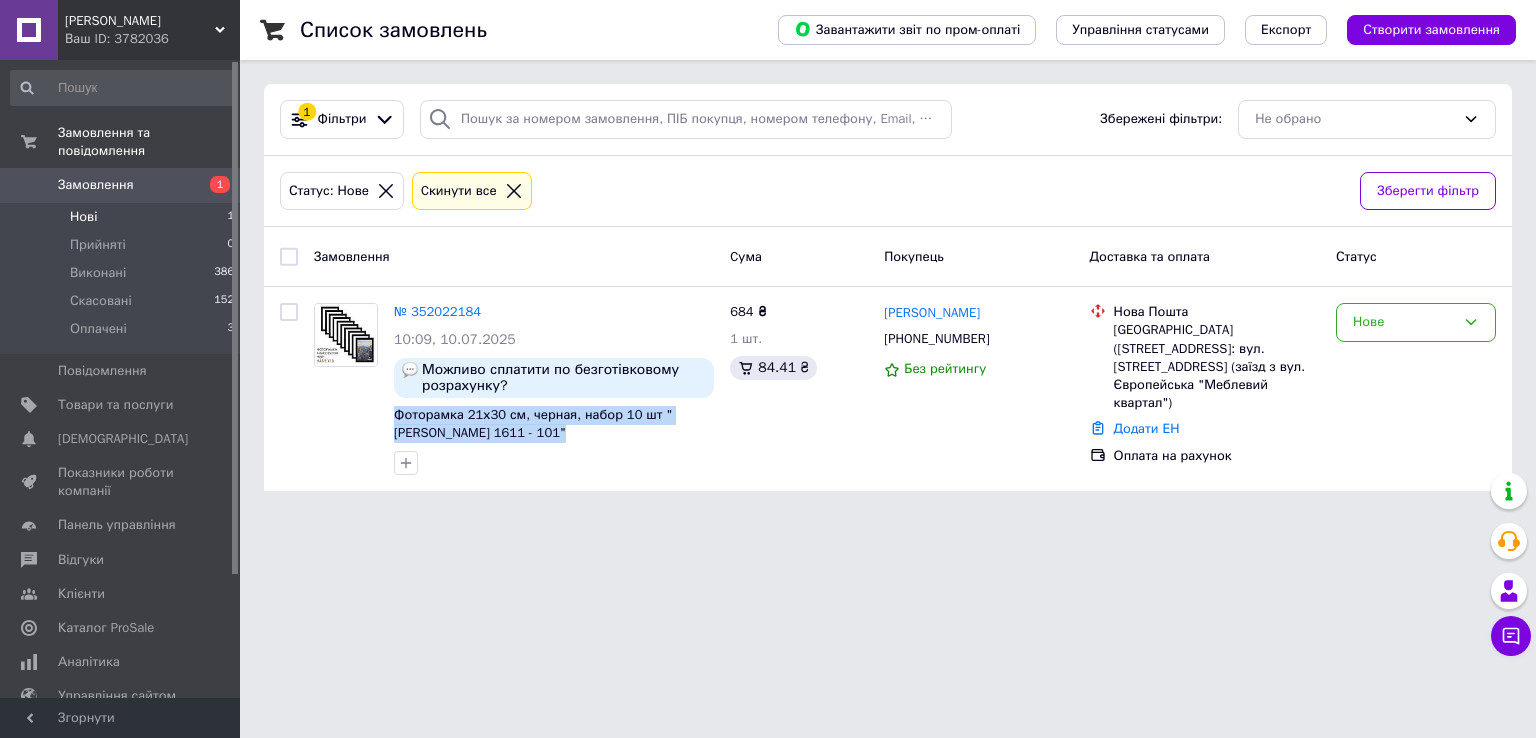 copy on "Фоторамка  21х30 см, черная, набор 10 шт "MARCO DECOR 1611 - 101"" 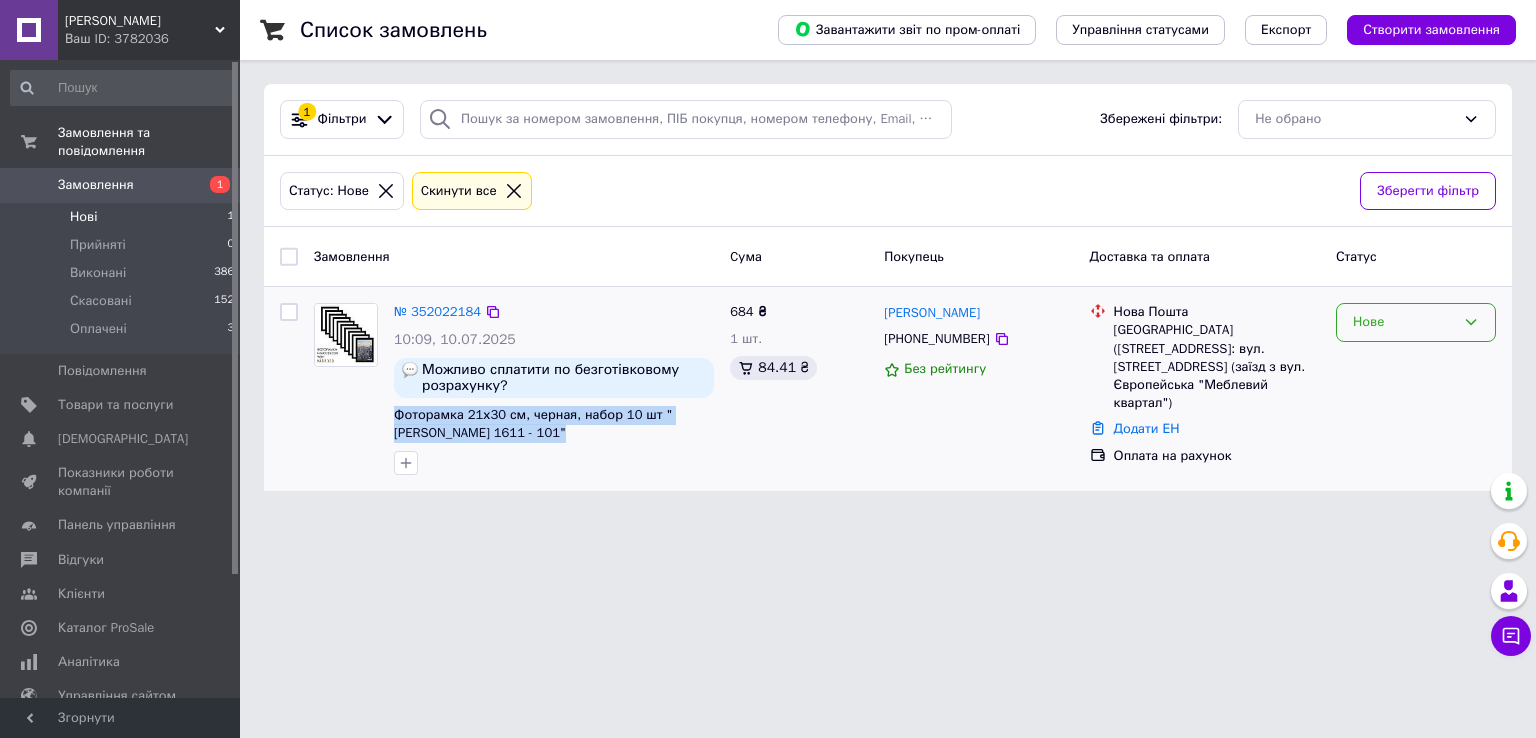 click 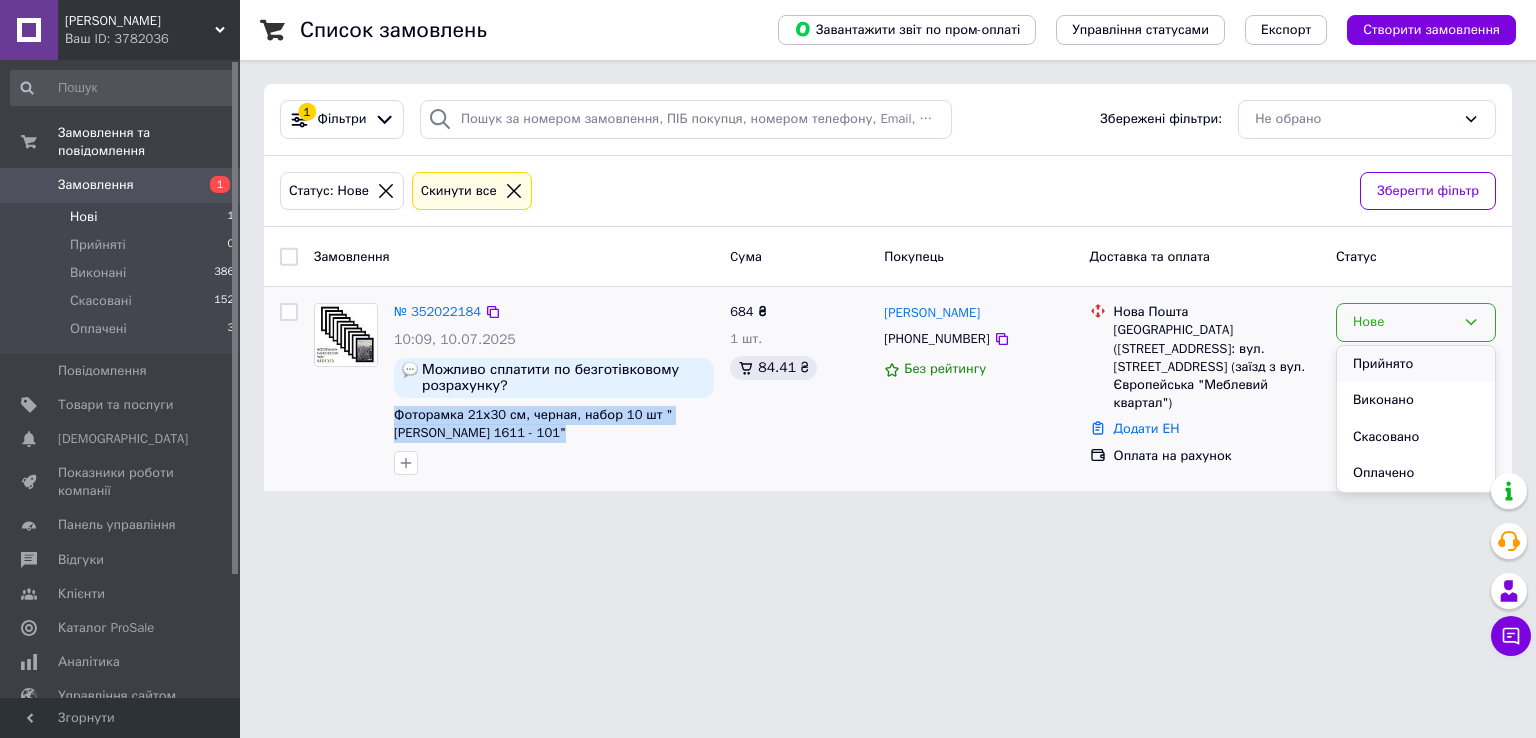 click on "Прийнято" at bounding box center (1416, 364) 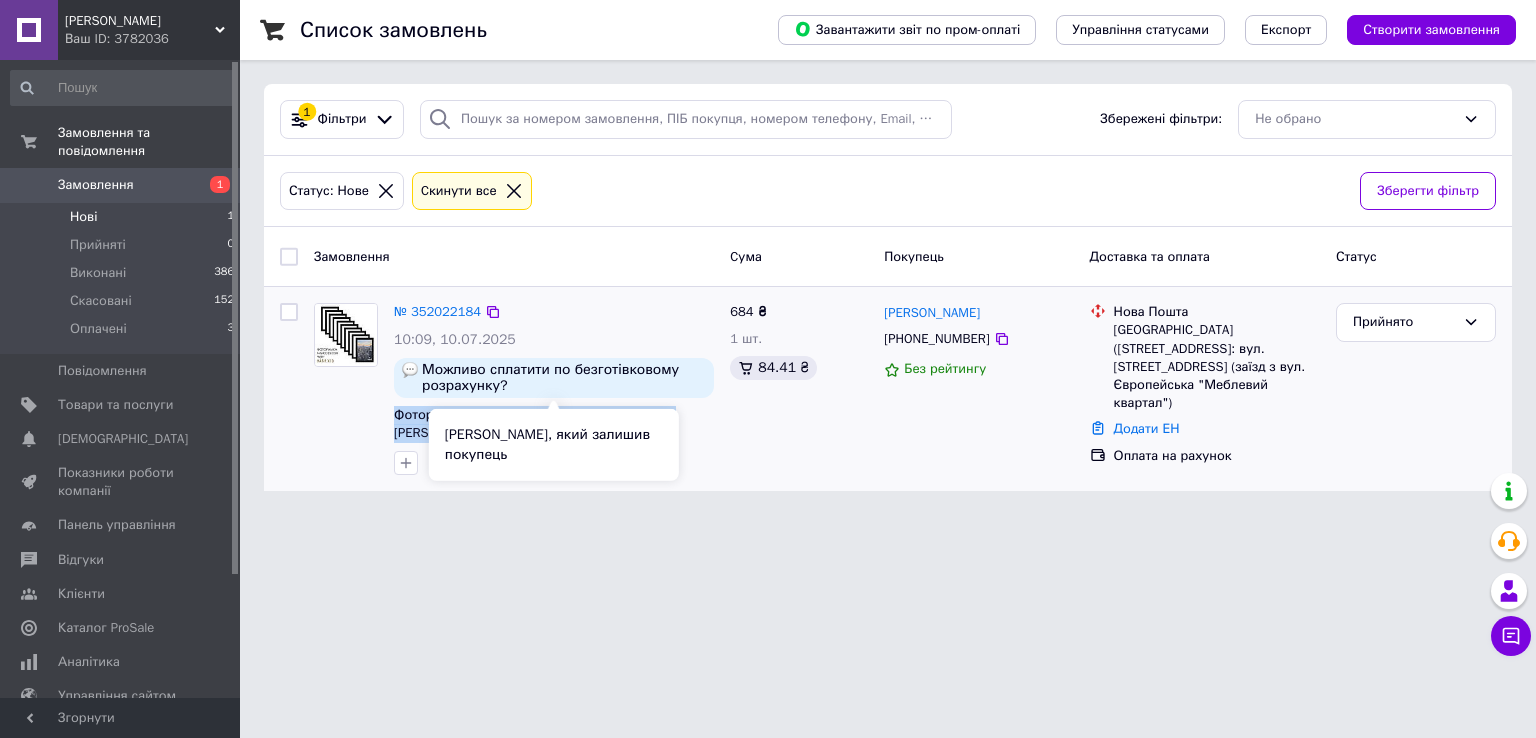 click at bounding box center [410, 370] 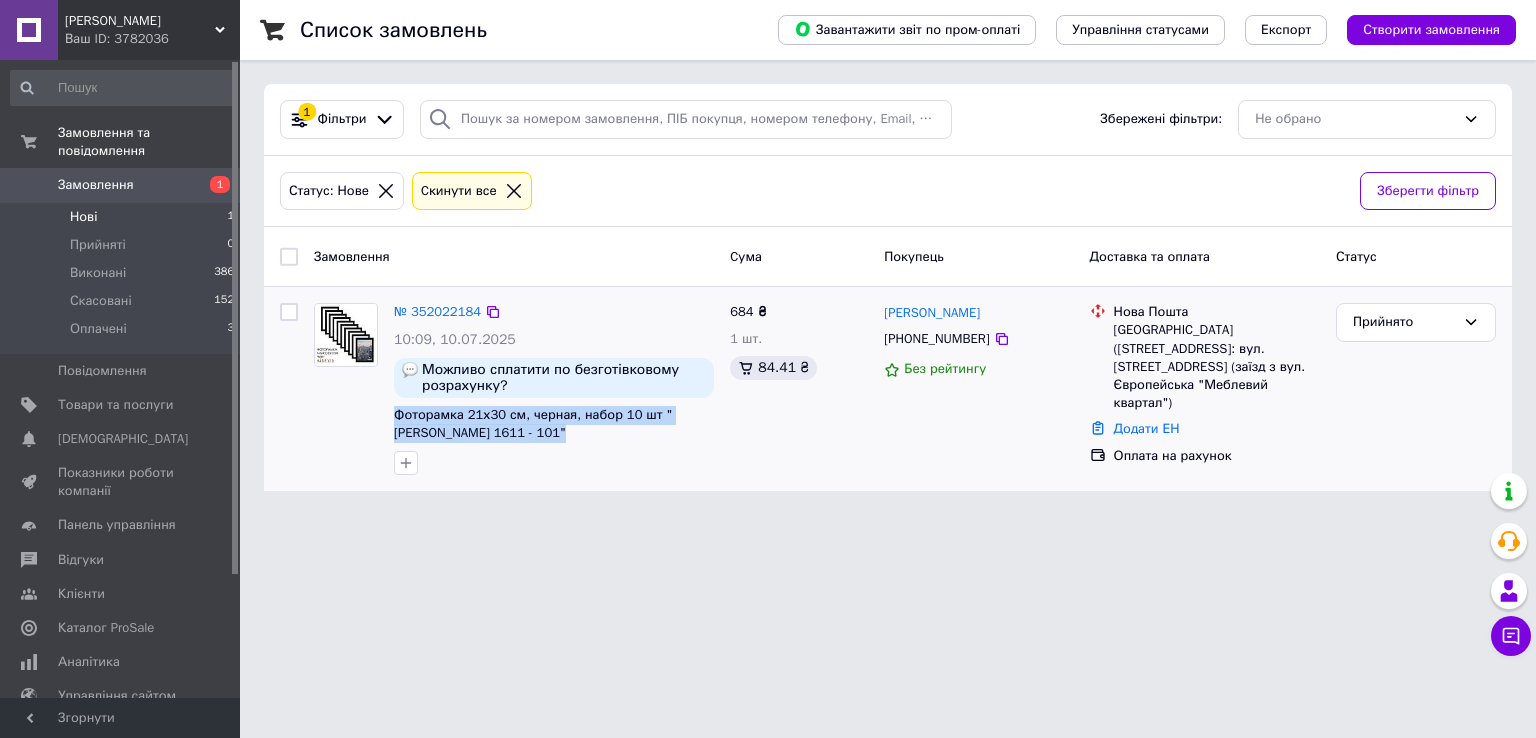 click at bounding box center [410, 370] 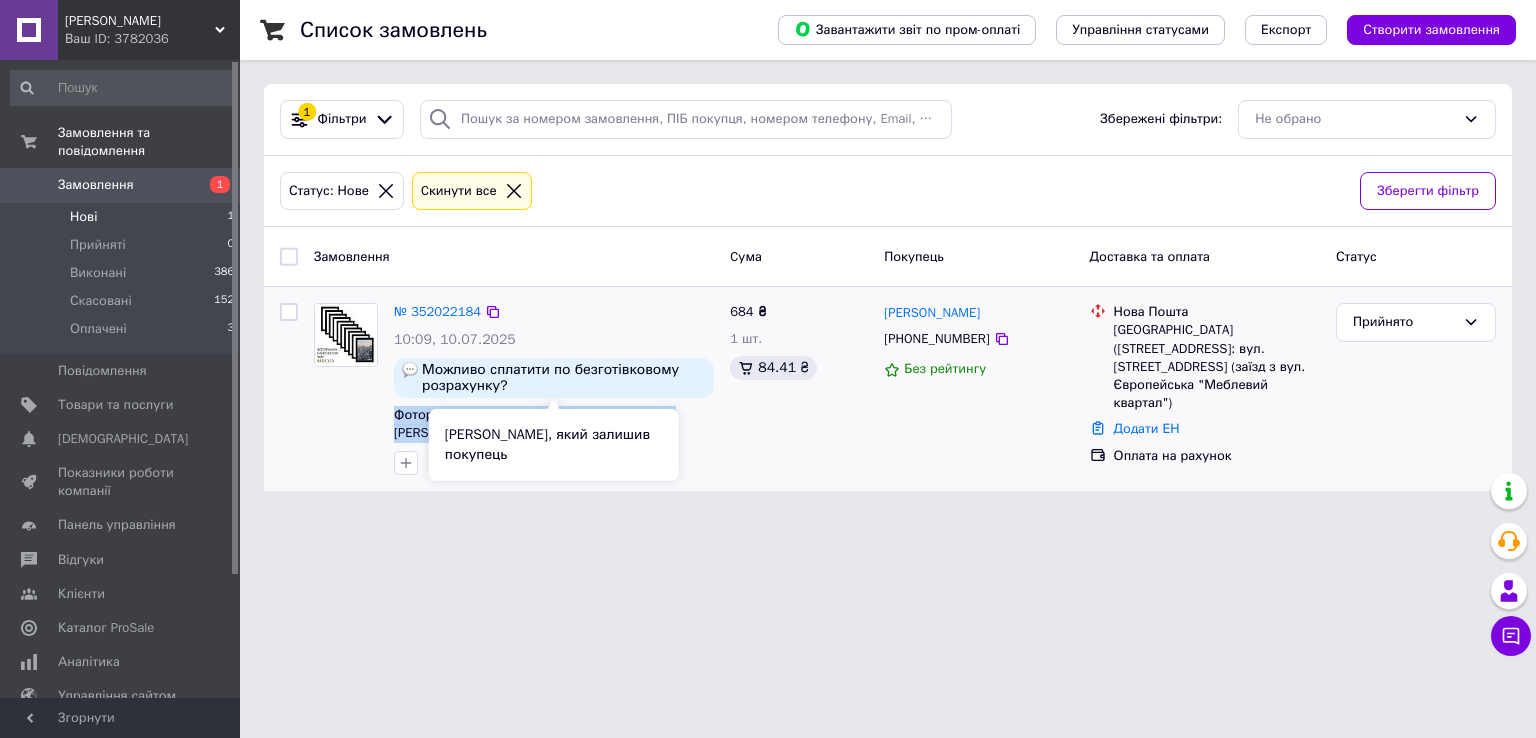 click at bounding box center (410, 370) 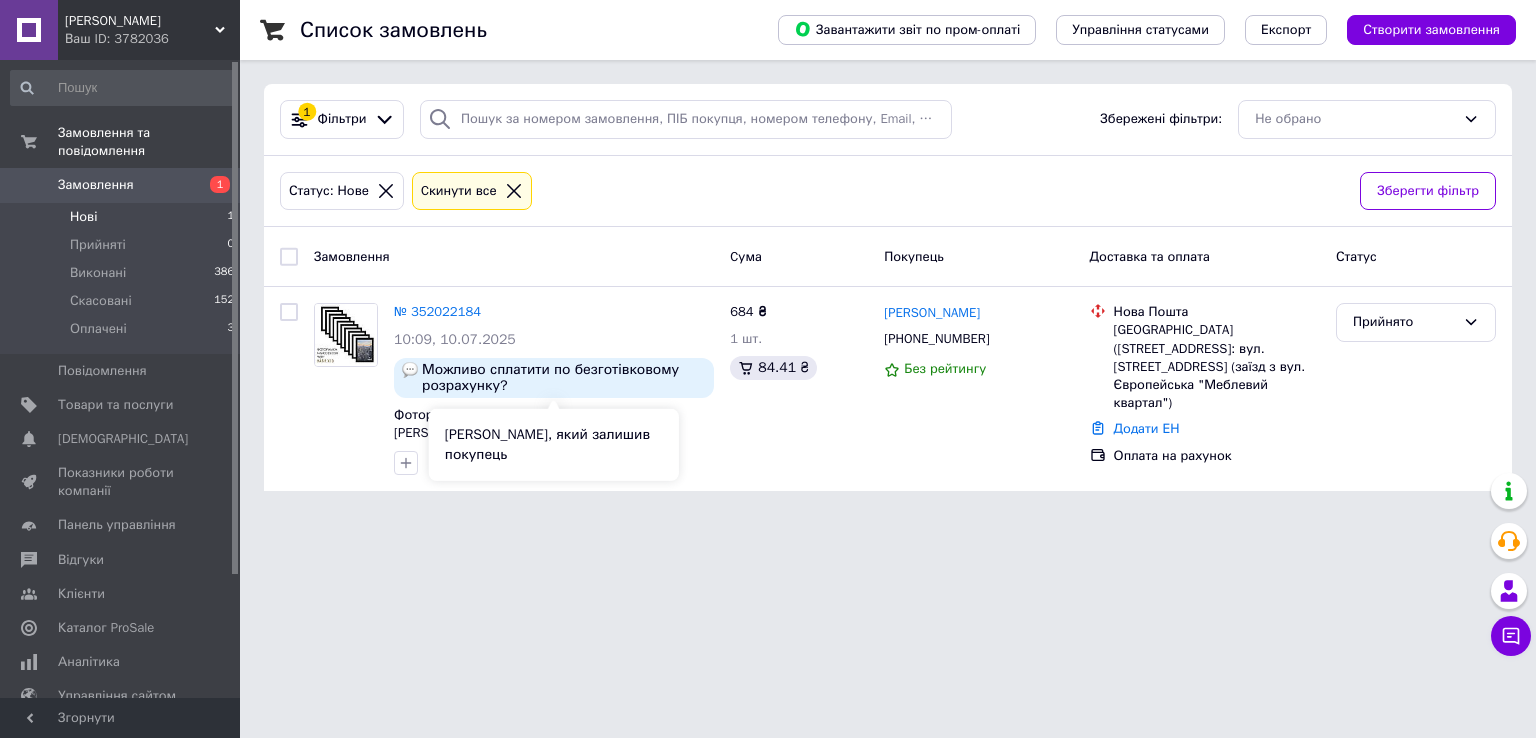 click on "Коментар, який залишив покупець" at bounding box center [554, 445] 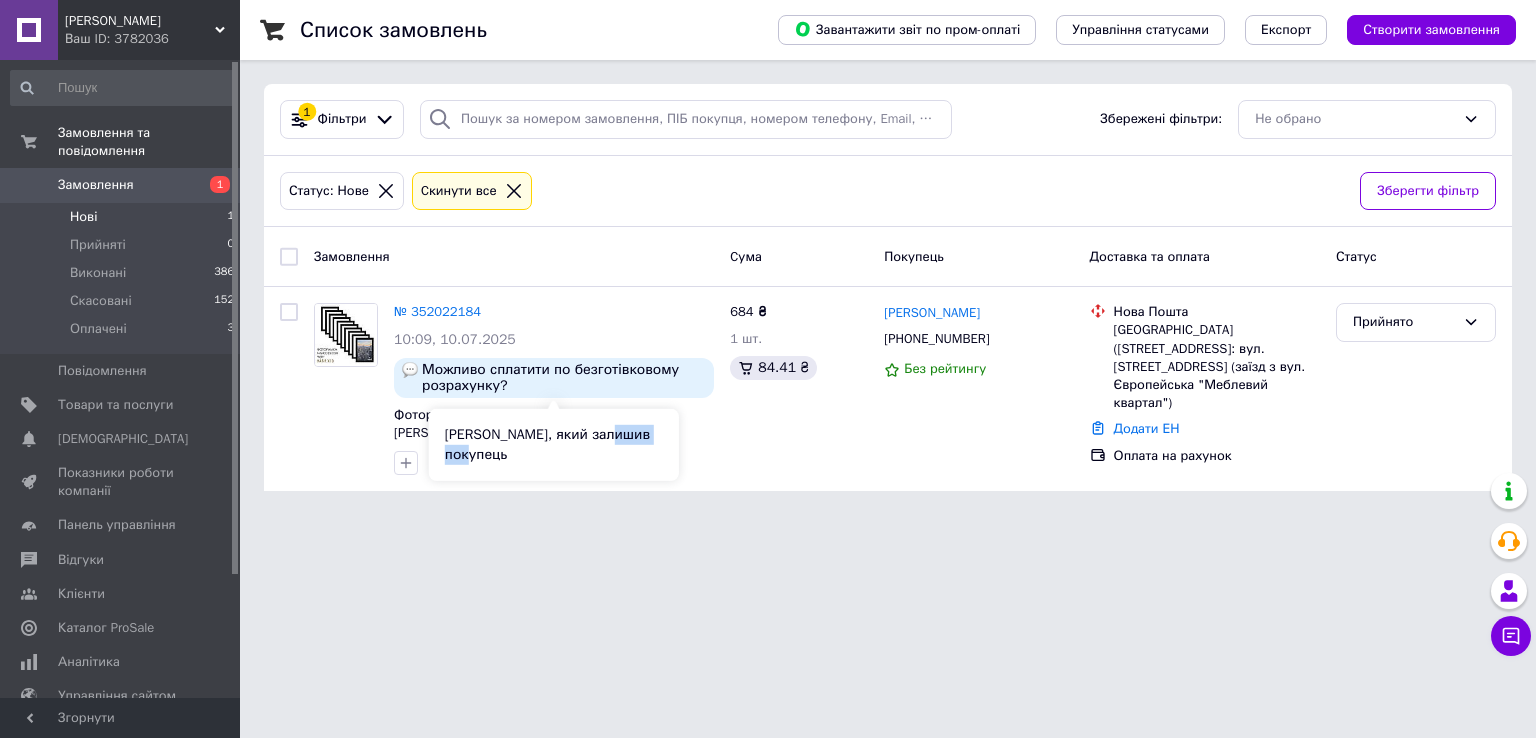 click on "Коментар, який залишив покупець" at bounding box center [554, 445] 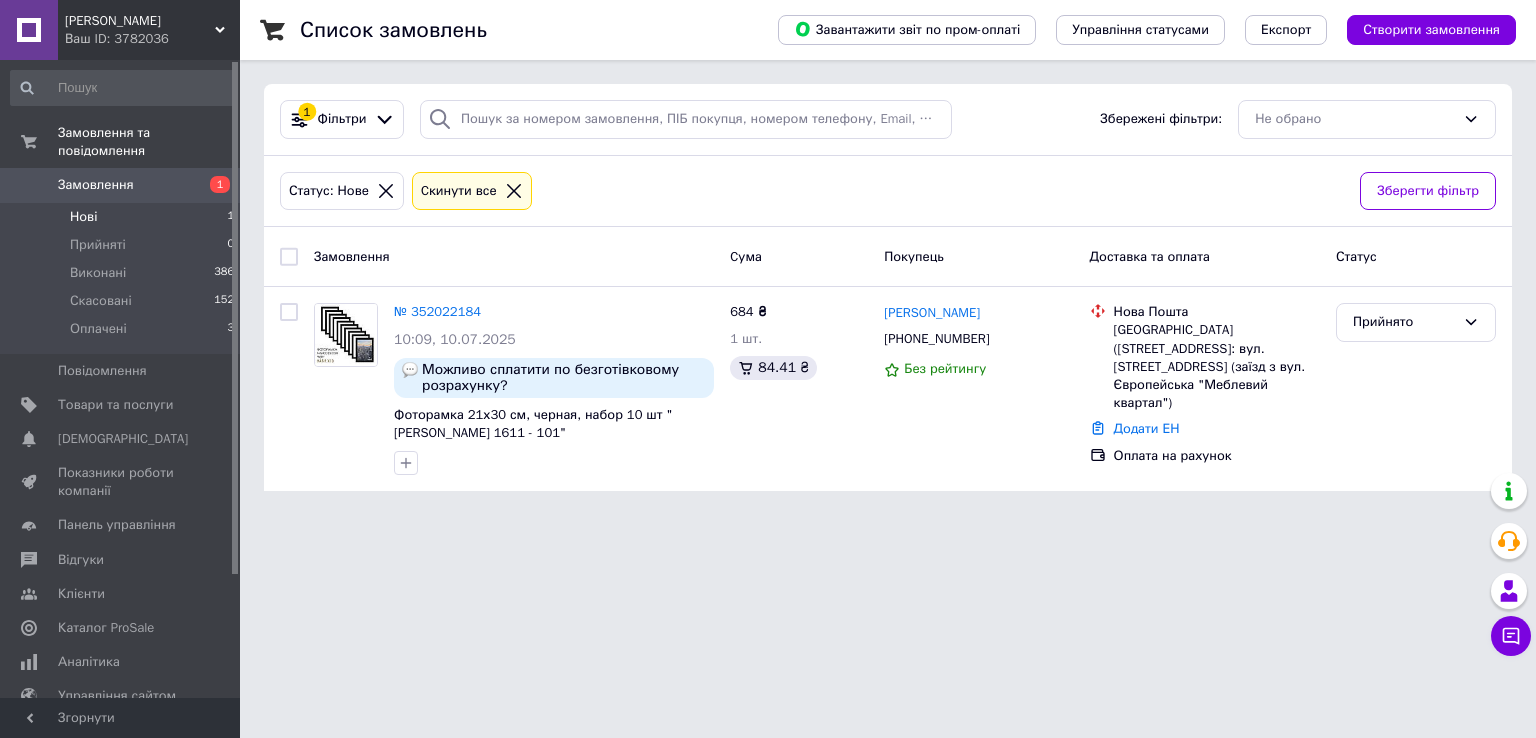 click on "MARCO DECOR Ваш ID: 3782036 Сайт MARCO DECOR Кабінет покупця Перевірити стан системи Сторінка на порталі Покупець Довідка Вийти Замовлення та повідомлення Замовлення 1 Нові 1 Прийняті 0 Виконані 386 Скасовані 152 Оплачені 3 Повідомлення 0 Товари та послуги Сповіщення 0 0 Показники роботи компанії Панель управління Відгуки Клієнти Каталог ProSale Аналітика Управління сайтом Гаманець компанії Маркет Налаштування Тарифи та рахунки Prom мікс 1 000 Згорнути
Список замовлень   Завантажити звіт по пром-оплаті Експорт 1 Cума" at bounding box center (768, 257) 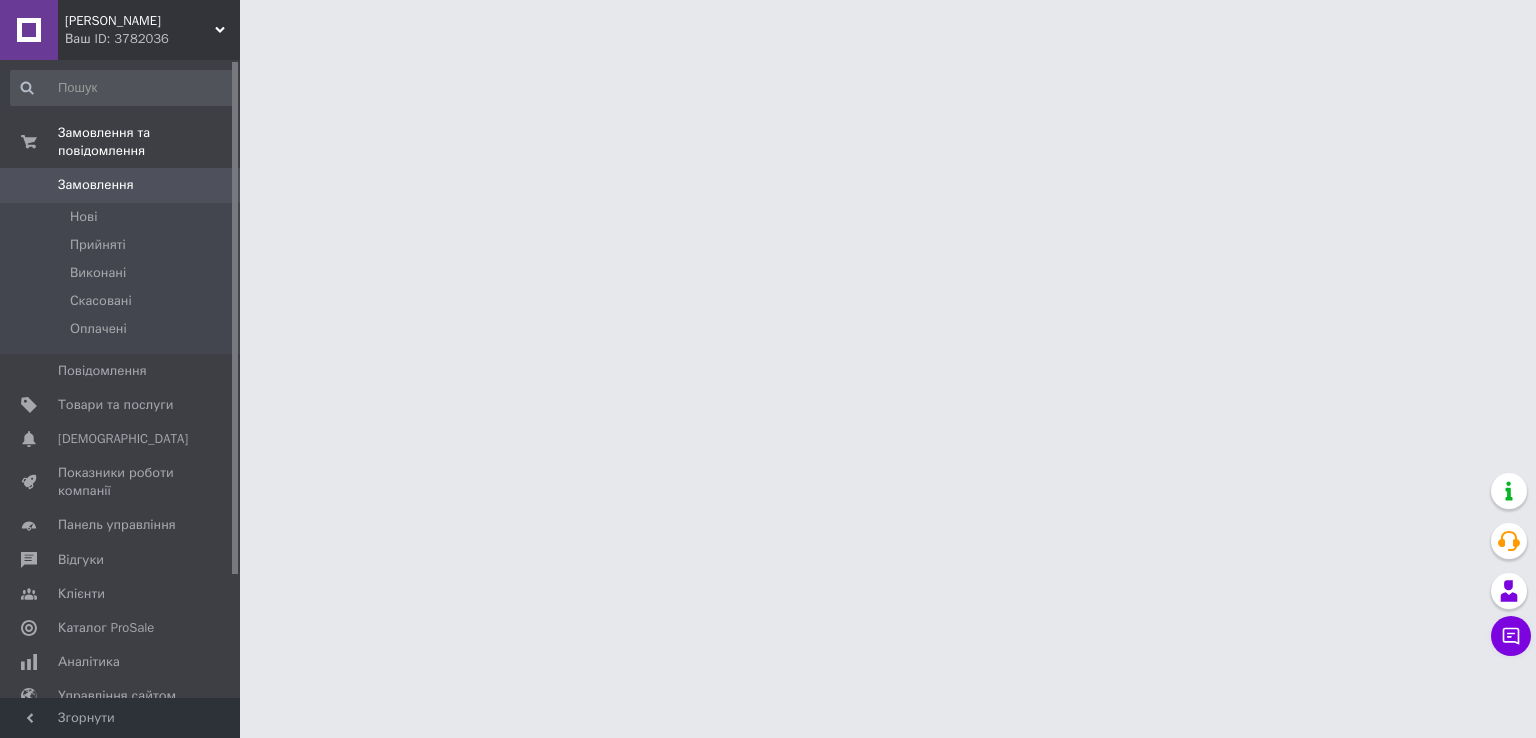 scroll, scrollTop: 0, scrollLeft: 0, axis: both 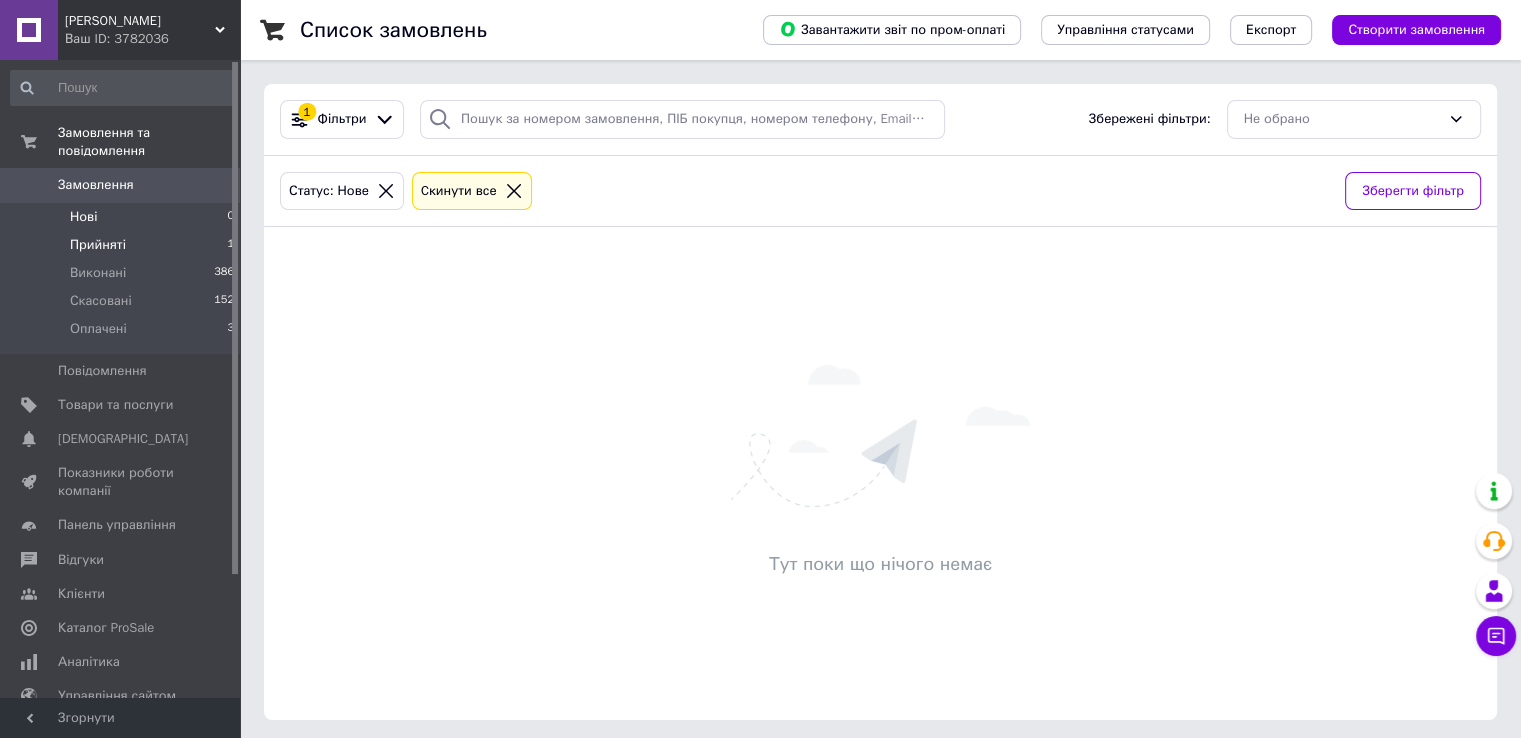 click on "Прийняті" at bounding box center (98, 245) 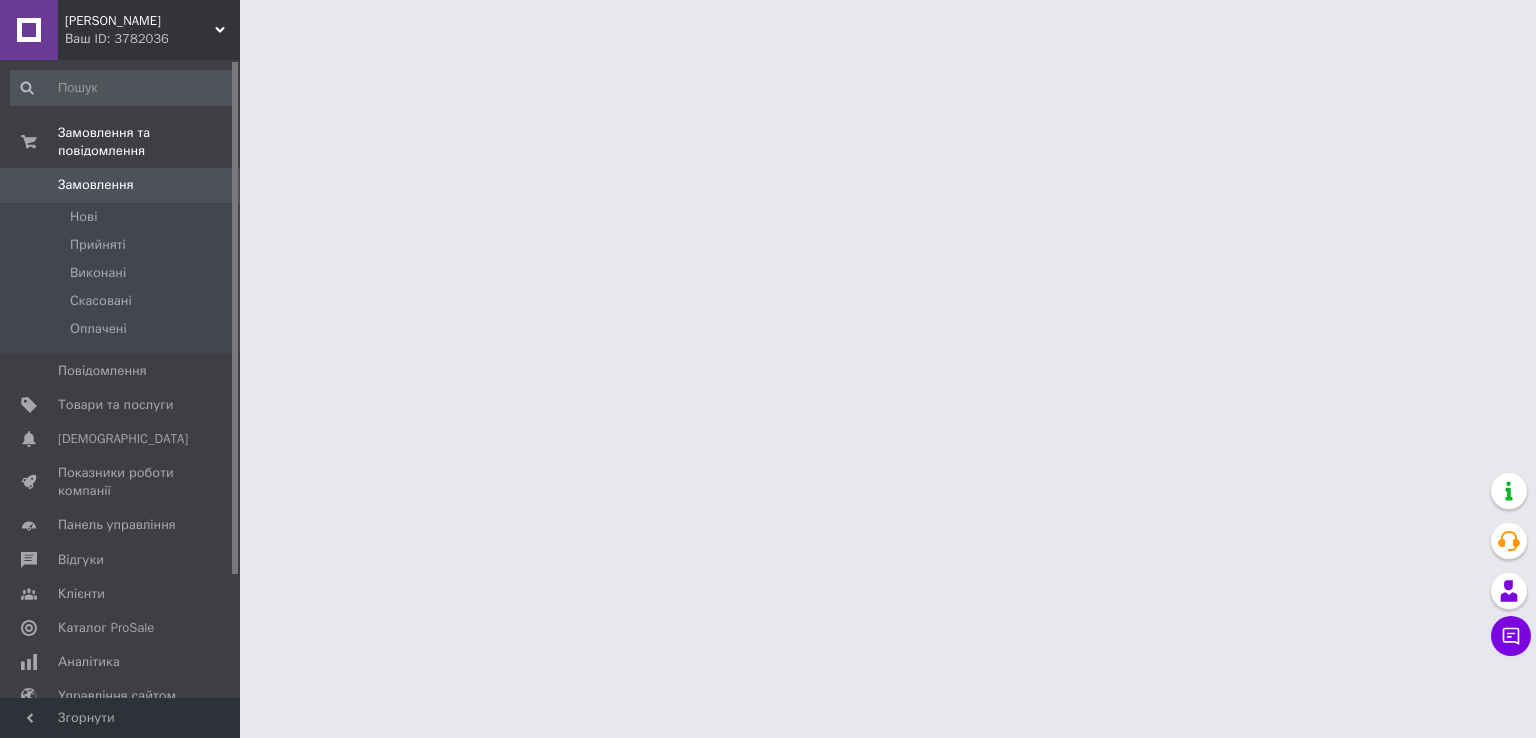 scroll, scrollTop: 0, scrollLeft: 0, axis: both 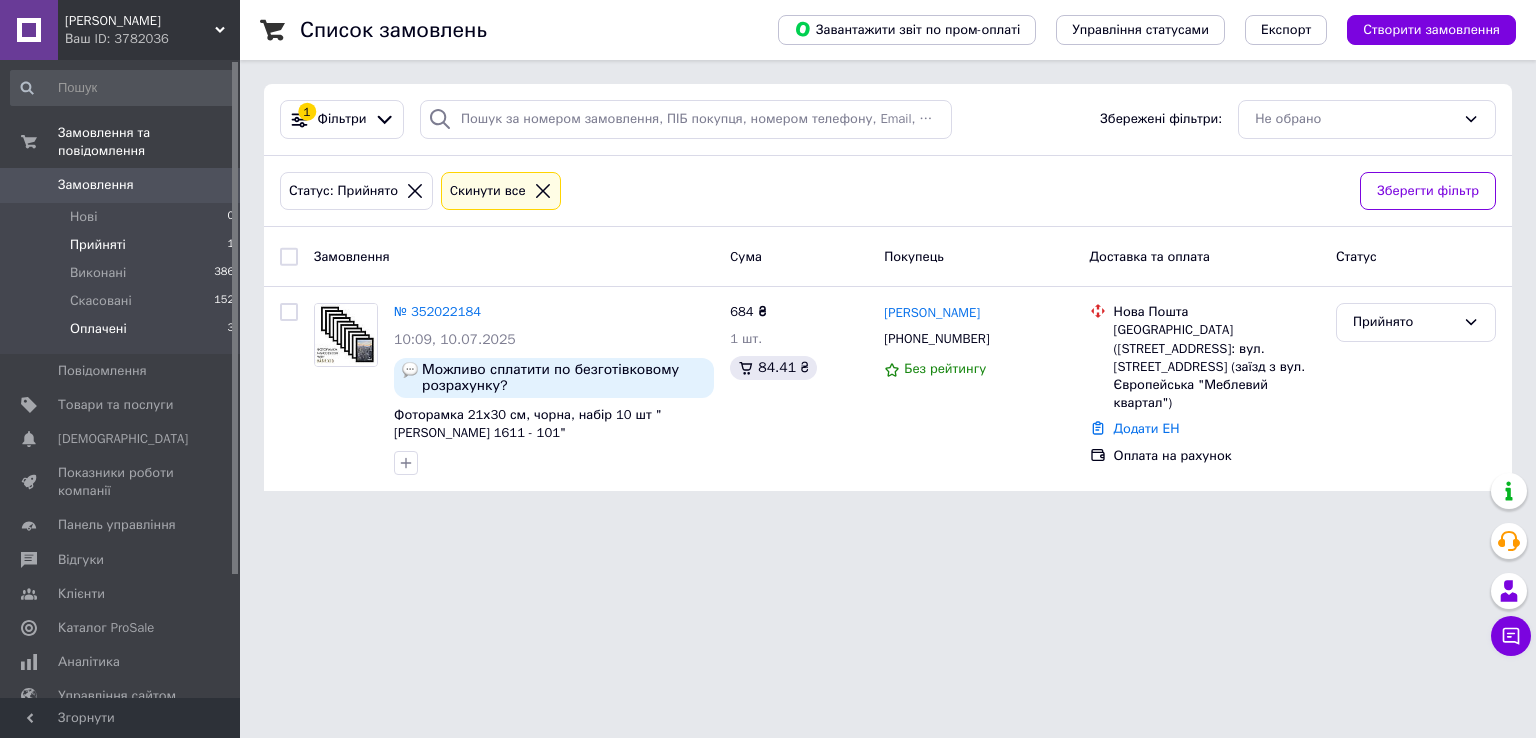 click on "Оплачені" at bounding box center (98, 329) 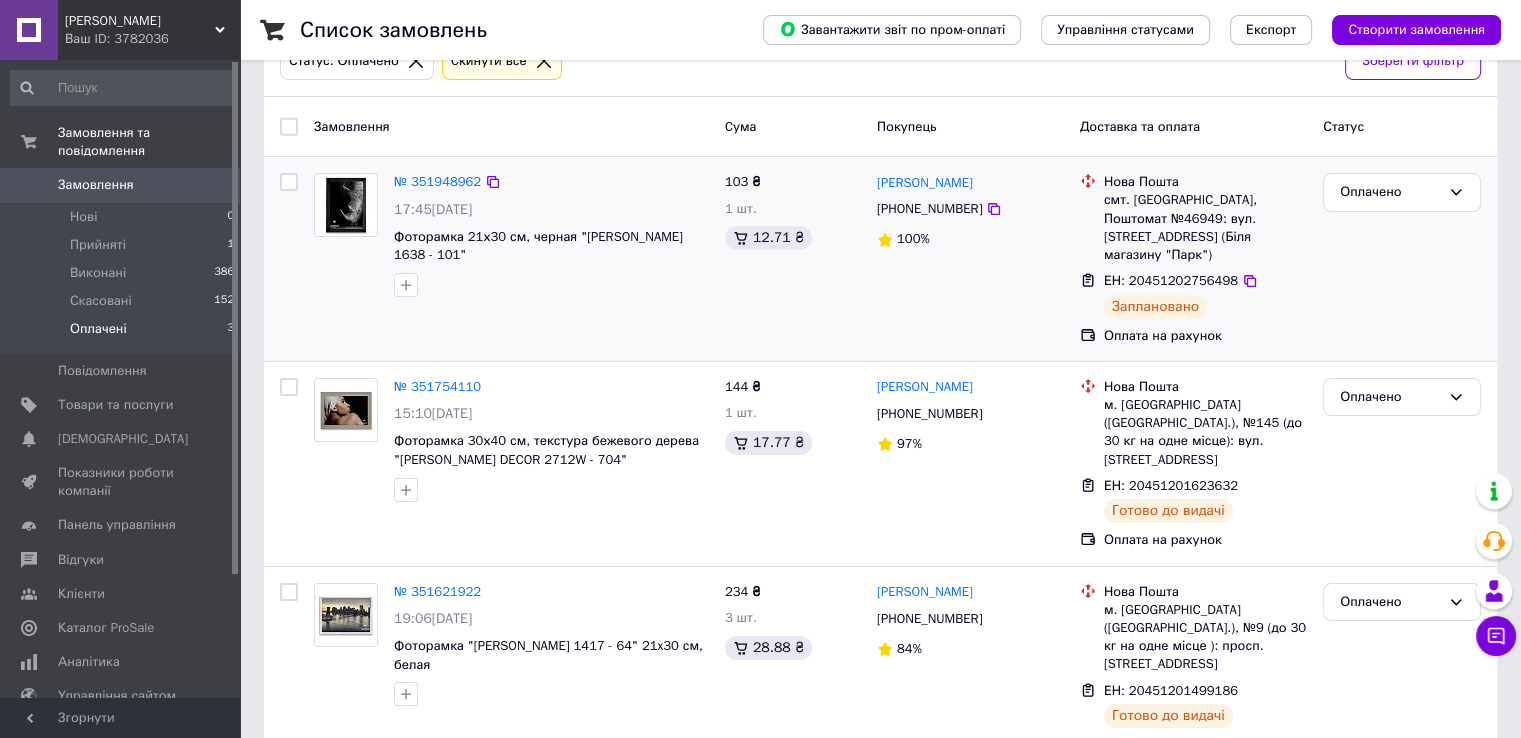 scroll, scrollTop: 0, scrollLeft: 0, axis: both 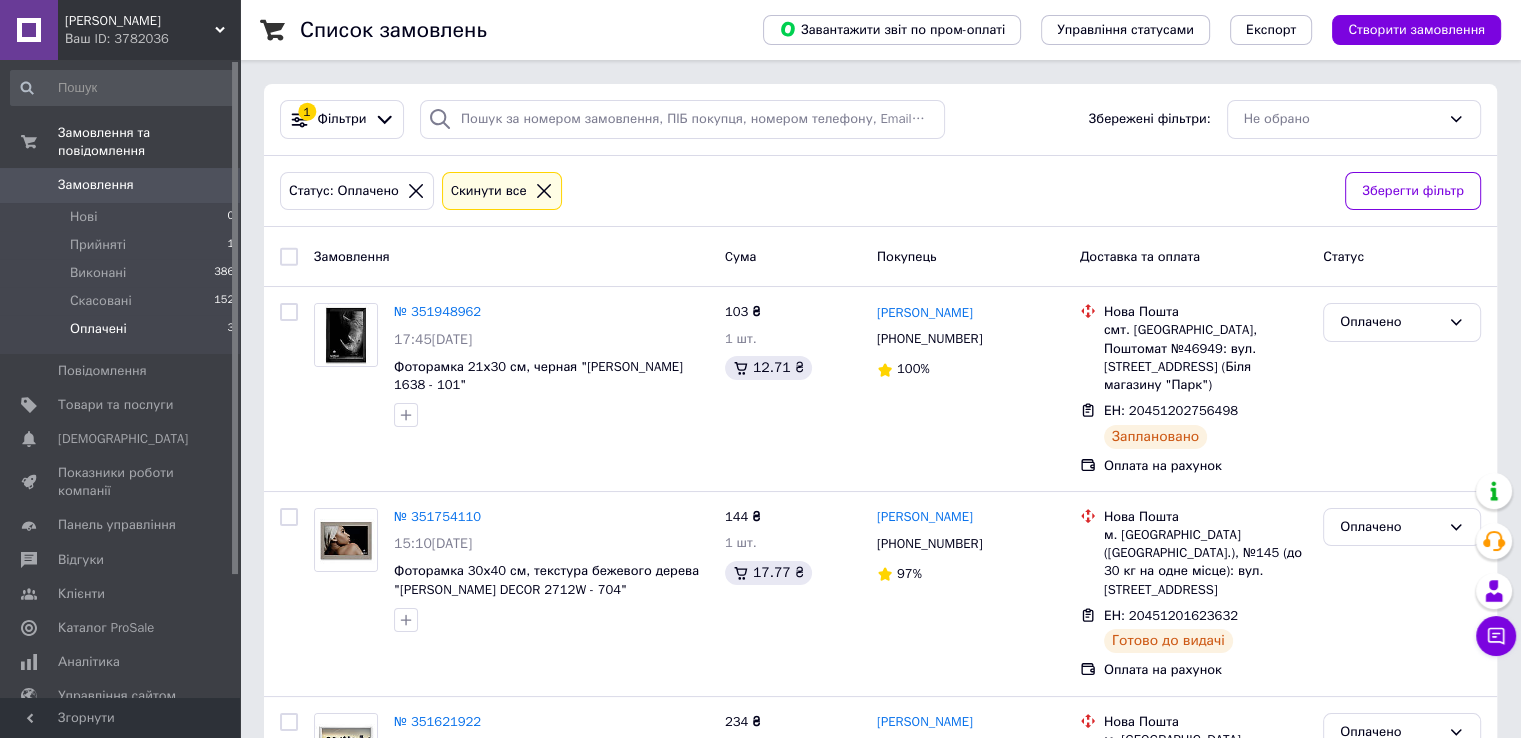 click on "Список замовлень   Завантажити звіт по пром-оплаті Управління статусами Експорт Створити замовлення 1 Фільтри Збережені фільтри: Не обрано Статус: Оплачено Cкинути все Зберегти фільтр Замовлення Cума Покупець Доставка та оплата Статус № 351948962 17:45[DATE] Фоторамка 21х30 см, черная "[PERSON_NAME] 1638 - 101" 103 ₴ 1 шт. 12.71 ₴ [PERSON_NAME] [PHONE_NUMBER] 100% [GEOGRAPHIC_DATA]. [GEOGRAPHIC_DATA], Поштомат №46949: вул. [STREET_ADDRESS] (Біля магазину "Парк") ЕН: 20451202756498 Заплановано Оплата на рахунок Оплачено № 351754110 15:10[DATE] Фоторамка 30х40 см, текстура бежевого дерева "[PERSON_NAME] DECOR 2712W - 704" 144 ₴ 1 шт. 17.77 ₴ 97%" at bounding box center (880, 462) 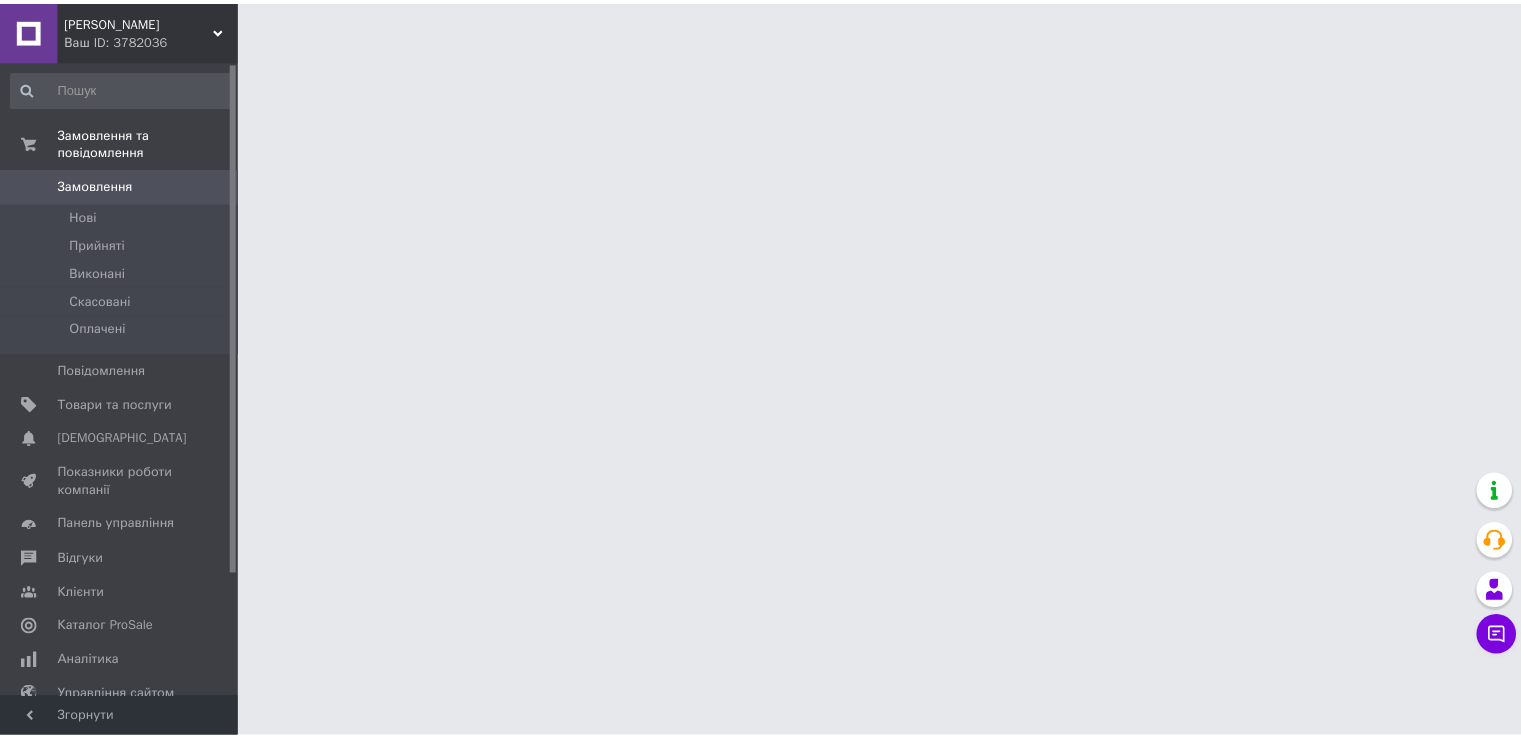 scroll, scrollTop: 0, scrollLeft: 0, axis: both 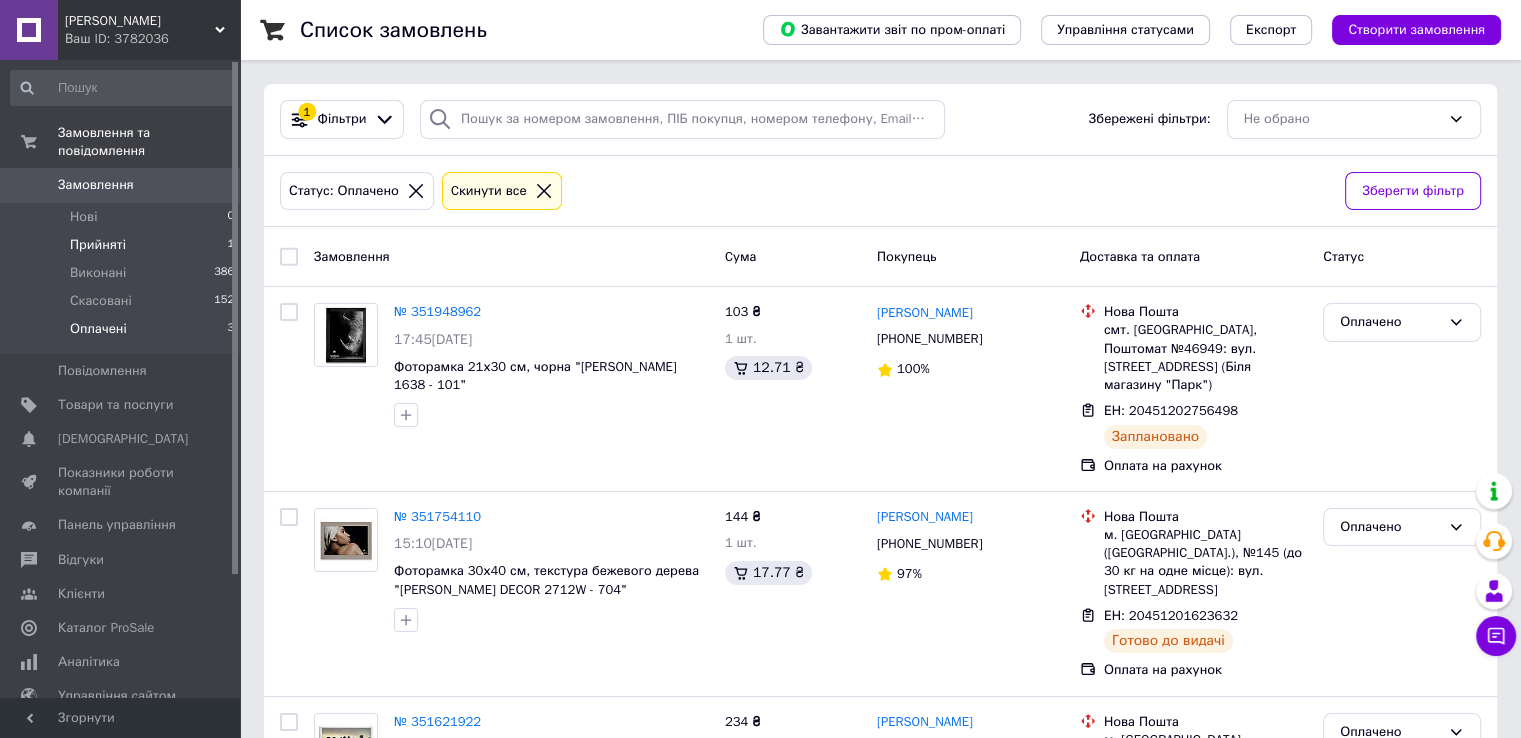 click on "Прийняті 1" at bounding box center [123, 245] 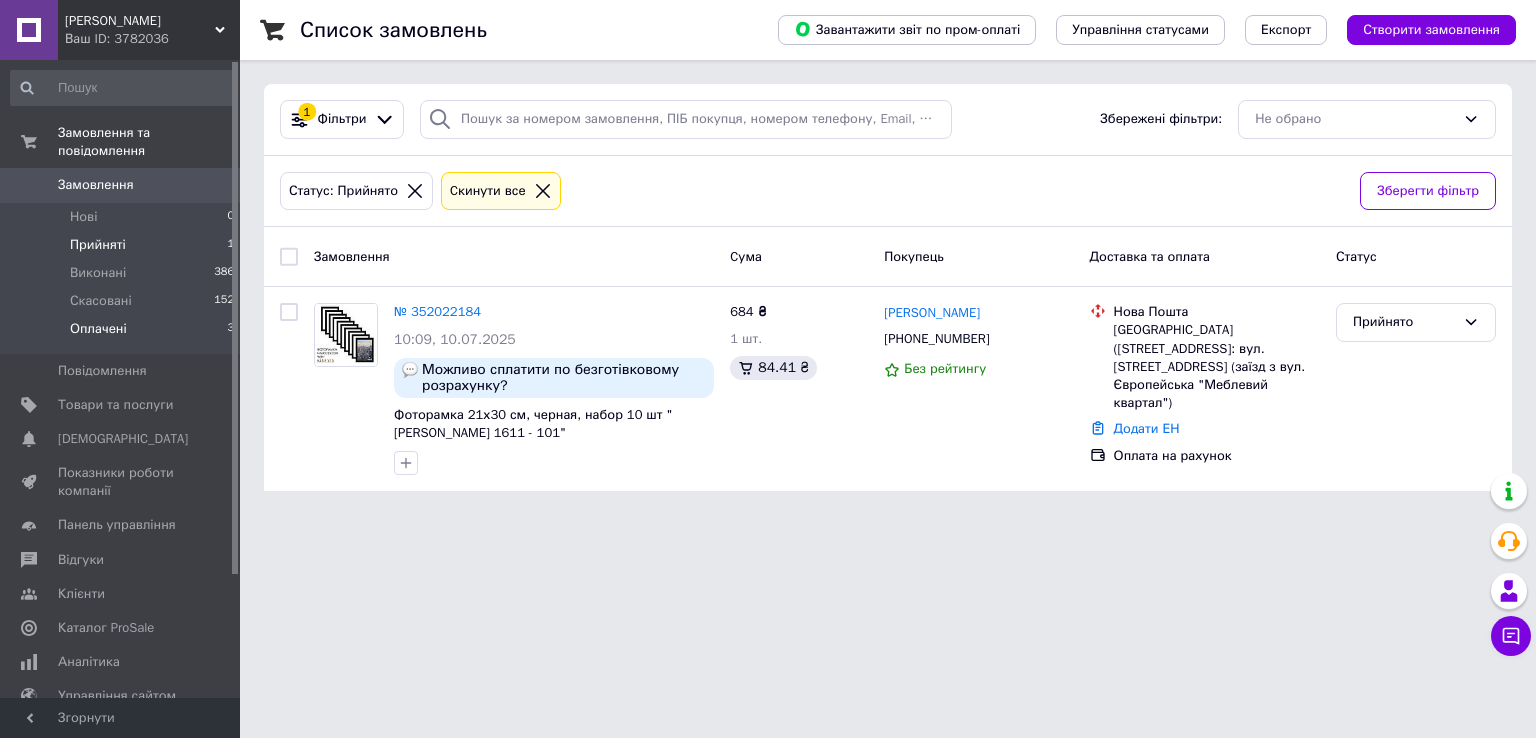 click on "Оплачені" at bounding box center [98, 329] 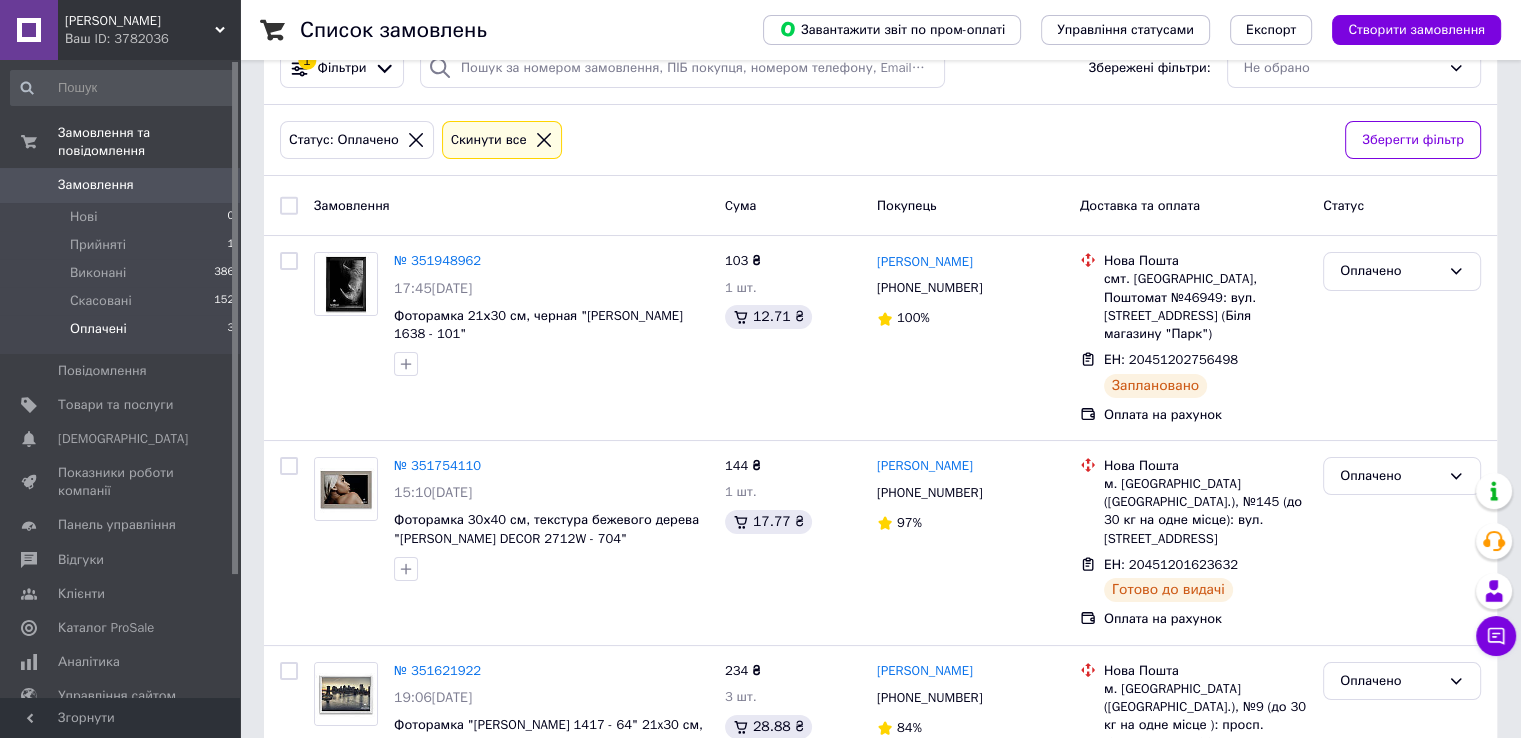 scroll, scrollTop: 130, scrollLeft: 0, axis: vertical 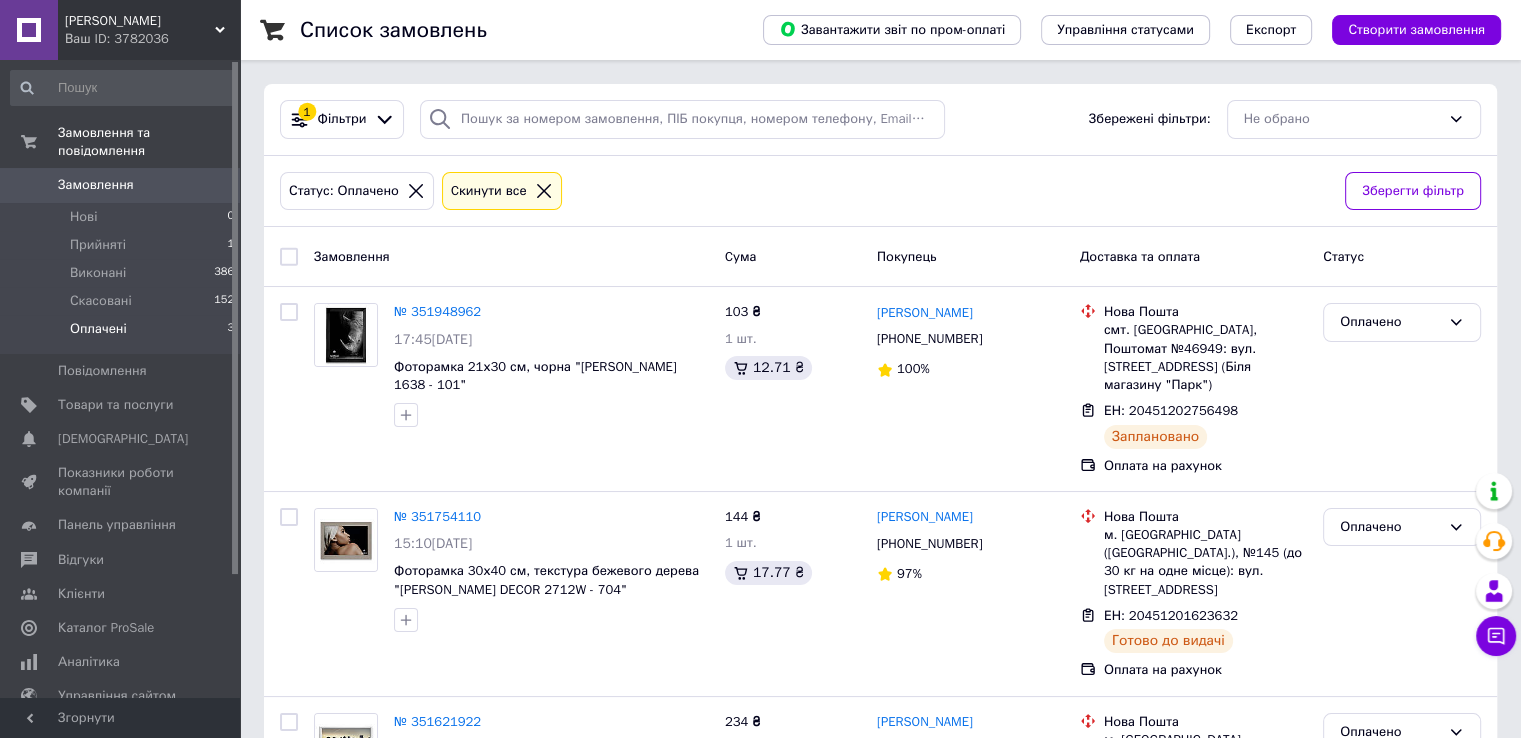 click on "Список замовлень   Завантажити звіт по пром-оплаті Управління статусами Експорт Створити замовлення 1 Фільтри Збережені фільтри: Не обрано Статус: Оплачено Cкинути все Зберегти фільтр Замовлення Cума Покупець Доставка та оплата Статус № 351948962 17:45[DATE] Фоторамка 21х30 см, чорна "[PERSON_NAME] 1638 - 101" 103 ₴ 1 шт. 12.71 ₴ [PERSON_NAME] [PHONE_NUMBER] 100% [GEOGRAPHIC_DATA]. [GEOGRAPHIC_DATA], Поштомат №46949: вул. [STREET_ADDRESS] (Біля магазину "Парк") ЕН: 20451202756498 Заплановано Оплата на рахунок Оплачено № 351754110 15:10[DATE] Фоторамка 30х40 см, текстура бежевого дерева "[PERSON_NAME] DECOR 2712W - 704" 144 ₴ 1 шт. 17.77 ₴ 97% 84%" at bounding box center (880, 462) 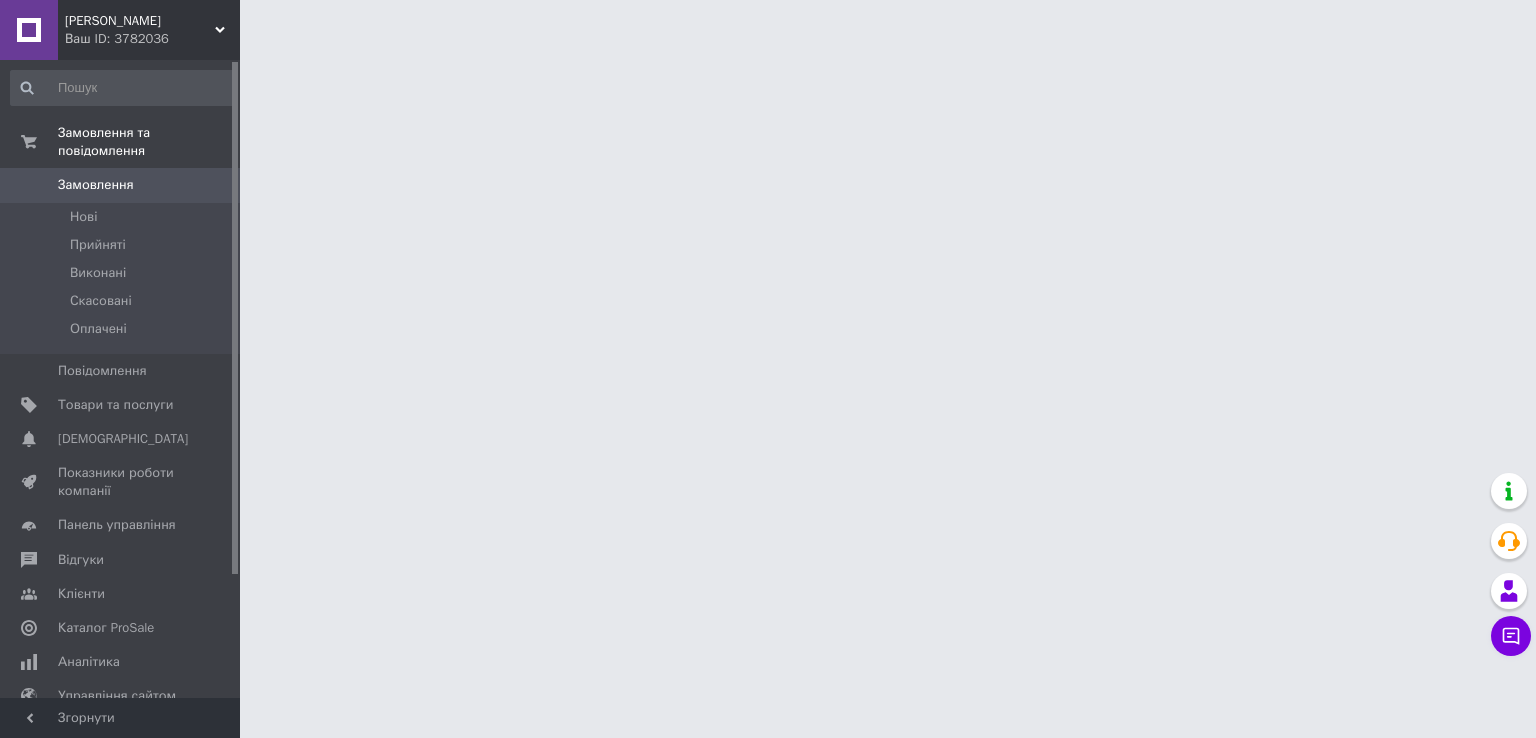 scroll, scrollTop: 0, scrollLeft: 0, axis: both 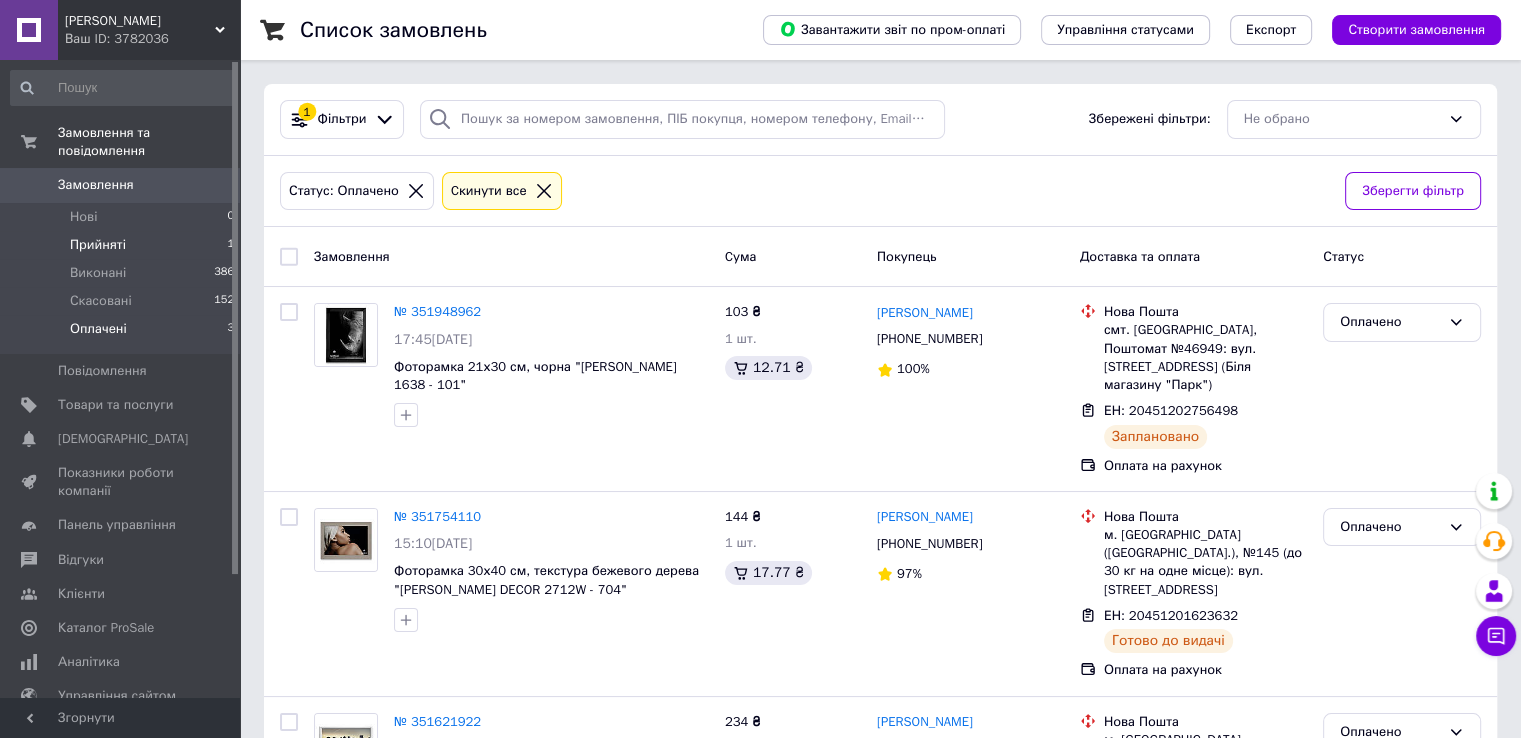 click on "Прийняті" at bounding box center (98, 245) 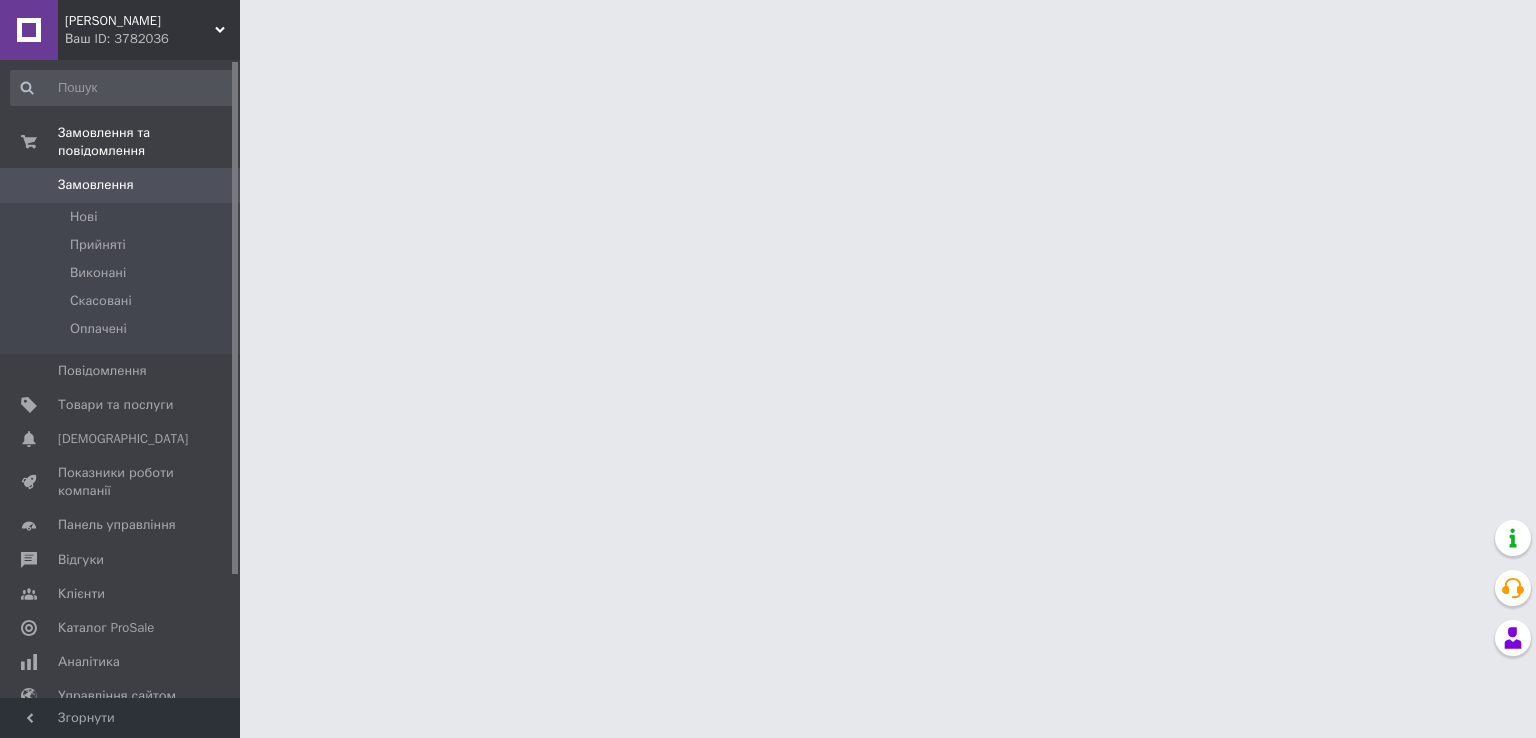 scroll, scrollTop: 0, scrollLeft: 0, axis: both 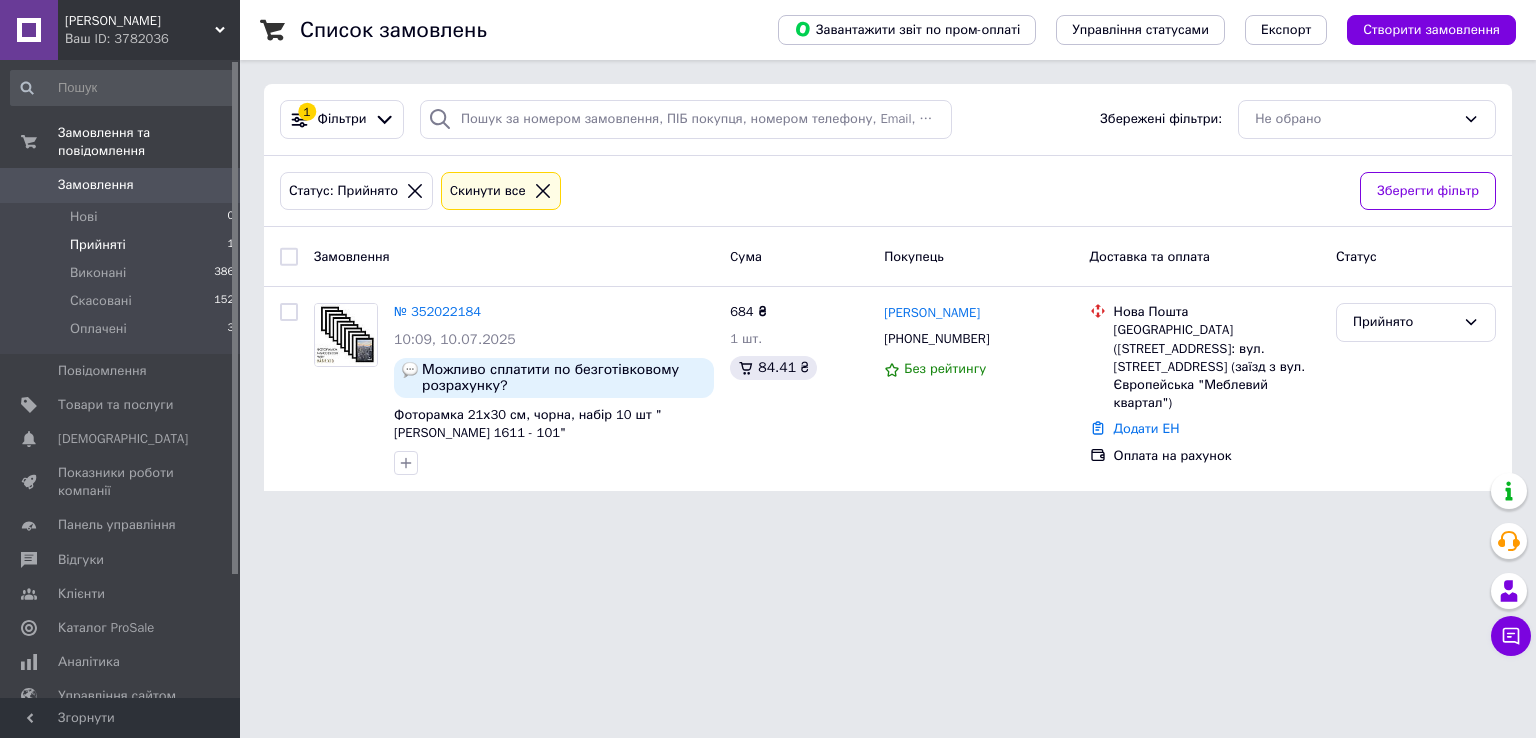 click on "[PERSON_NAME] Ваш ID: 3782036 Сайт [PERSON_NAME] покупця Перевірити стан системи Сторінка на порталі Покупець [PERSON_NAME] Замовлення та повідомлення Замовлення 0 Нові 0 Прийняті 1 Виконані 386 Скасовані 152 Оплачені 3 Повідомлення 0 Товари та послуги Сповіщення 0 0 Показники роботи компанії Панель управління Відгуки Клієнти Каталог ProSale Аналітика Управління сайтом Гаманець компанії [PERSON_NAME] Тарифи та рахунки Prom мікс 1 000 Згорнути
Список замовлень   Завантажити звіт по пром-оплаті Експорт 1 Cума" at bounding box center (768, 257) 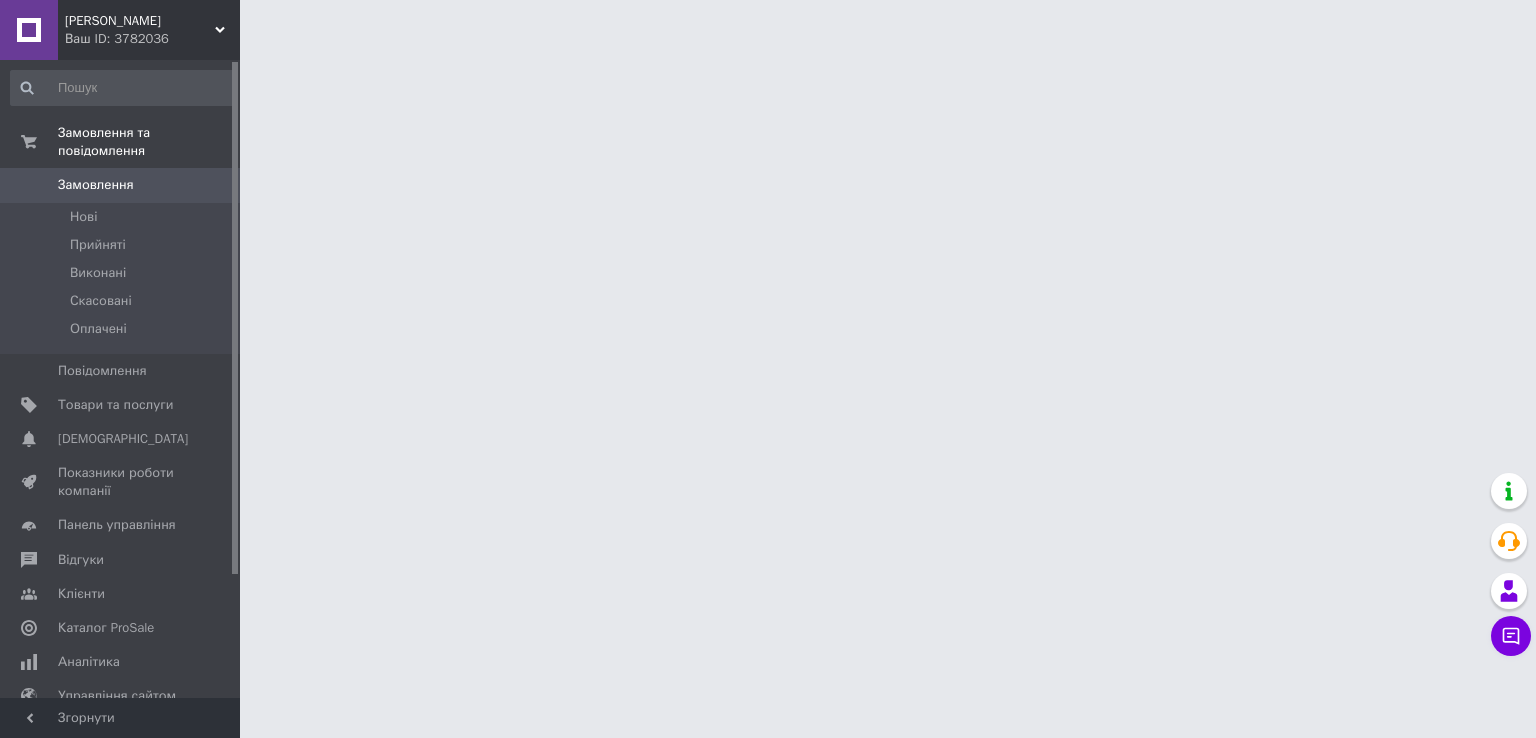 scroll, scrollTop: 0, scrollLeft: 0, axis: both 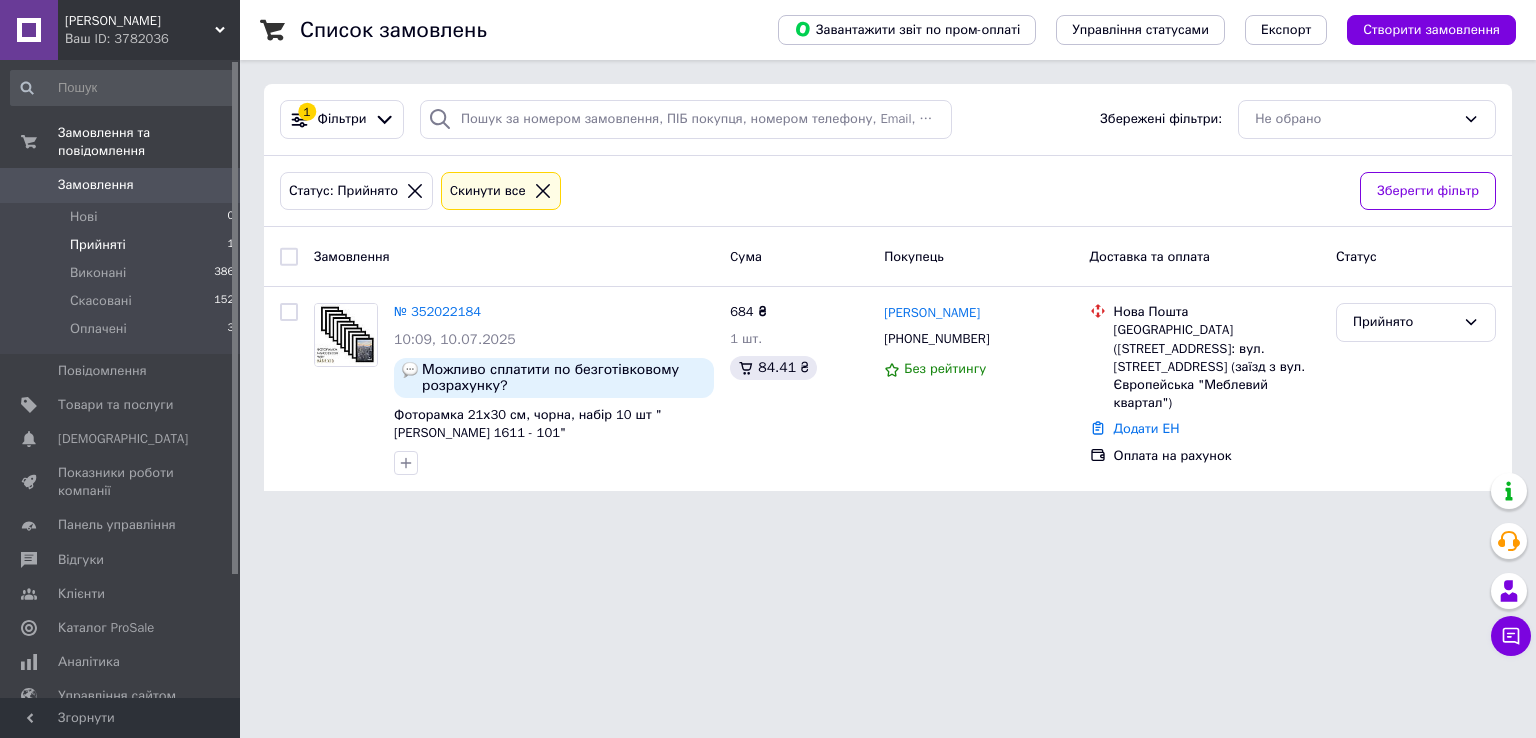 click on "[PERSON_NAME] Ваш ID: 3782036 Сайт [PERSON_NAME] покупця Перевірити стан системи Сторінка на порталі Покупець [PERSON_NAME] Замовлення та повідомлення Замовлення 0 Нові 0 Прийняті 1 Виконані 386 Скасовані 152 Оплачені 3 Повідомлення 0 Товари та послуги Сповіщення 0 0 Показники роботи компанії Панель управління Відгуки Клієнти Каталог ProSale Аналітика Управління сайтом Гаманець компанії [PERSON_NAME] Тарифи та рахунки Prom мікс 1 000 Згорнути
Список замовлень   Завантажити звіт по пром-оплаті Експорт 1 Cума" at bounding box center (768, 257) 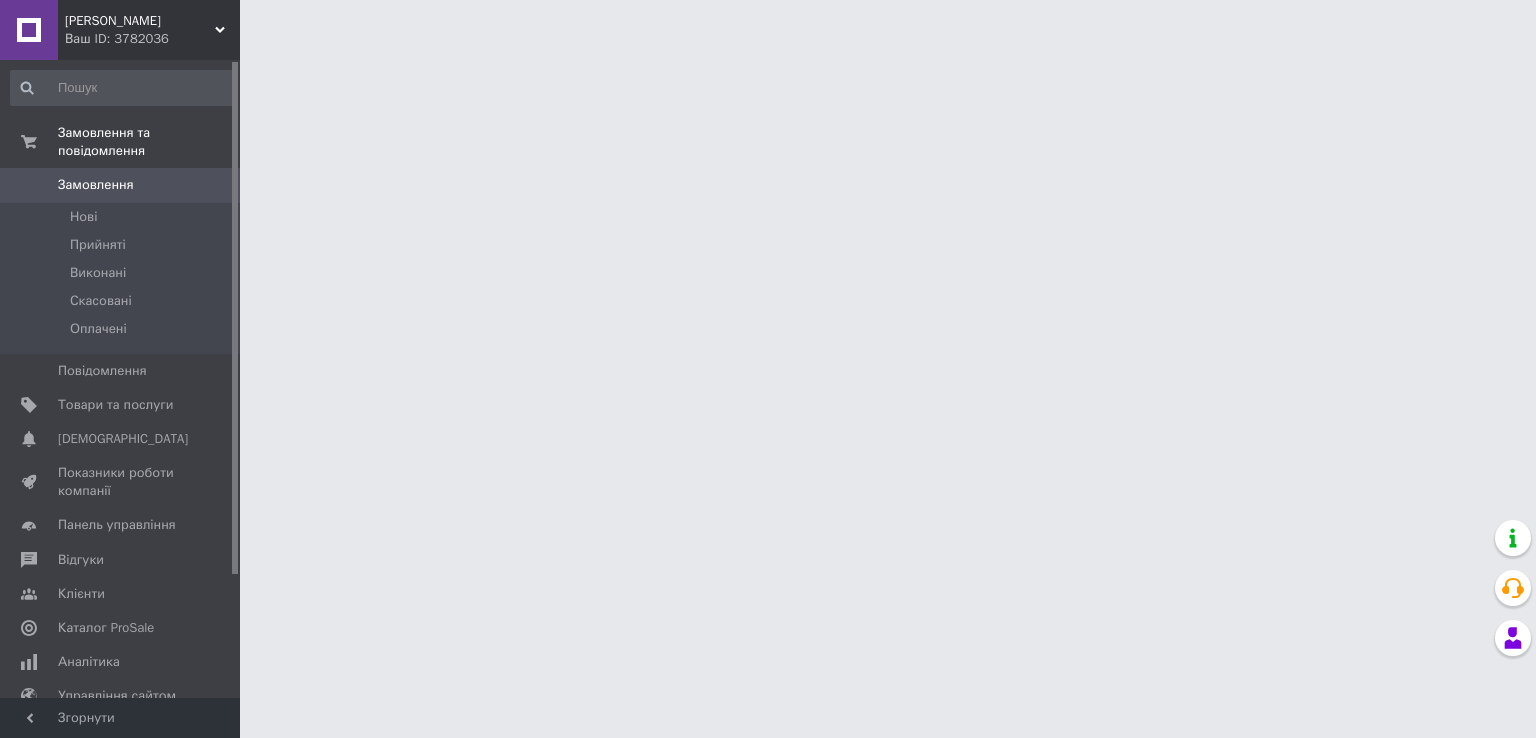 scroll, scrollTop: 0, scrollLeft: 0, axis: both 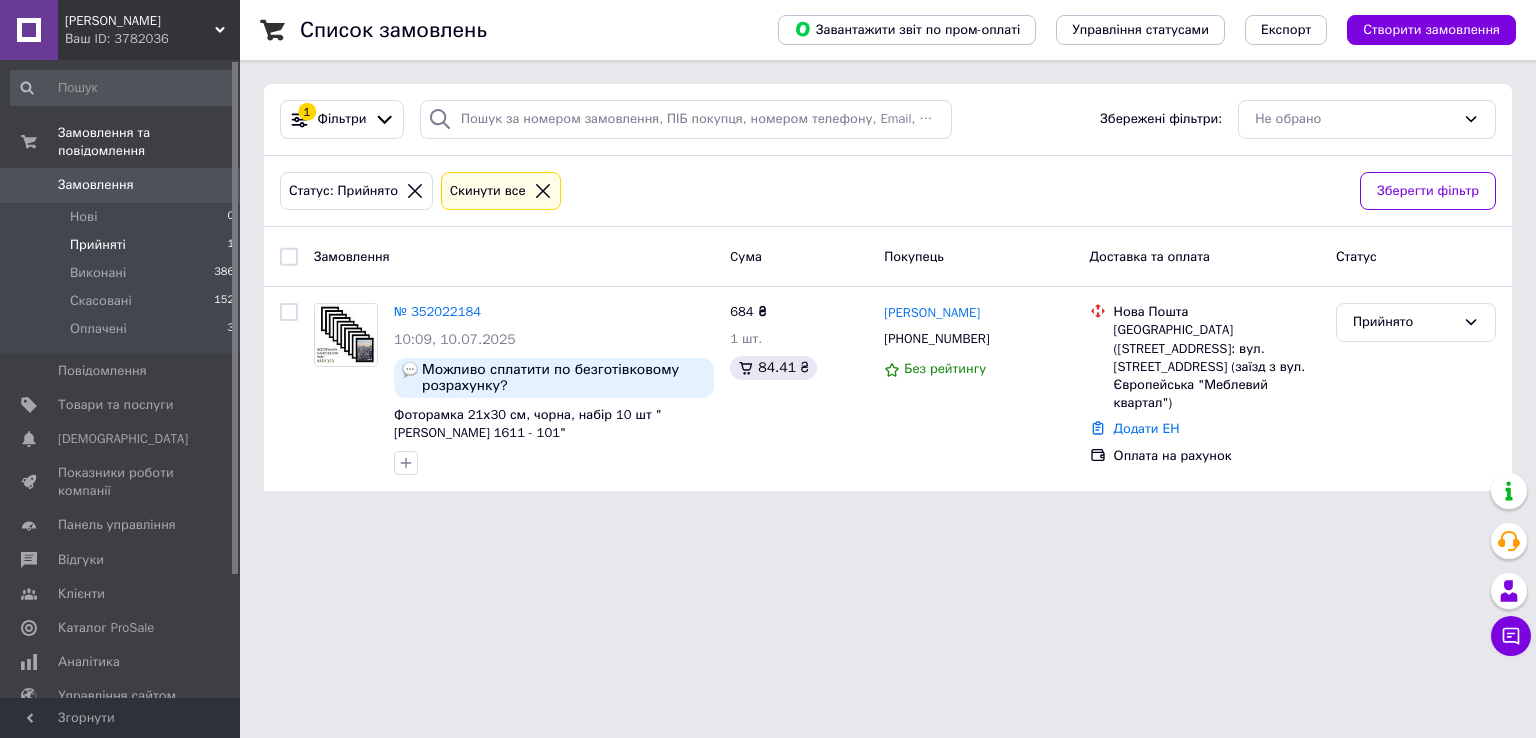 click on "Прийняті" at bounding box center [98, 245] 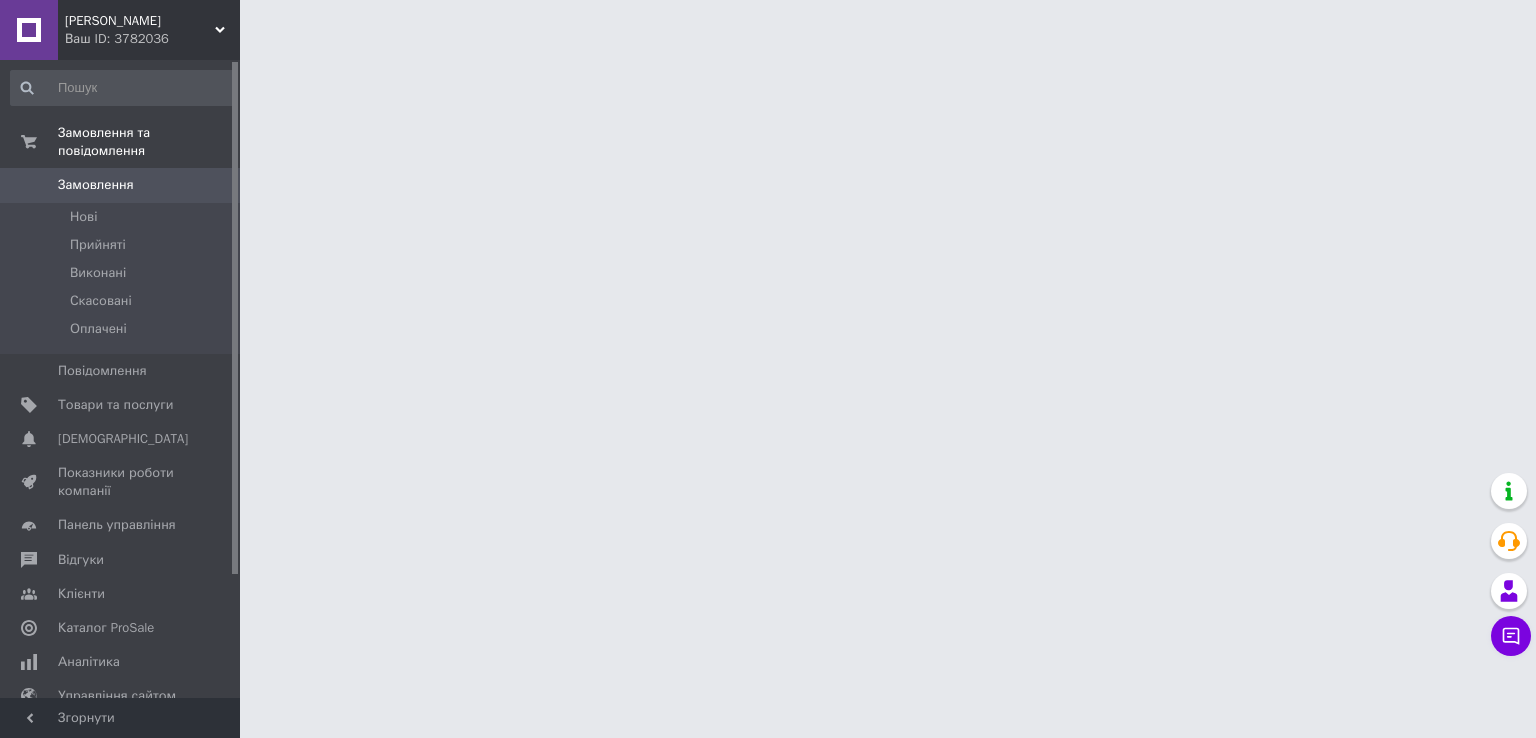 scroll, scrollTop: 0, scrollLeft: 0, axis: both 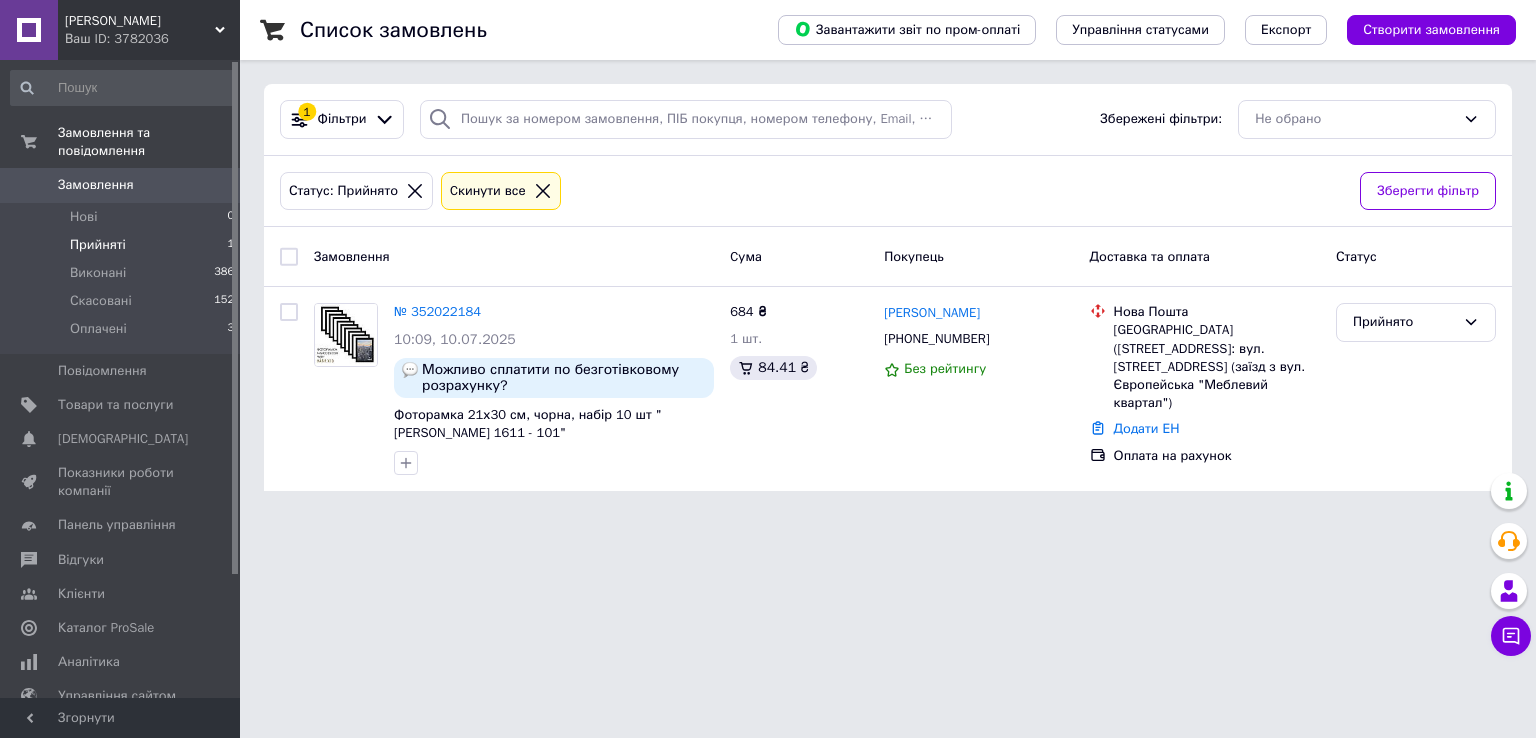 click on "[PERSON_NAME] Ваш ID: 3782036 Сайт [PERSON_NAME] покупця Перевірити стан системи Сторінка на порталі Покупець [PERSON_NAME] Замовлення та повідомлення Замовлення 0 Нові 0 Прийняті 1 Виконані 386 Скасовані 152 Оплачені 3 Повідомлення 0 Товари та послуги Сповіщення 0 0 Показники роботи компанії Панель управління Відгуки Клієнти Каталог ProSale Аналітика Управління сайтом Гаманець компанії [PERSON_NAME] Тарифи та рахунки Prom мікс 1 000 Згорнути
Список замовлень   Завантажити звіт по пром-оплаті Експорт 1 Cума" at bounding box center (768, 257) 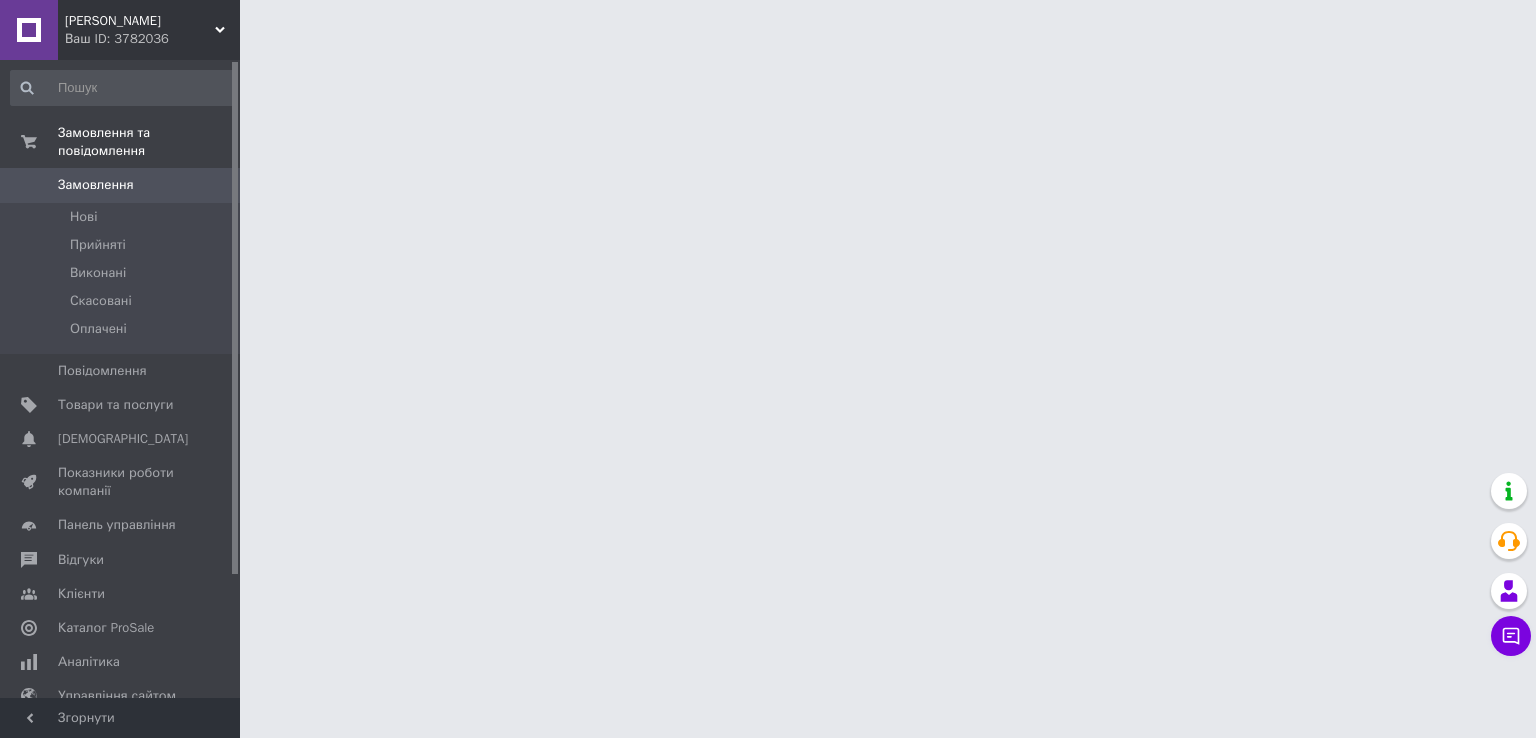 scroll, scrollTop: 0, scrollLeft: 0, axis: both 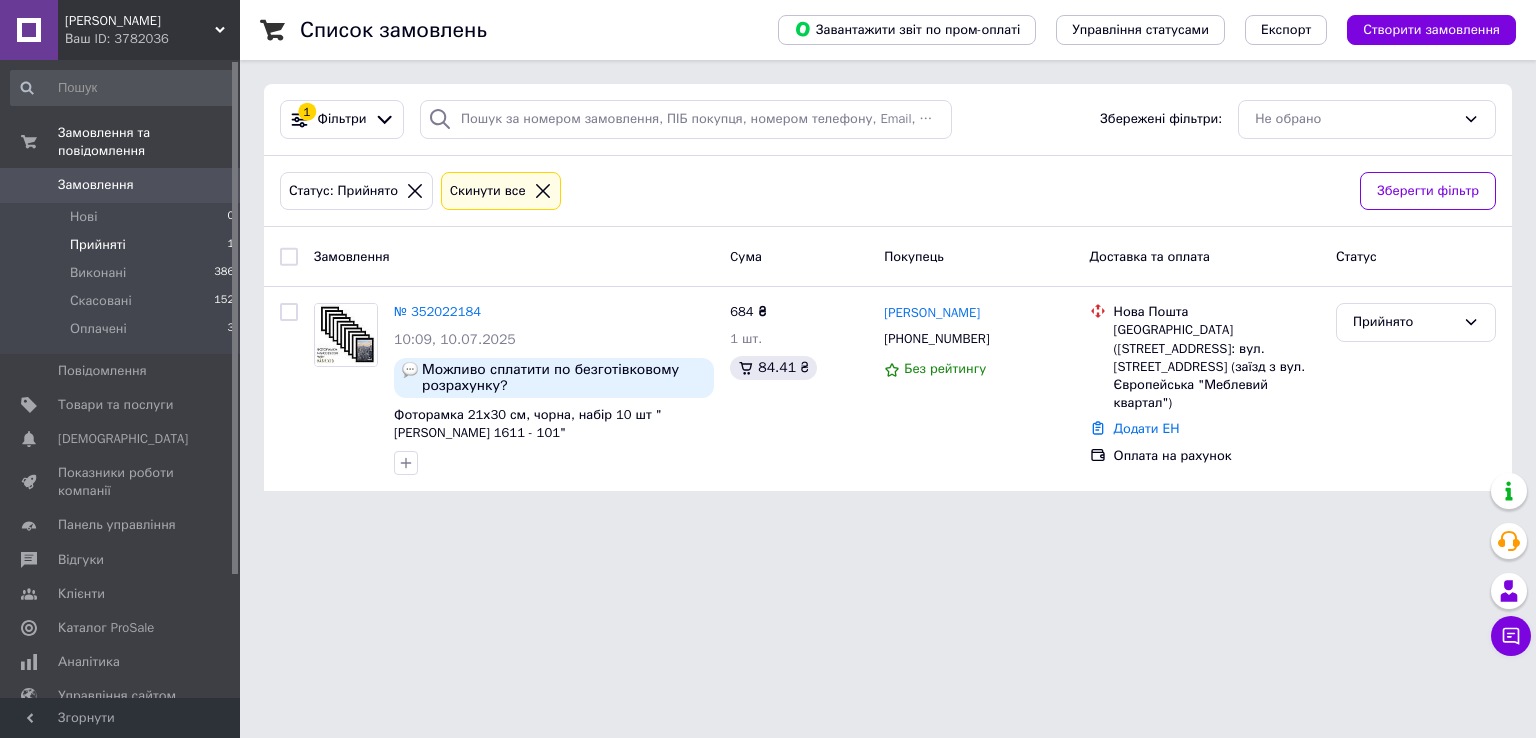 click on "[PERSON_NAME] Ваш ID: 3782036 Сайт [PERSON_NAME] покупця Перевірити стан системи Сторінка на порталі Покупець [PERSON_NAME] Замовлення та повідомлення Замовлення 0 Нові 0 Прийняті 1 Виконані 386 Скасовані 152 Оплачені 3 Повідомлення 0 Товари та послуги Сповіщення 0 0 Показники роботи компанії Панель управління Відгуки Клієнти Каталог ProSale Аналітика Управління сайтом Гаманець компанії [PERSON_NAME] Тарифи та рахунки Prom мікс 1 000 Згорнути
Список замовлень   Завантажити звіт по пром-оплаті Експорт 1 Cума" at bounding box center (768, 257) 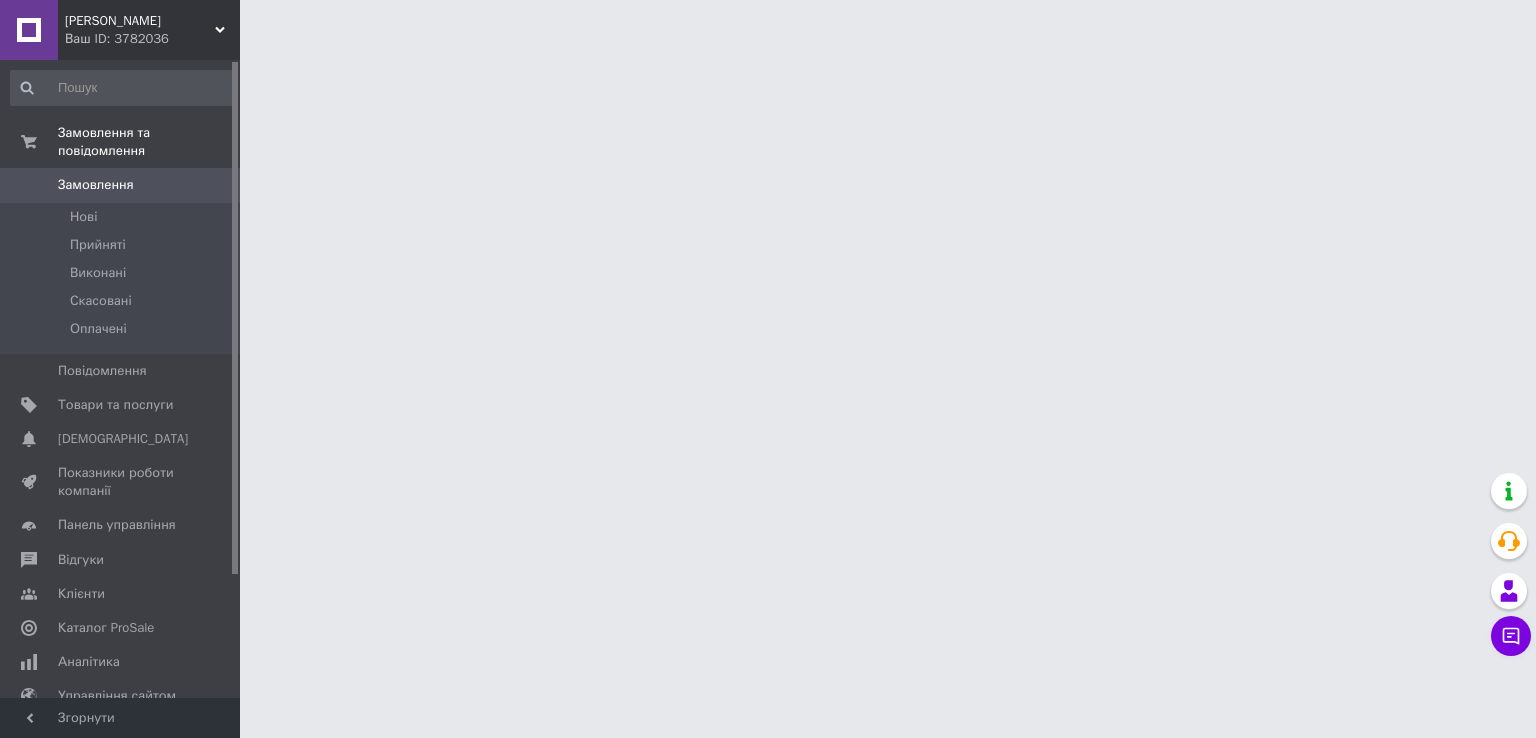 scroll, scrollTop: 0, scrollLeft: 0, axis: both 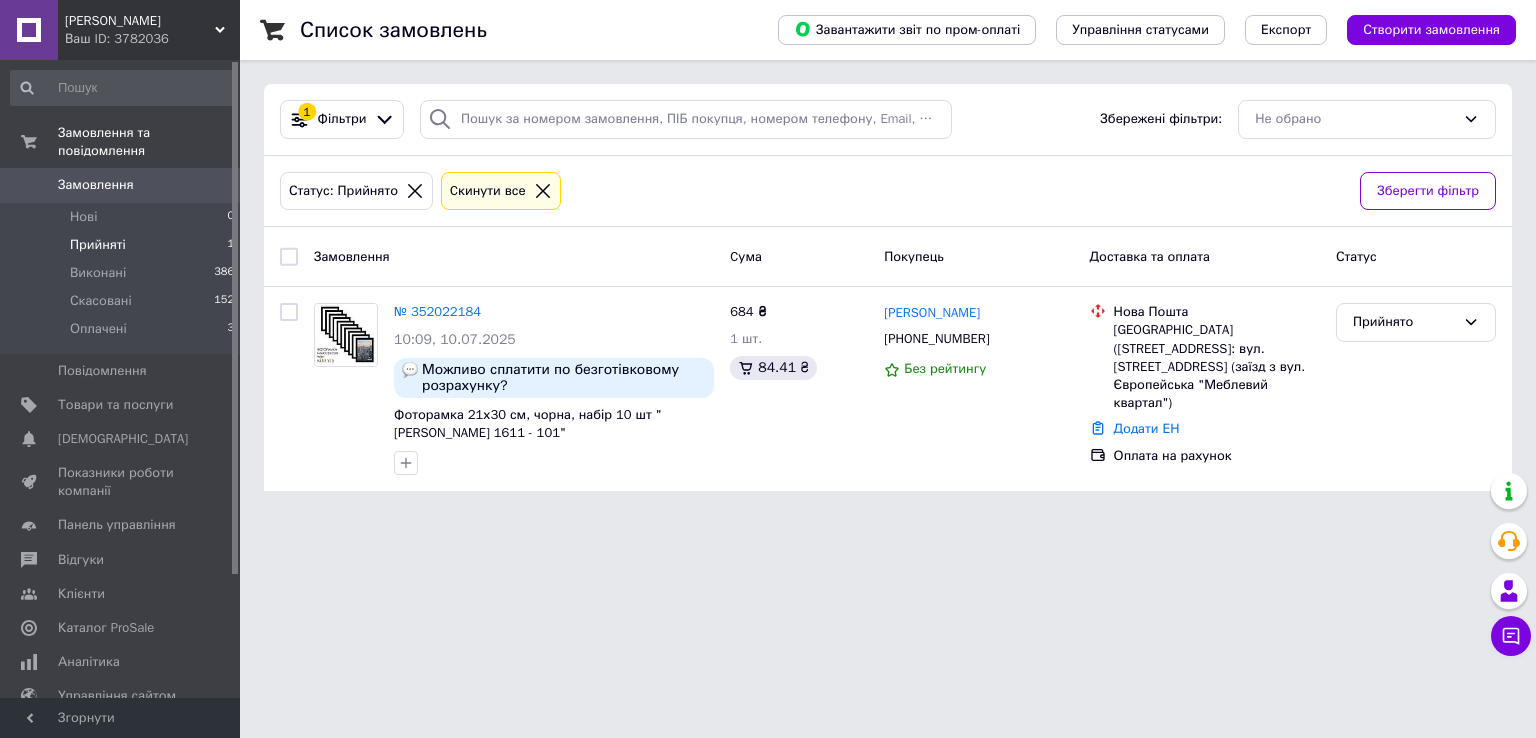 click on "MARCO DECOR Ваш ID: 3782036 Сайт MARCO DECOR Кабінет покупця Перевірити стан системи Сторінка на порталі Покупець Довідка Вийти Замовлення та повідомлення Замовлення 0 Нові 0 Прийняті 1 Виконані 386 Скасовані 152 Оплачені 3 Повідомлення 0 Товари та послуги Сповіщення 0 0 Показники роботи компанії Панель управління Відгуки Клієнти Каталог ProSale Аналітика Управління сайтом Гаманець компанії Маркет Налаштування Тарифи та рахунки Prom мікс 1 000 Згорнути
Список замовлень   Завантажити звіт по пром-оплаті Експорт 1 Cума" at bounding box center (768, 257) 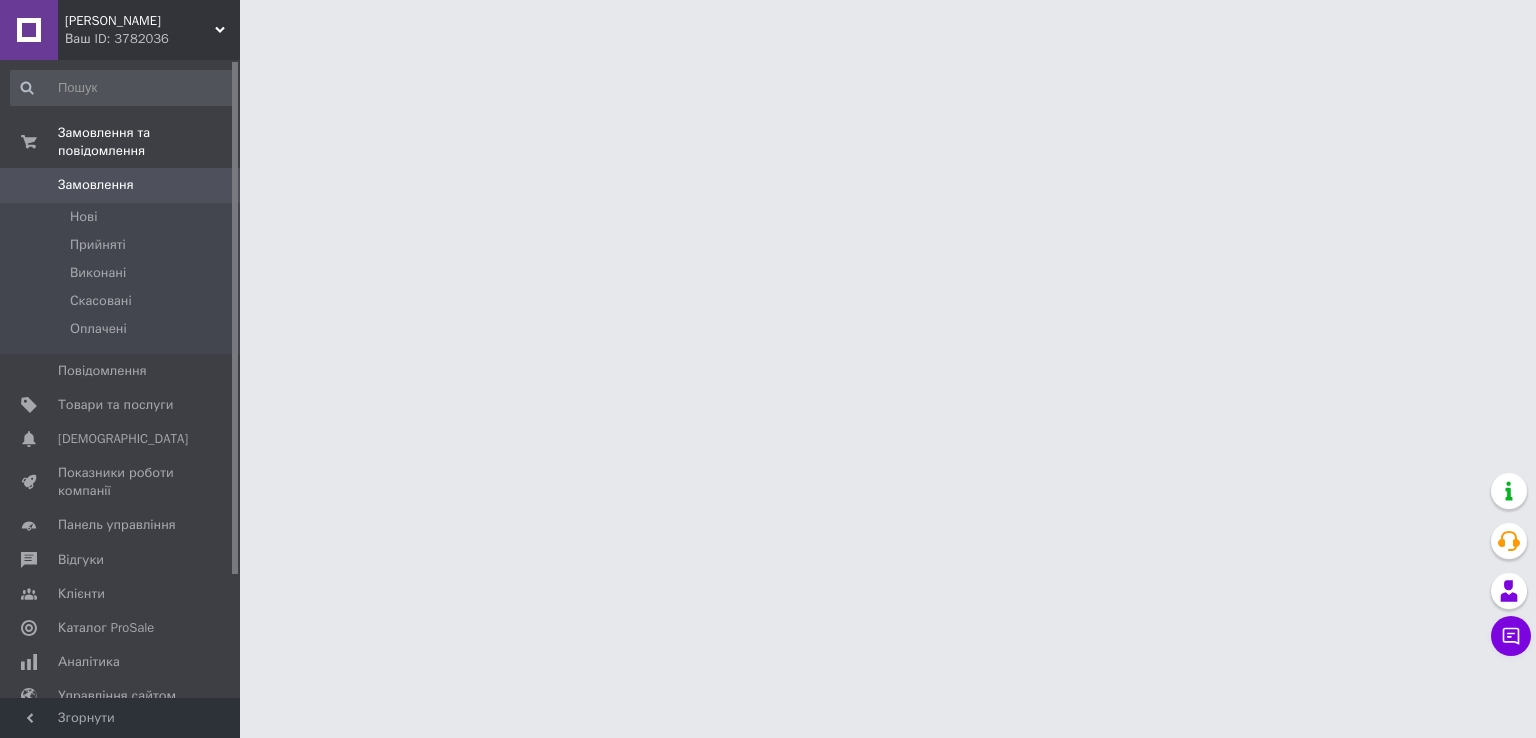 scroll, scrollTop: 0, scrollLeft: 0, axis: both 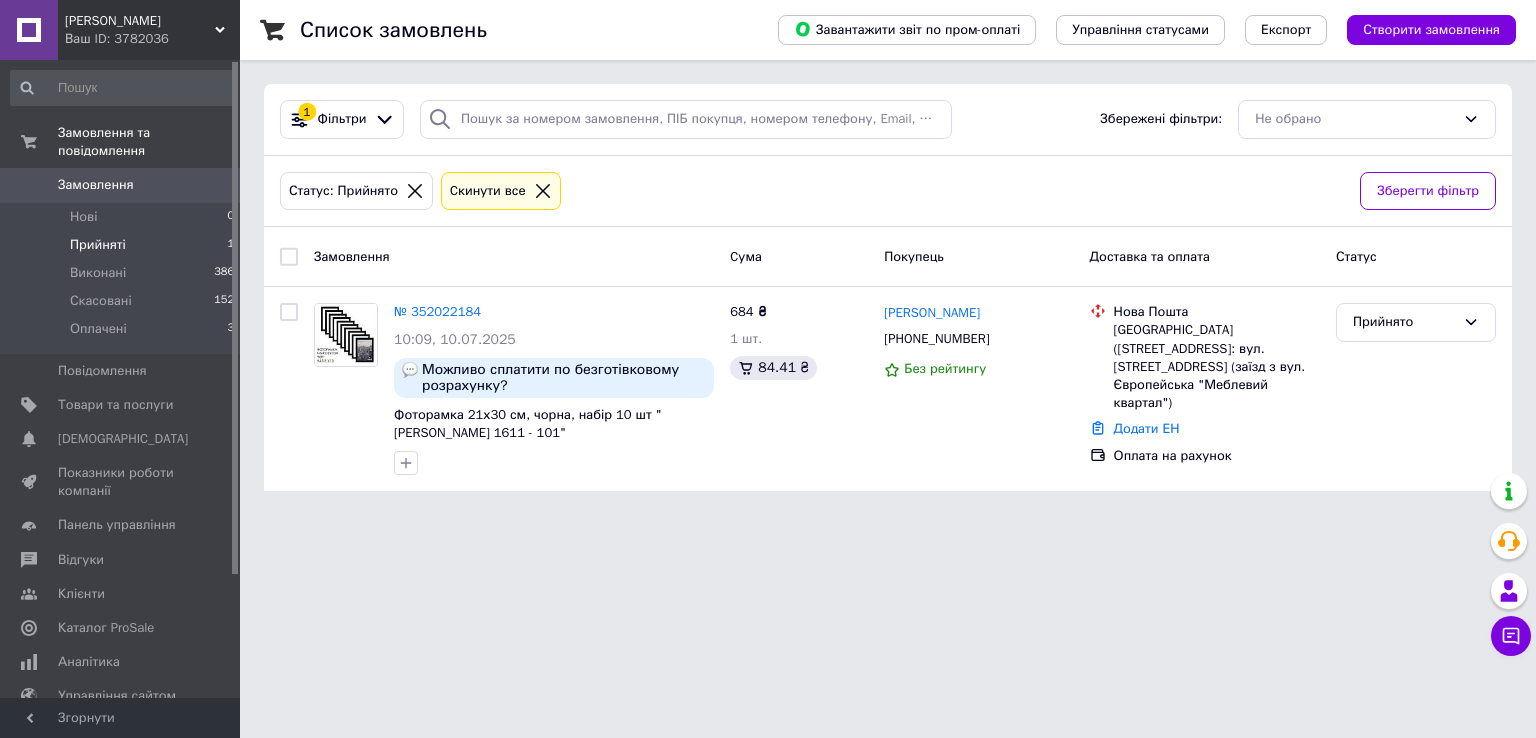 click on "[PERSON_NAME] Ваш ID: 3782036 Сайт [PERSON_NAME] покупця Перевірити стан системи Сторінка на порталі Покупець [PERSON_NAME] Замовлення та повідомлення Замовлення 0 Нові 0 Прийняті 1 Виконані 386 Скасовані 152 Оплачені 3 Повідомлення 0 Товари та послуги Сповіщення 0 0 Показники роботи компанії Панель управління Відгуки Клієнти Каталог ProSale Аналітика Управління сайтом Гаманець компанії [PERSON_NAME] Тарифи та рахунки Prom мікс 1 000 Згорнути
Список замовлень   Завантажити звіт по пром-оплаті Експорт 1 Cума" at bounding box center (768, 257) 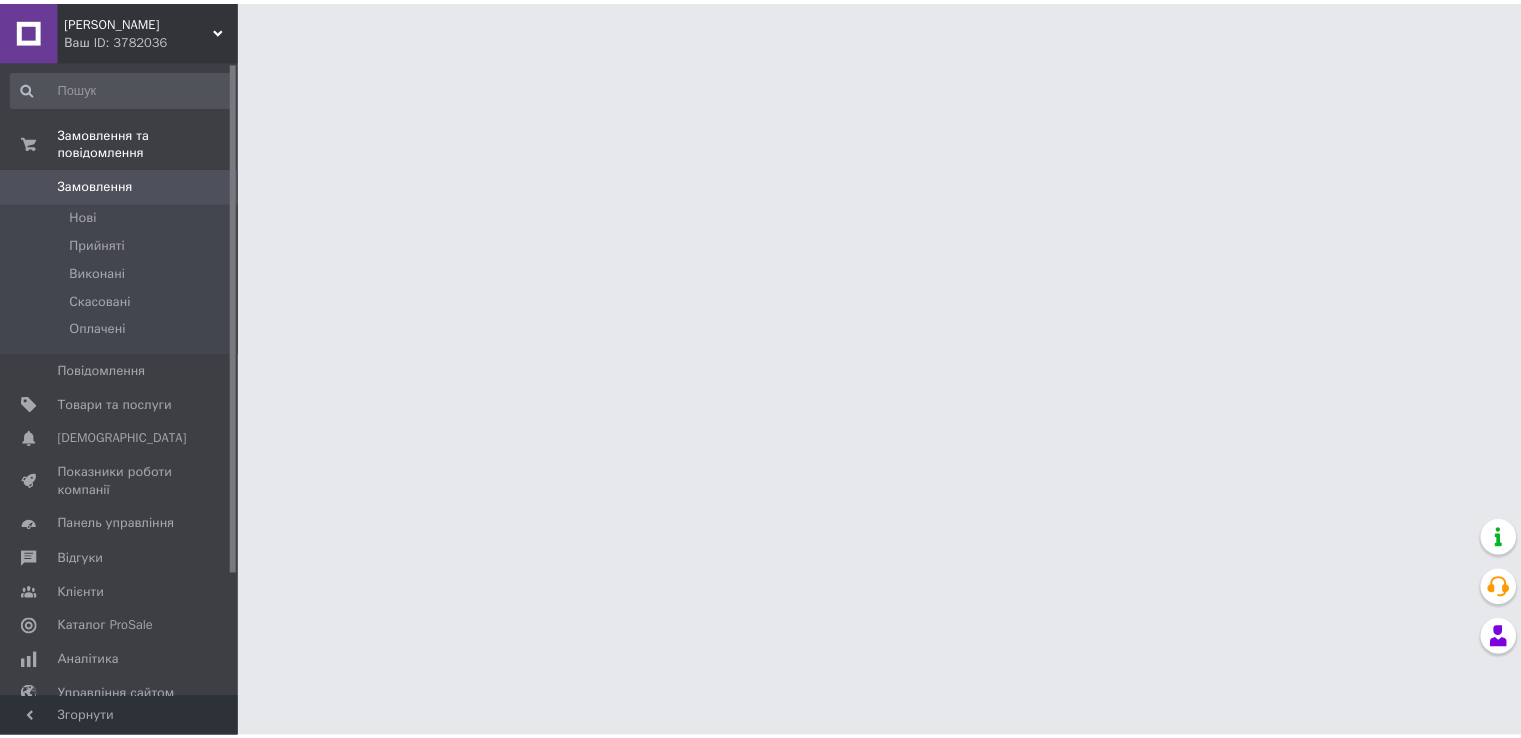 scroll, scrollTop: 0, scrollLeft: 0, axis: both 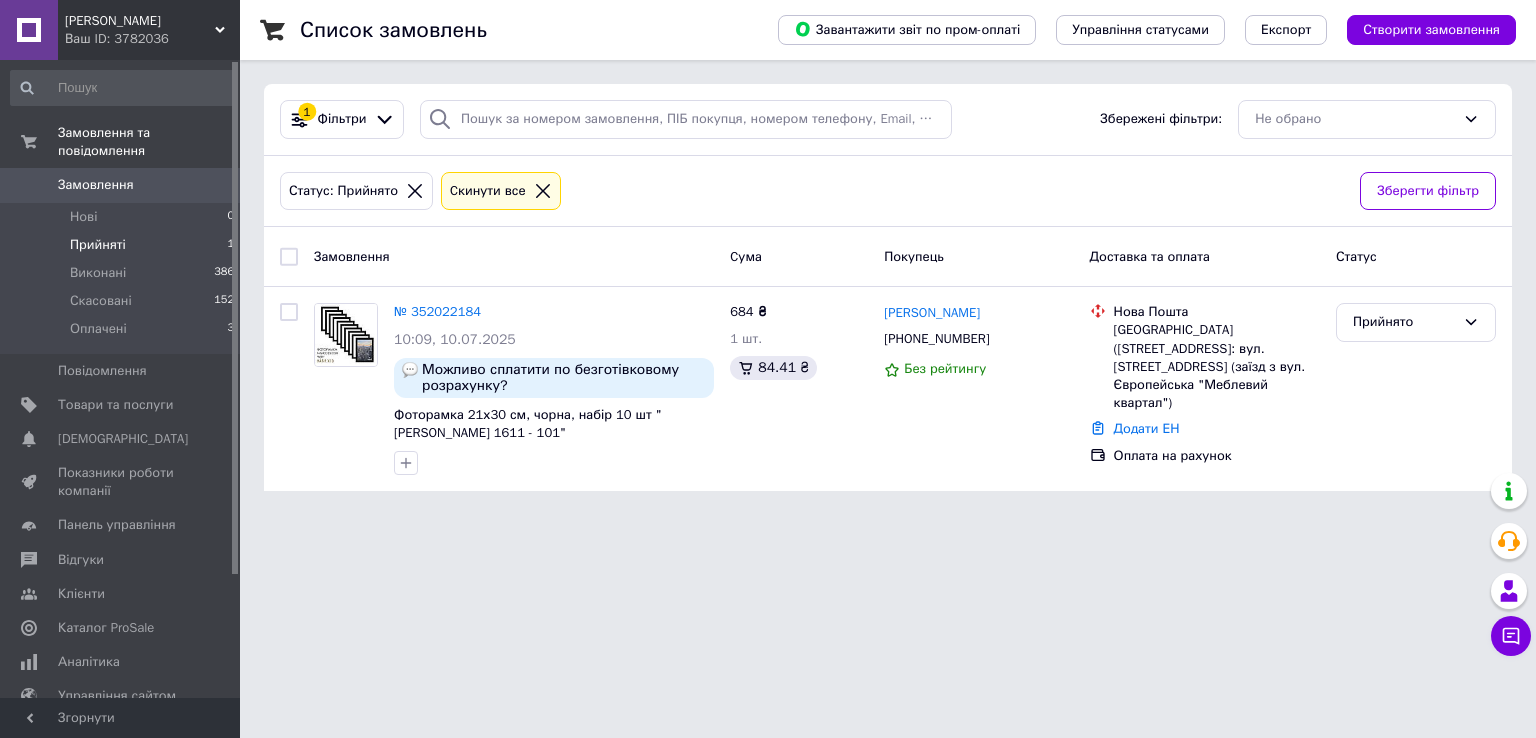 click on "Прийняті" at bounding box center [98, 245] 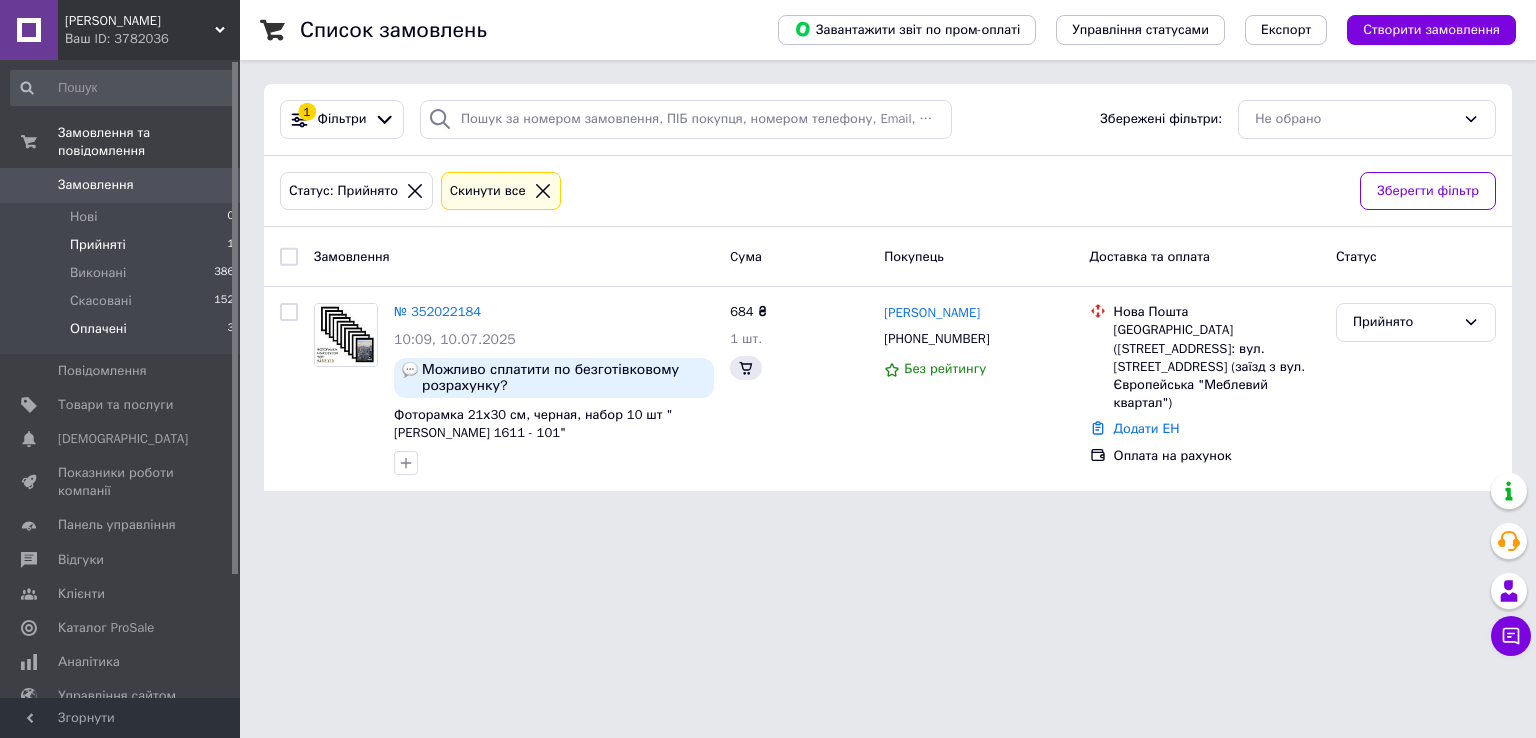 click on "Оплачені" at bounding box center [98, 329] 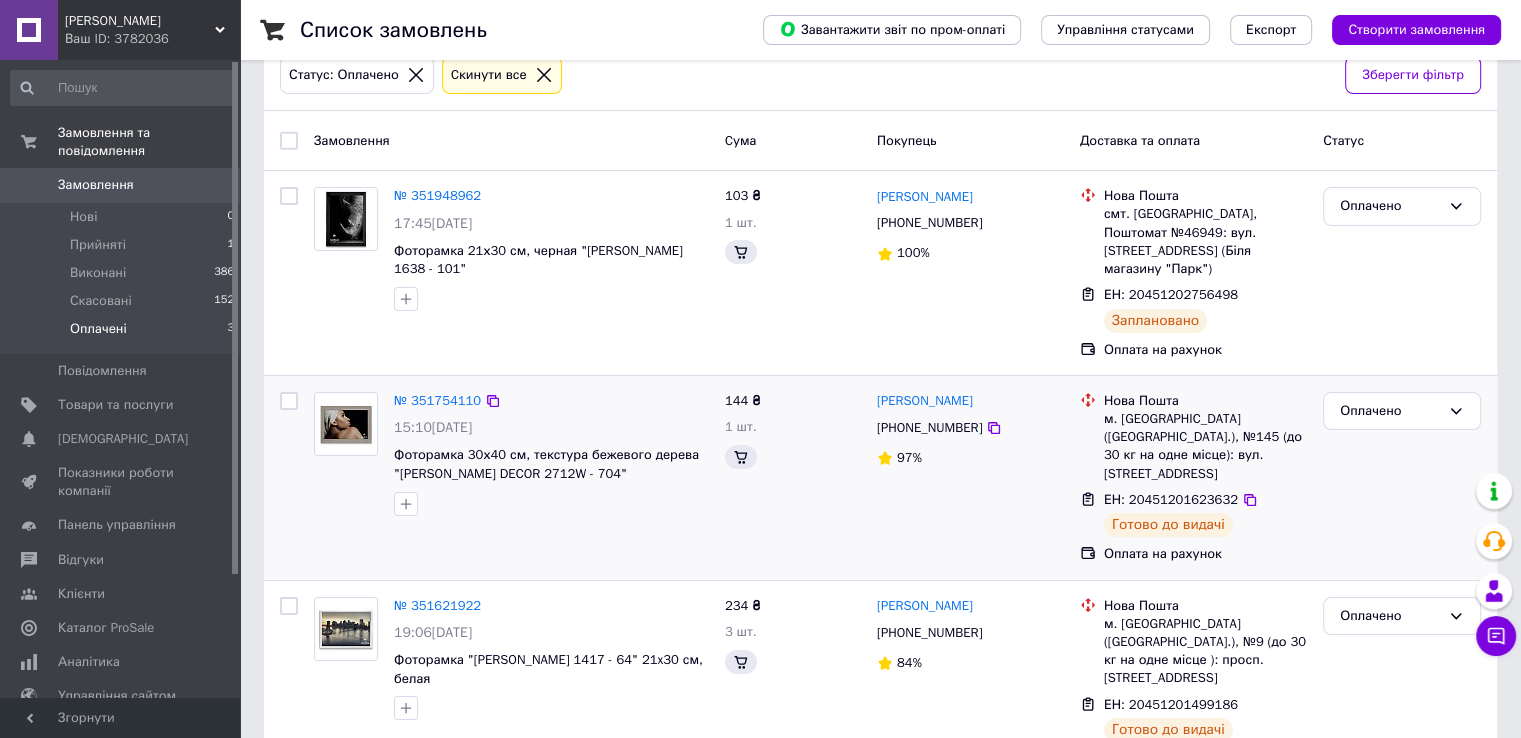 scroll, scrollTop: 130, scrollLeft: 0, axis: vertical 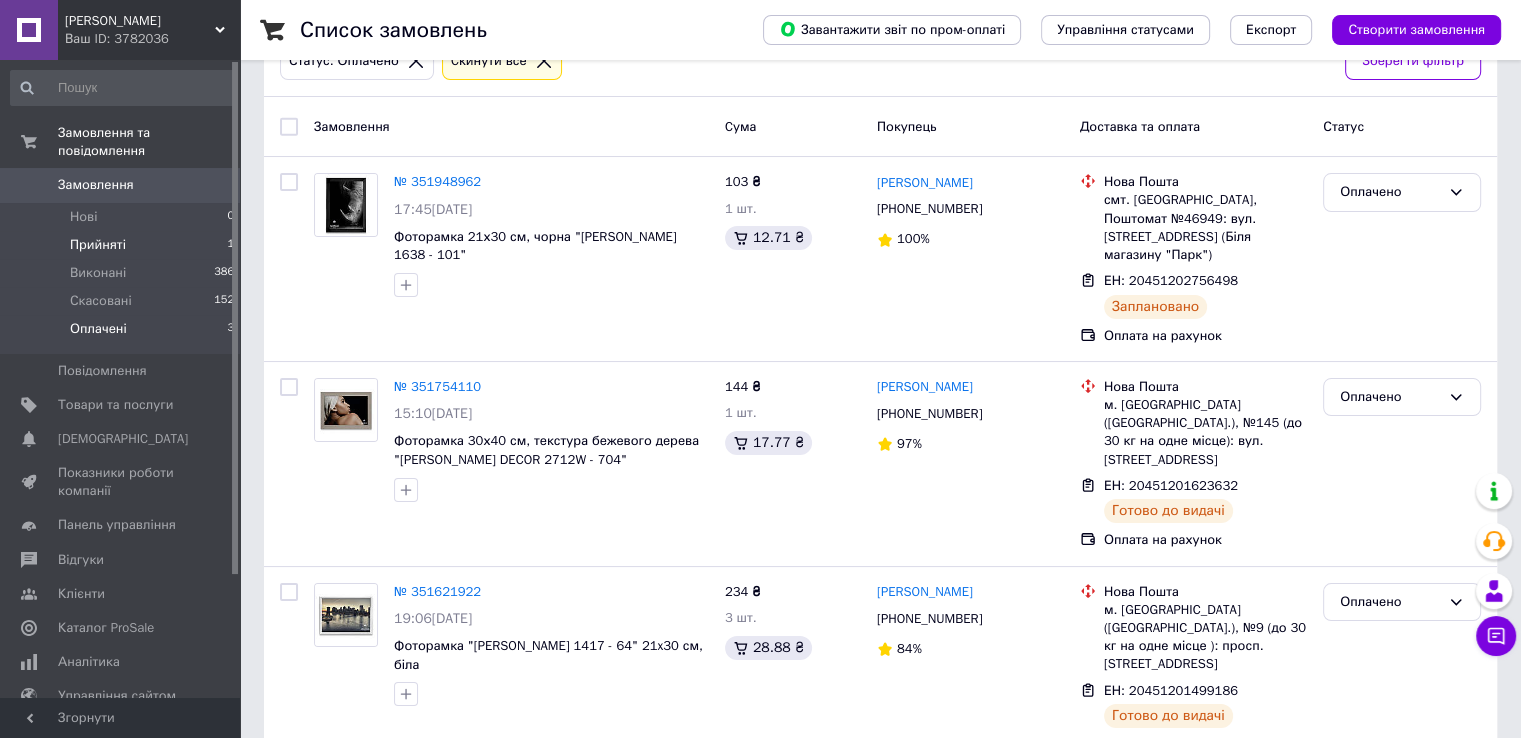 click on "Прийняті" at bounding box center [98, 245] 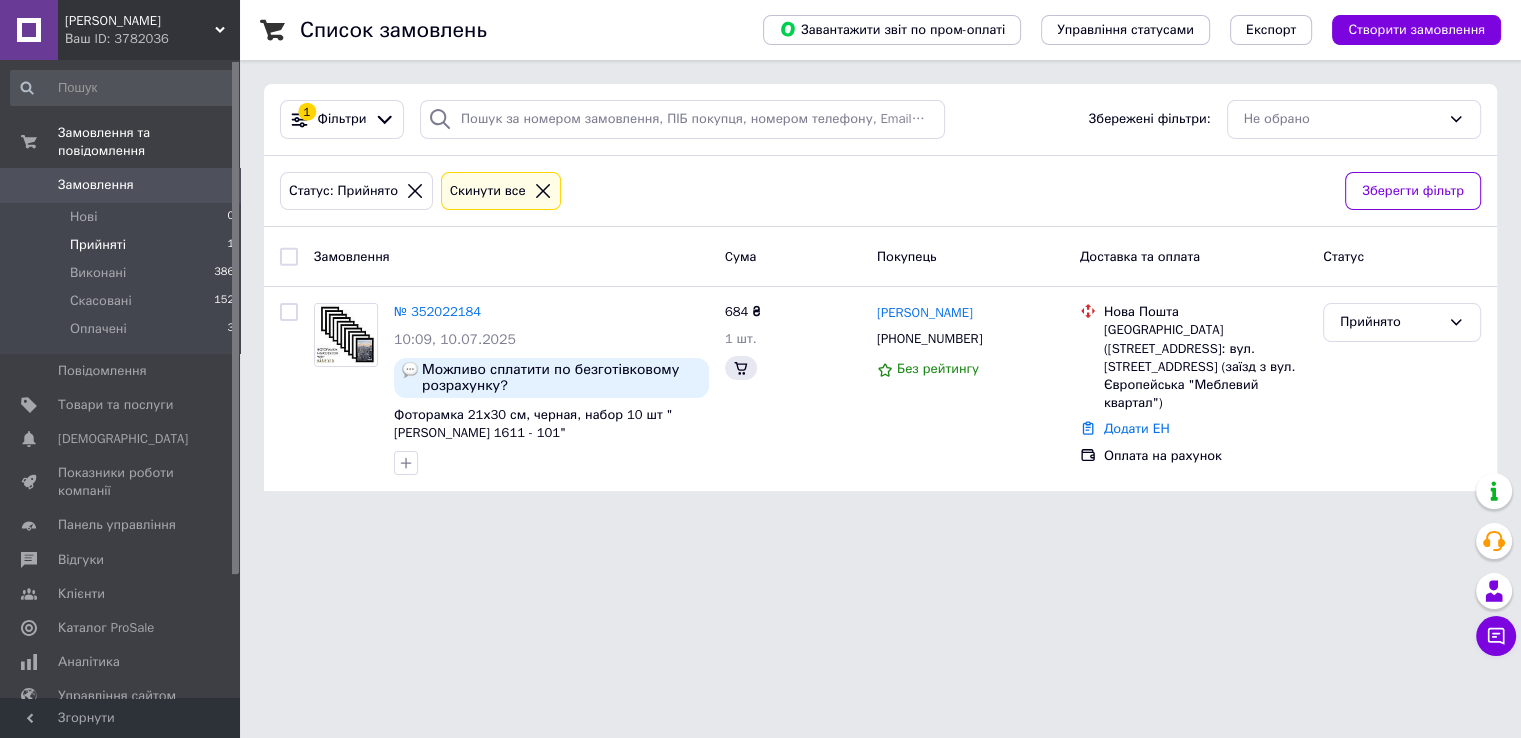 scroll, scrollTop: 0, scrollLeft: 0, axis: both 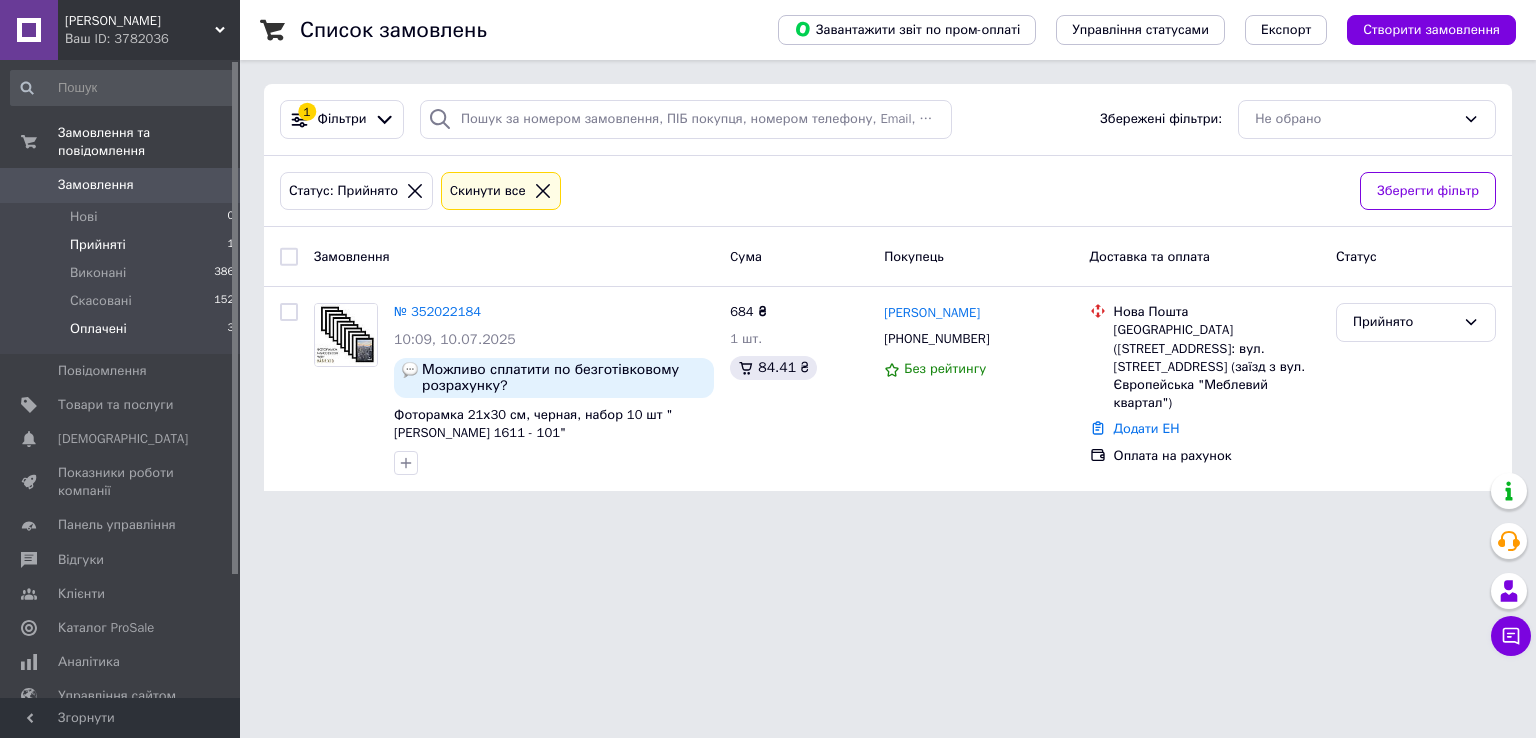 click on "Оплачені" at bounding box center [98, 329] 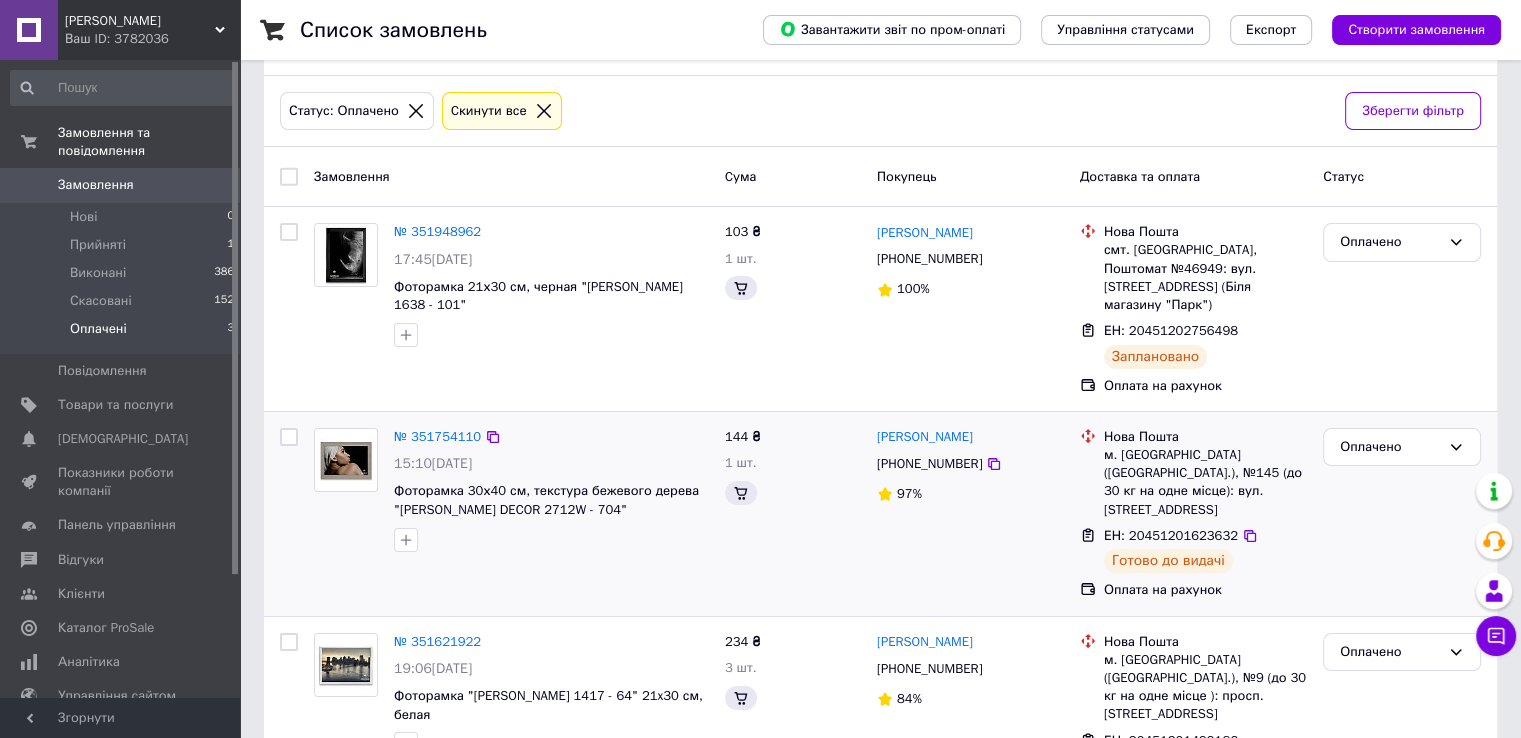 scroll, scrollTop: 130, scrollLeft: 0, axis: vertical 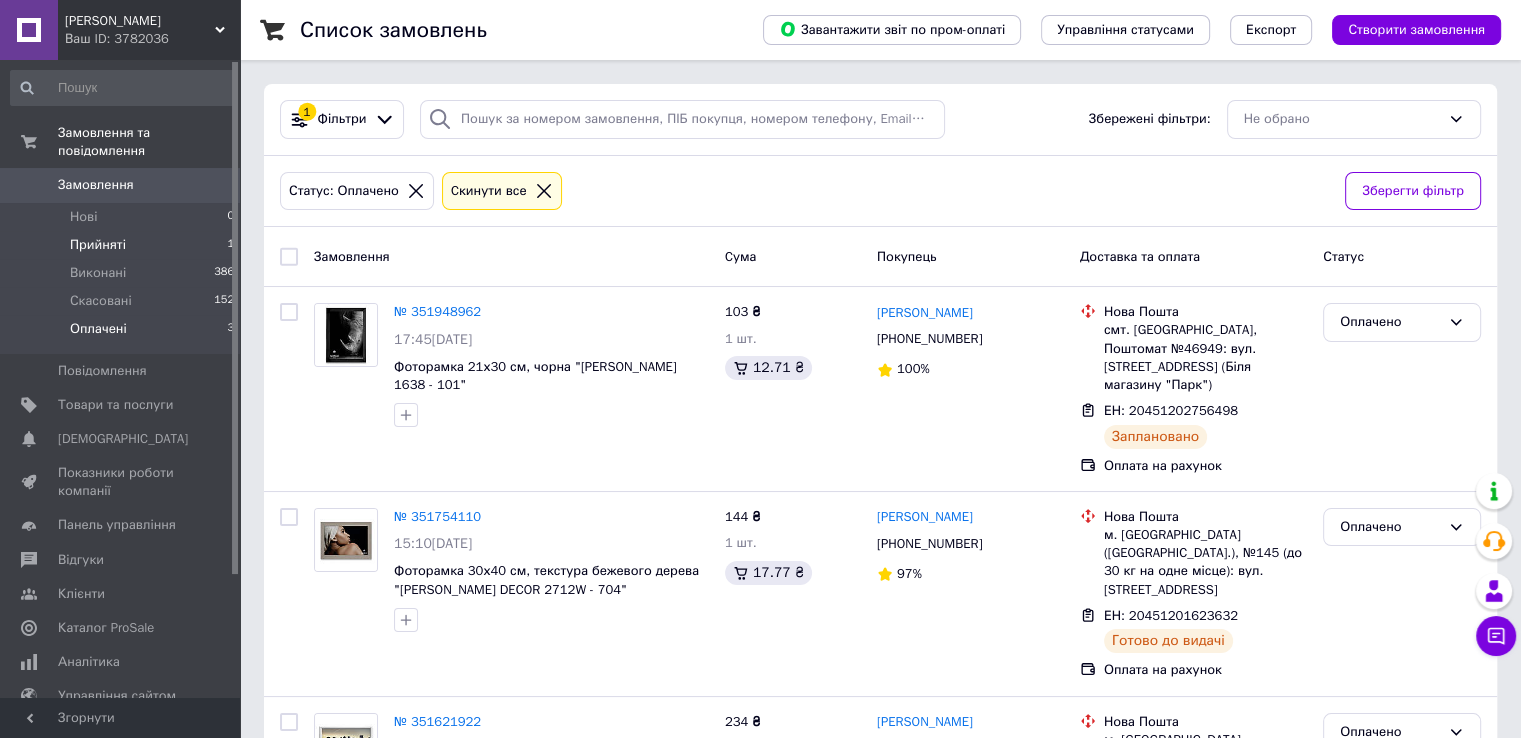 click on "Прийняті" at bounding box center (98, 245) 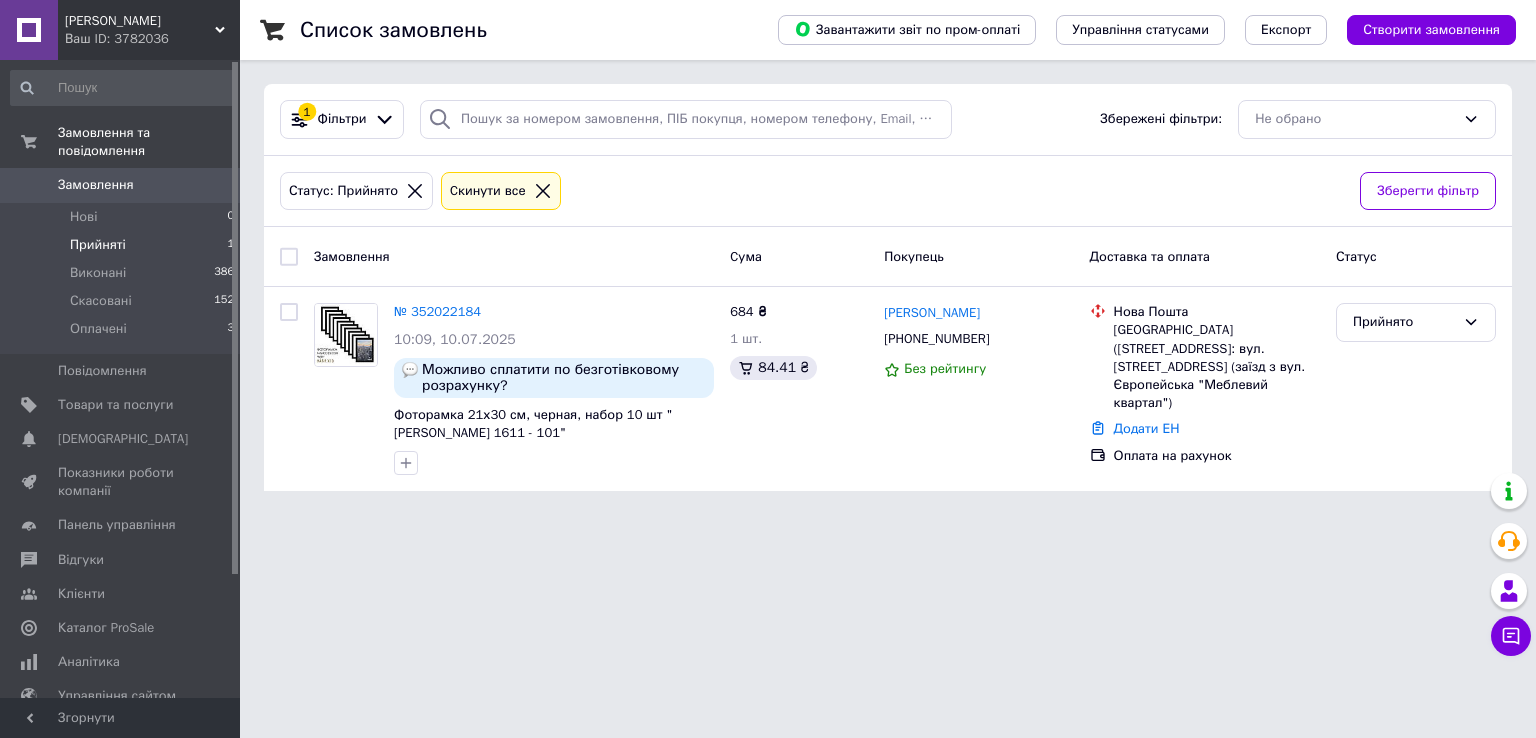 click on "MARCO DECOR Ваш ID: 3782036 Сайт MARCO DECOR Кабінет покупця Перевірити стан системи Сторінка на порталі Покупець Довідка Вийти Замовлення та повідомлення Замовлення 0 Нові 0 Прийняті 1 Виконані 386 Скасовані 152 Оплачені 3 Повідомлення 0 Товари та послуги Сповіщення 0 0 Показники роботи компанії Панель управління Відгуки Клієнти Каталог ProSale Аналітика Управління сайтом Гаманець компанії Маркет Налаштування Тарифи та рахунки Prom мікс 1 000 Згорнути
Список замовлень   Завантажити звіт по пром-оплаті Експорт 1 Cума" at bounding box center (768, 257) 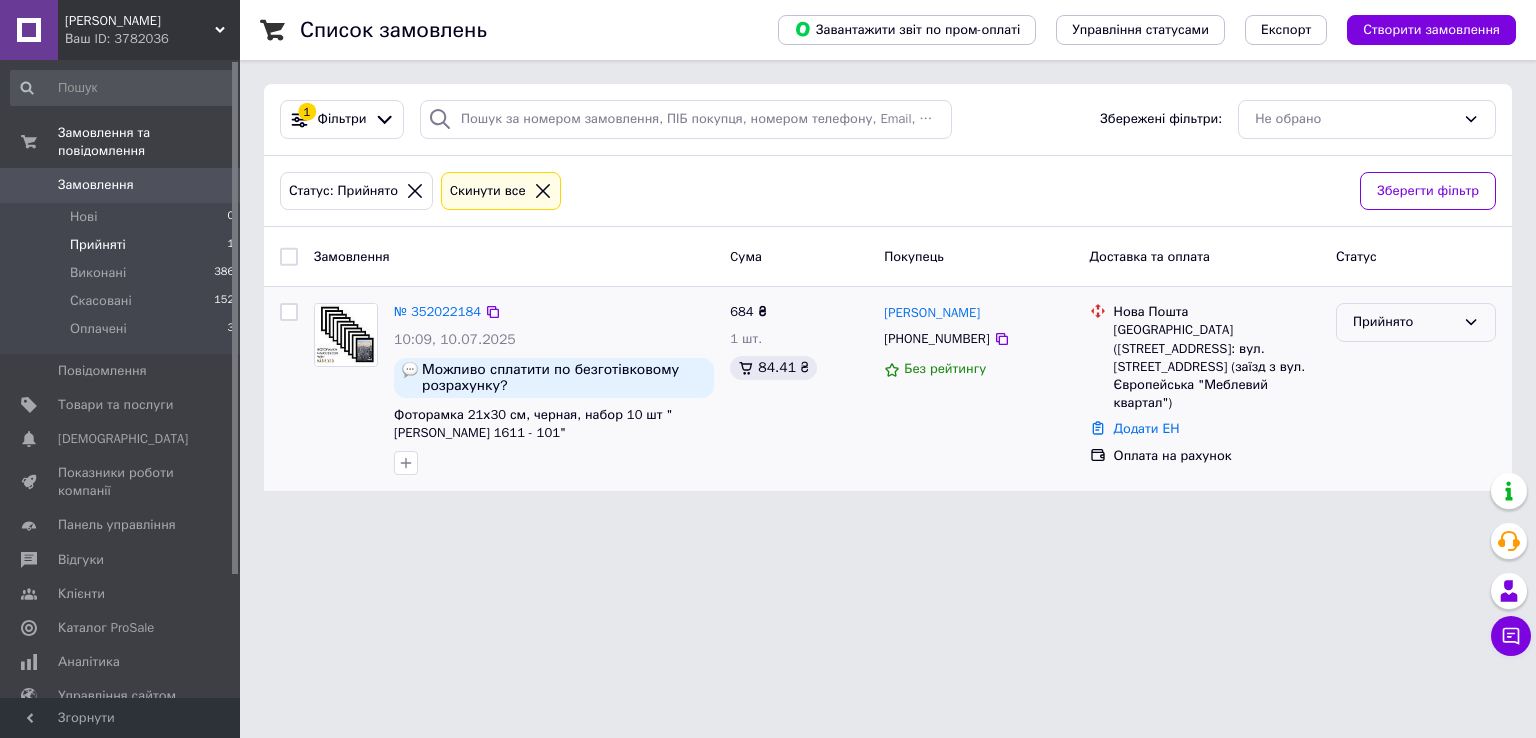 click on "Прийнято" at bounding box center [1416, 322] 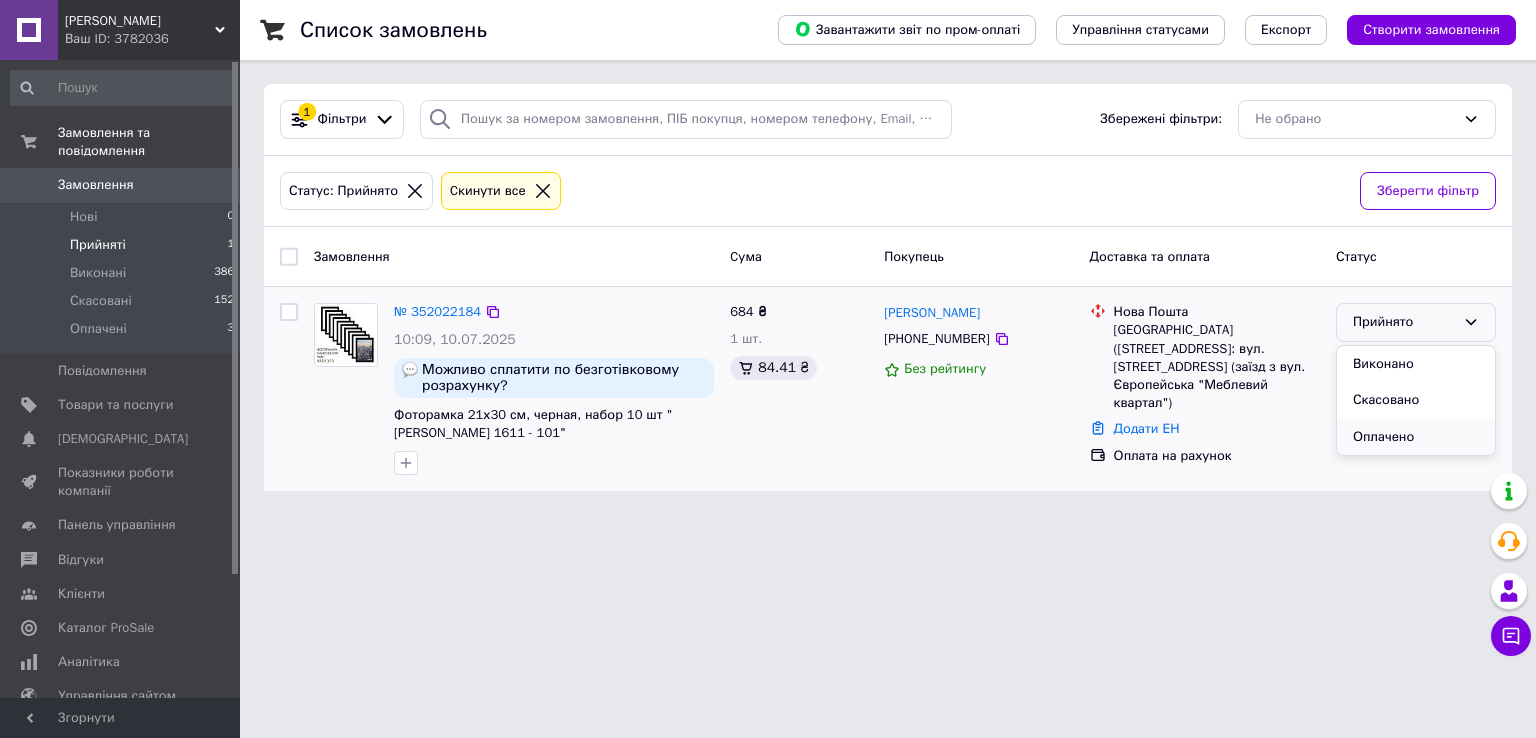 click on "Оплачено" at bounding box center (1416, 437) 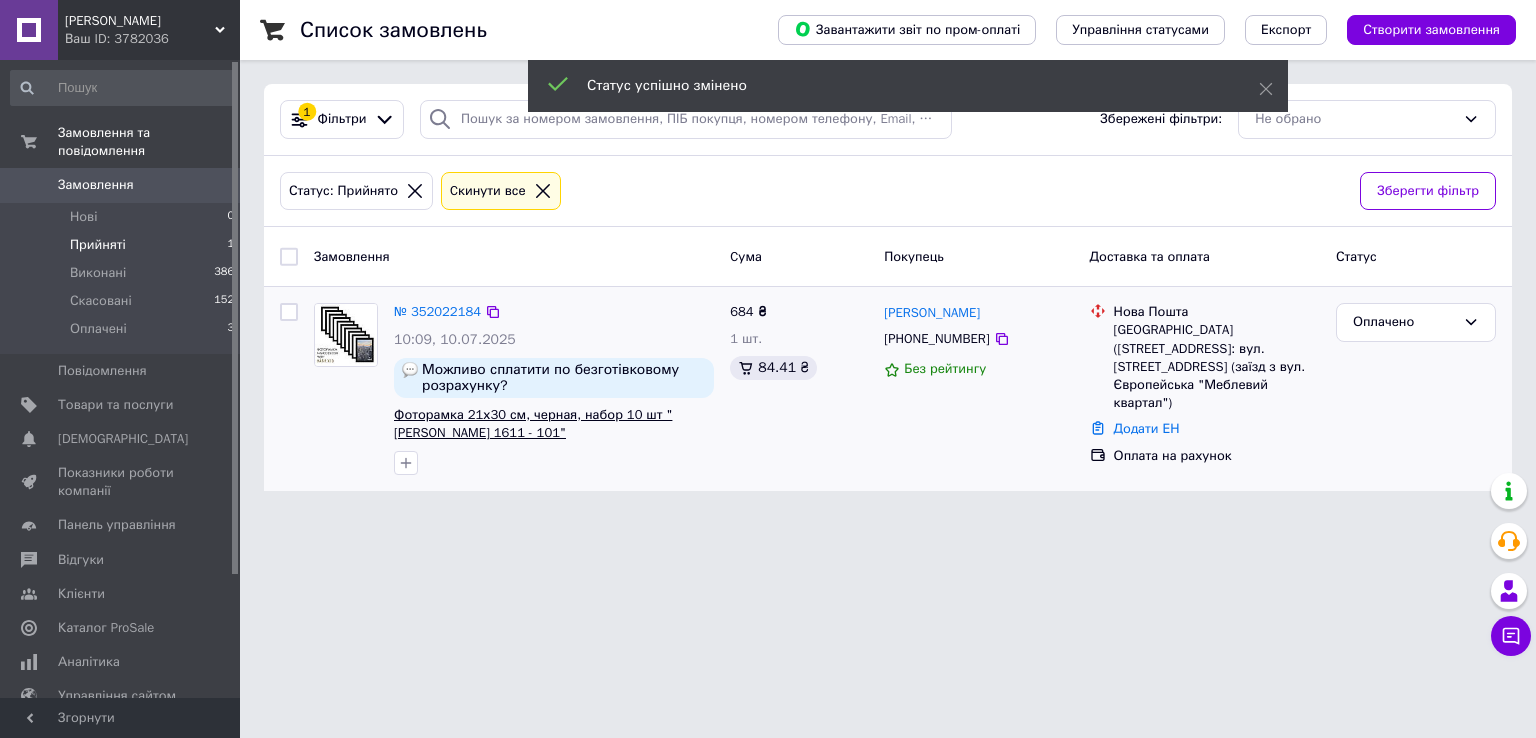 click on "Фоторамка  21х30 см, черная, набор 10 шт "[PERSON_NAME] 1611 - 101"" at bounding box center (533, 424) 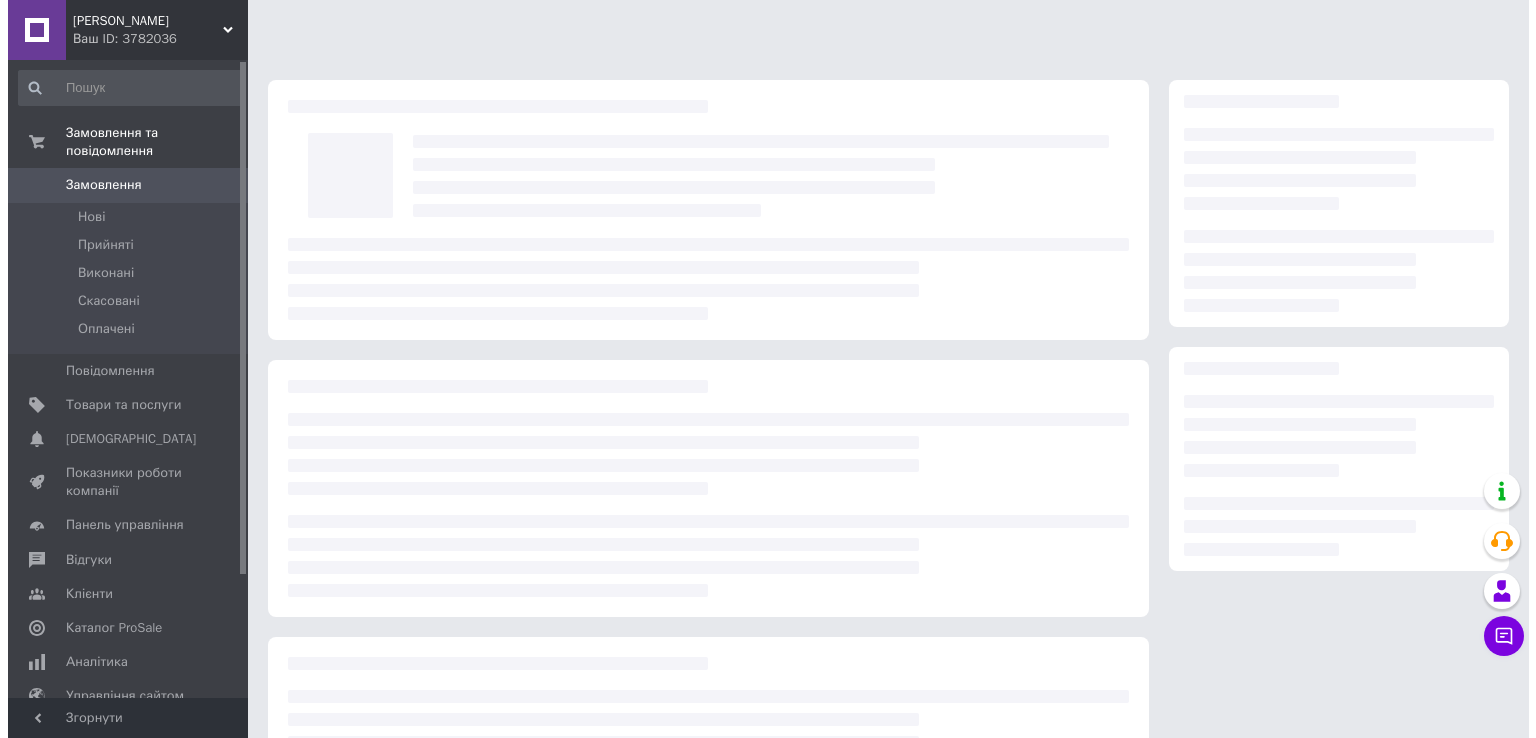 scroll, scrollTop: 0, scrollLeft: 0, axis: both 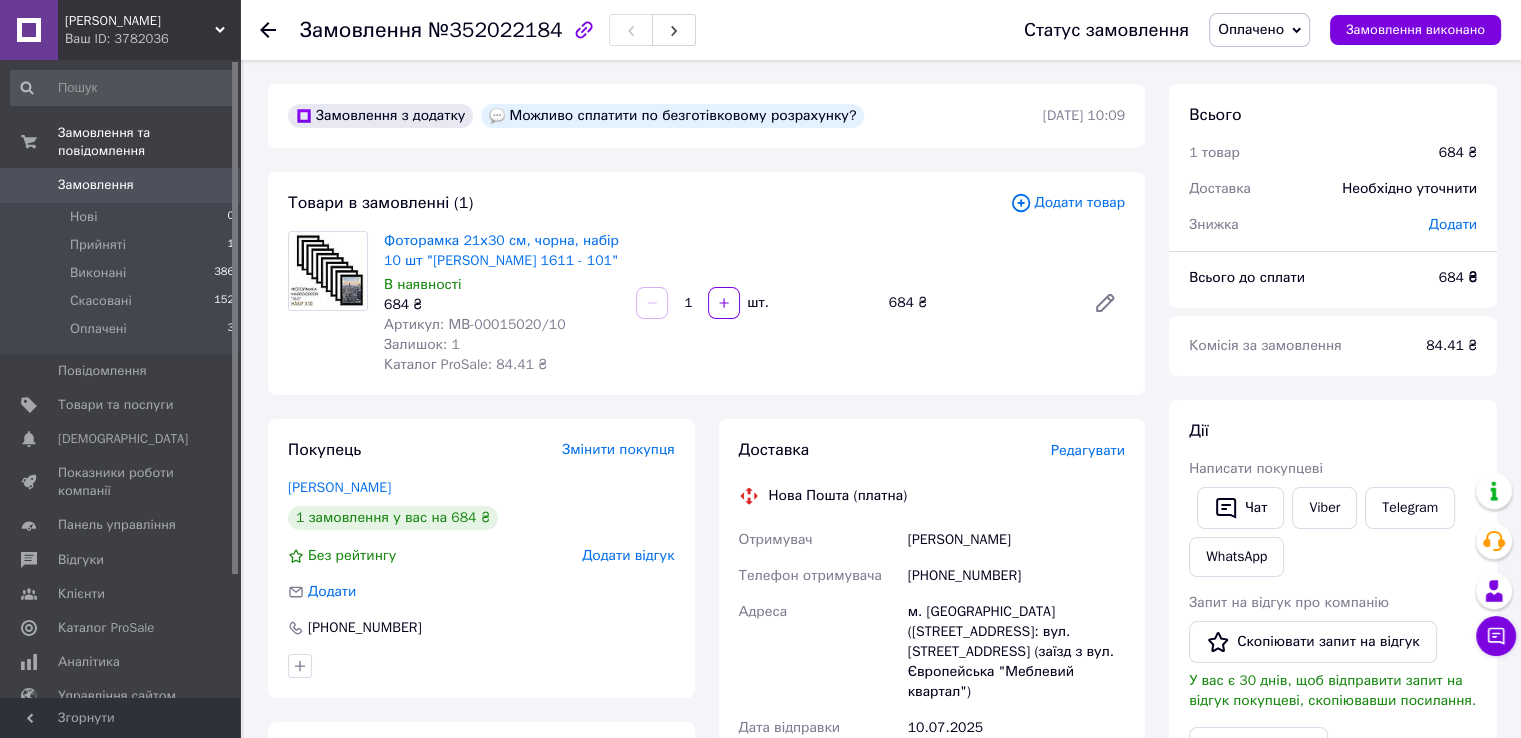 click on "Редагувати" at bounding box center [1088, 450] 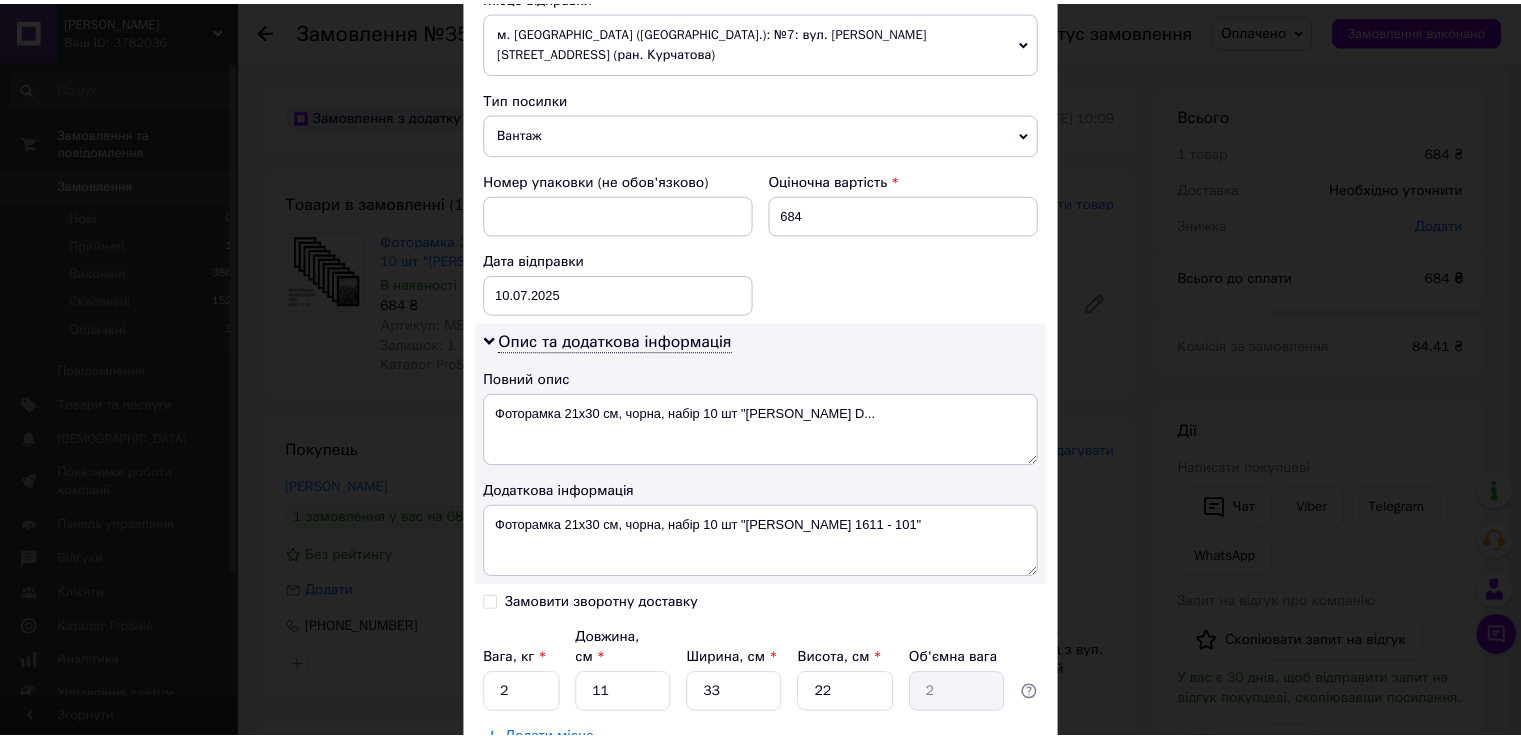 scroll, scrollTop: 864, scrollLeft: 0, axis: vertical 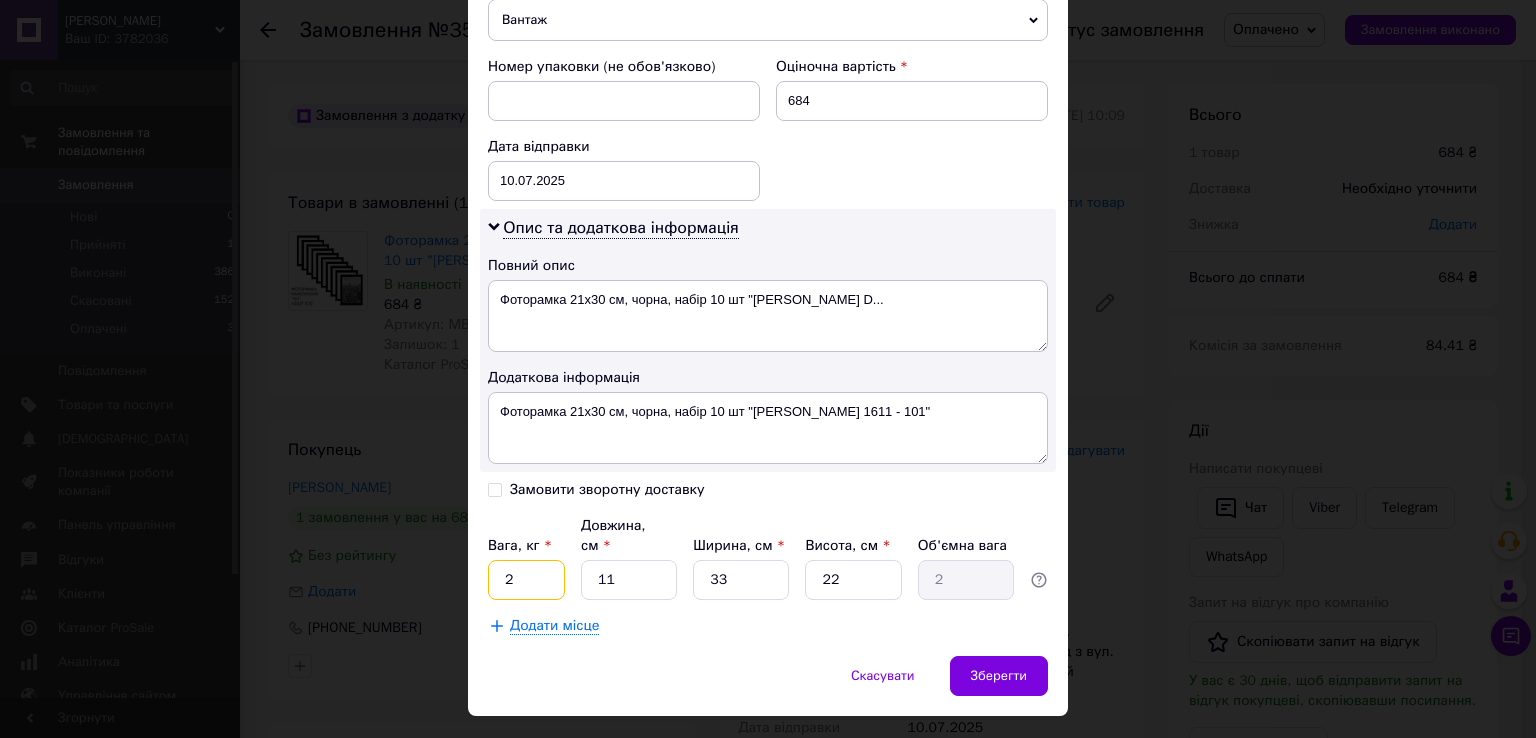 click on "2" at bounding box center [526, 580] 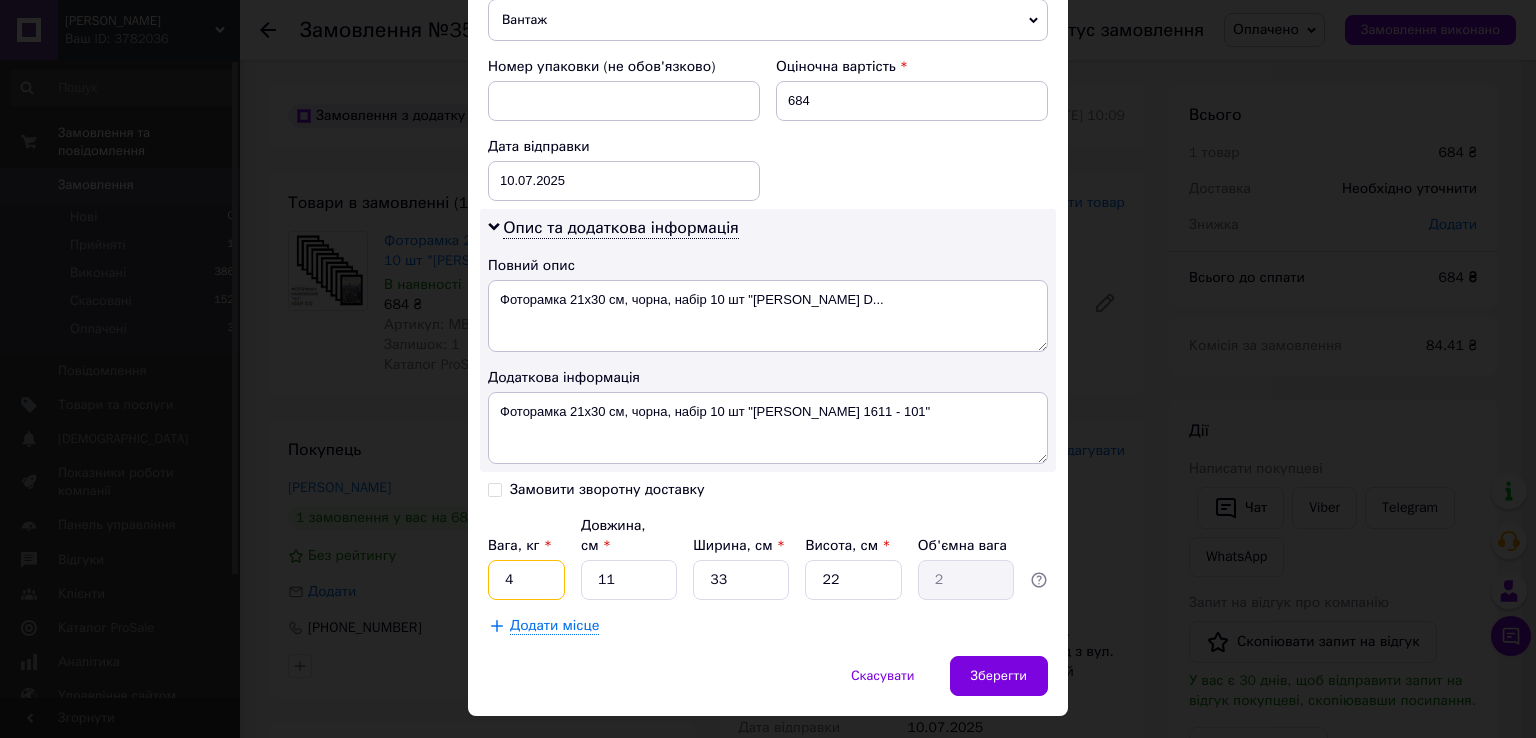 type on "4" 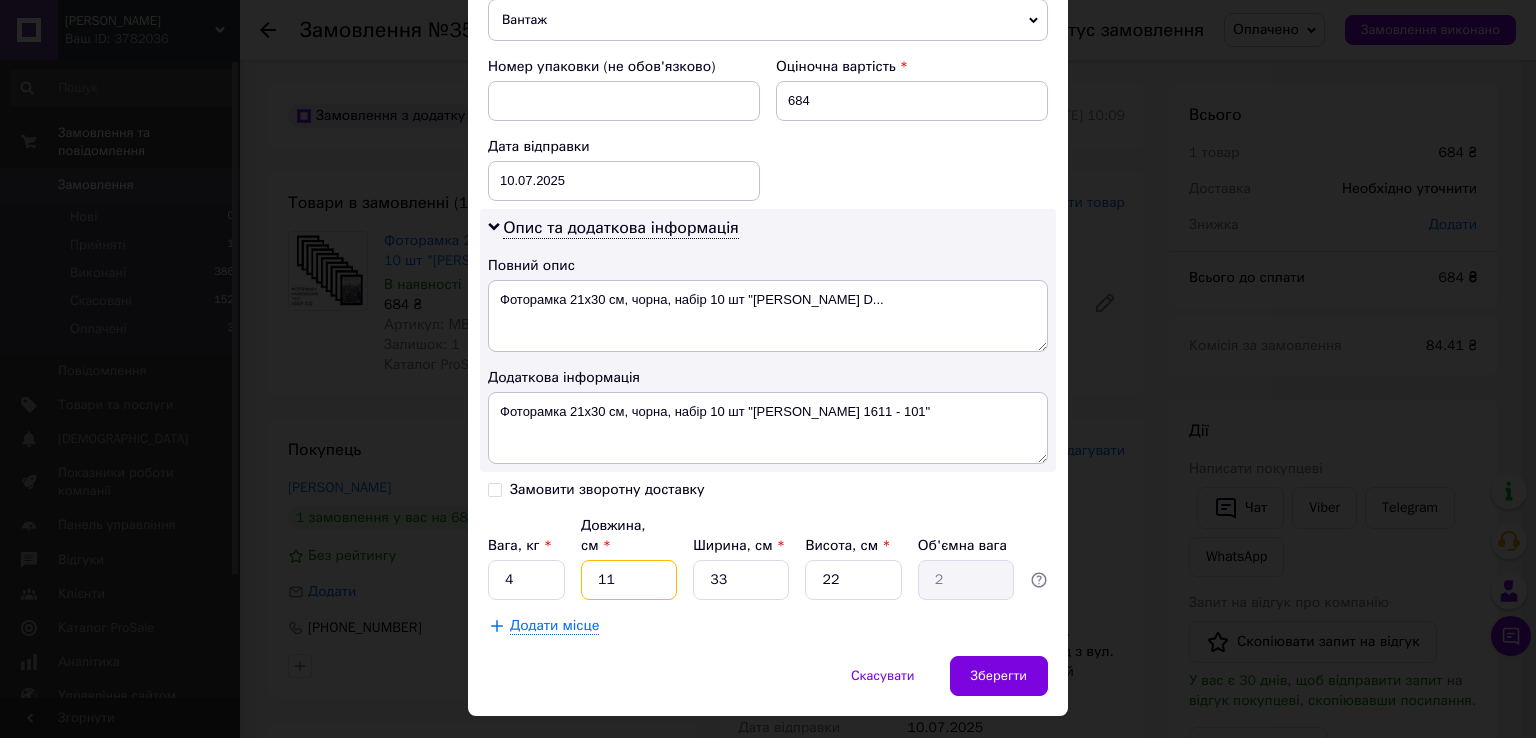 click on "11" at bounding box center (629, 580) 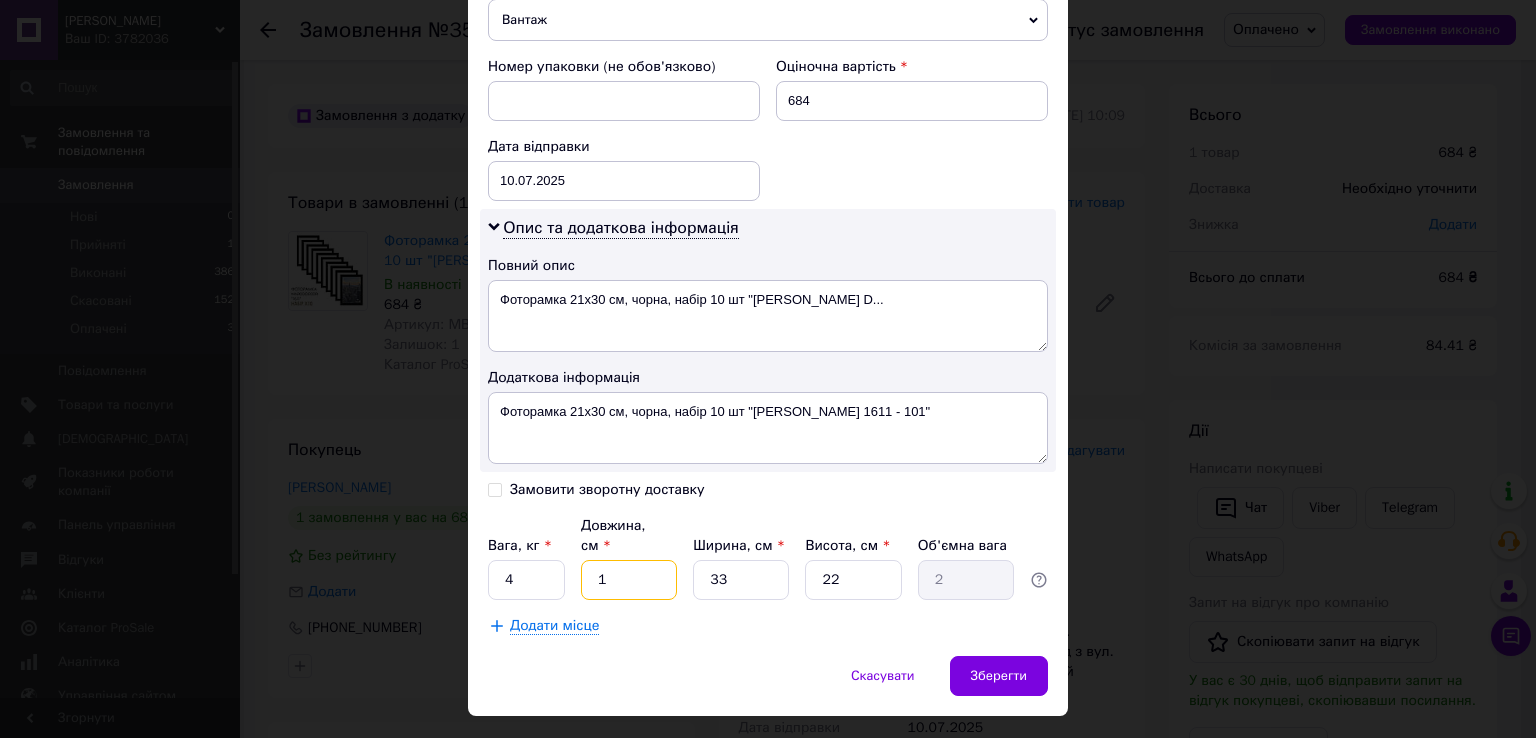 type on "0.18" 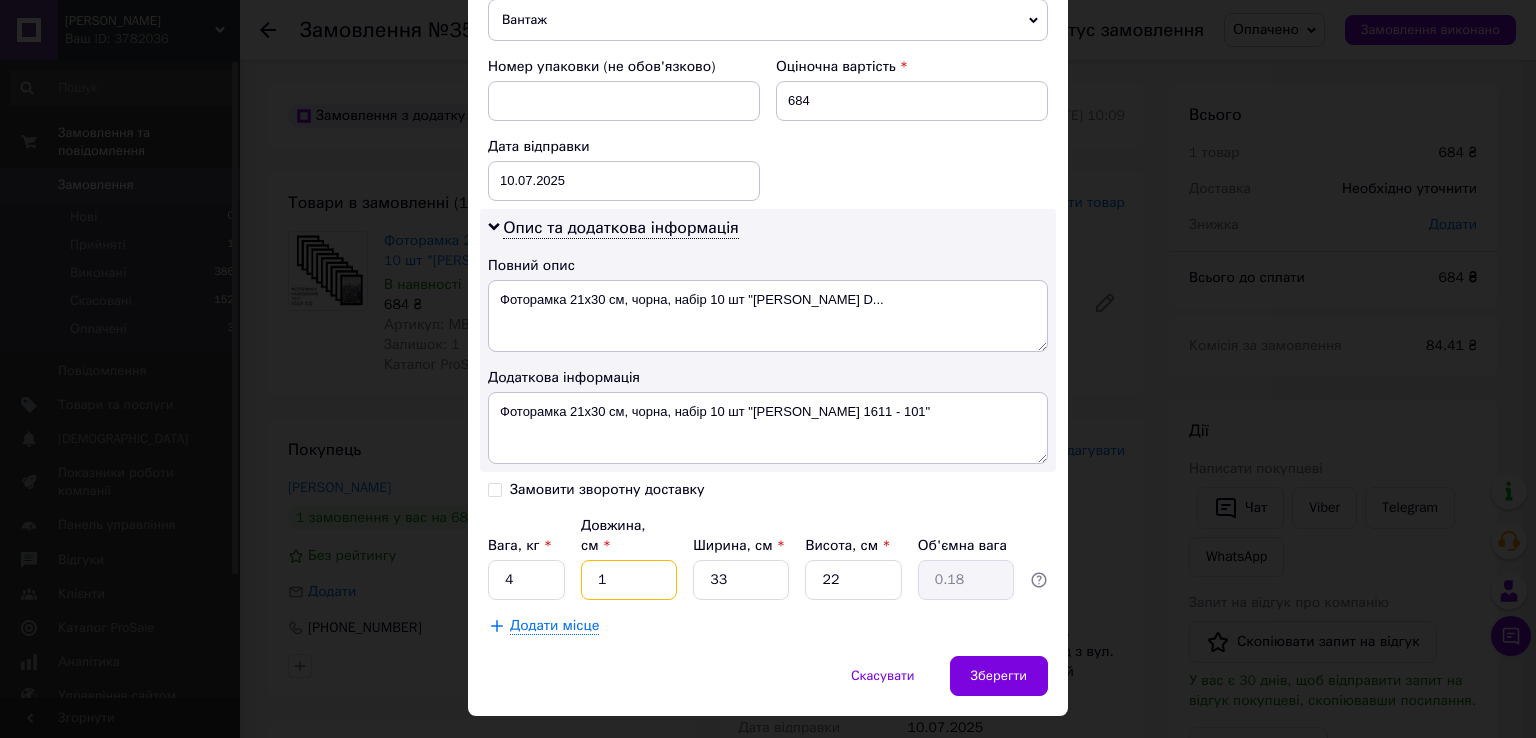 type 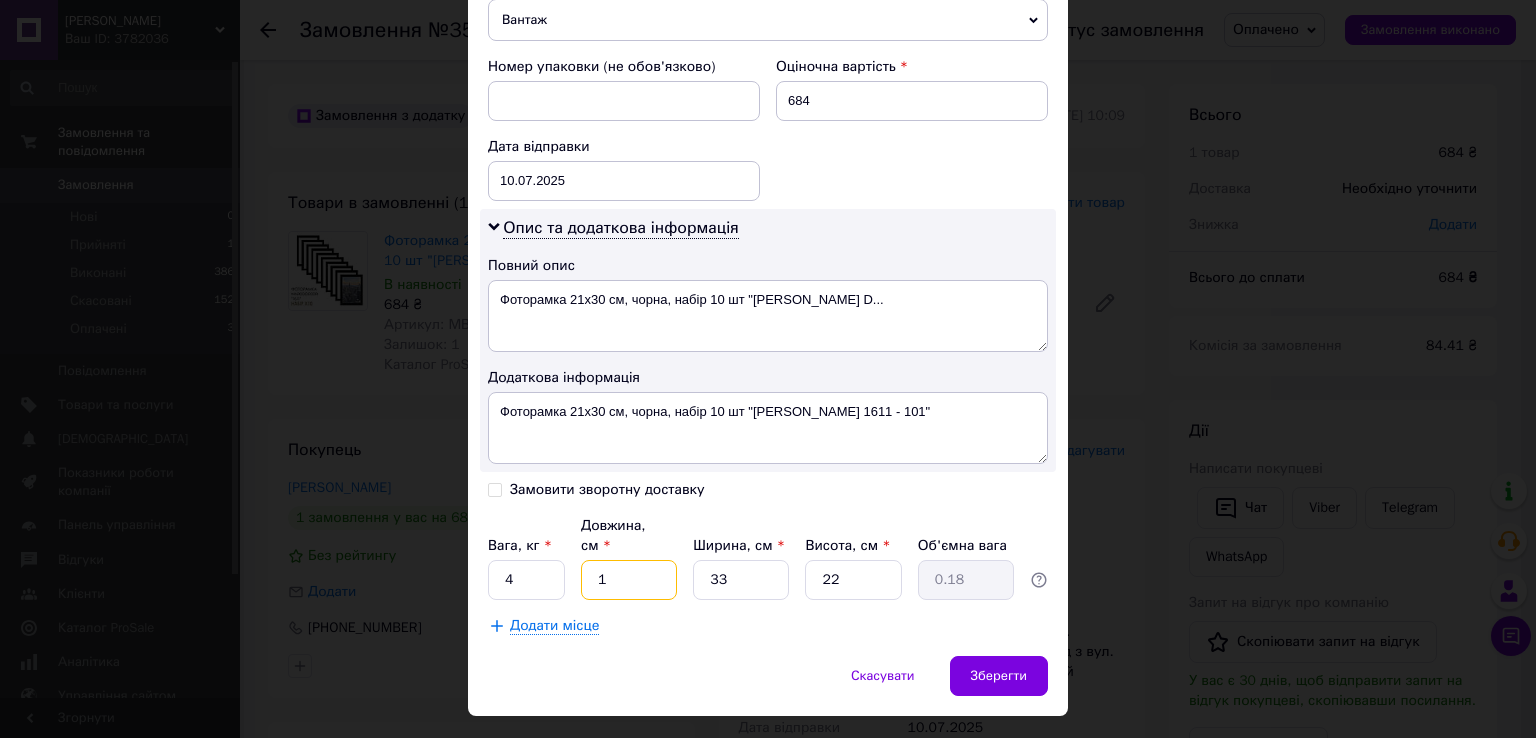 type 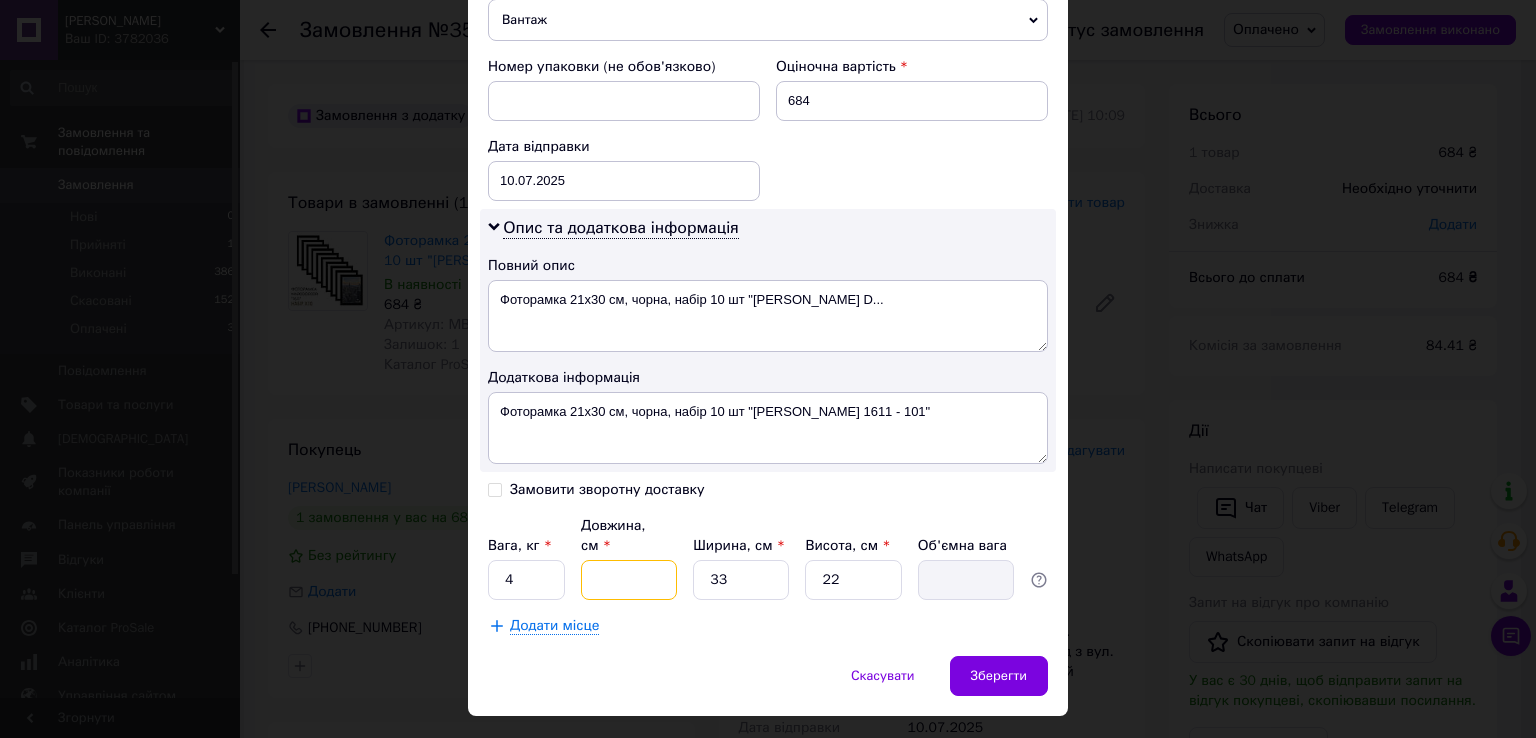 type on "3" 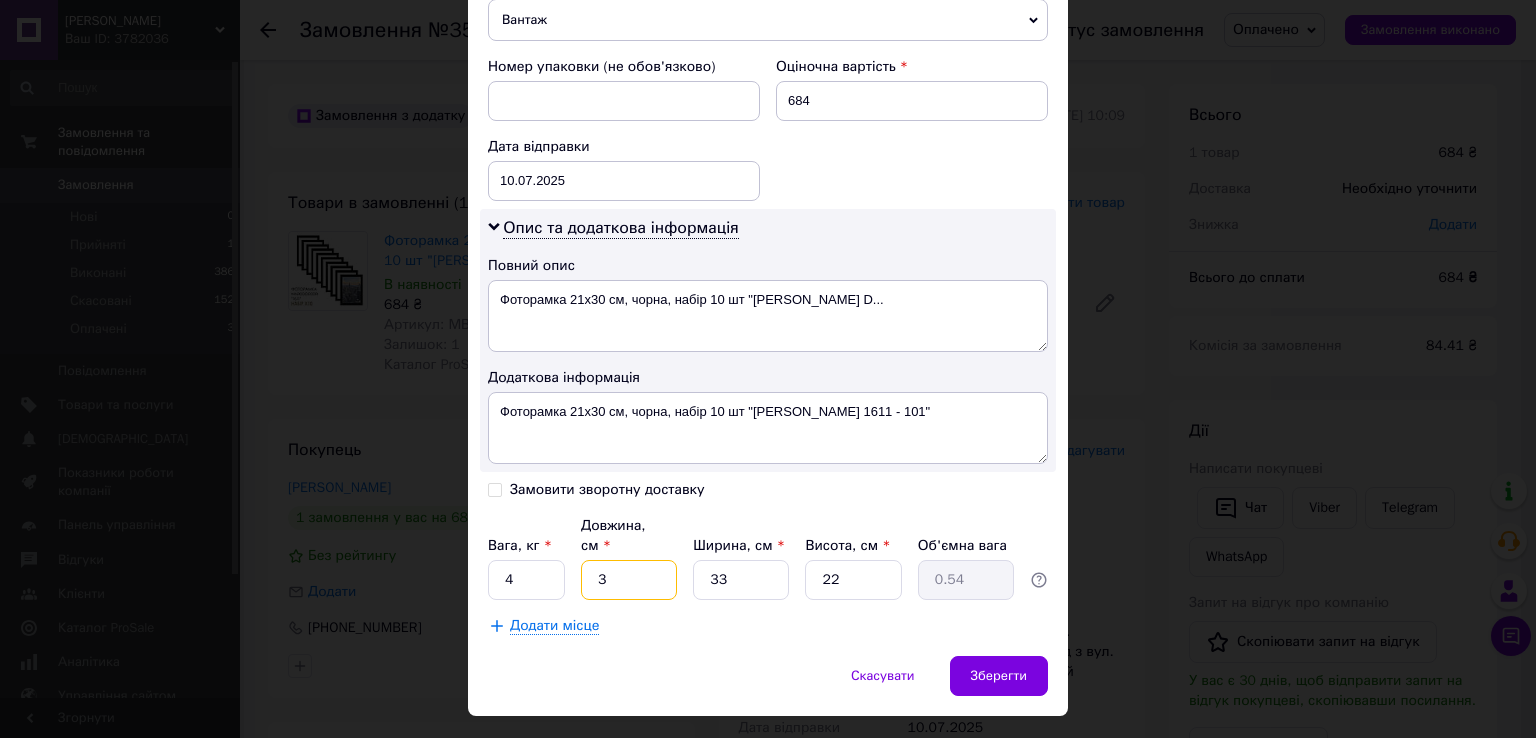 type on "32" 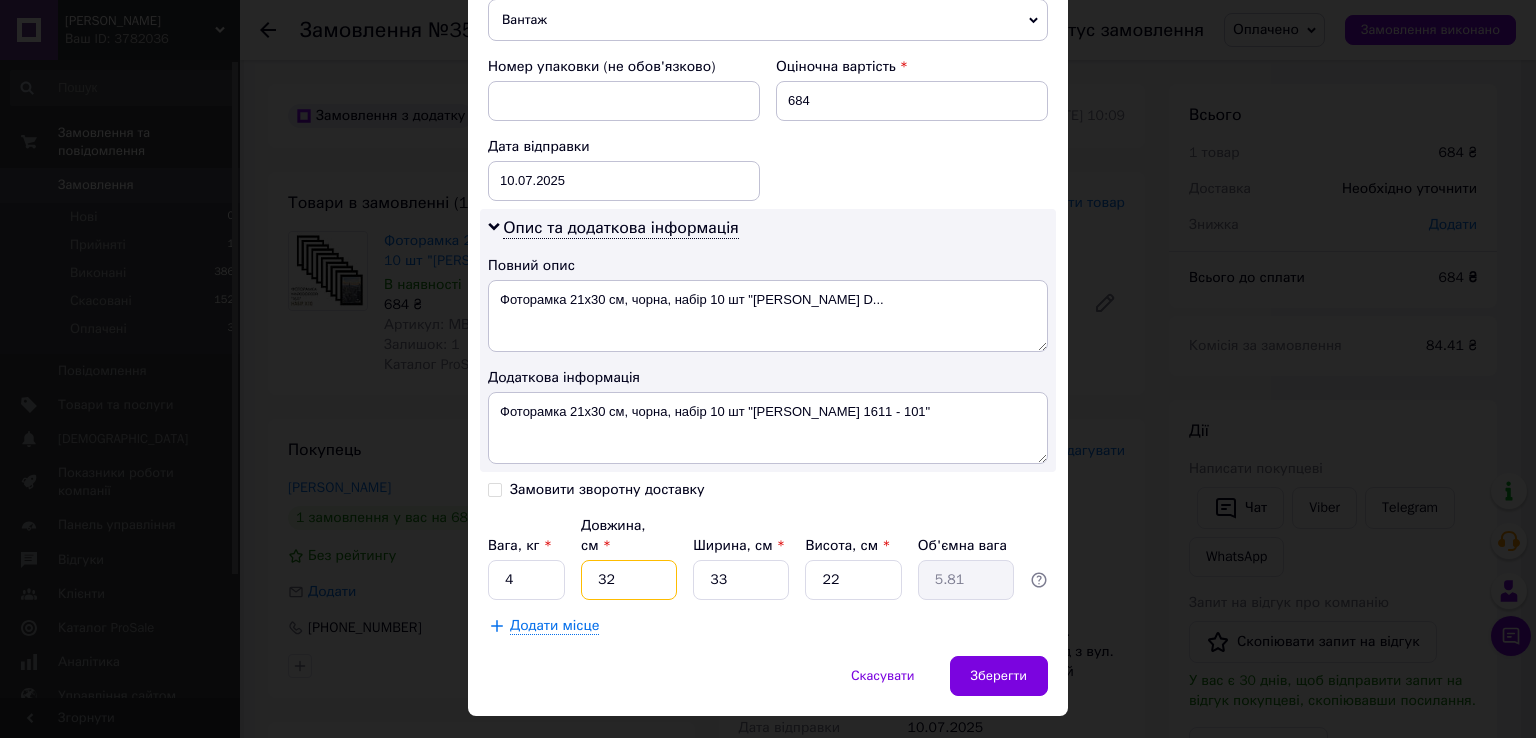type on "32" 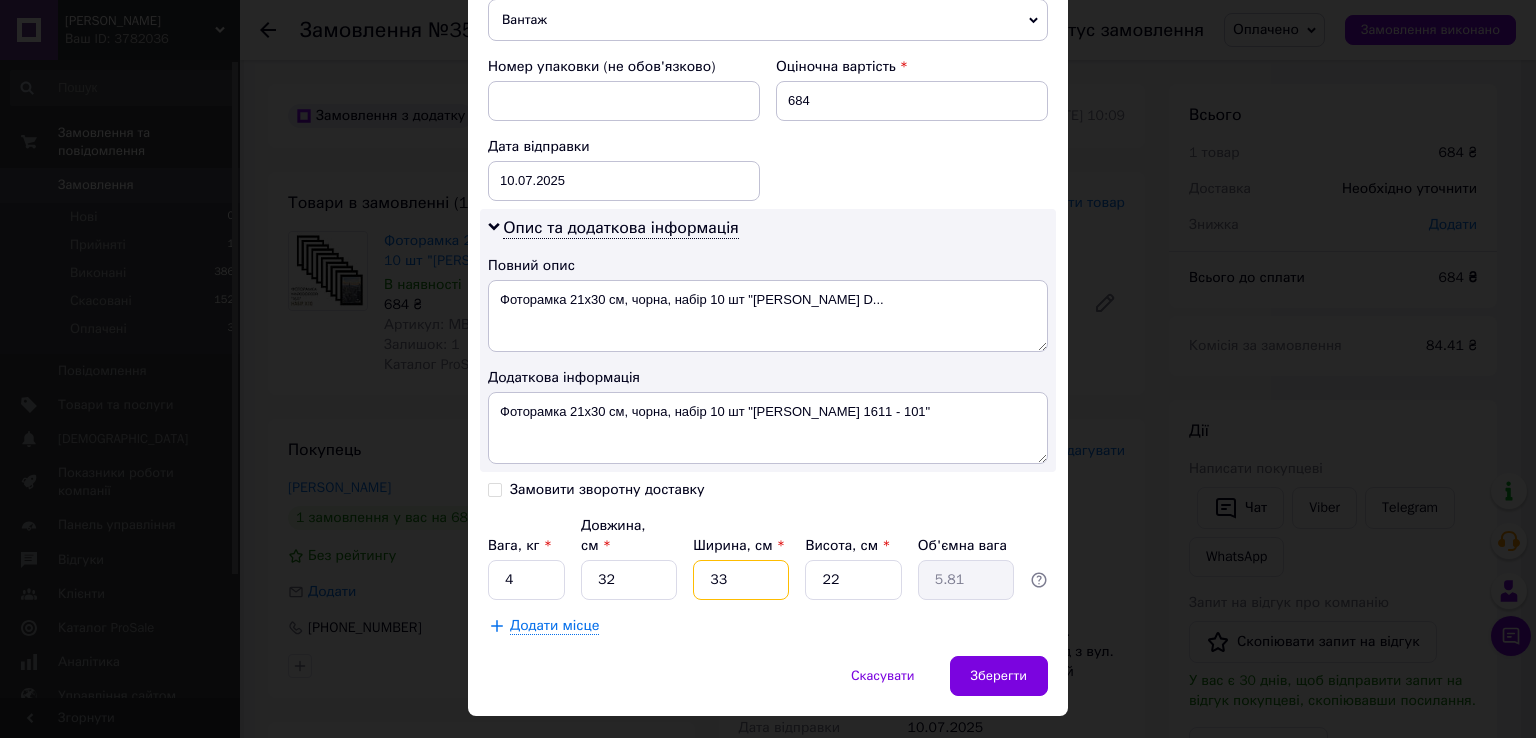 click on "33" at bounding box center (741, 580) 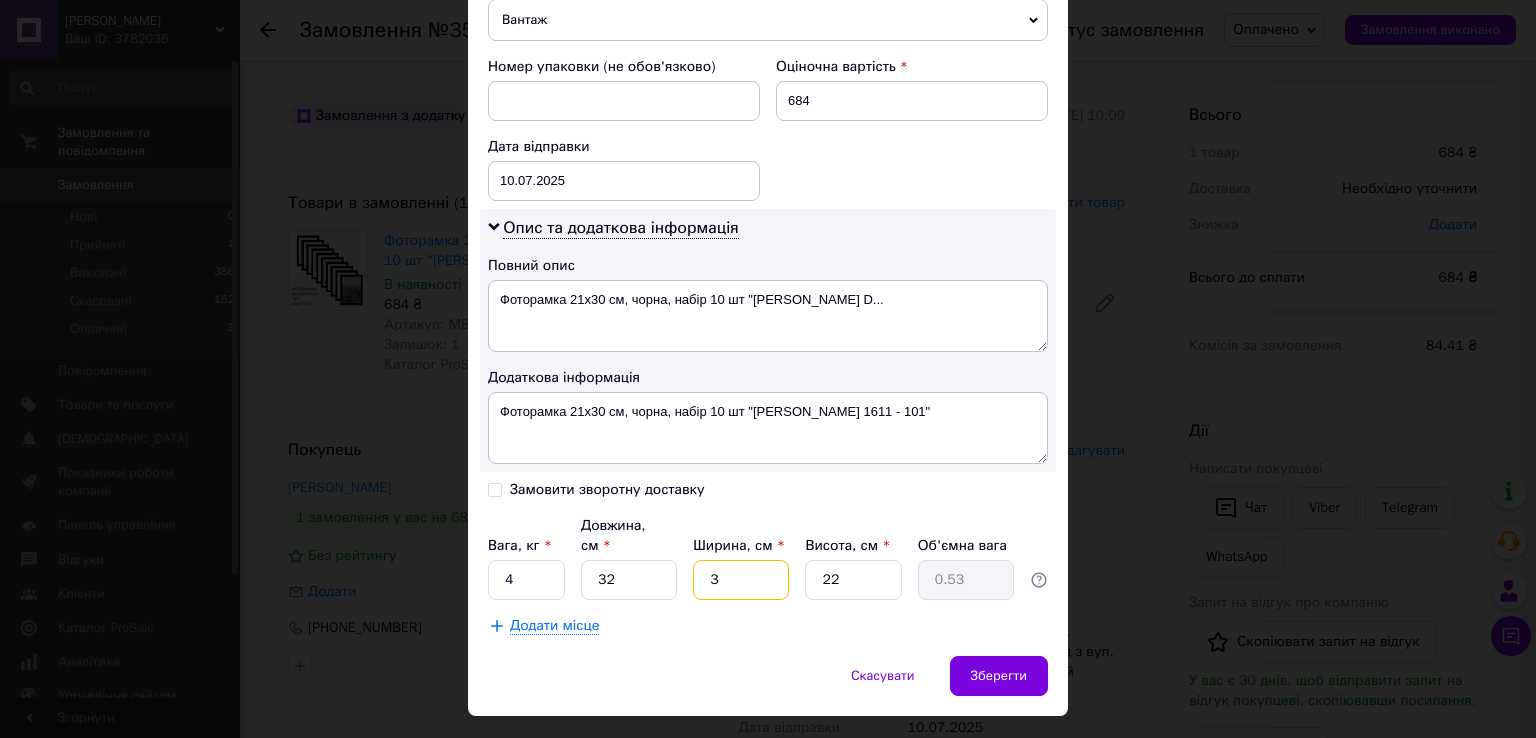 type 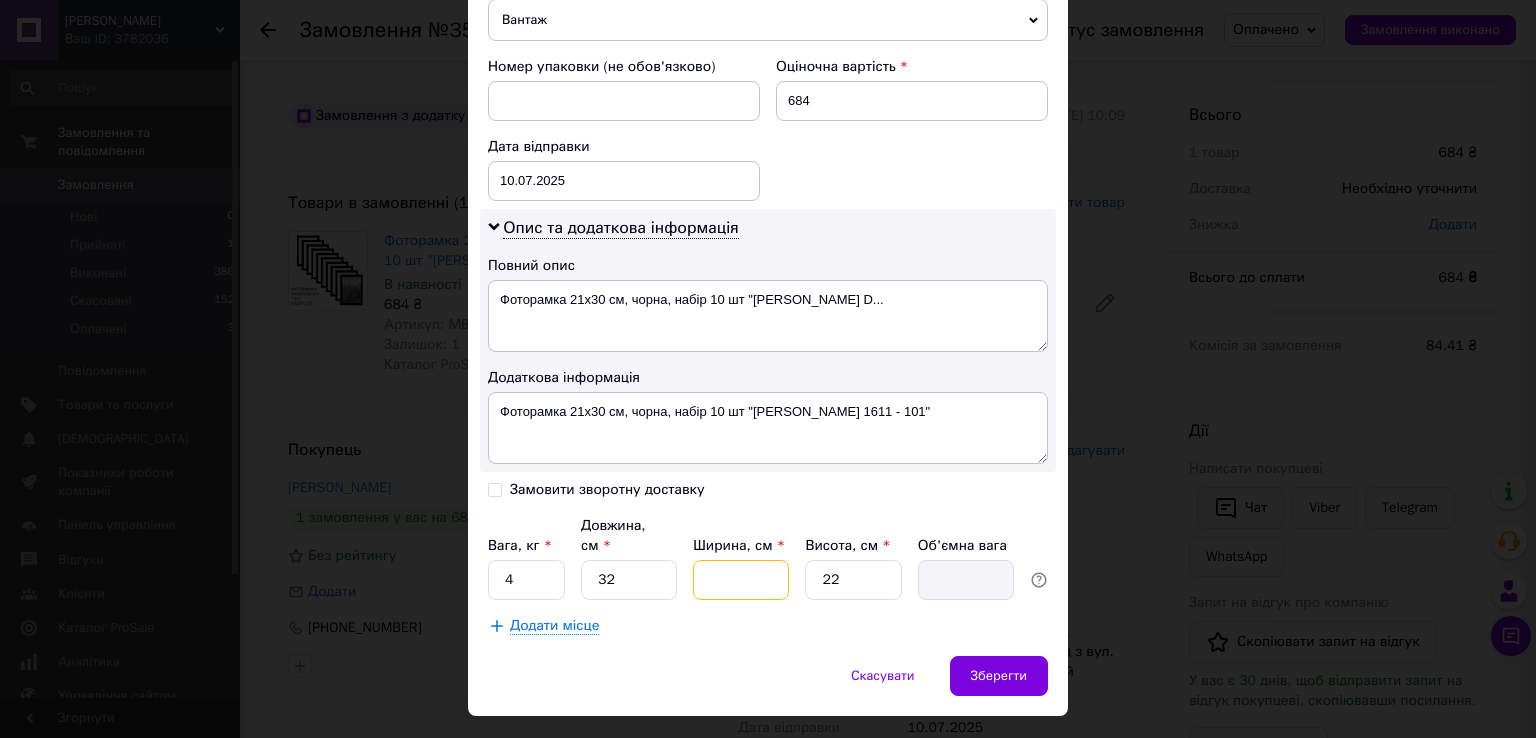 type on "2" 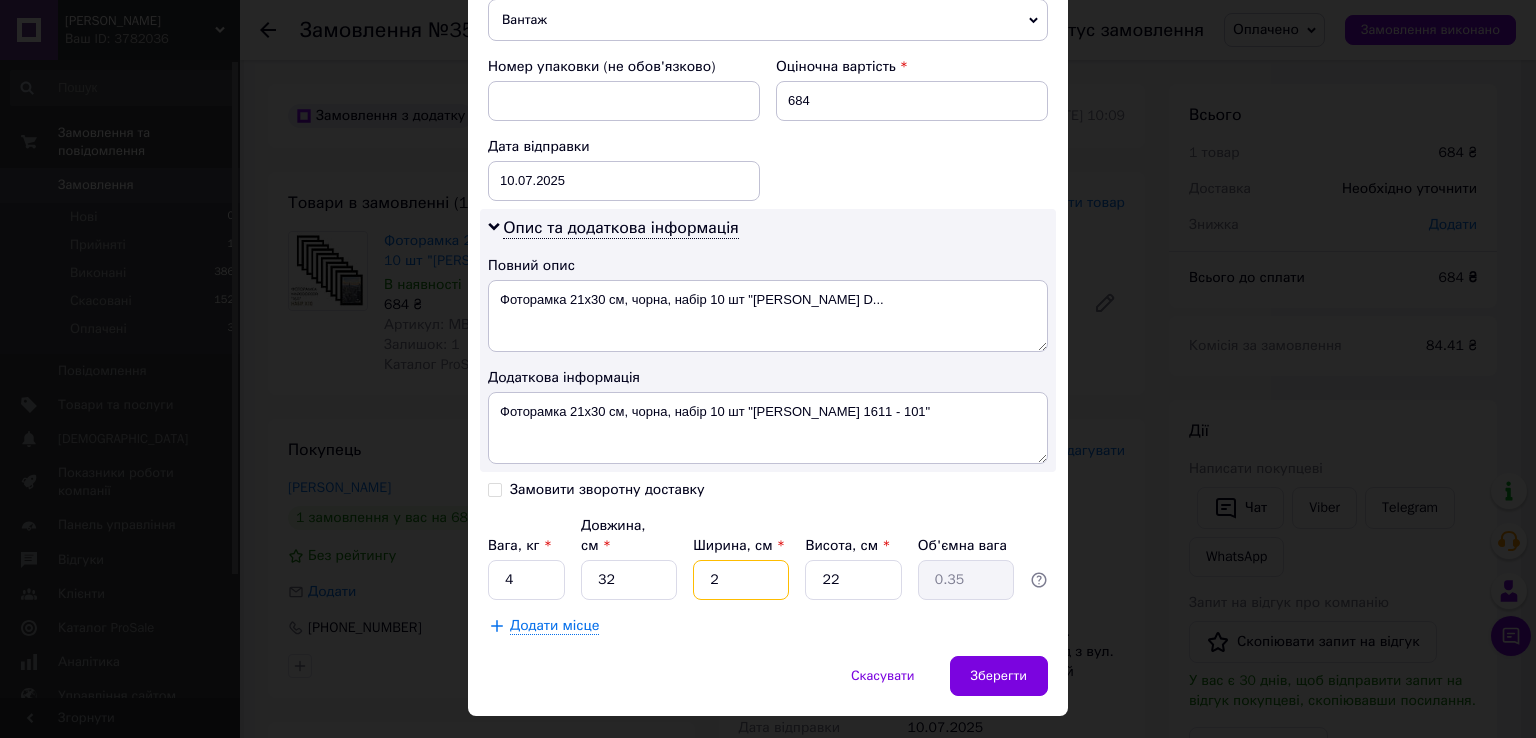 type on "23" 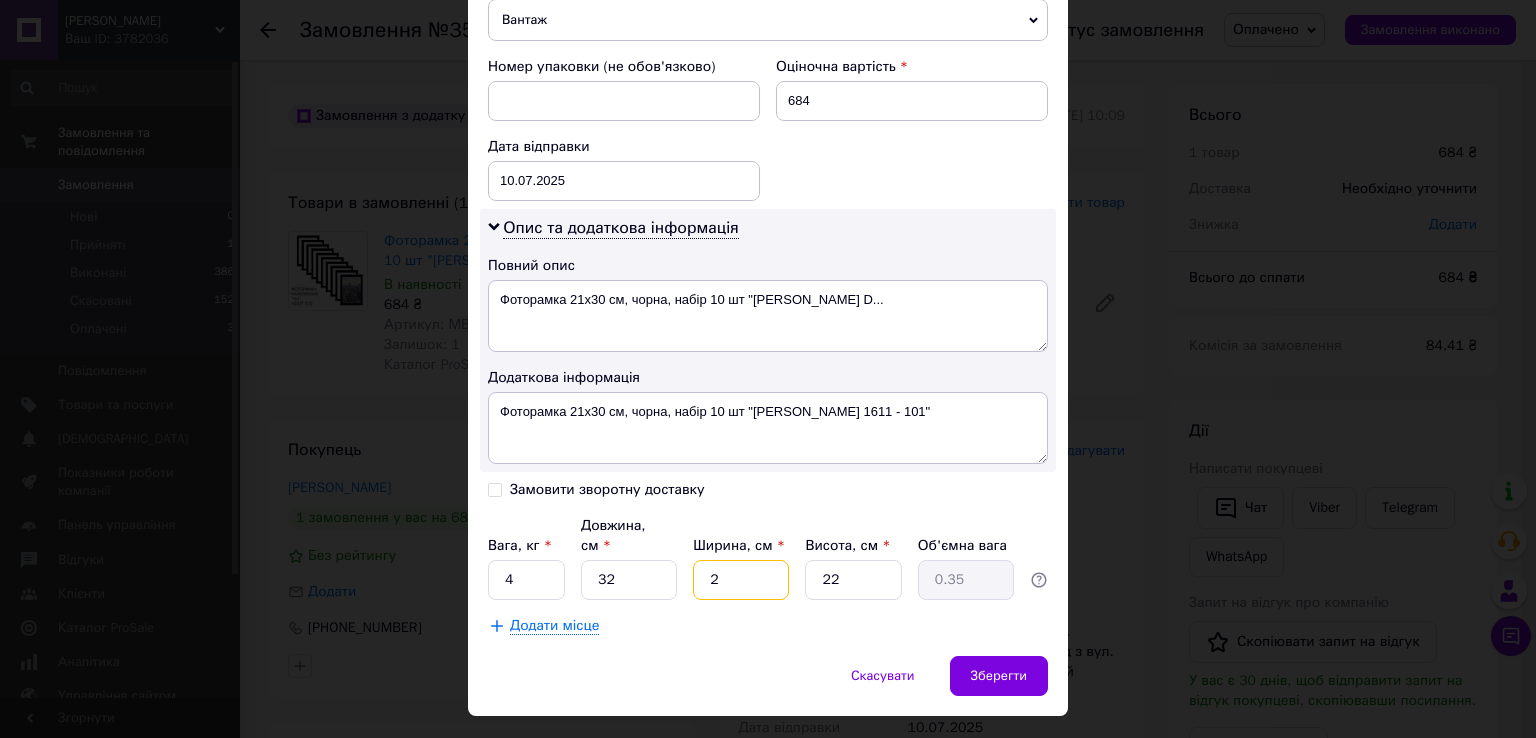 type on "4.05" 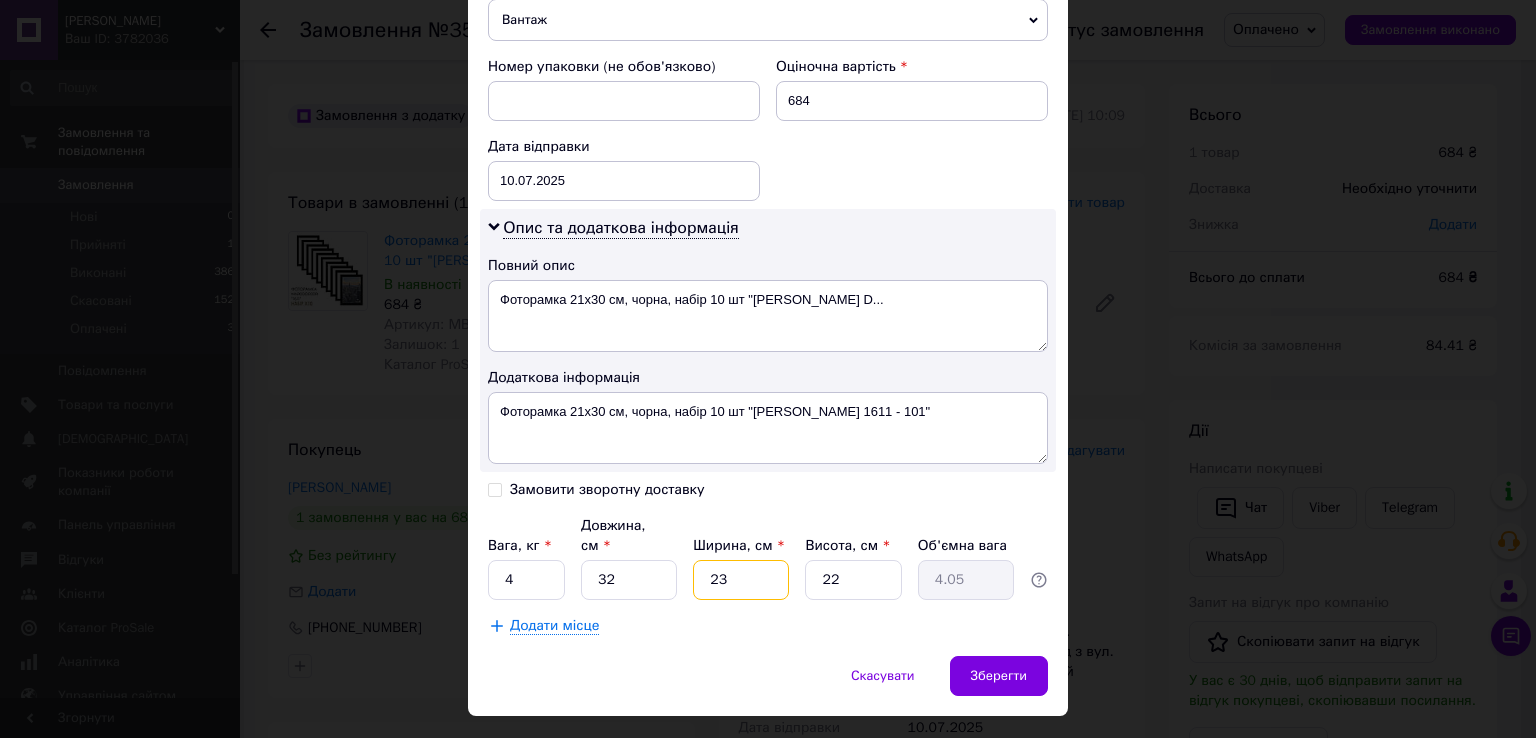 type on "23" 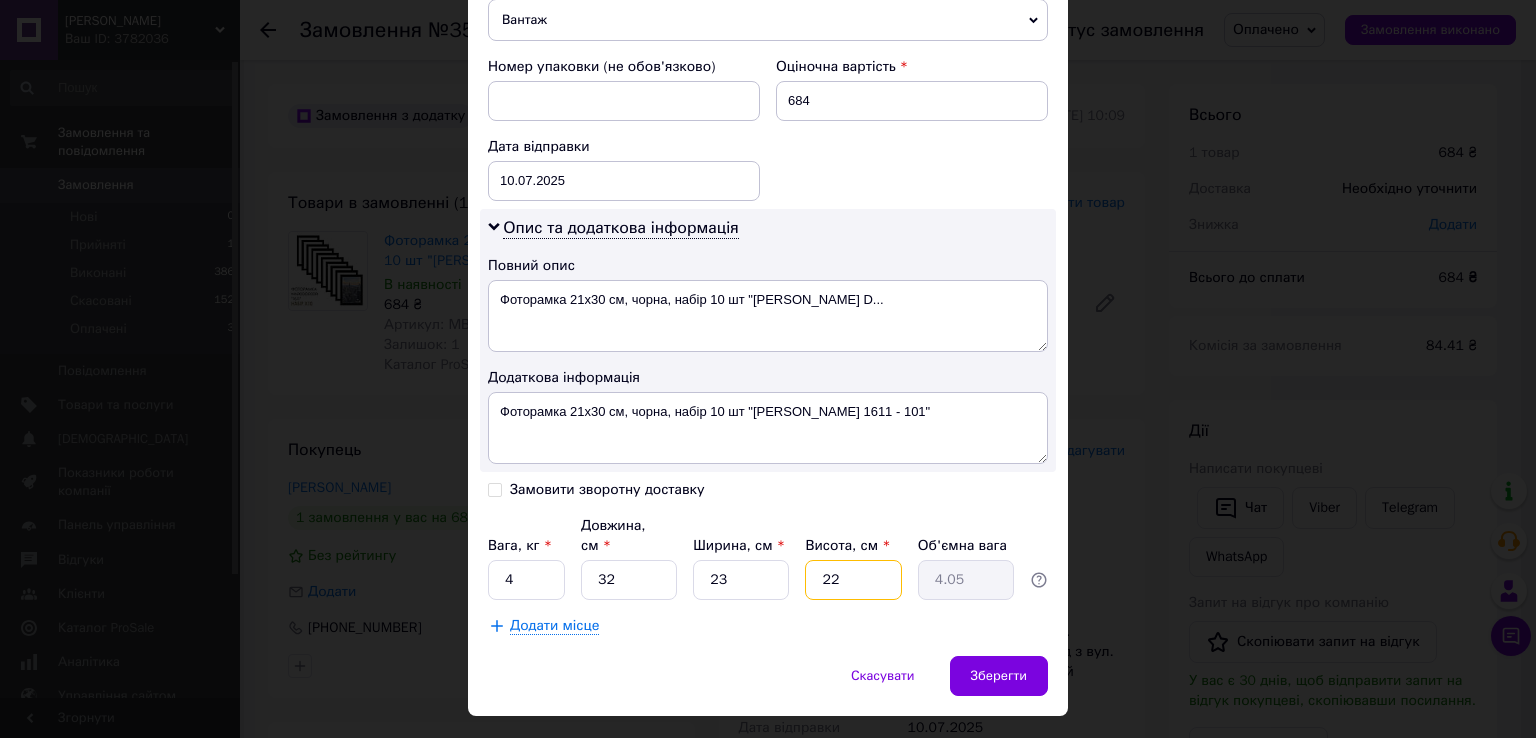 click on "22" 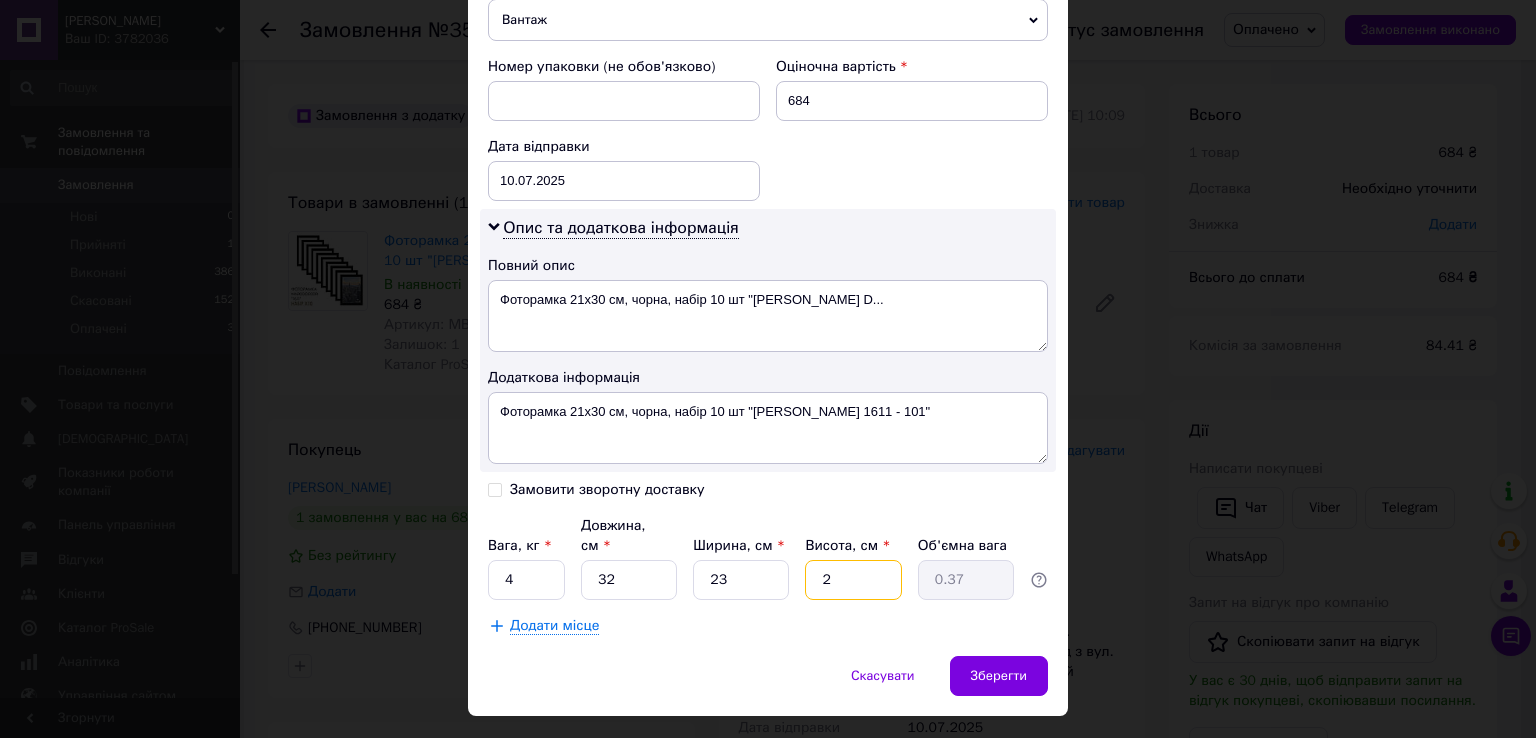 type 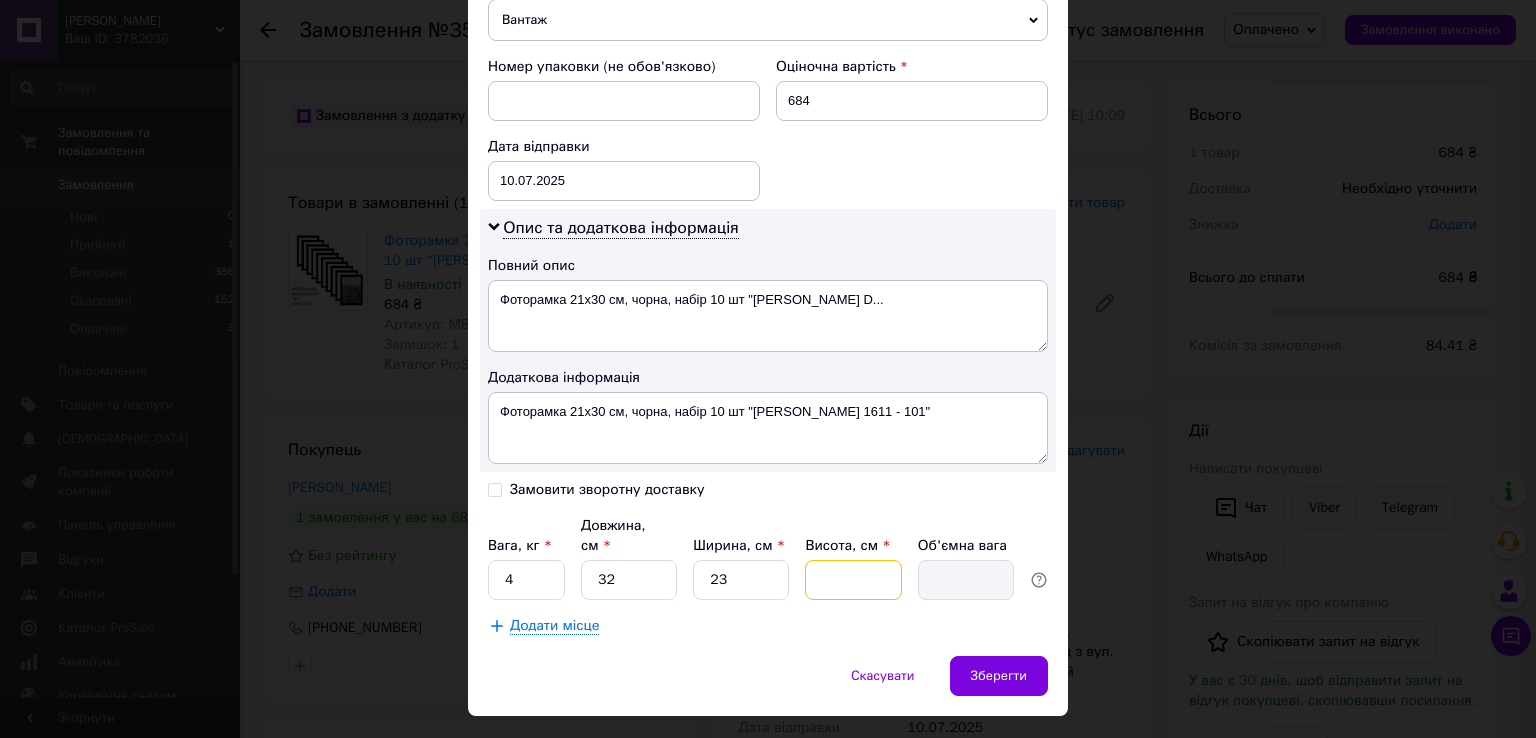 type on "1" 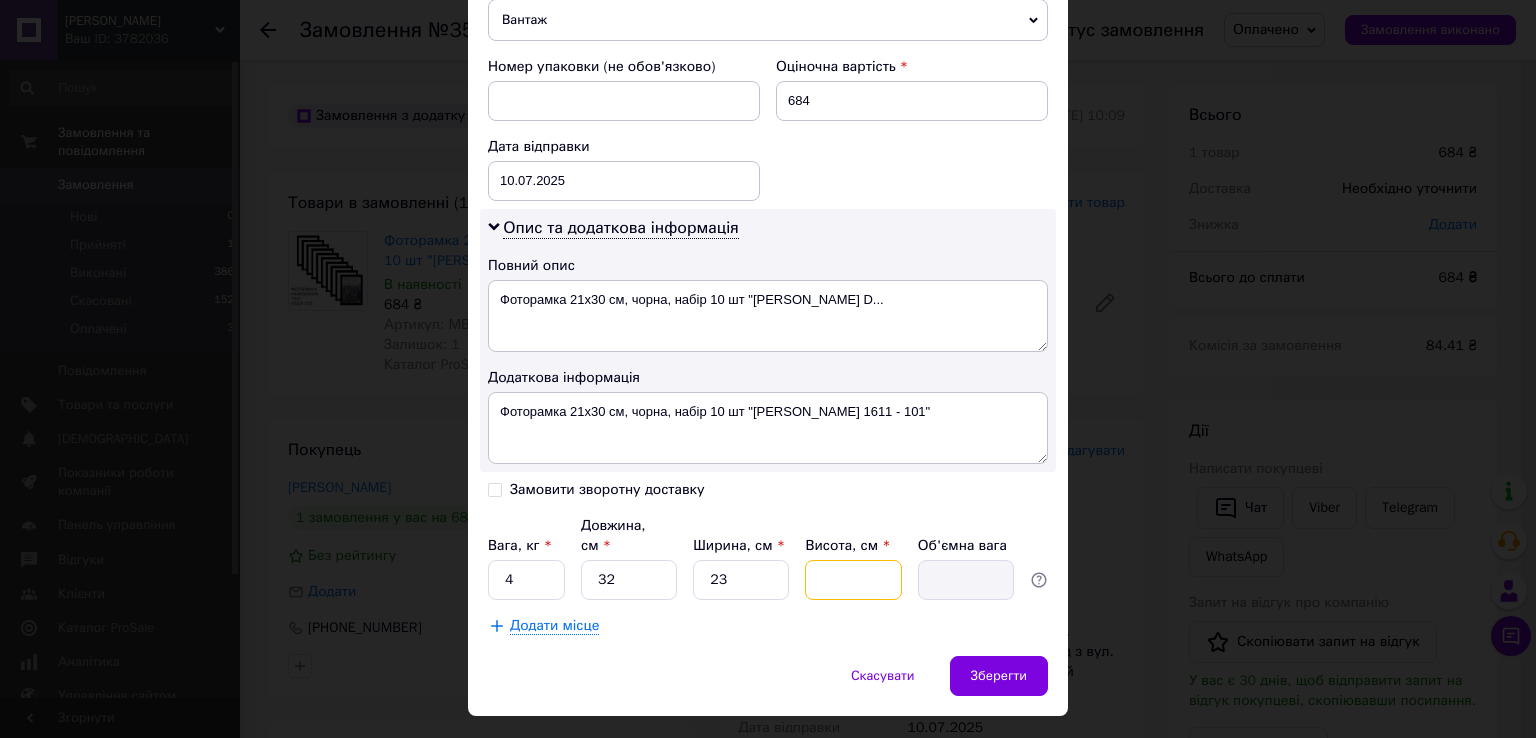 type on "0.18" 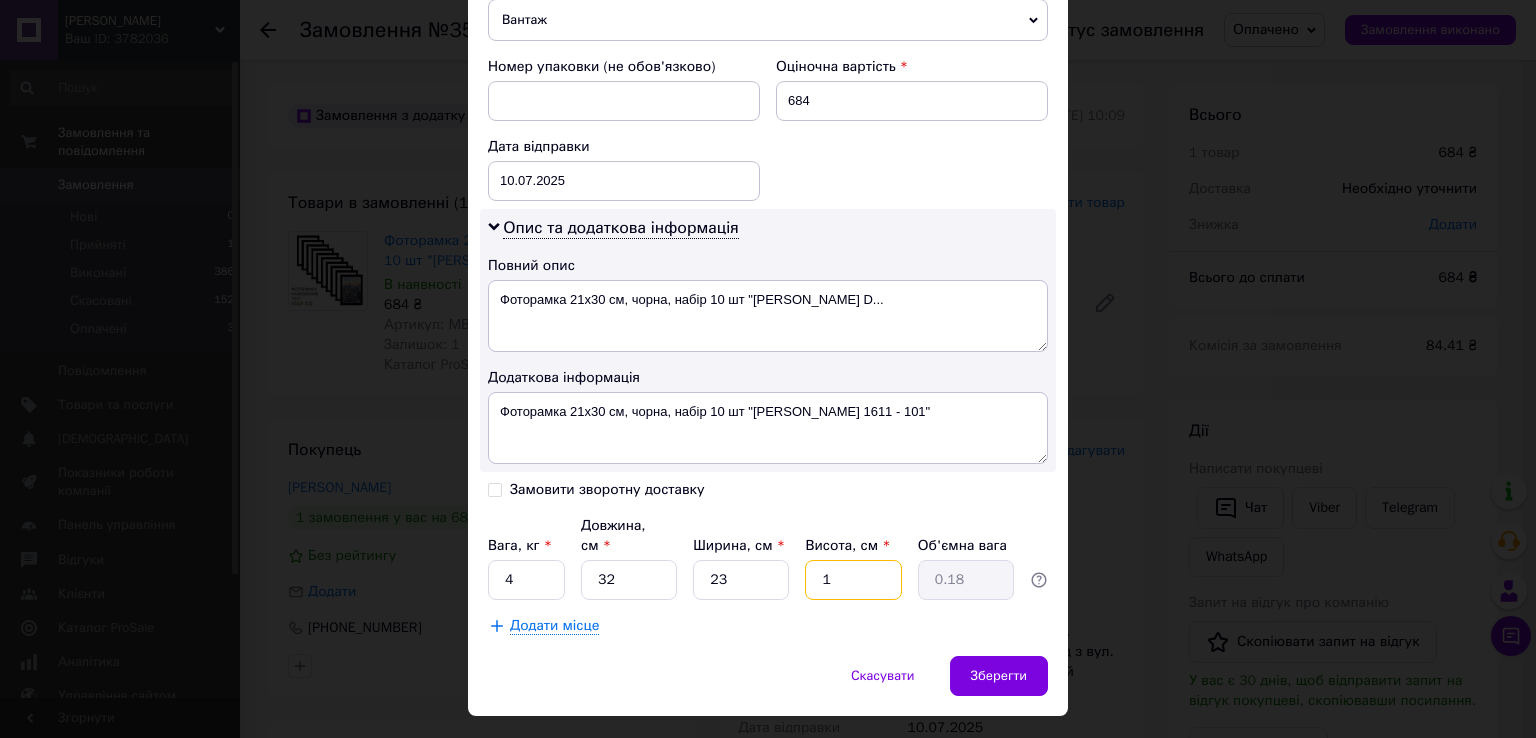 type on "11" 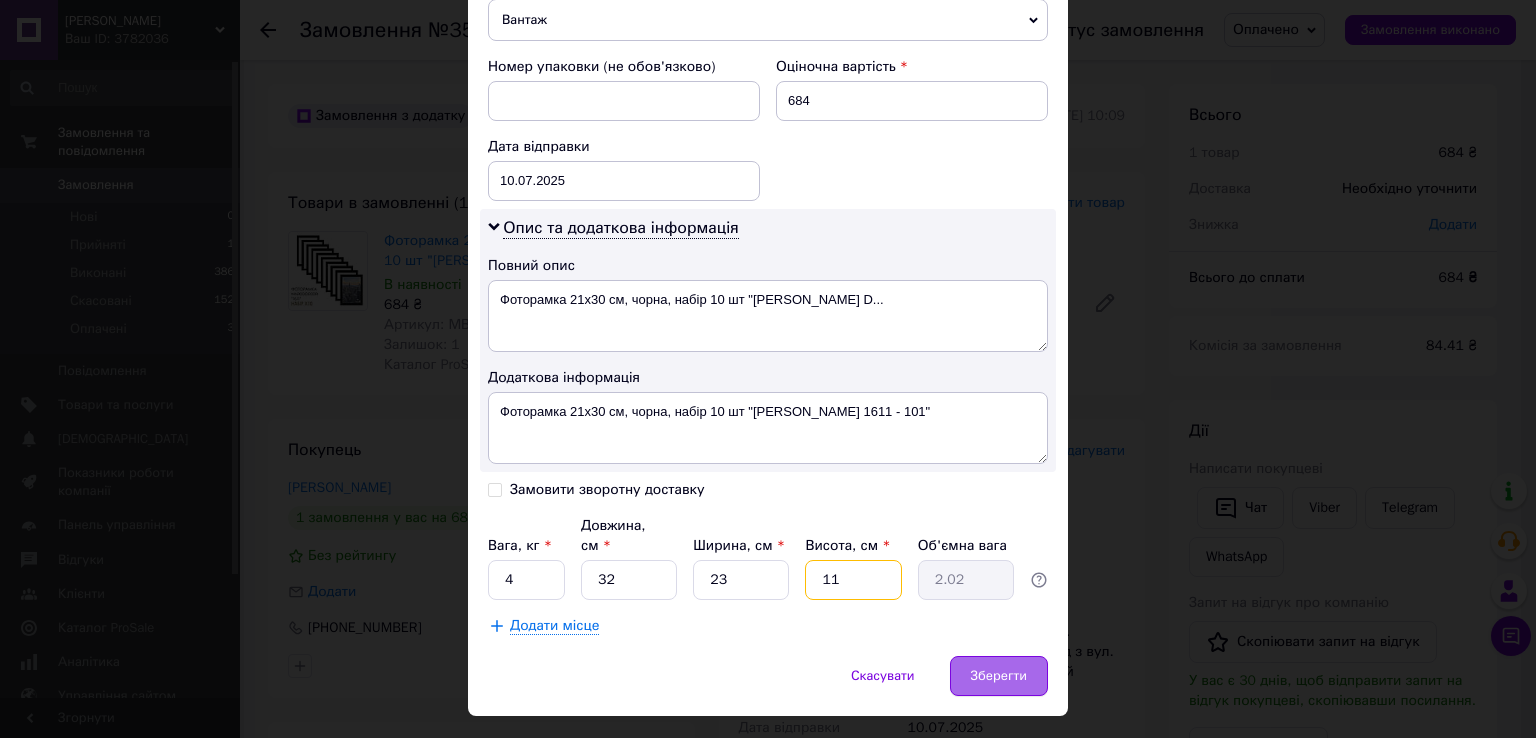 type on "11" 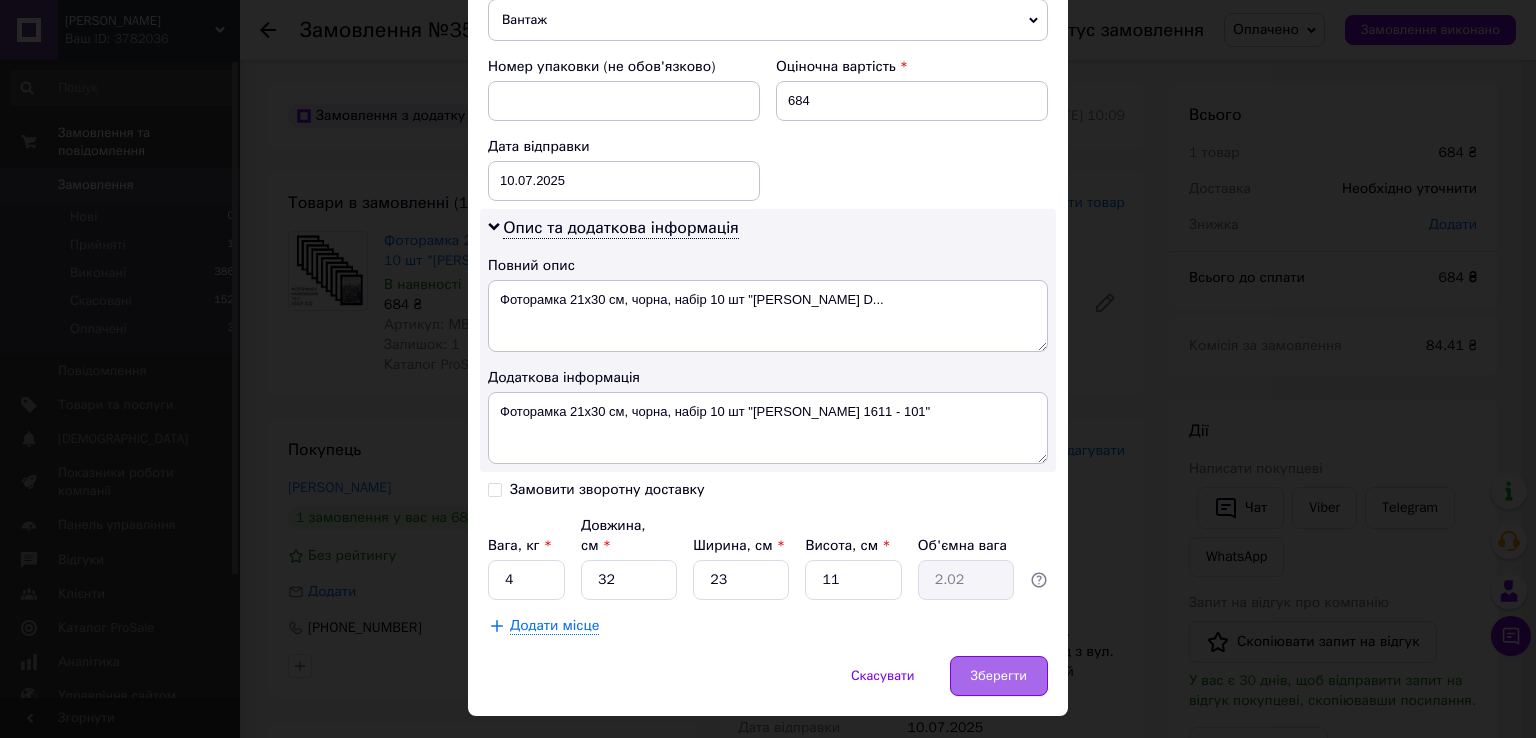 click on "Зберегти" 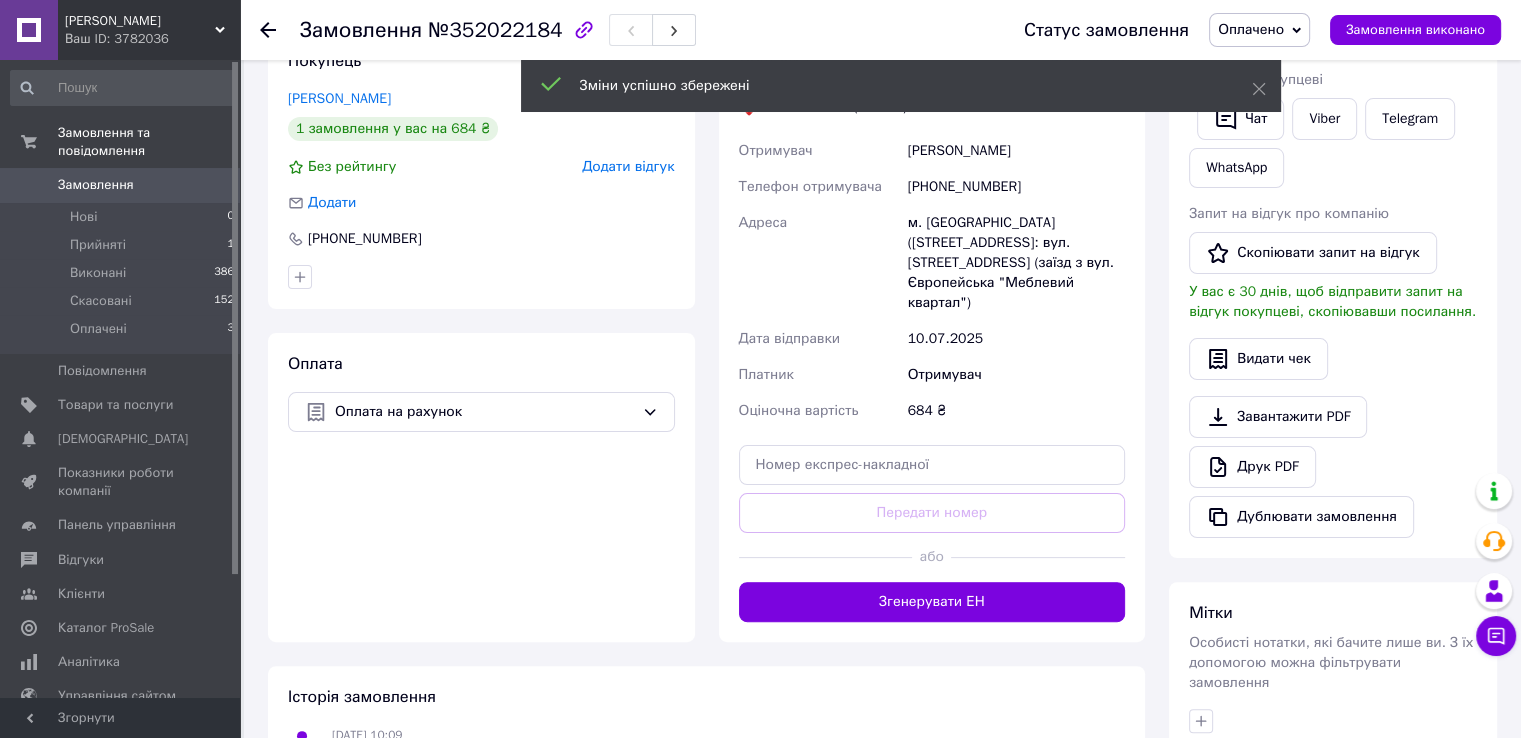 scroll, scrollTop: 400, scrollLeft: 0, axis: vertical 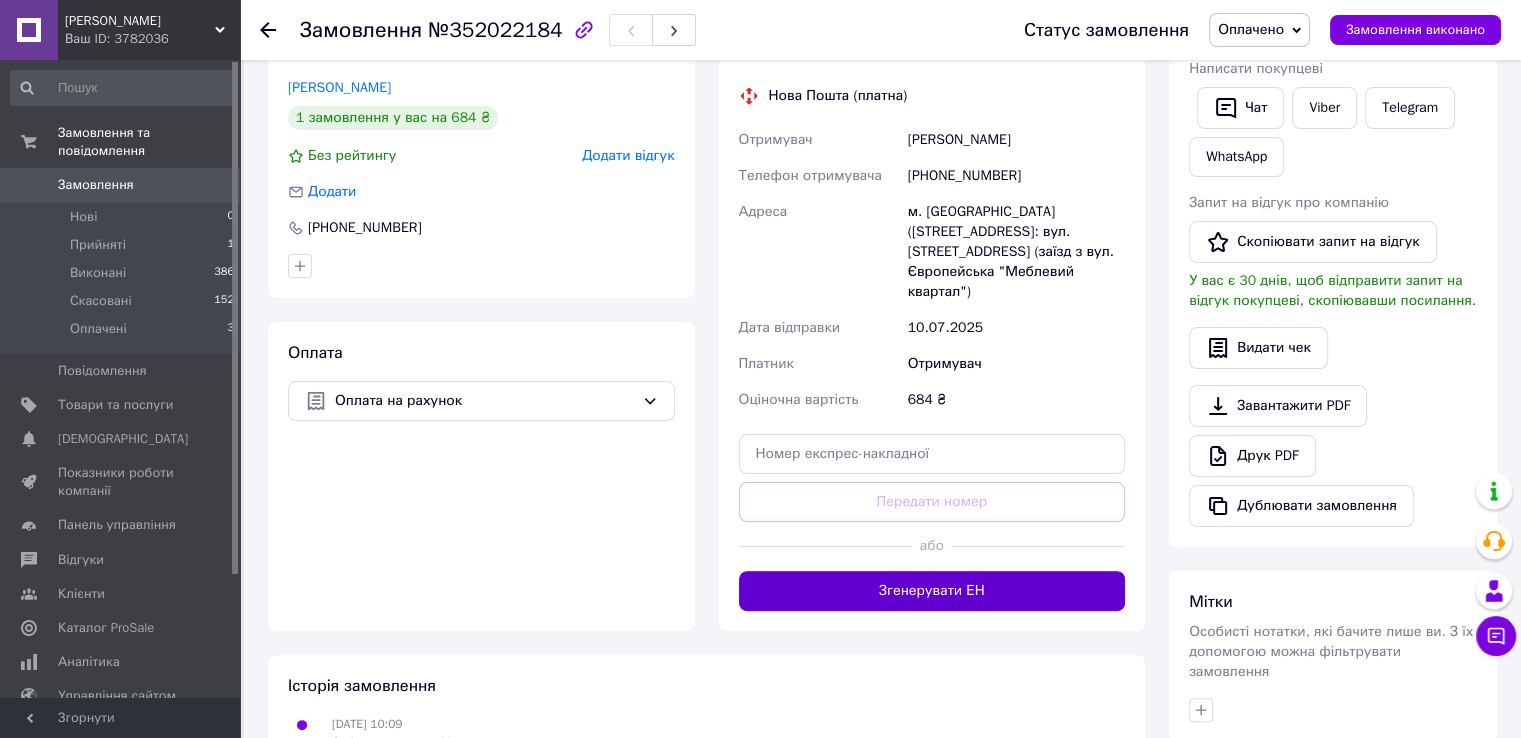 click on "Згенерувати ЕН" 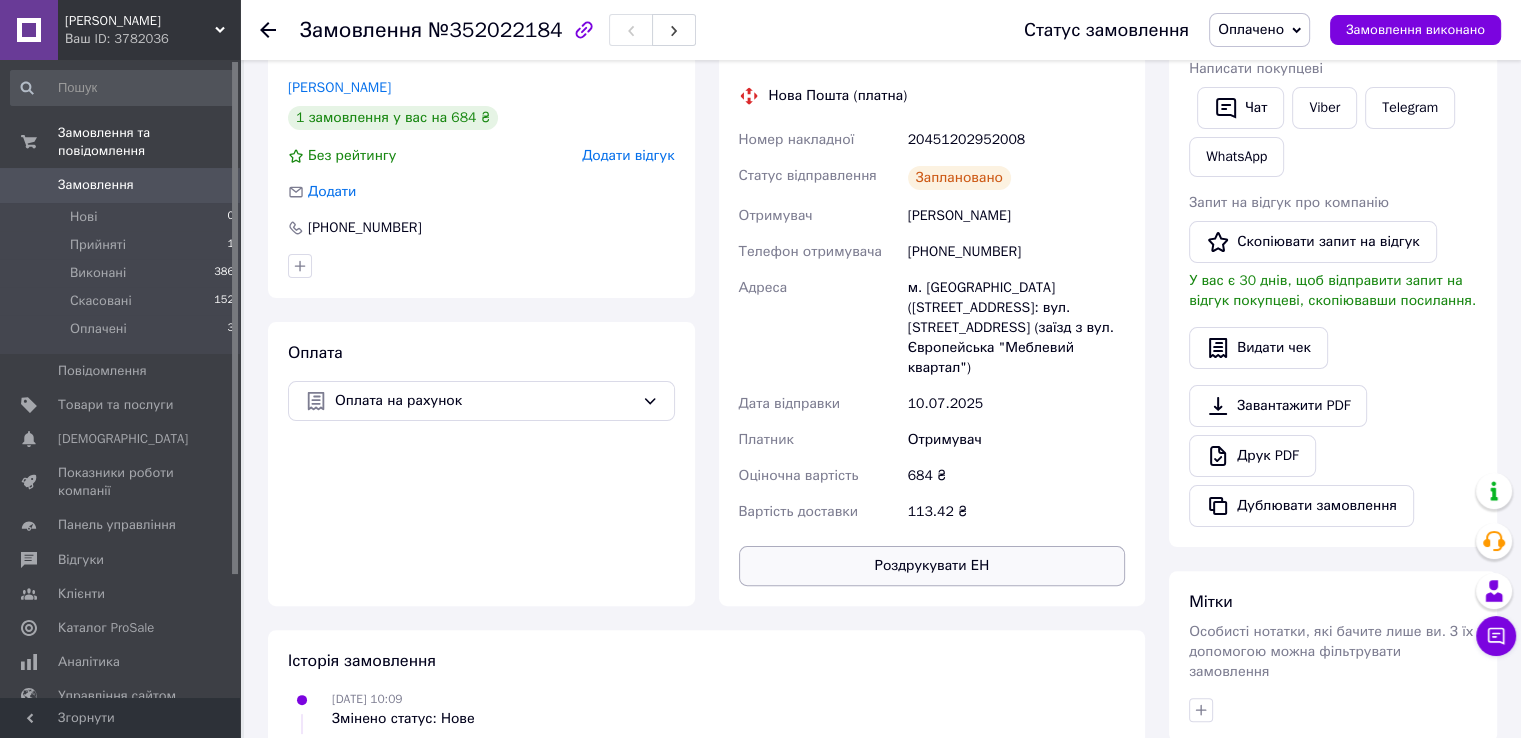 click on "Роздрукувати ЕН" 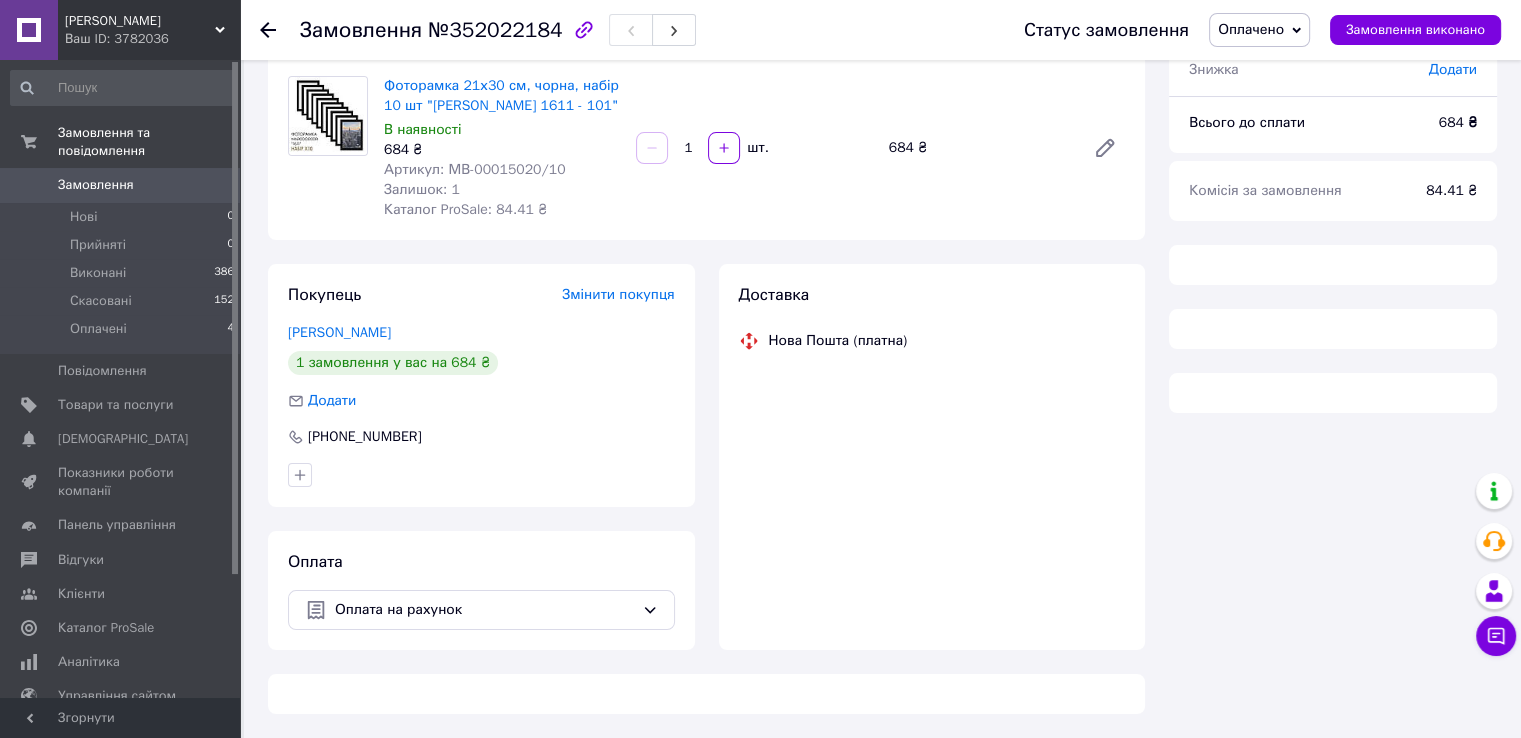 scroll, scrollTop: 176, scrollLeft: 0, axis: vertical 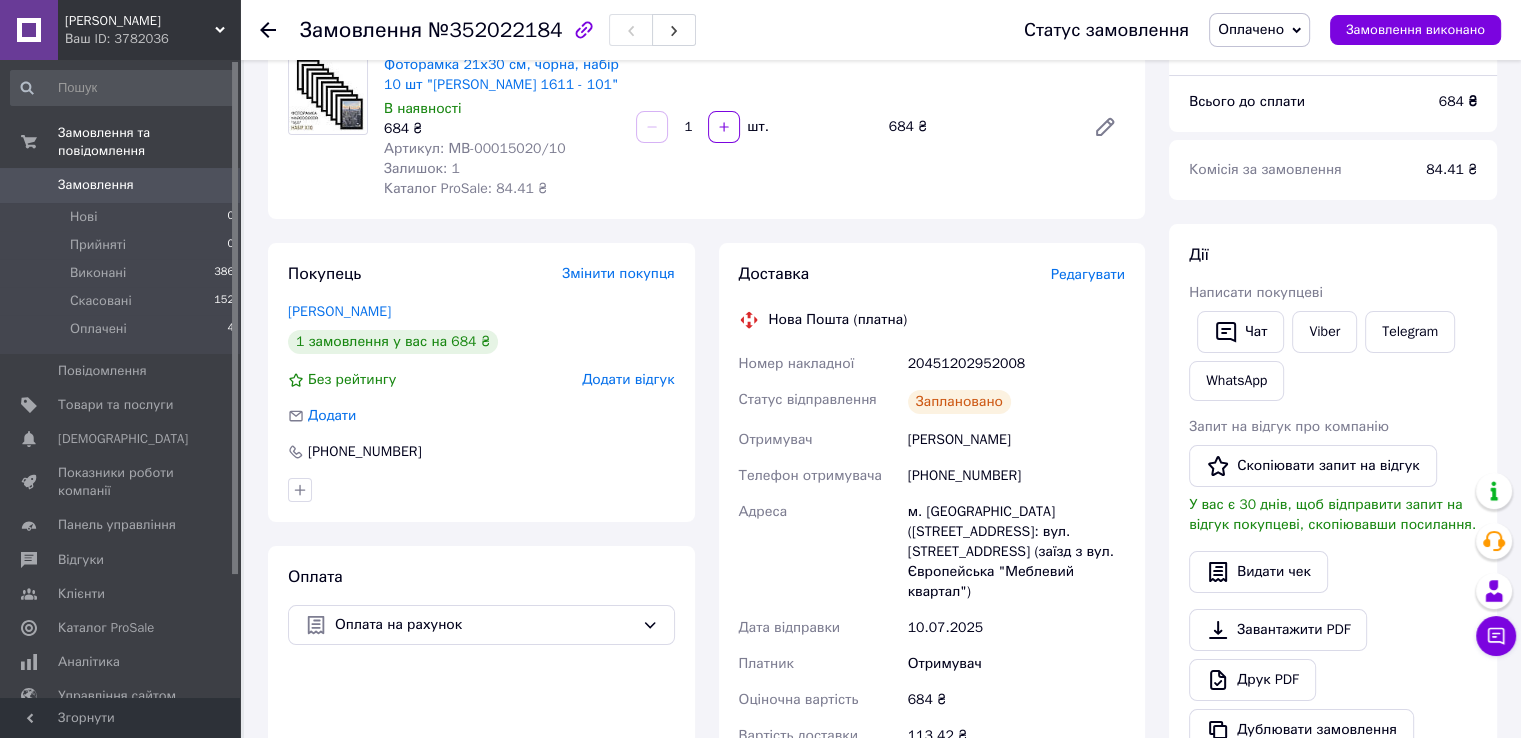 click on "Замовлення №352022184" at bounding box center [642, 30] 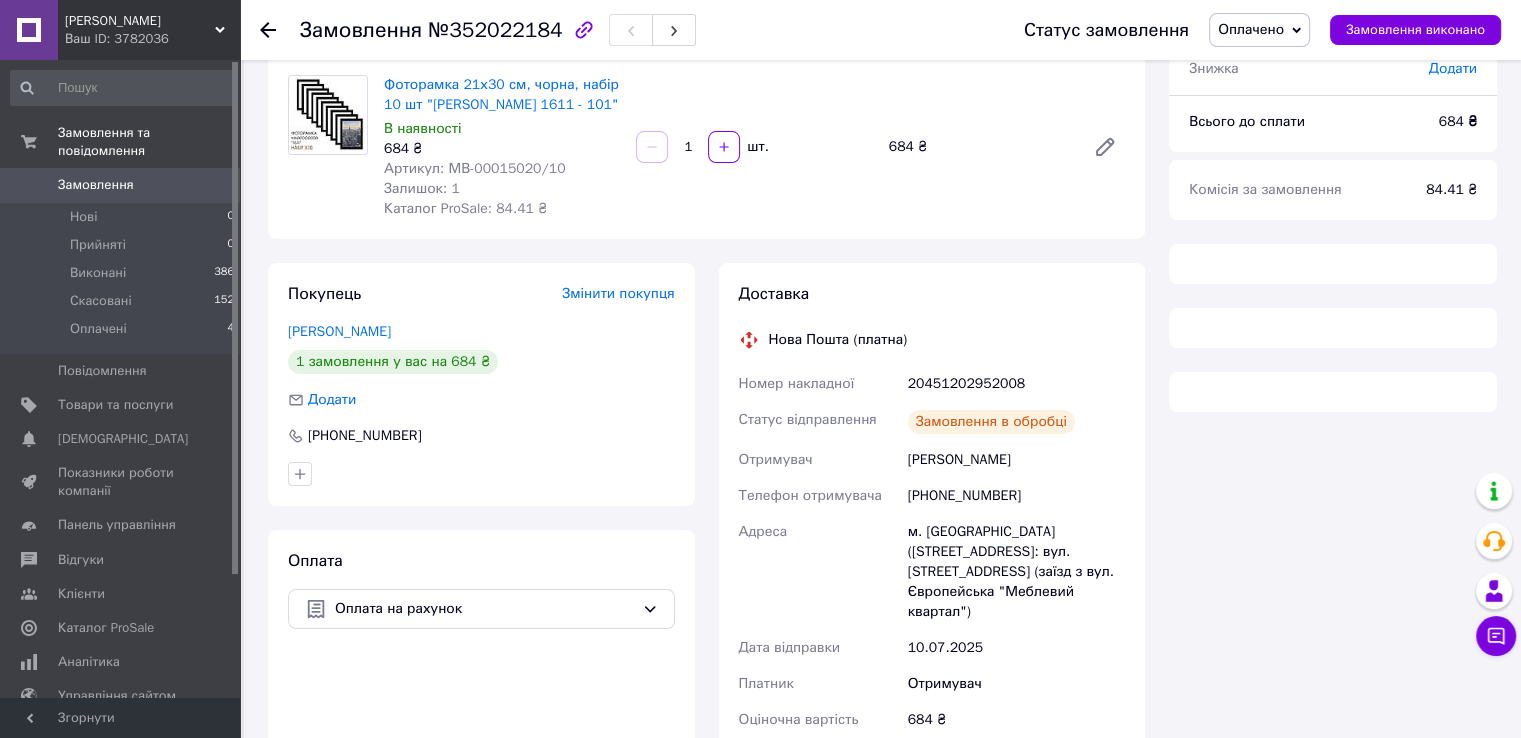 scroll, scrollTop: 176, scrollLeft: 0, axis: vertical 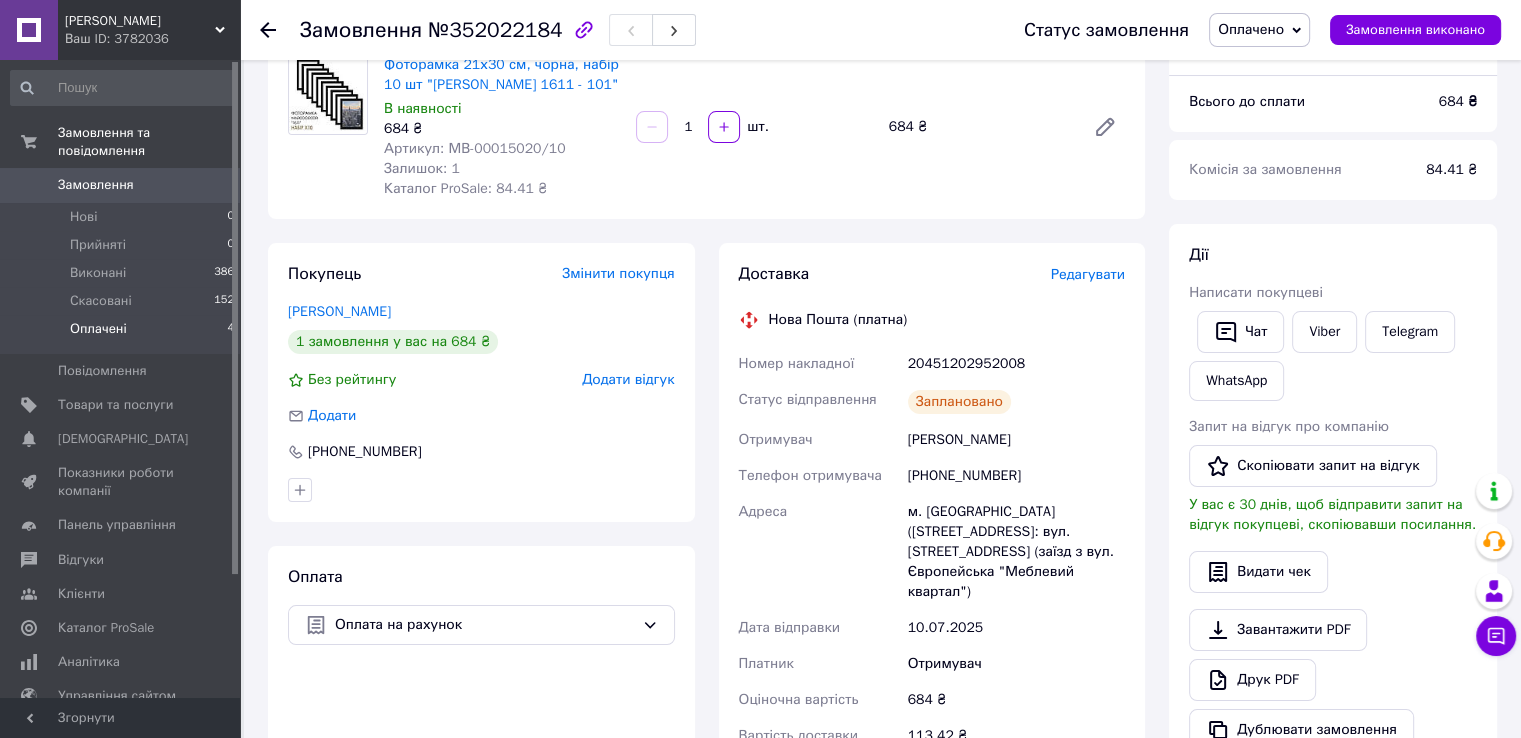 click on "Оплачені" at bounding box center (98, 329) 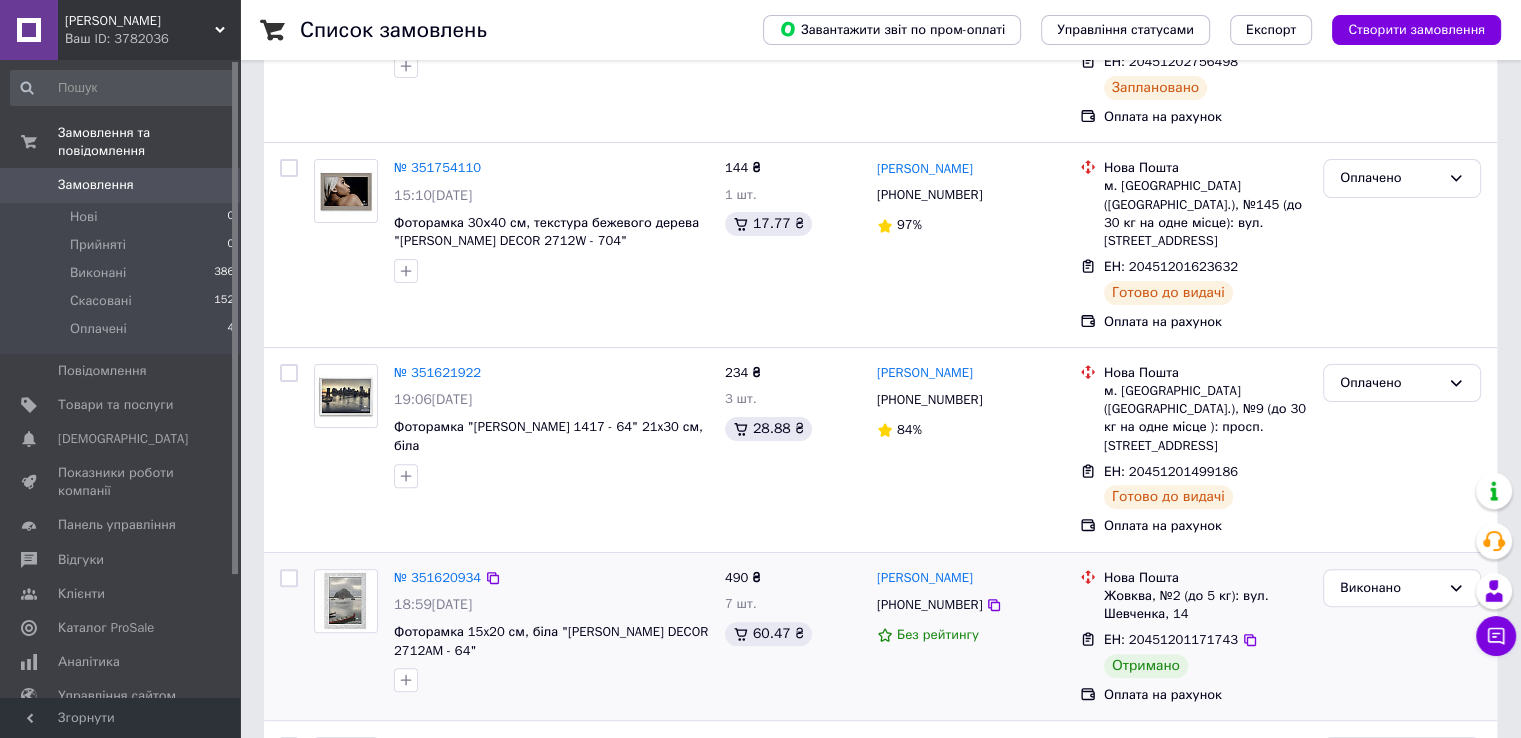 scroll, scrollTop: 700, scrollLeft: 0, axis: vertical 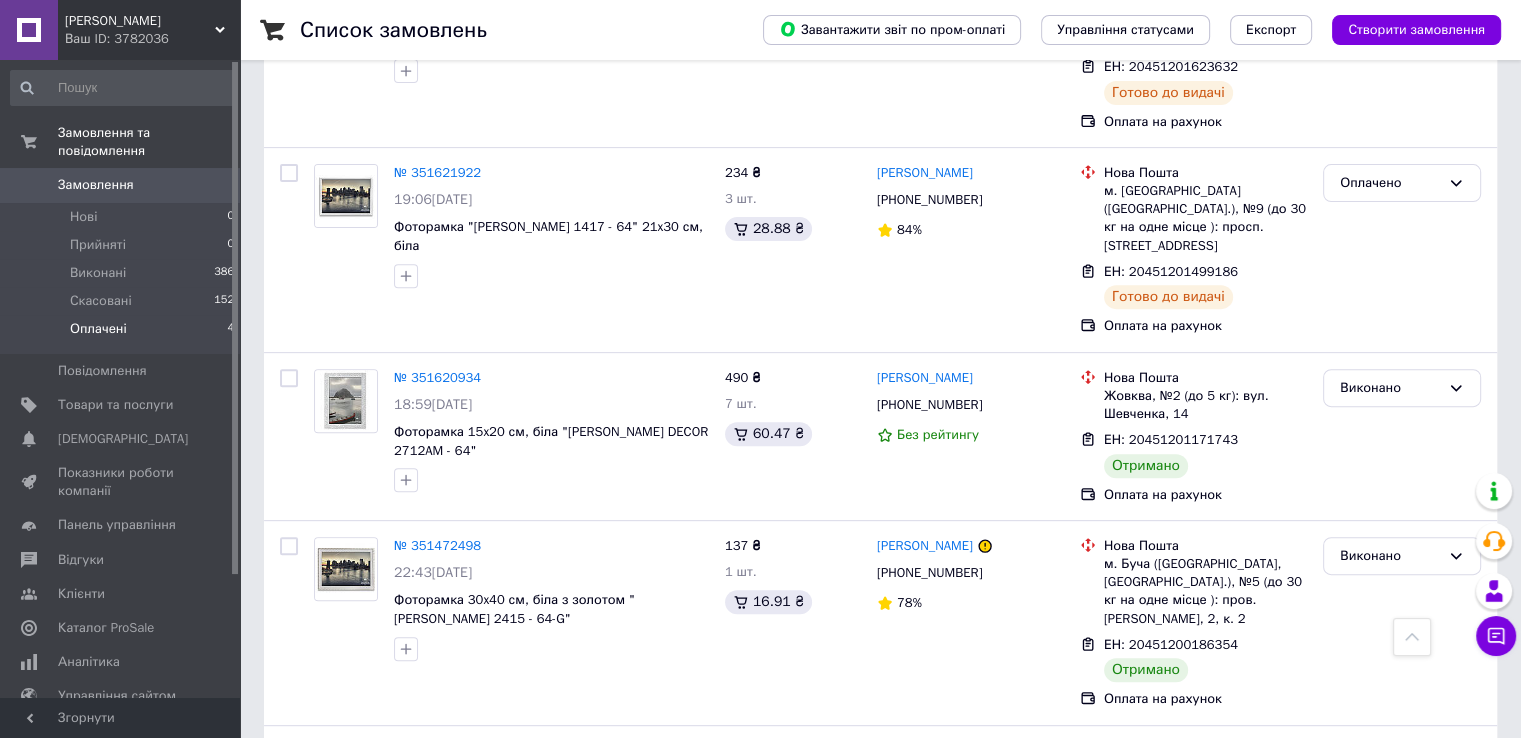 click on "Оплачені" at bounding box center (98, 329) 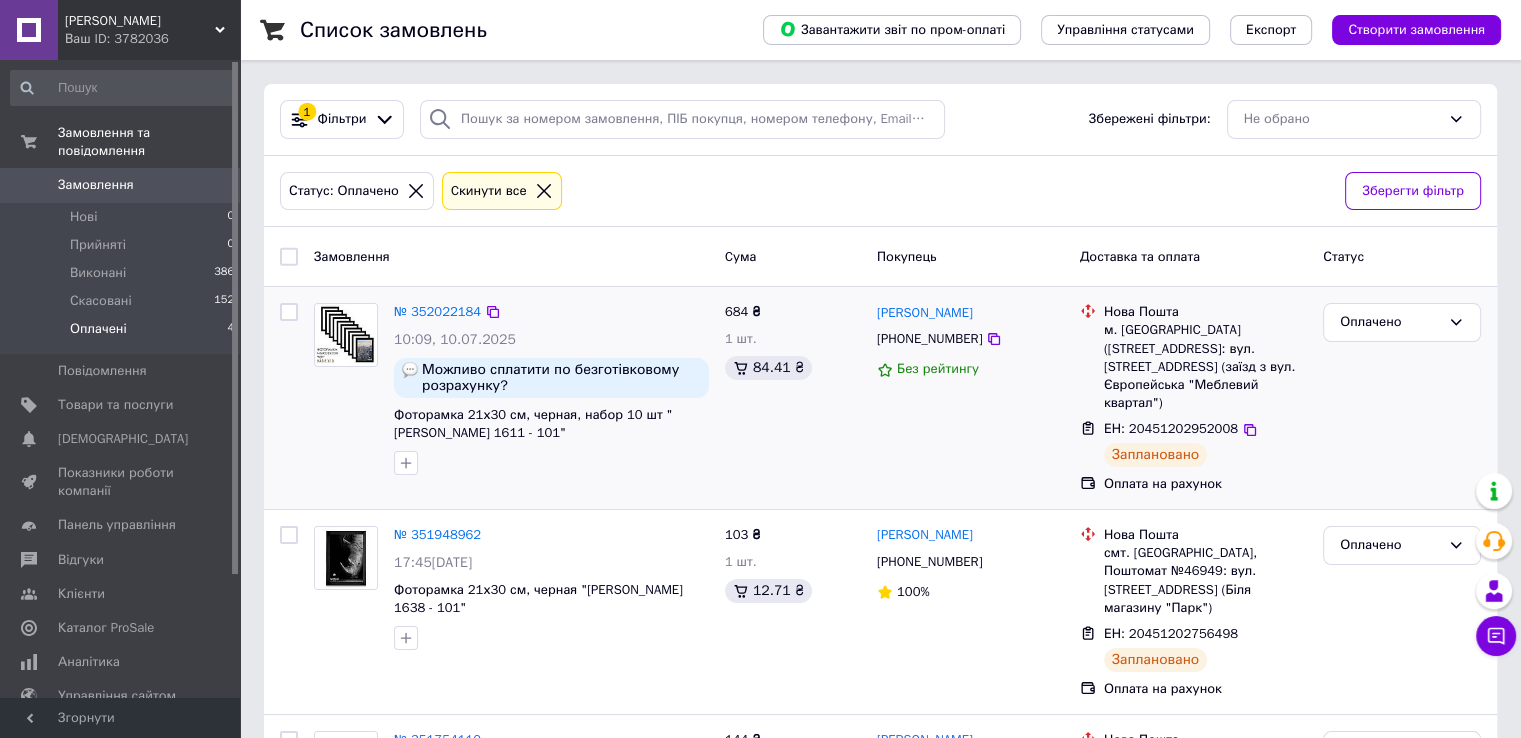 scroll, scrollTop: 0, scrollLeft: 0, axis: both 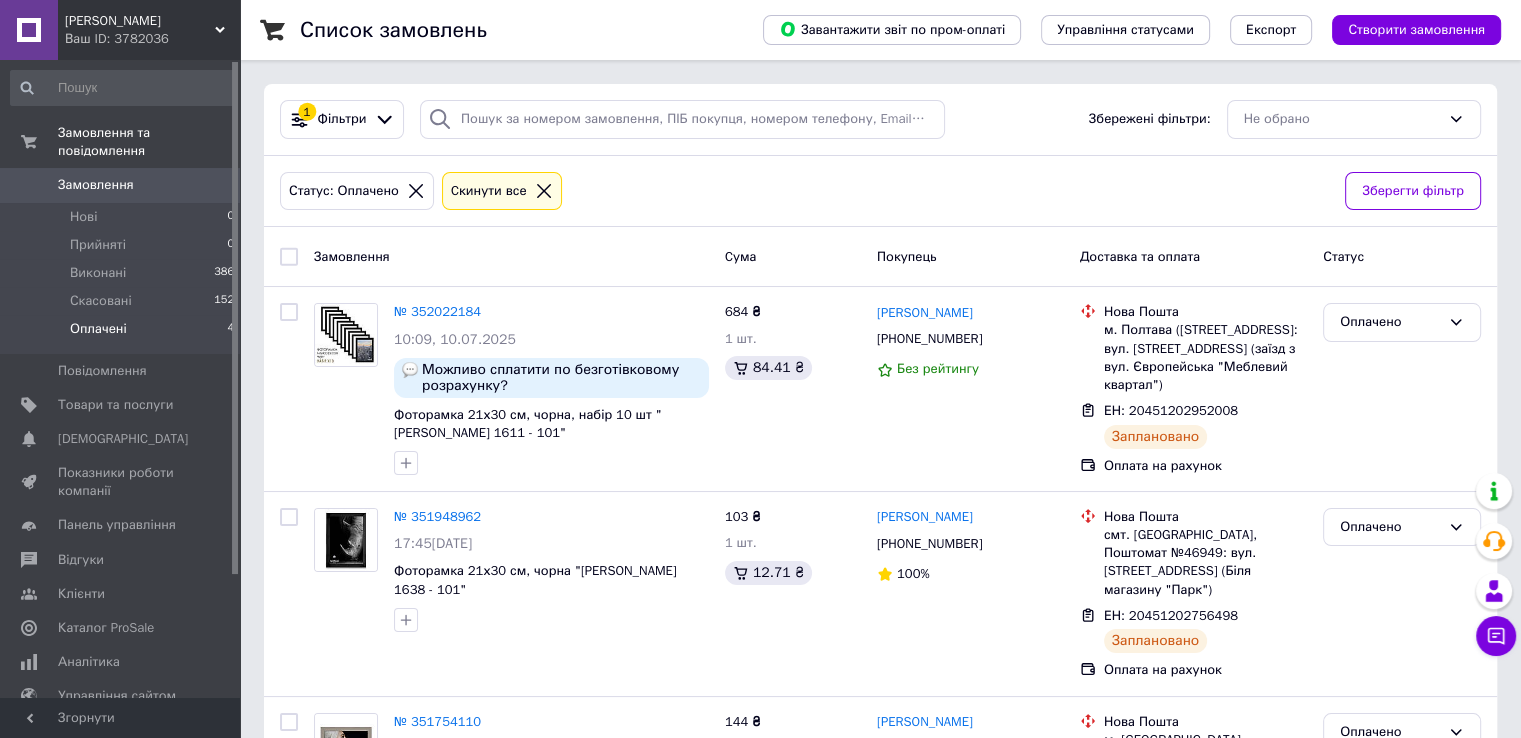 click on "Список замовлень   Завантажити звіт по пром-оплаті Управління статусами Експорт Створити замовлення 1 Фільтри Збережені фільтри: Не обрано Статус: Оплачено Cкинути все Зберегти фільтр Замовлення Cума Покупець Доставка та оплата Статус № 352022184 10:09[DATE] Можливо сплатити по безготівковому розрахунку?  Фоторамка 21х30 см, чорна, набір 10 шт "[PERSON_NAME] DECOR 1611 - 101" 684 ₴ 1 шт. 84.41 ₴ [PERSON_NAME] [PHONE_NUMBER] Без рейтингу Нова Пошта [STREET_ADDRESS]: вул. [STREET_ADDRESS] (заїзд з вул. Європейська "Меблевий квартал") ЕН: 20451202952008 Заплановано Оплата на рахунок Оплачено 103 ₴" at bounding box center [880, 564] 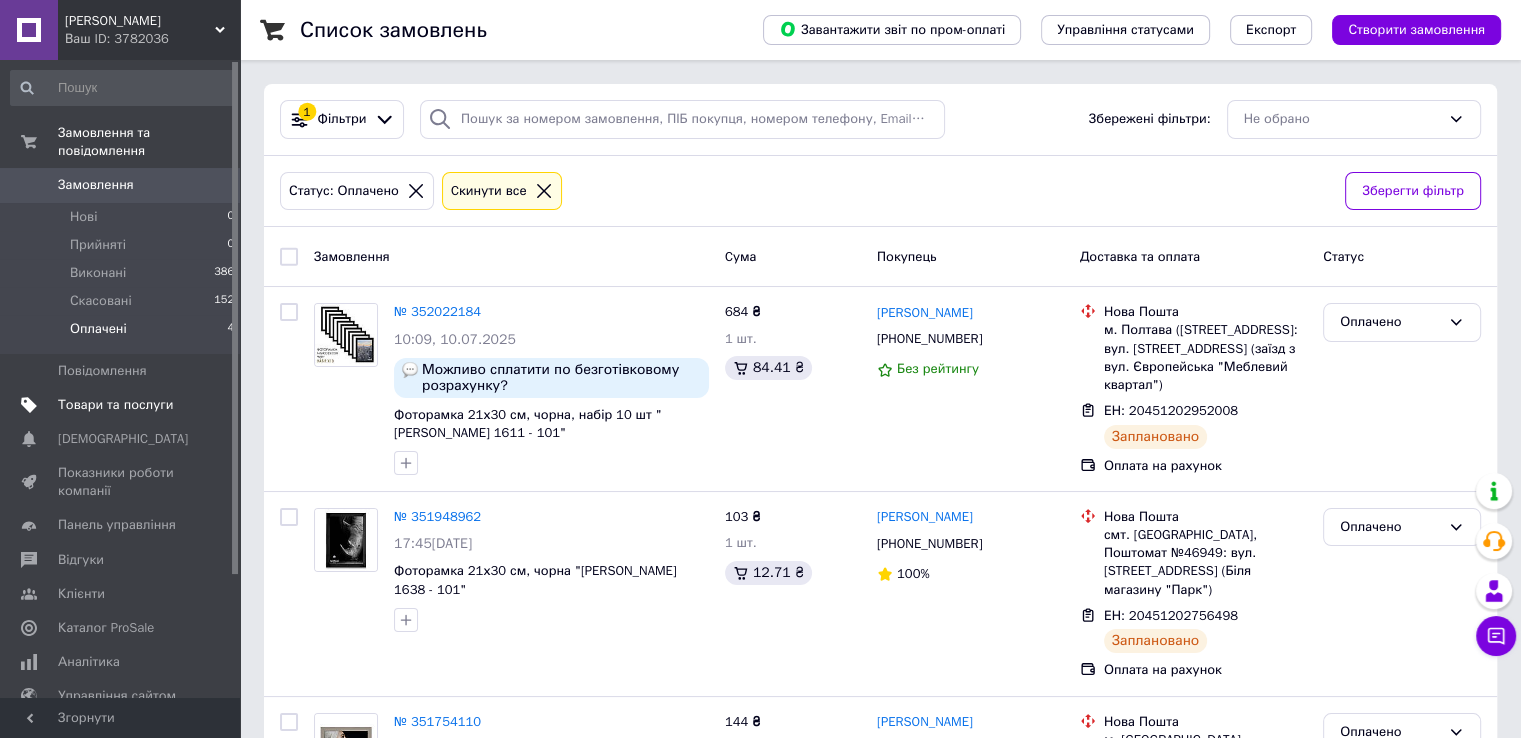 click on "Товари та послуги" at bounding box center (115, 405) 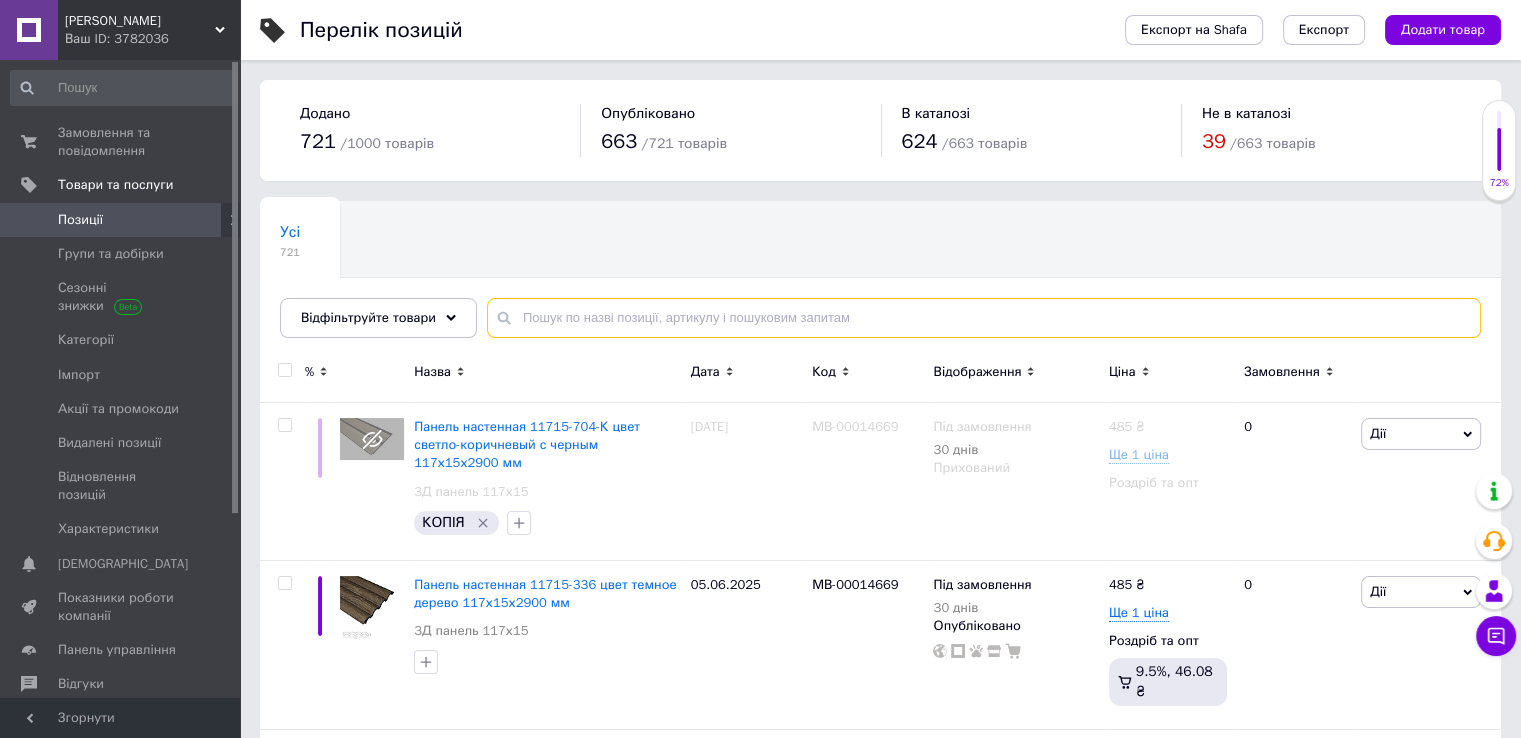 click at bounding box center (984, 318) 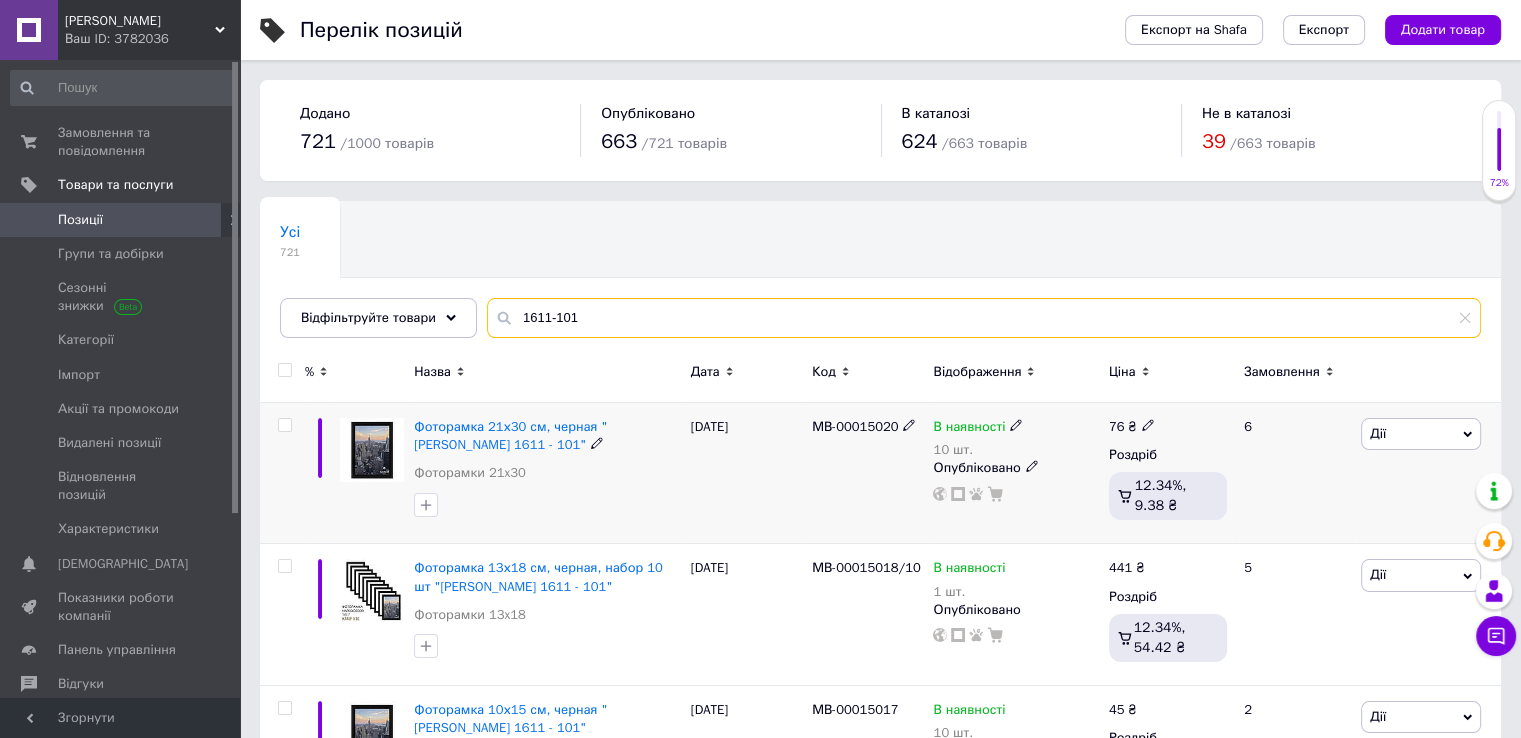 type on "1611-101" 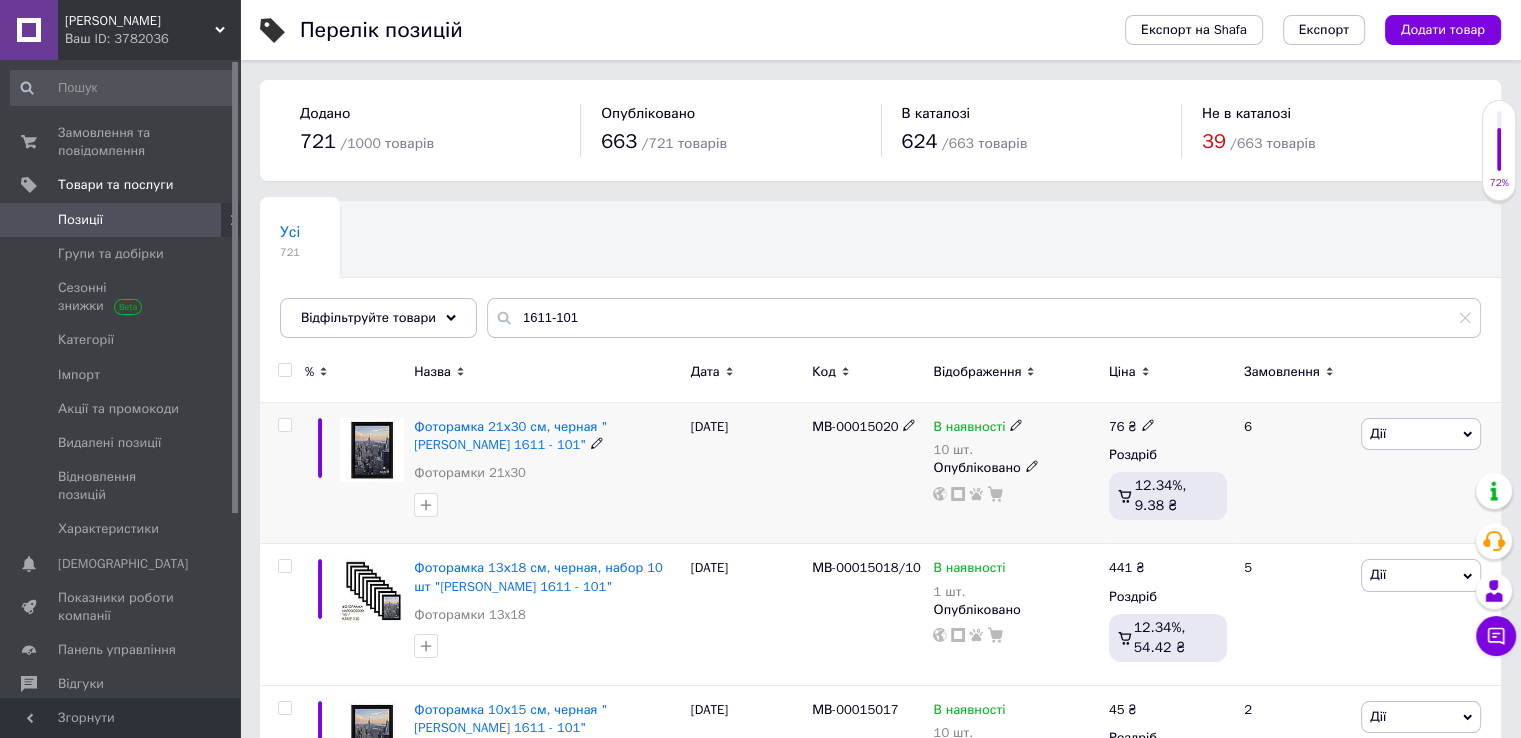 click 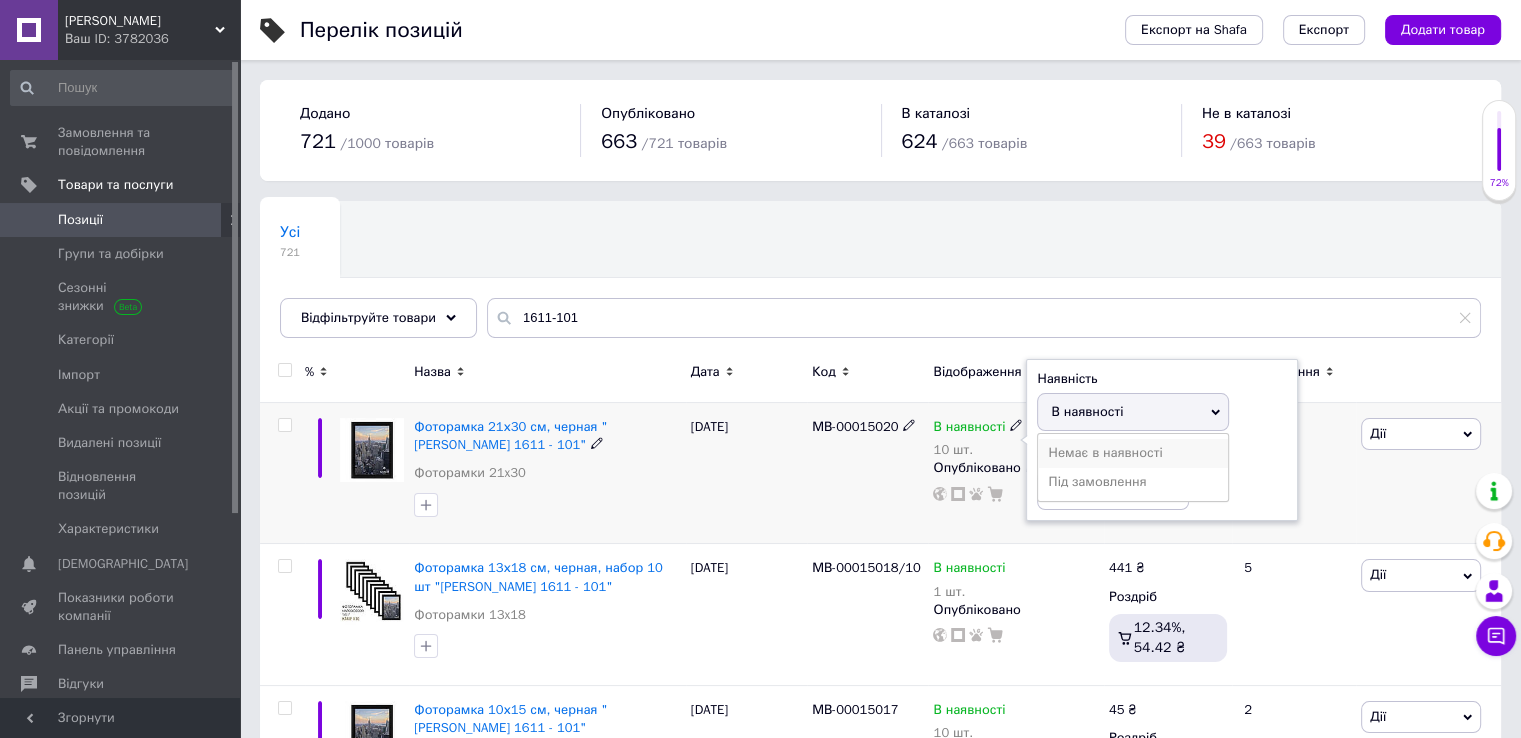 click on "Немає в наявності" at bounding box center (1133, 453) 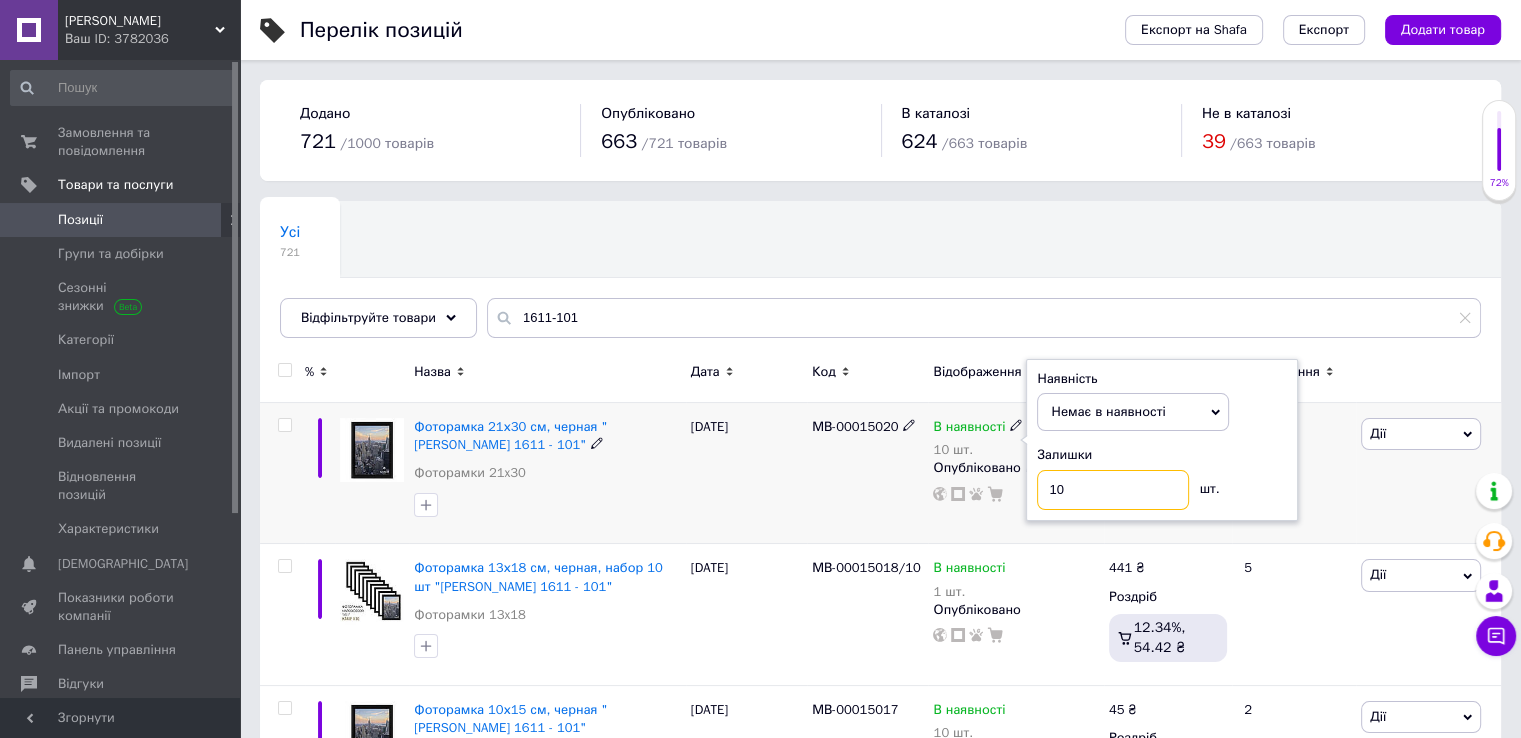 click on "10" at bounding box center (1113, 490) 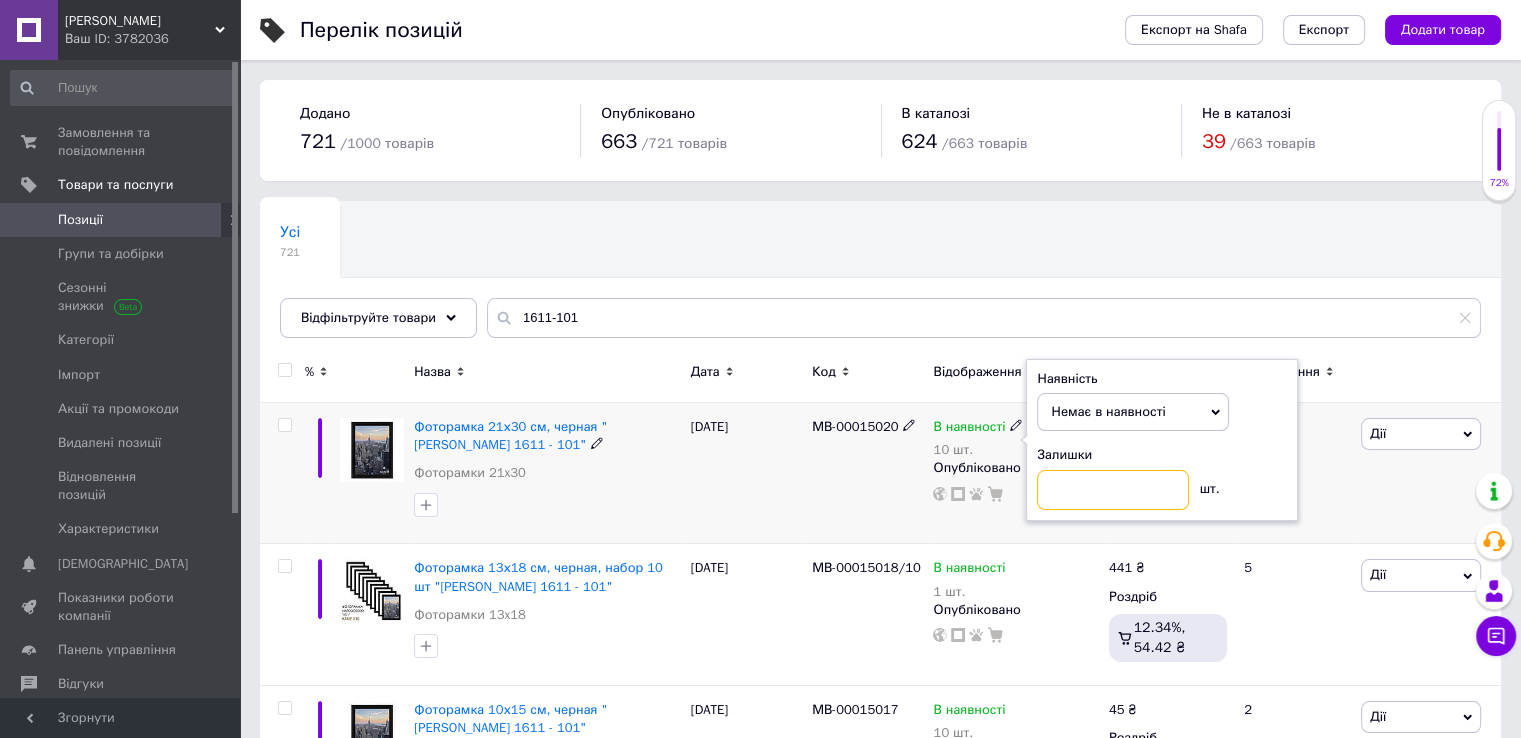 type on "0" 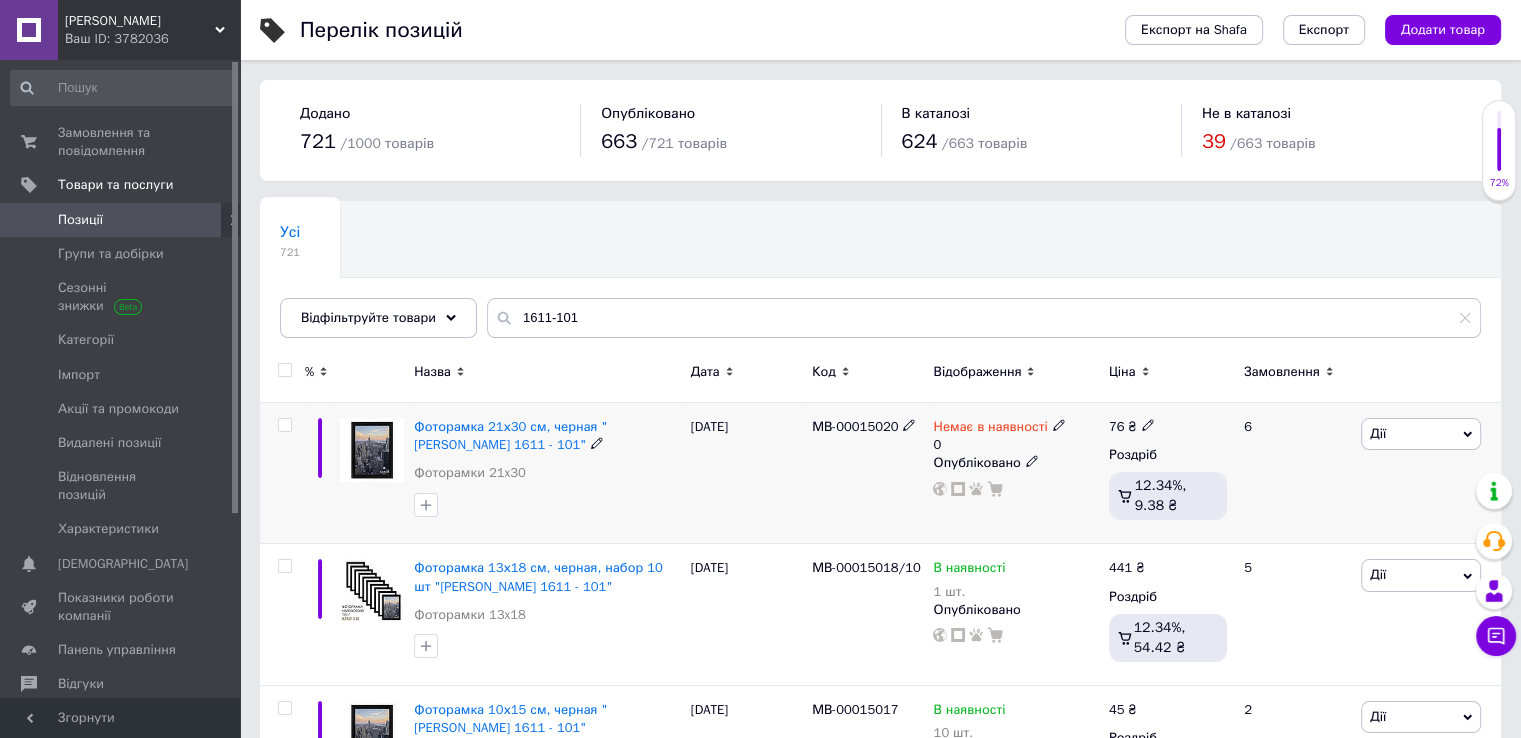 click 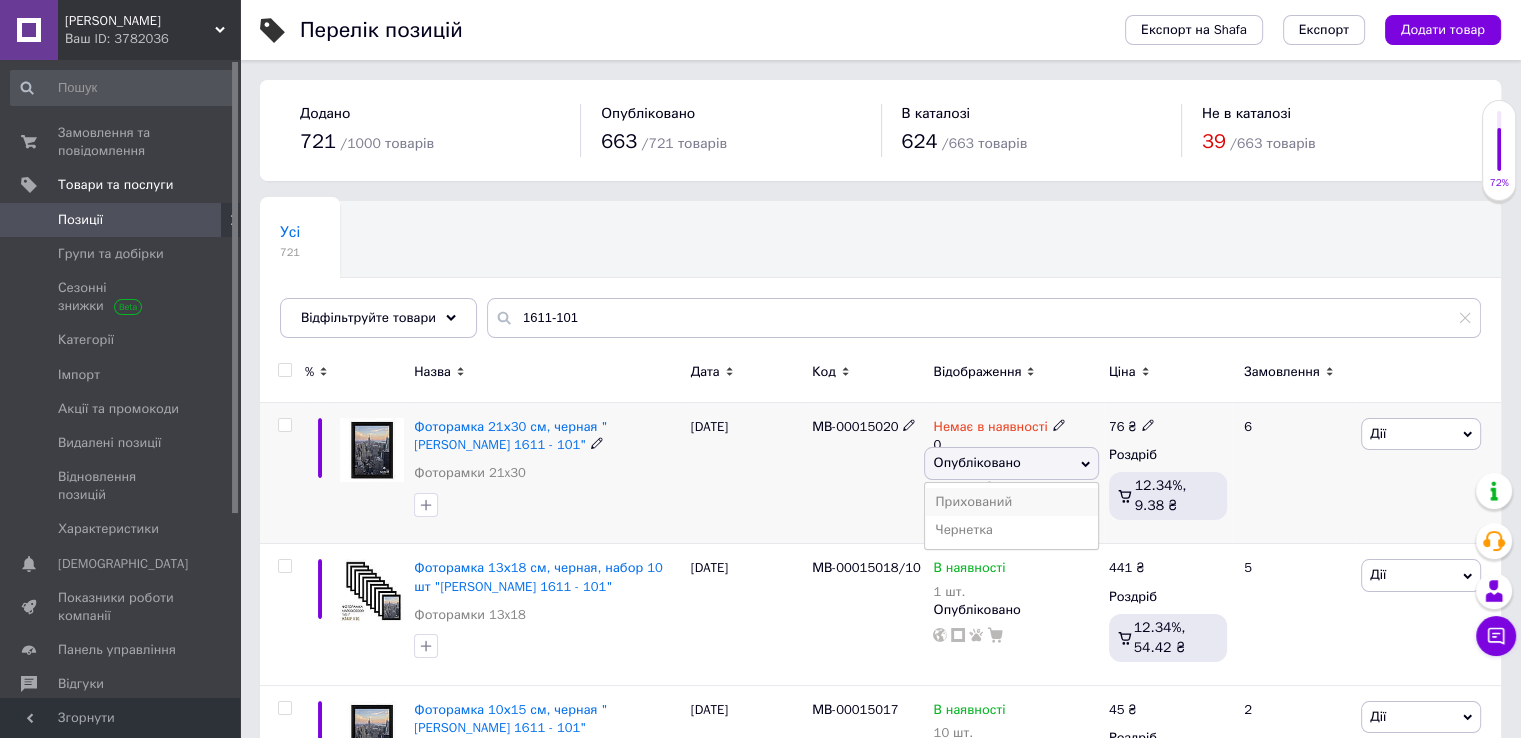 click on "Прихований" at bounding box center [1011, 502] 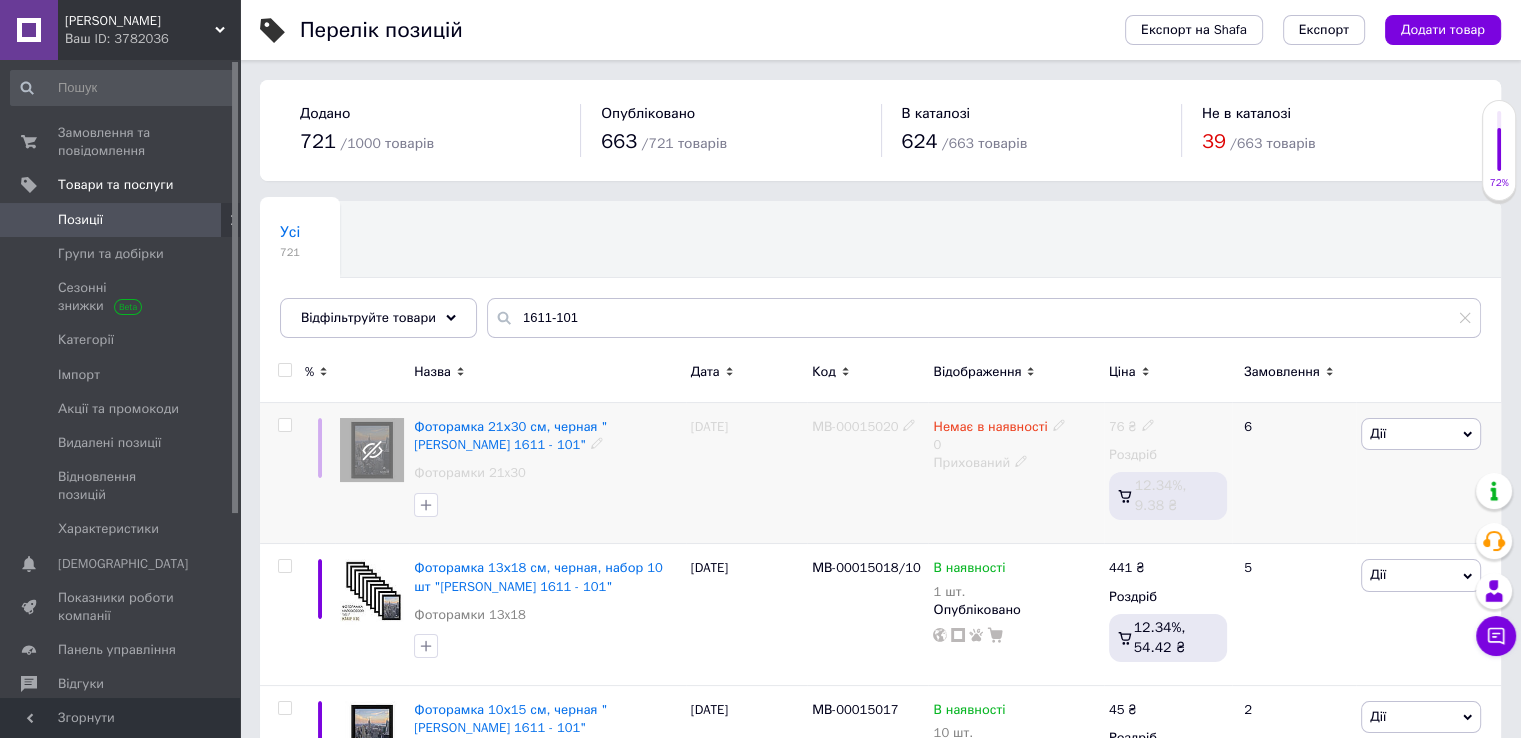 click on "02.07.2025" at bounding box center (746, 473) 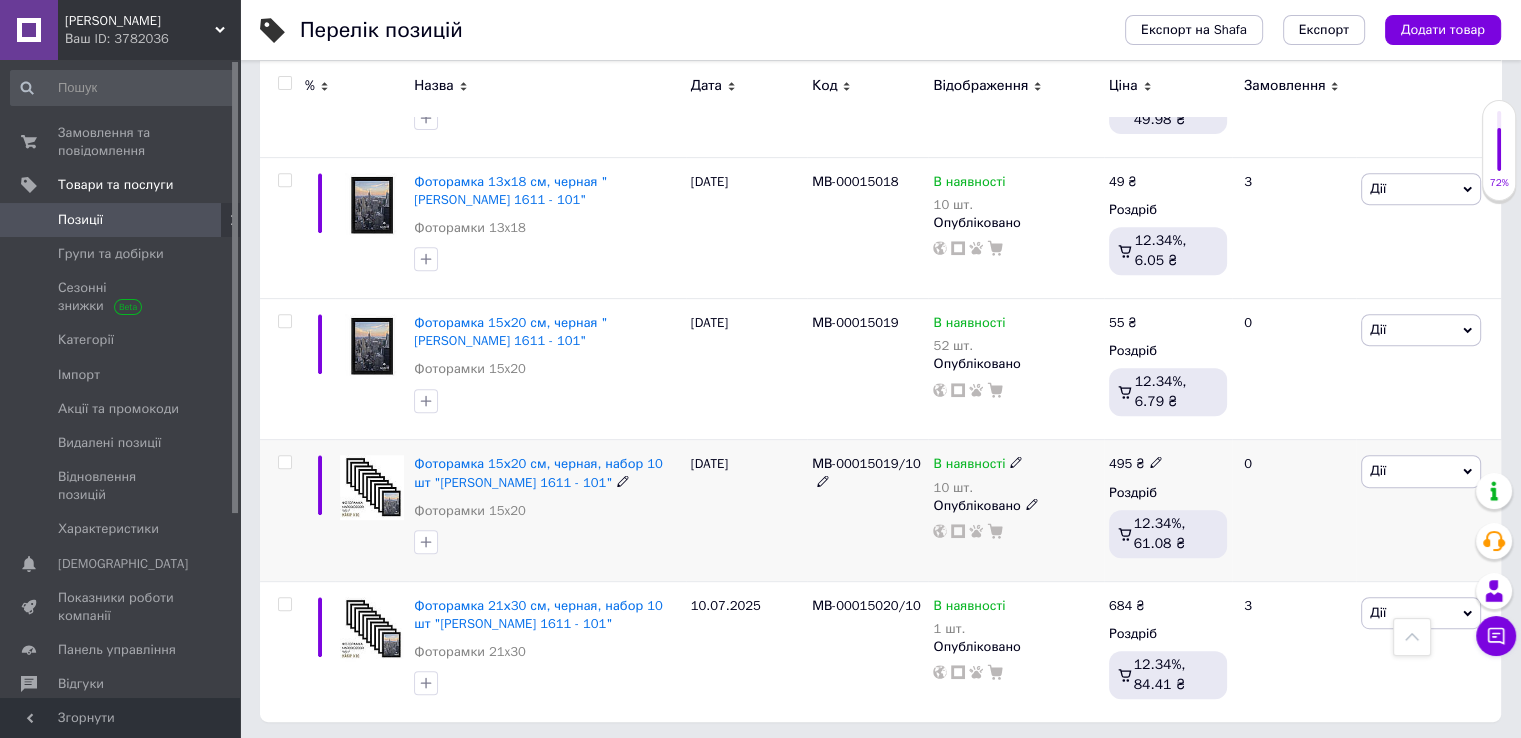 scroll, scrollTop: 813, scrollLeft: 0, axis: vertical 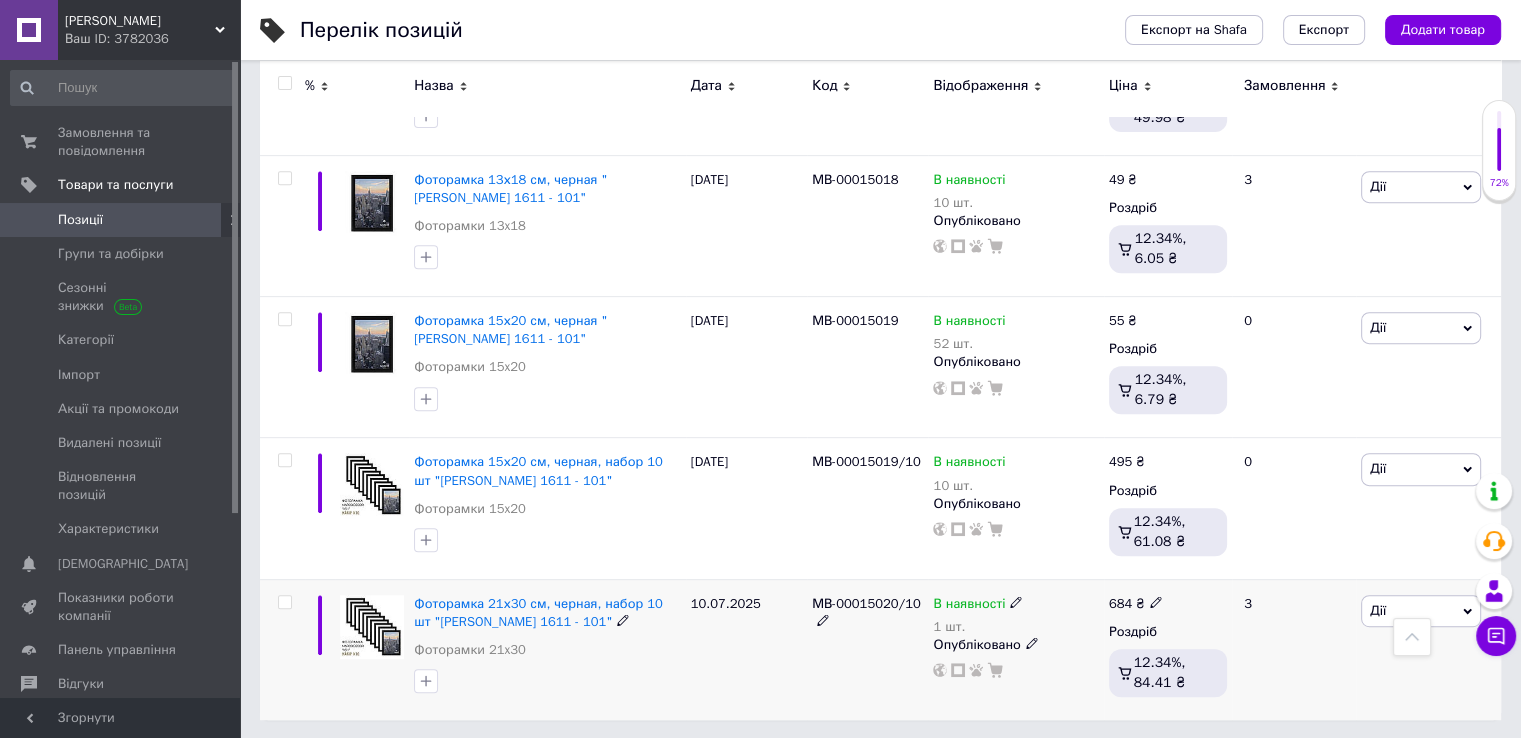 click 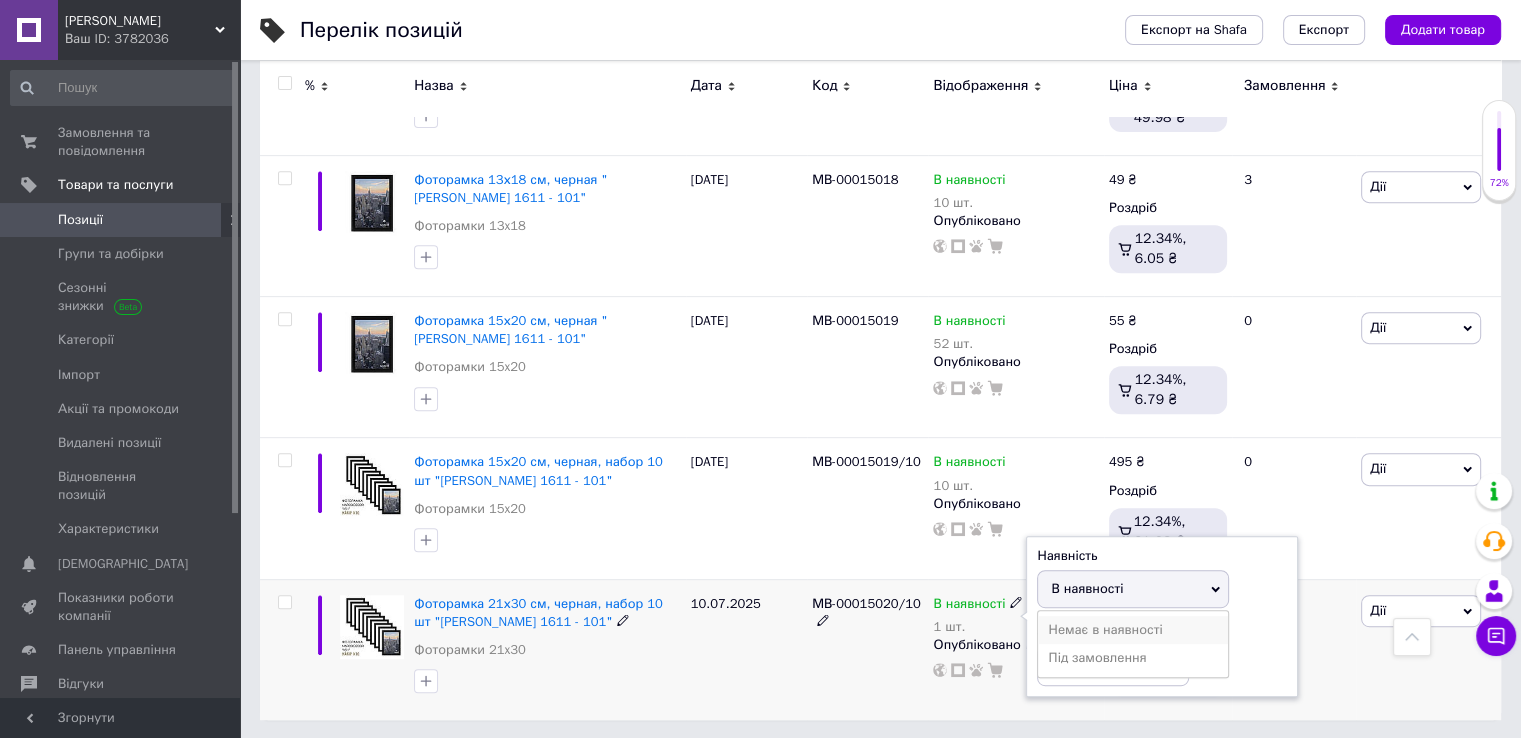 click on "Немає в наявності" at bounding box center (1133, 630) 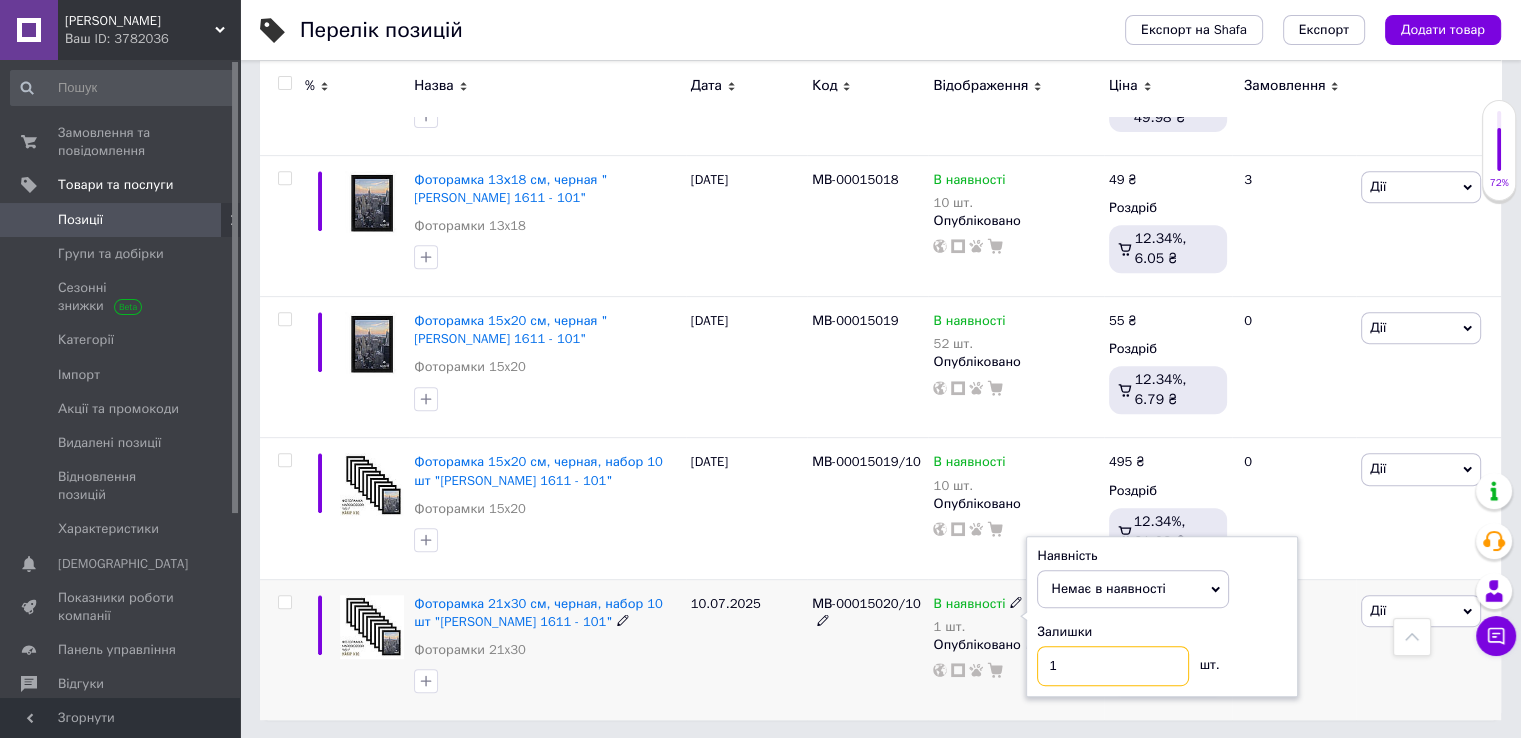 click on "1" at bounding box center [1113, 666] 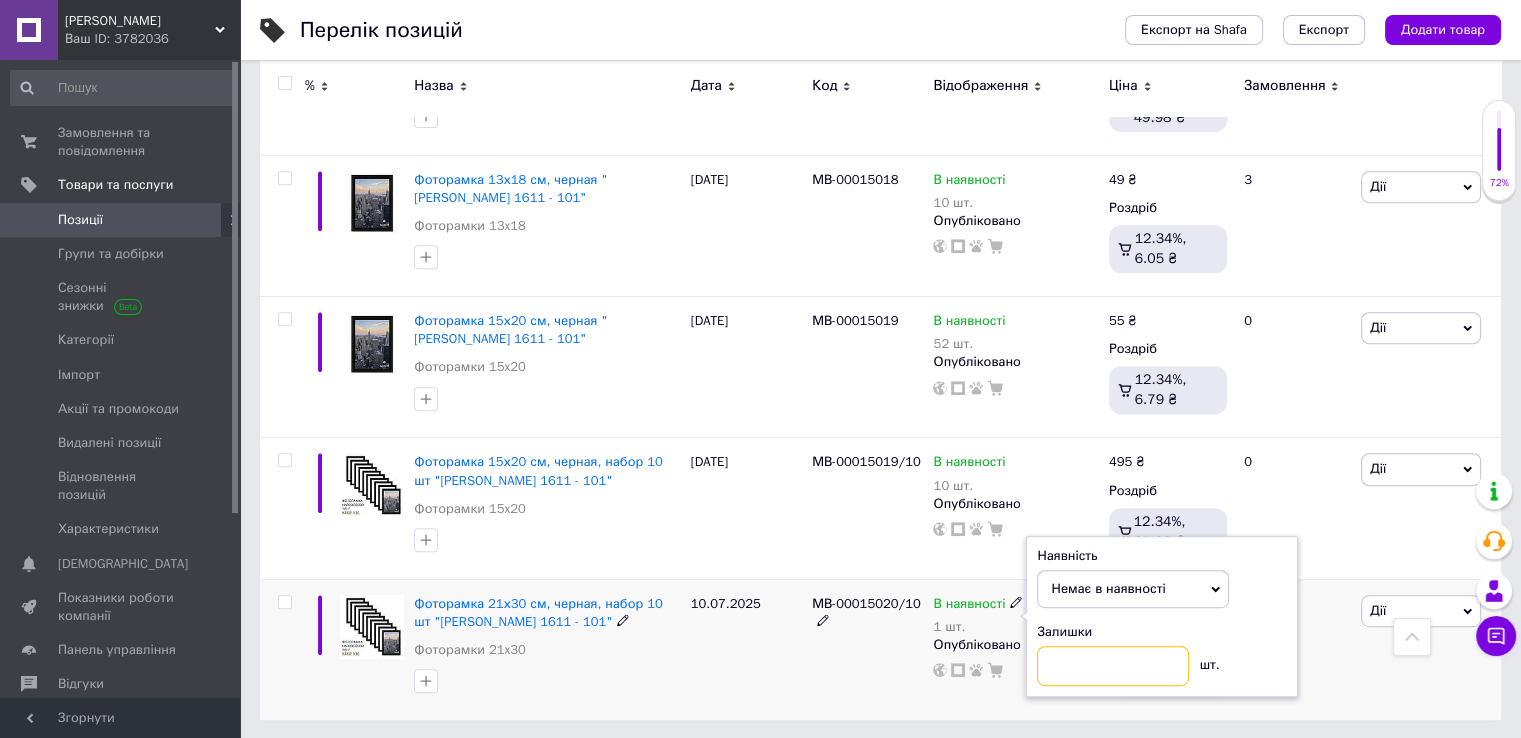 type on "0" 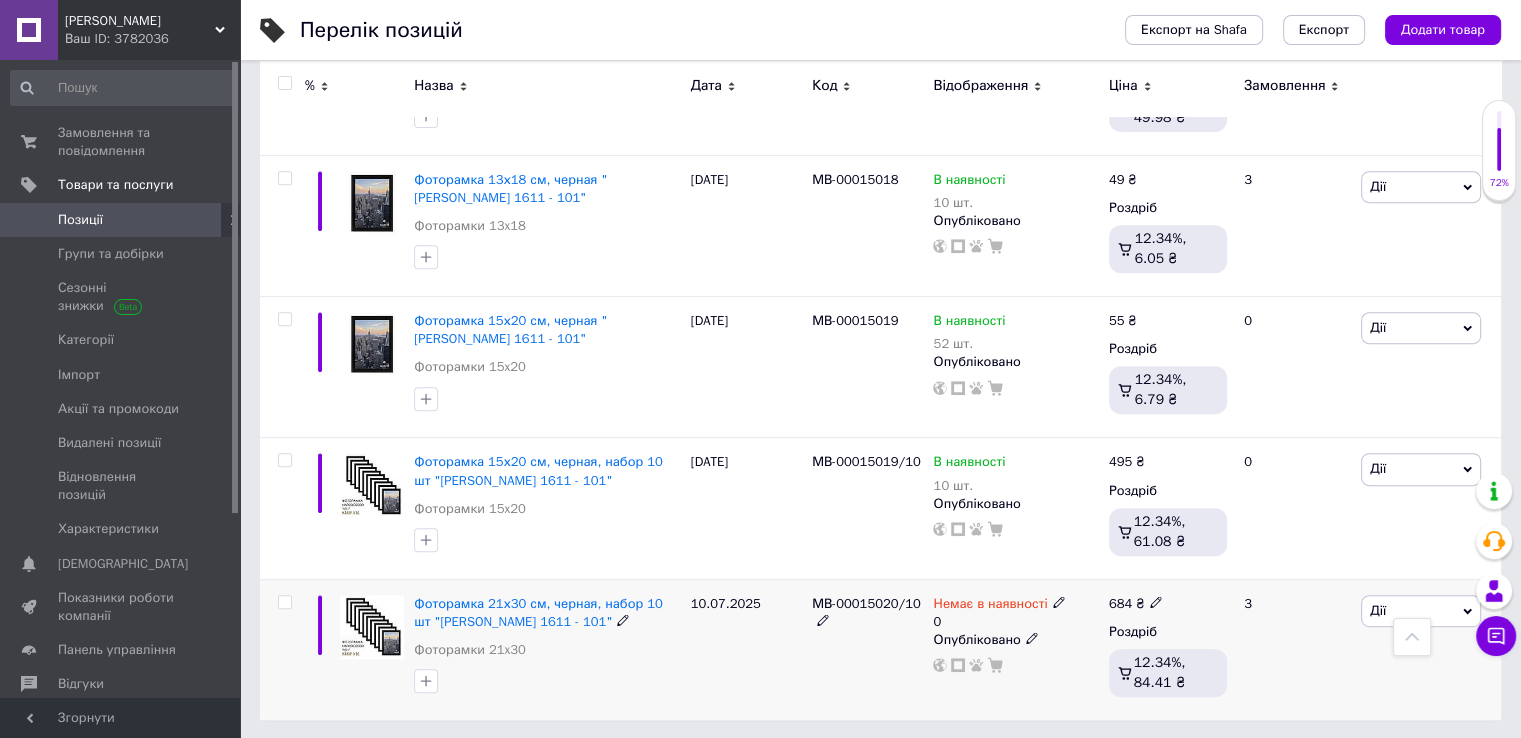 click at bounding box center [1032, 637] 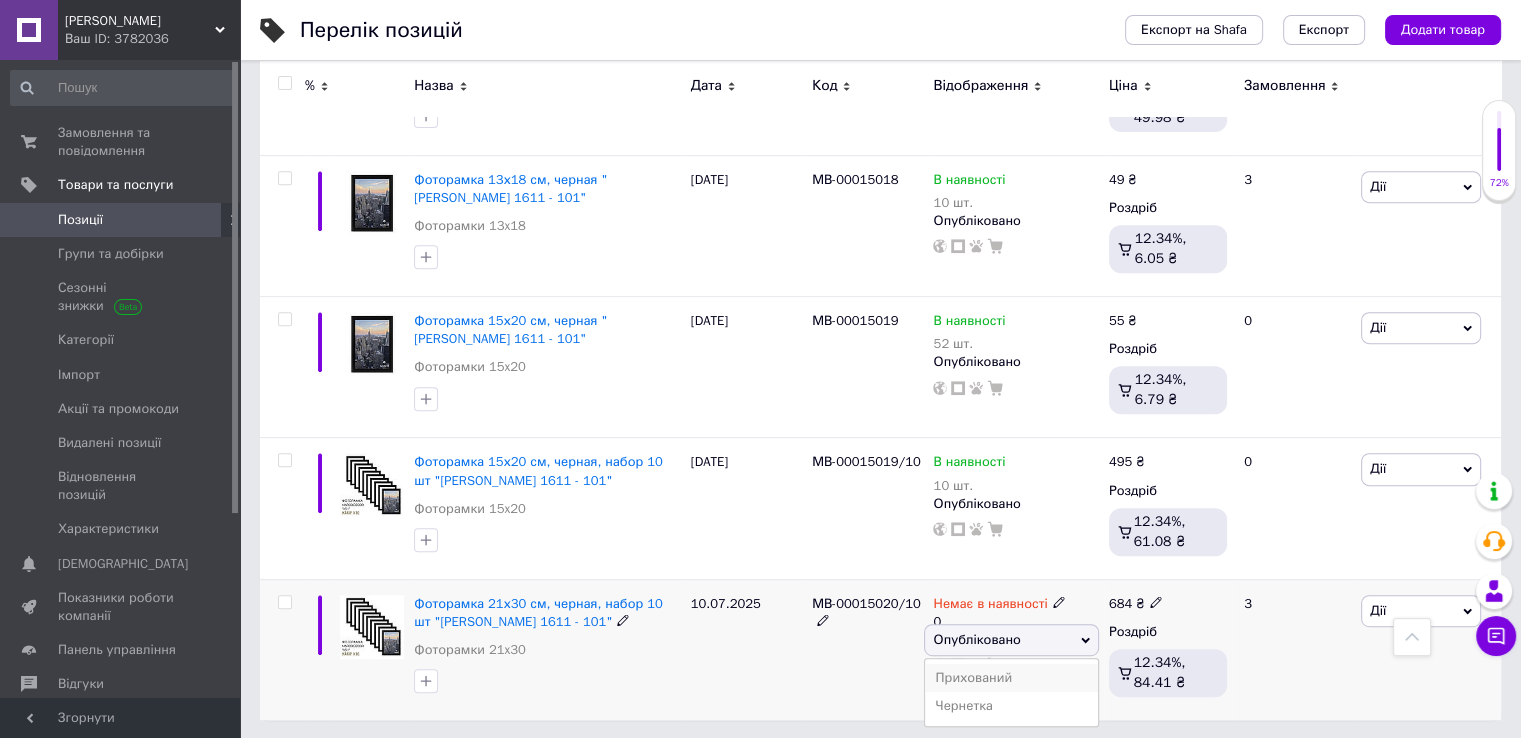 click on "Прихований" at bounding box center [1011, 678] 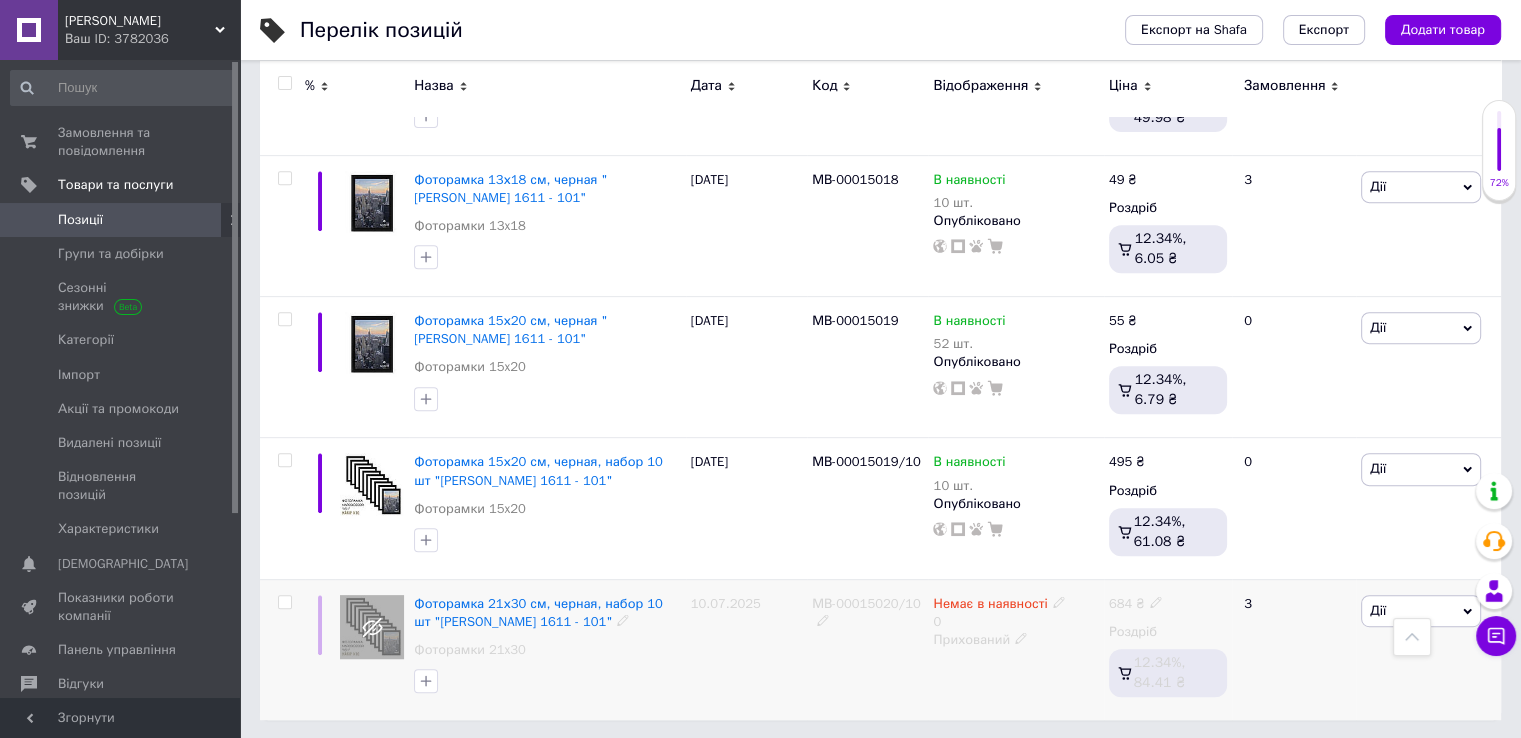 click on "10.07.2025" at bounding box center (746, 649) 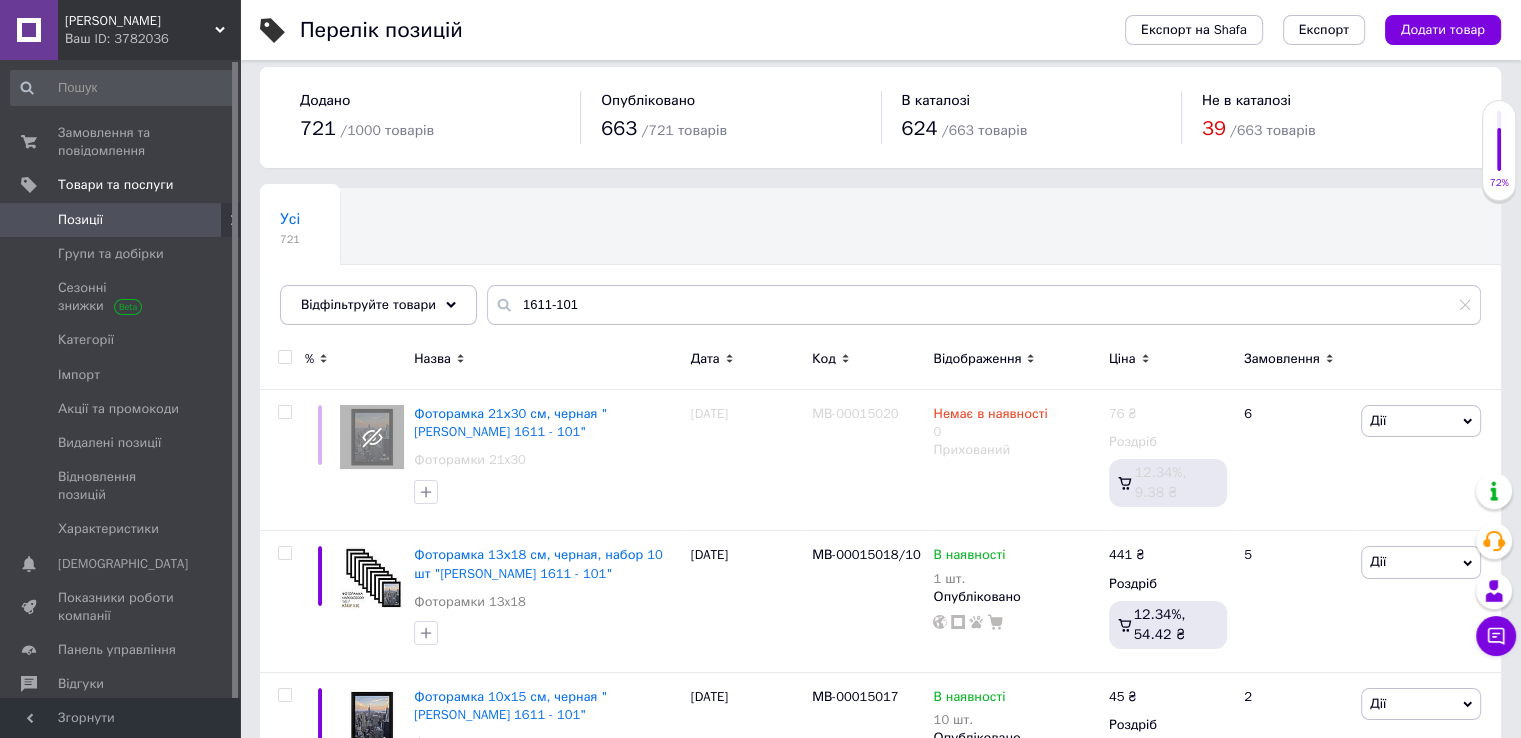 scroll, scrollTop: 14, scrollLeft: 0, axis: vertical 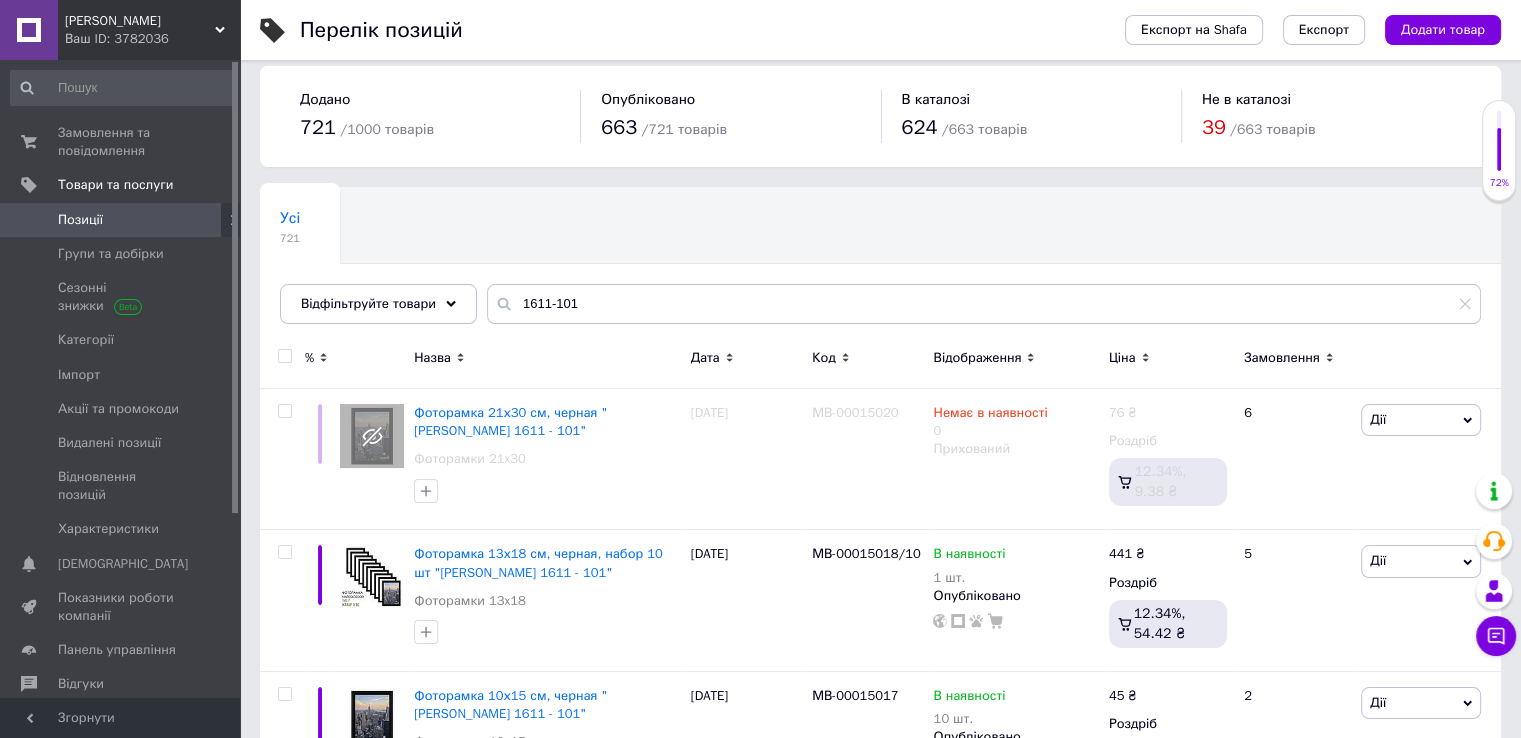 click on "Усі 721 Ok Відфільтровано...  Зберегти" at bounding box center (880, 265) 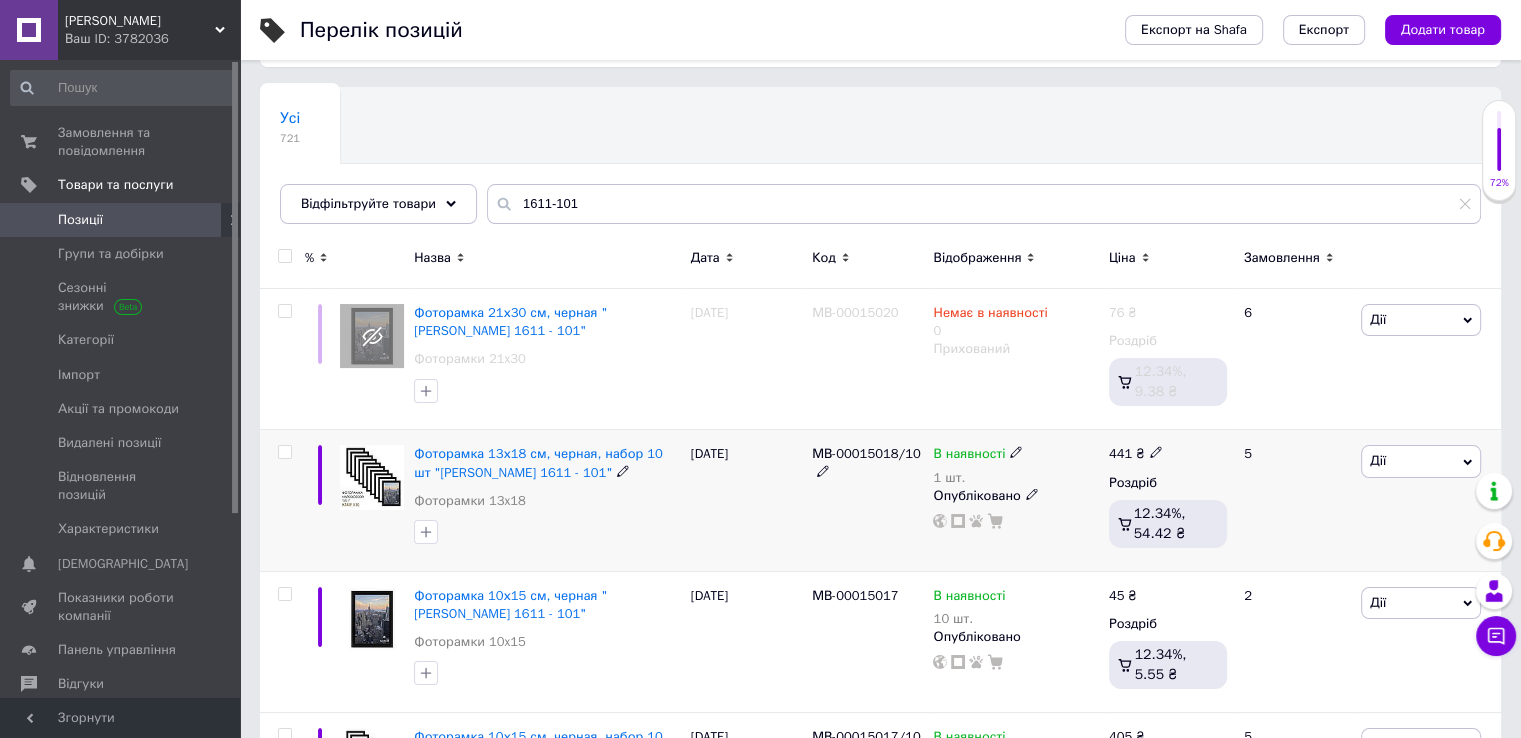 scroll, scrollTop: 214, scrollLeft: 0, axis: vertical 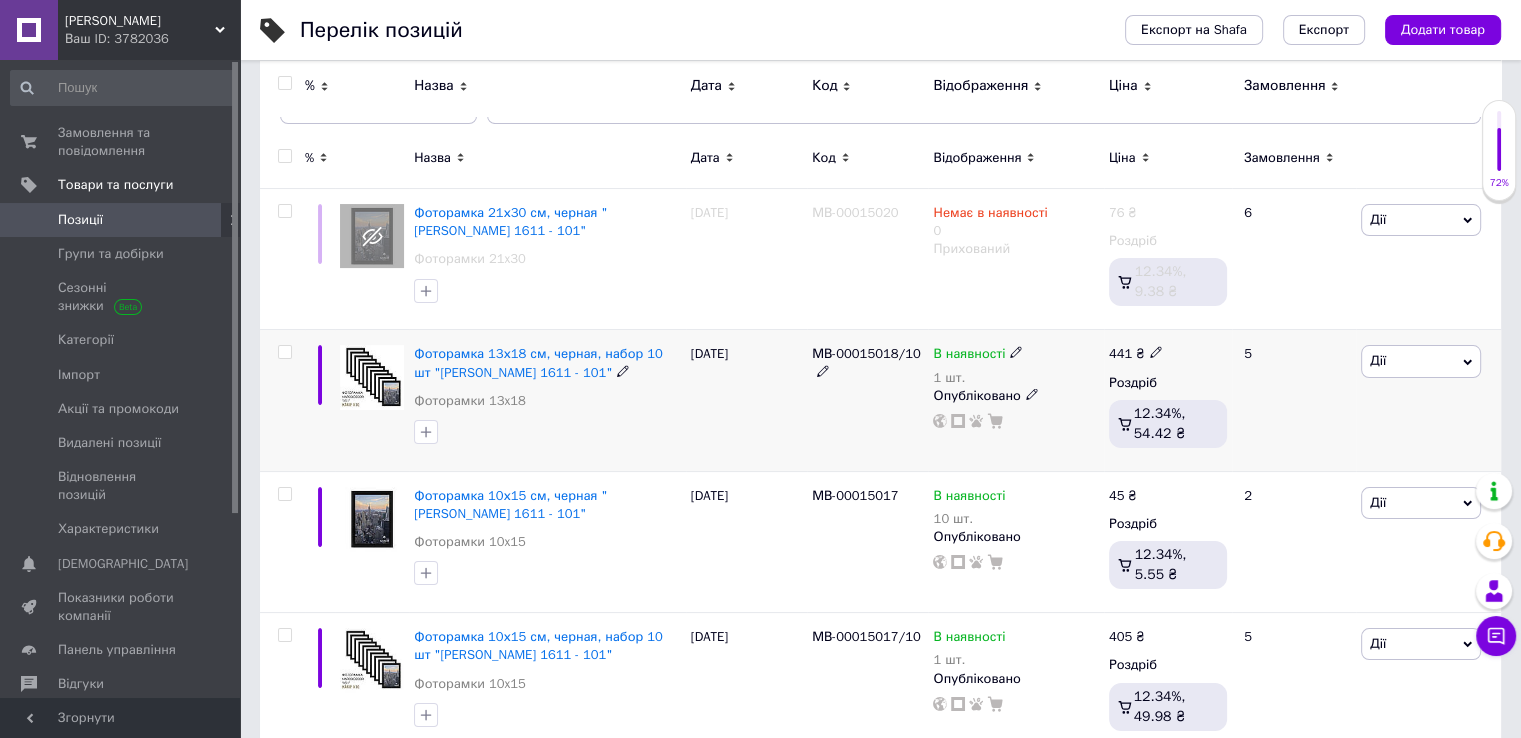 click 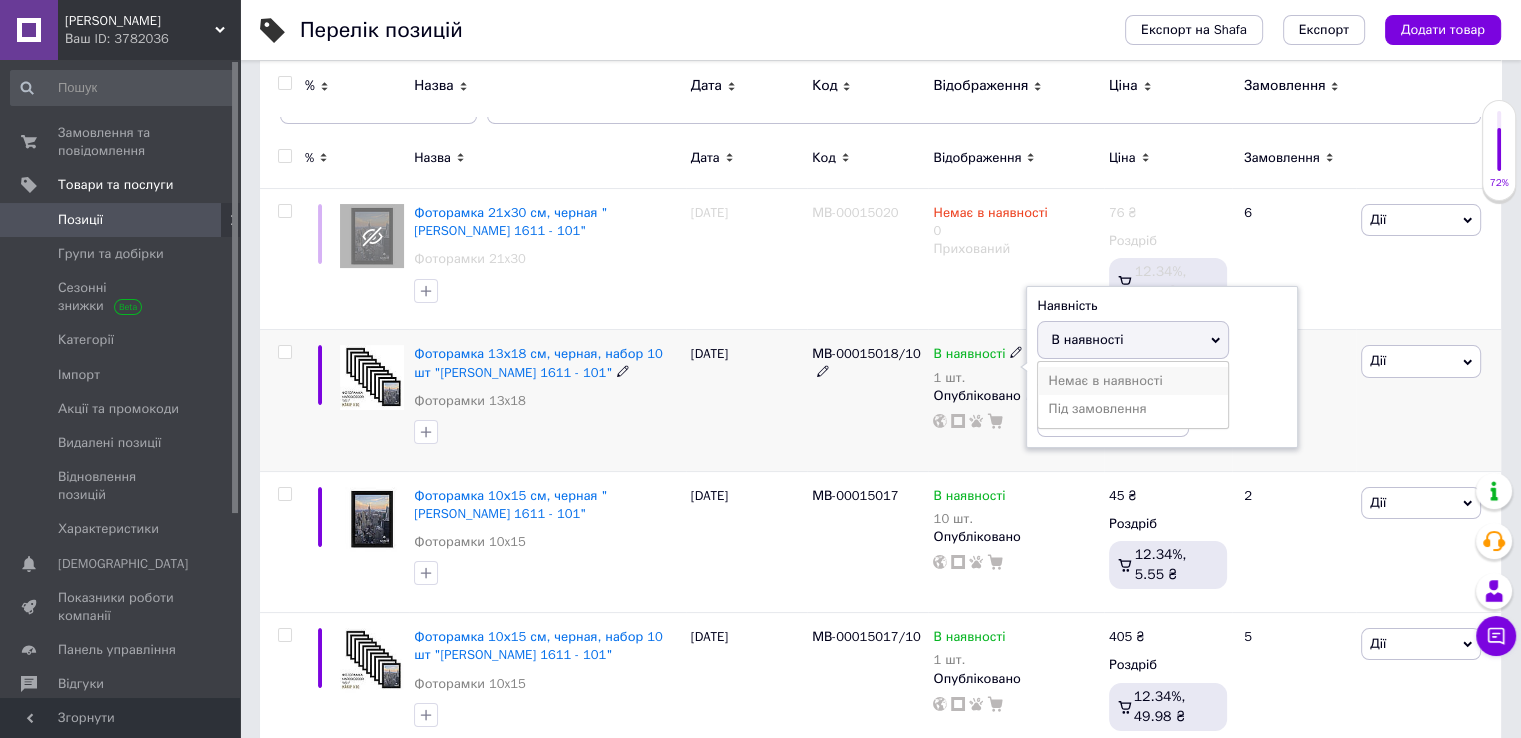 click on "Немає в наявності" at bounding box center (1133, 381) 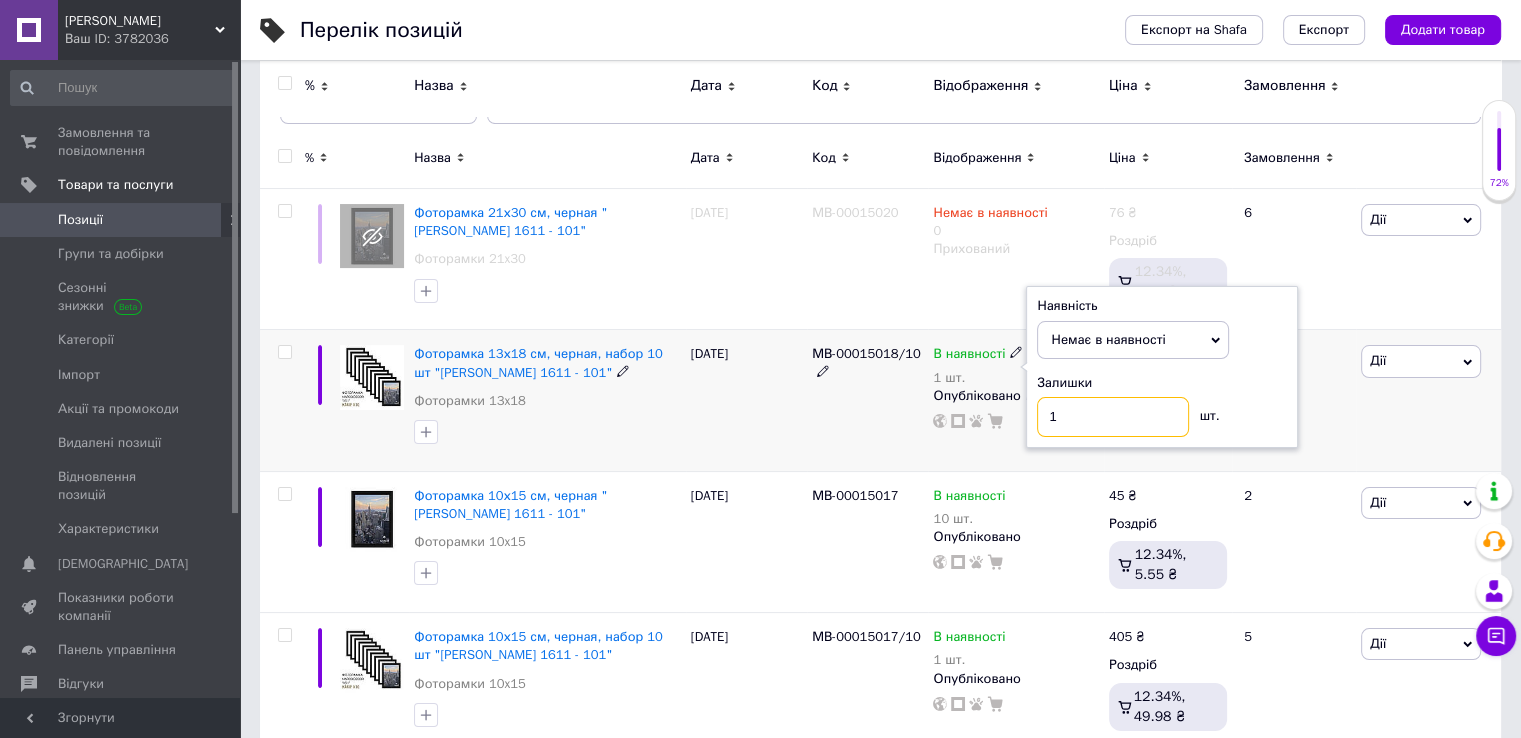 click on "1" at bounding box center [1113, 417] 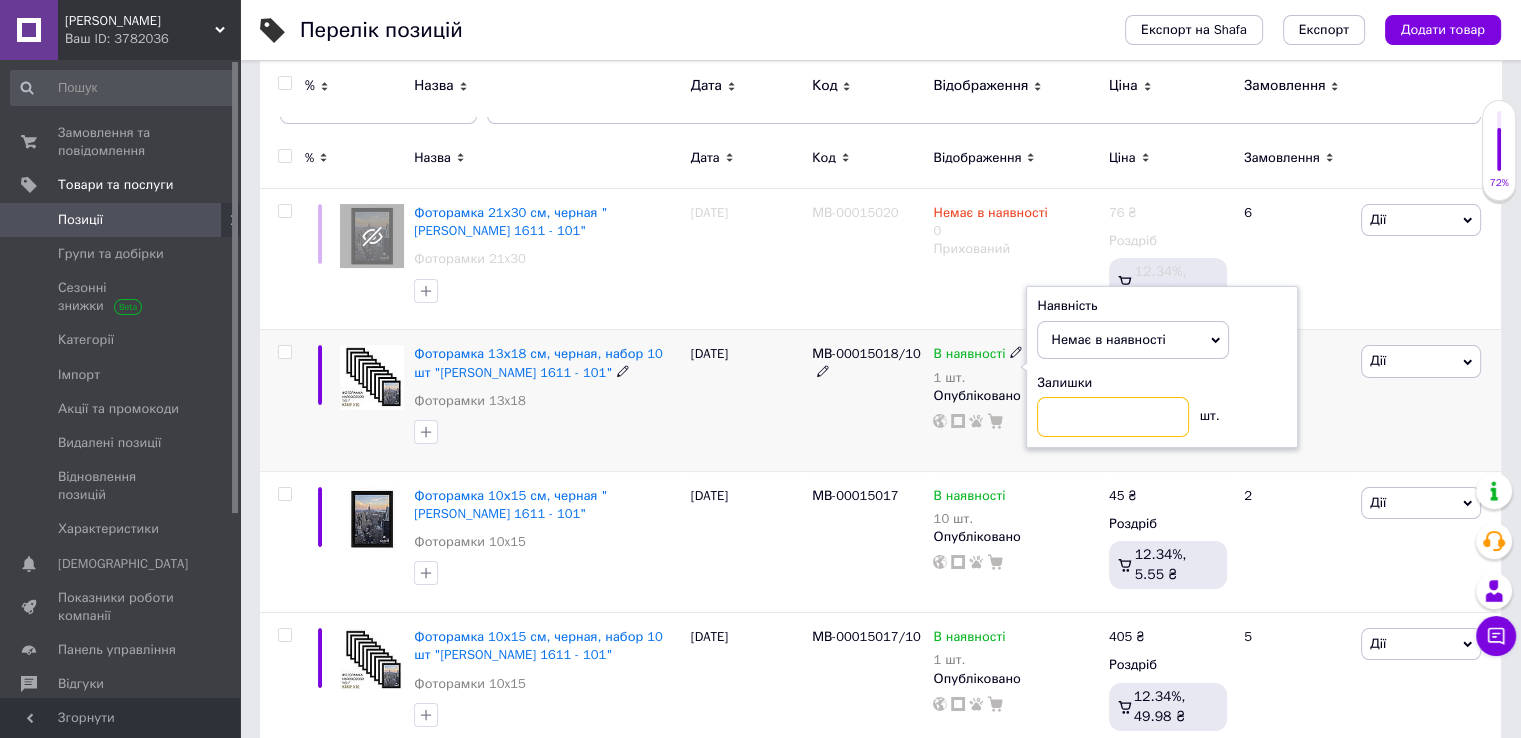 type on "0" 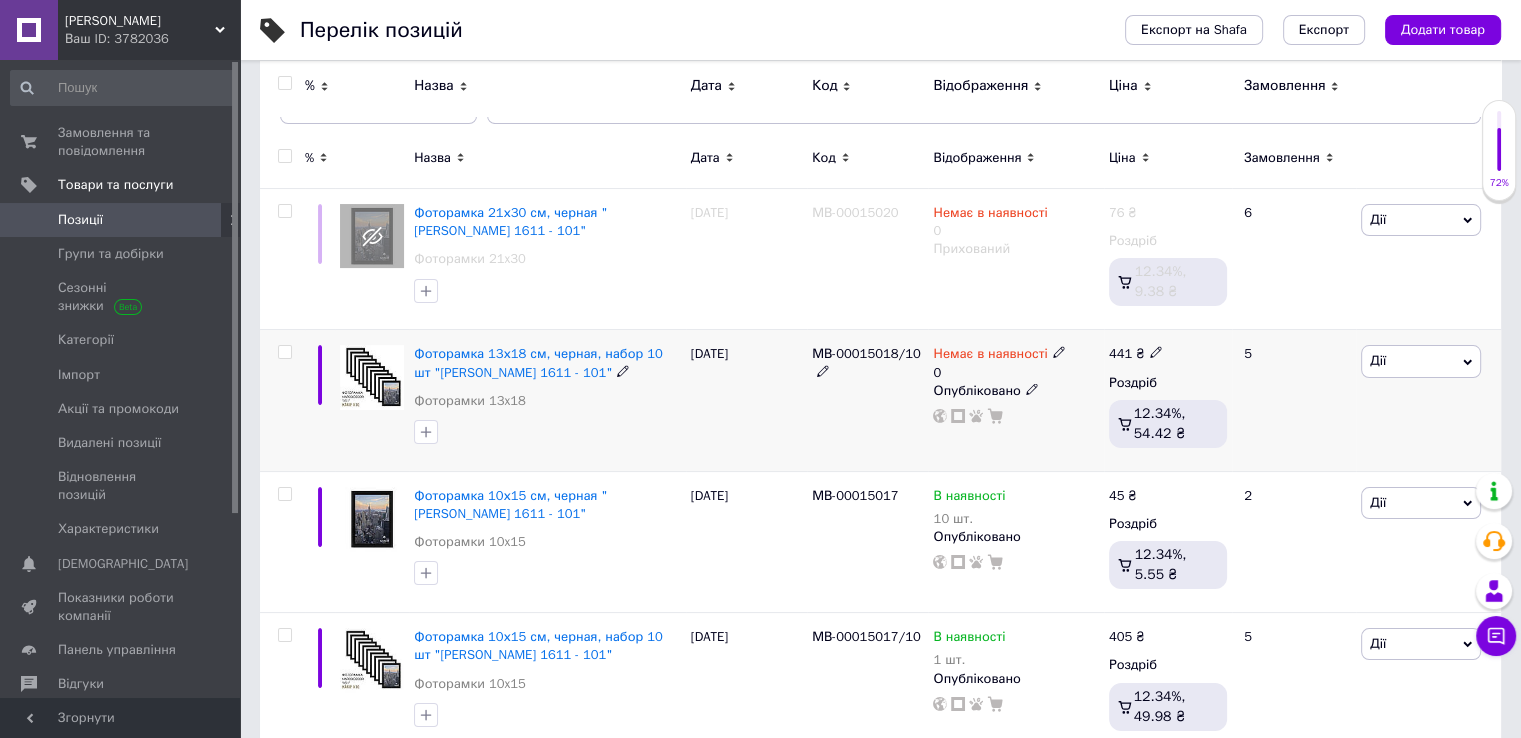 click 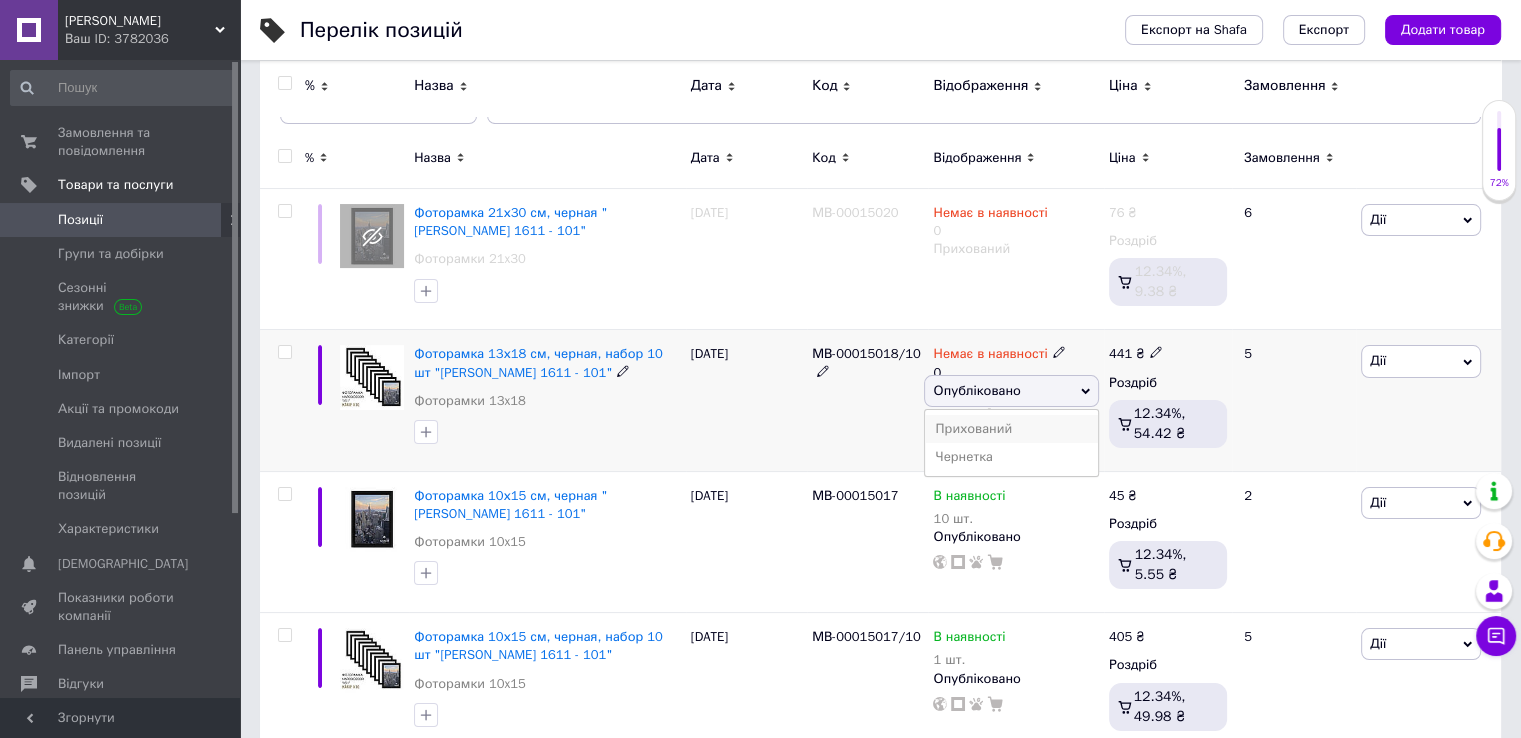 click on "Прихований" at bounding box center [1011, 429] 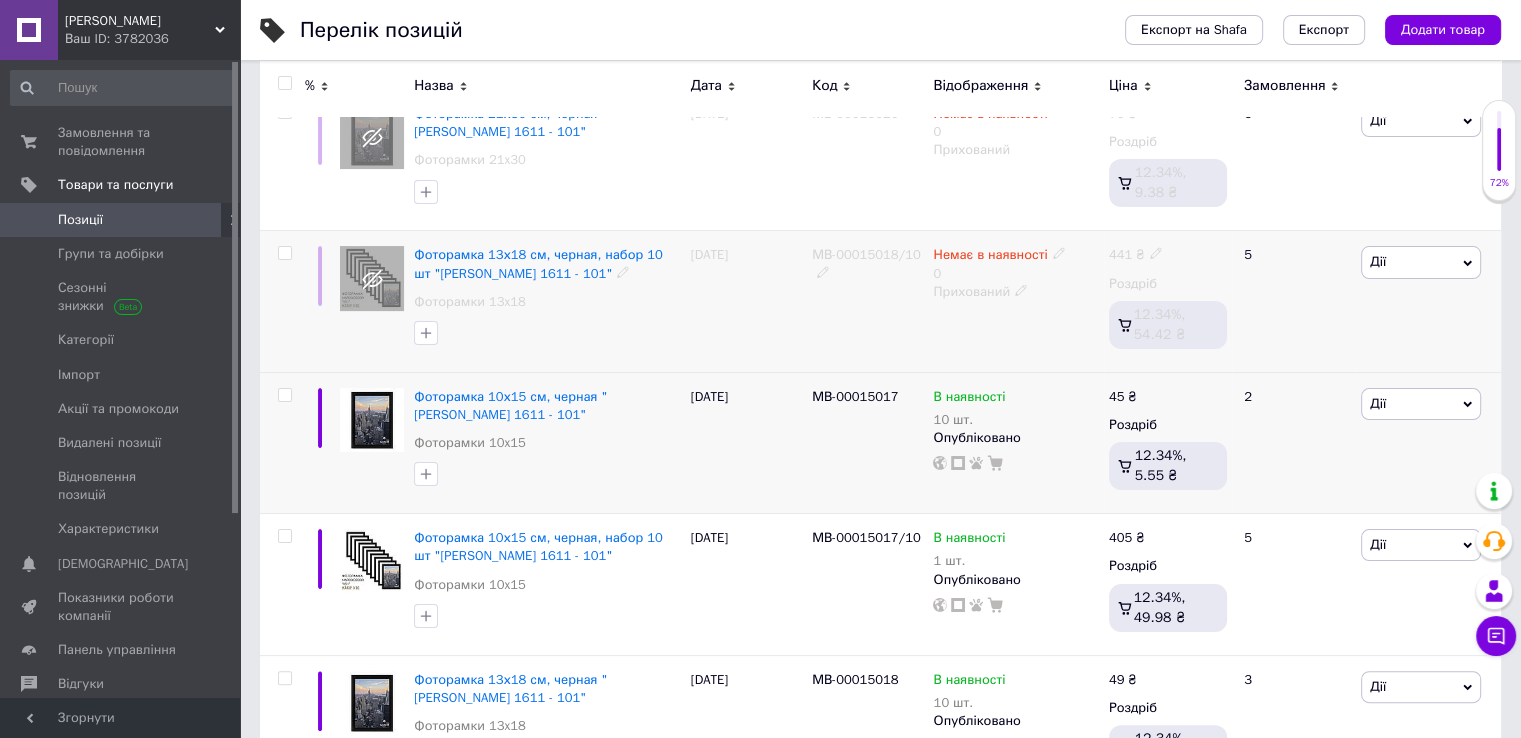 scroll, scrollTop: 314, scrollLeft: 0, axis: vertical 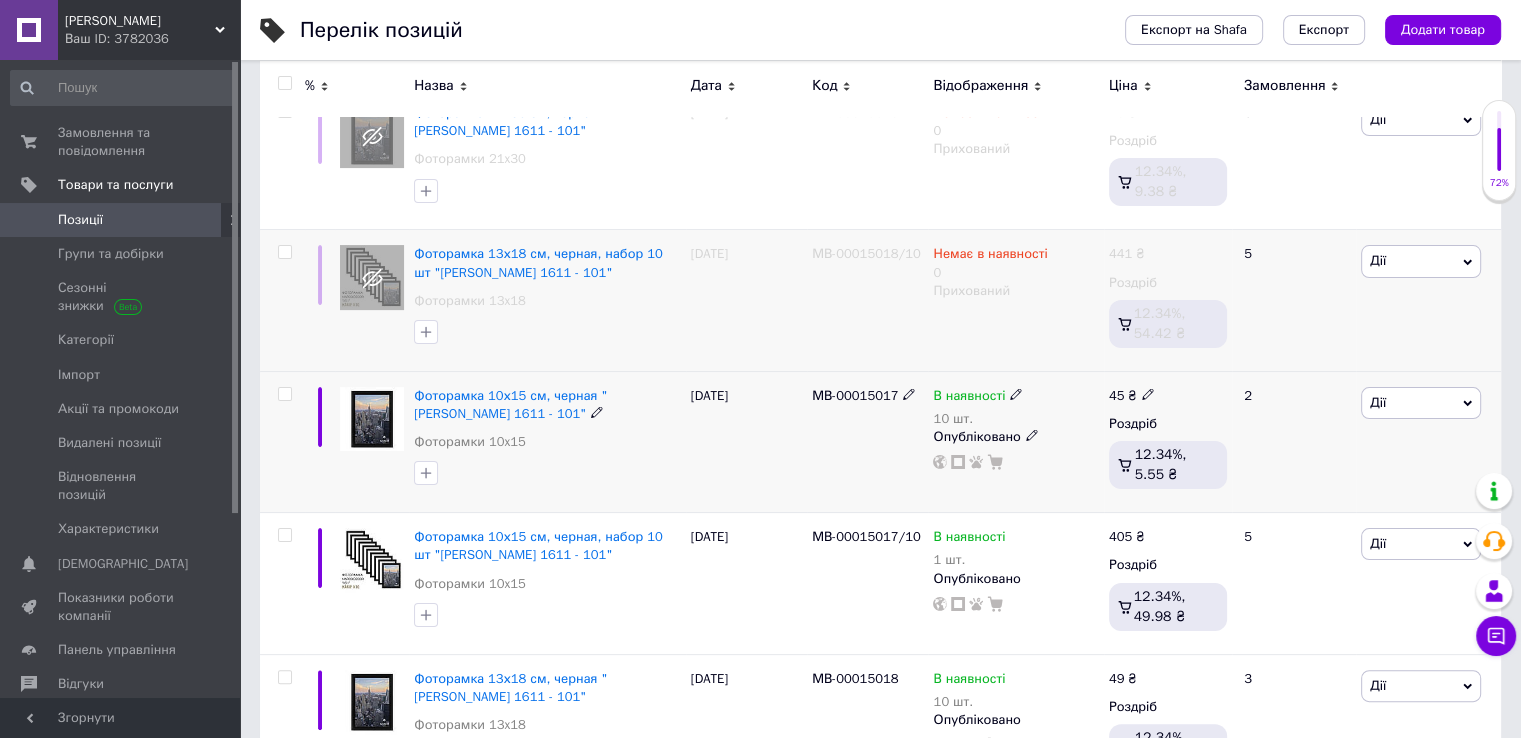 click 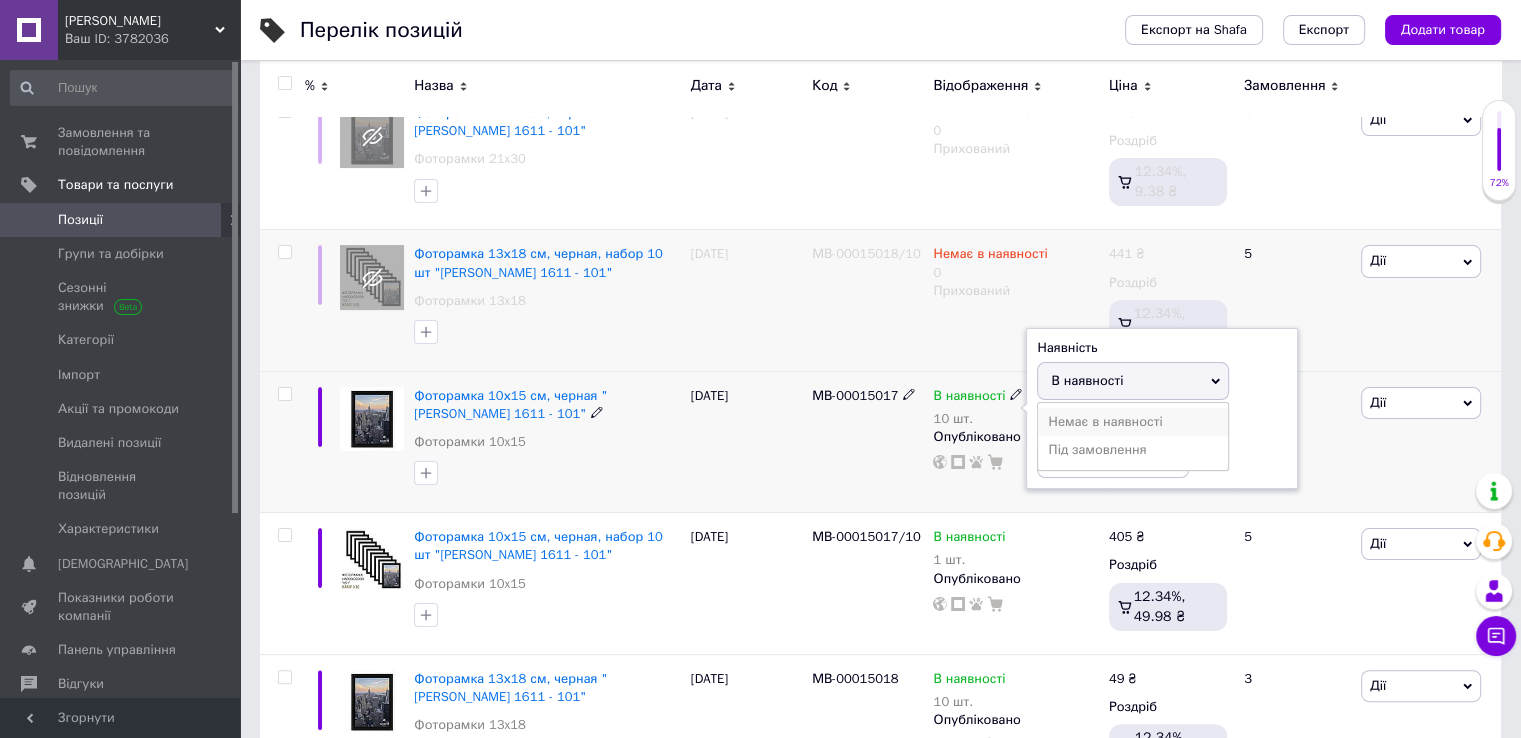 click on "Немає в наявності" at bounding box center [1133, 422] 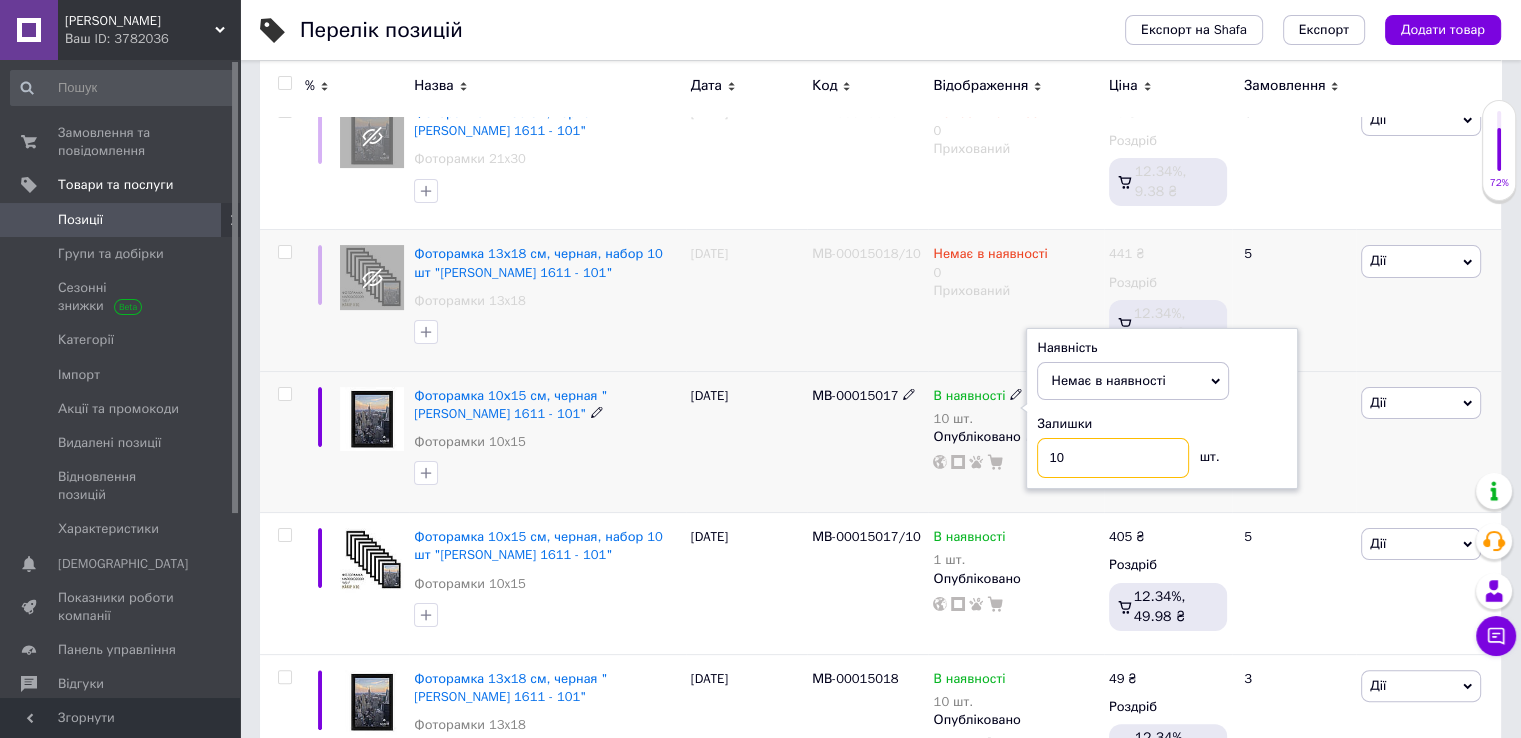 click on "10" at bounding box center (1113, 458) 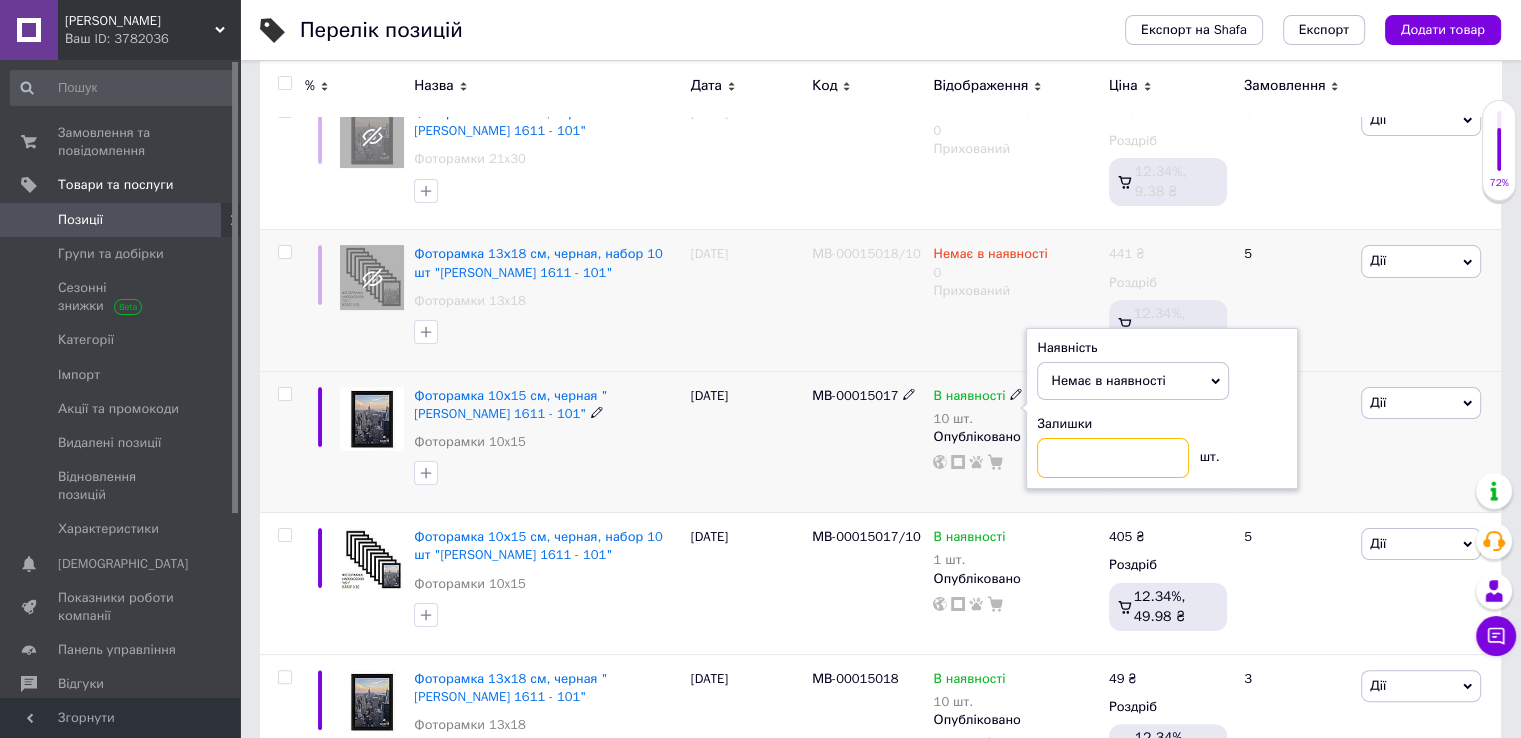 type on "0" 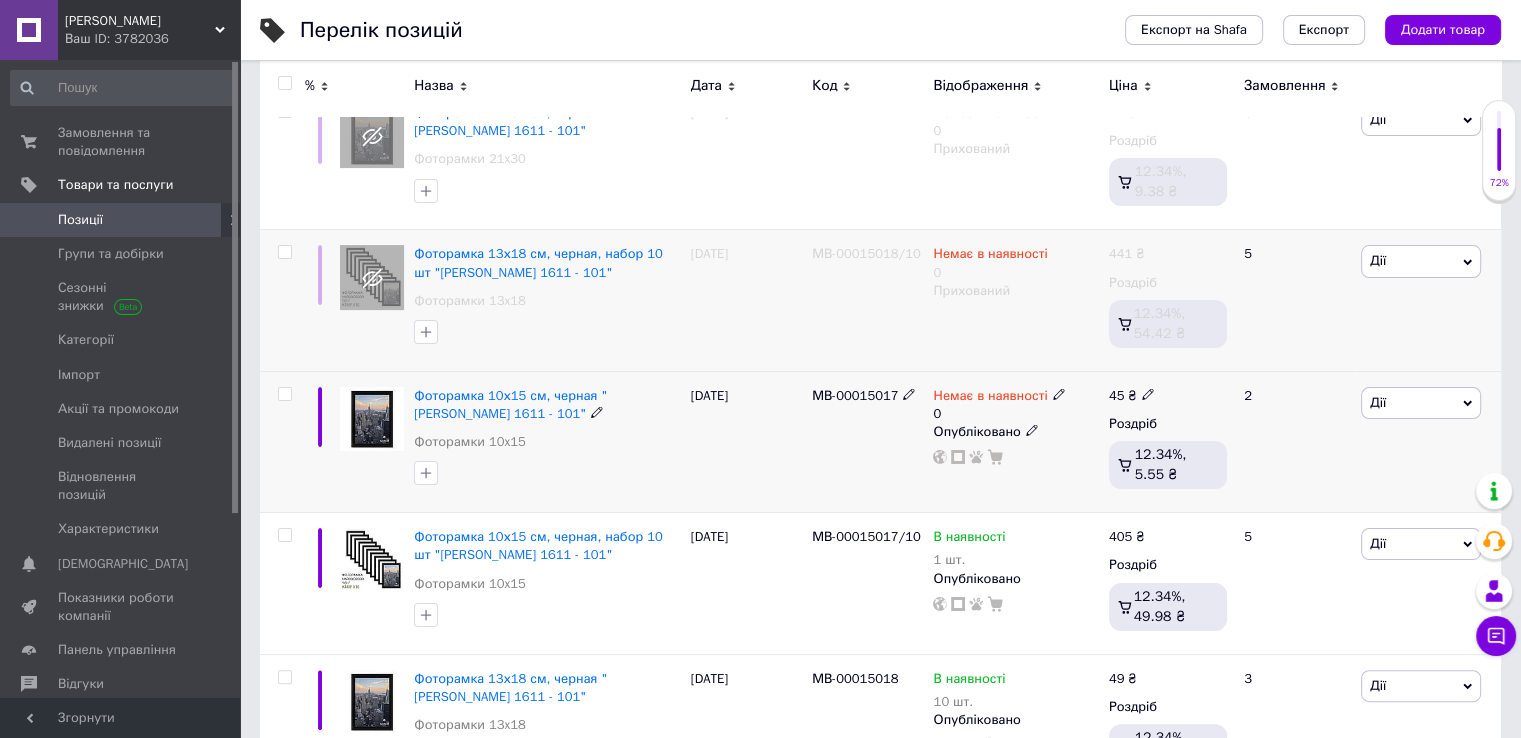 click 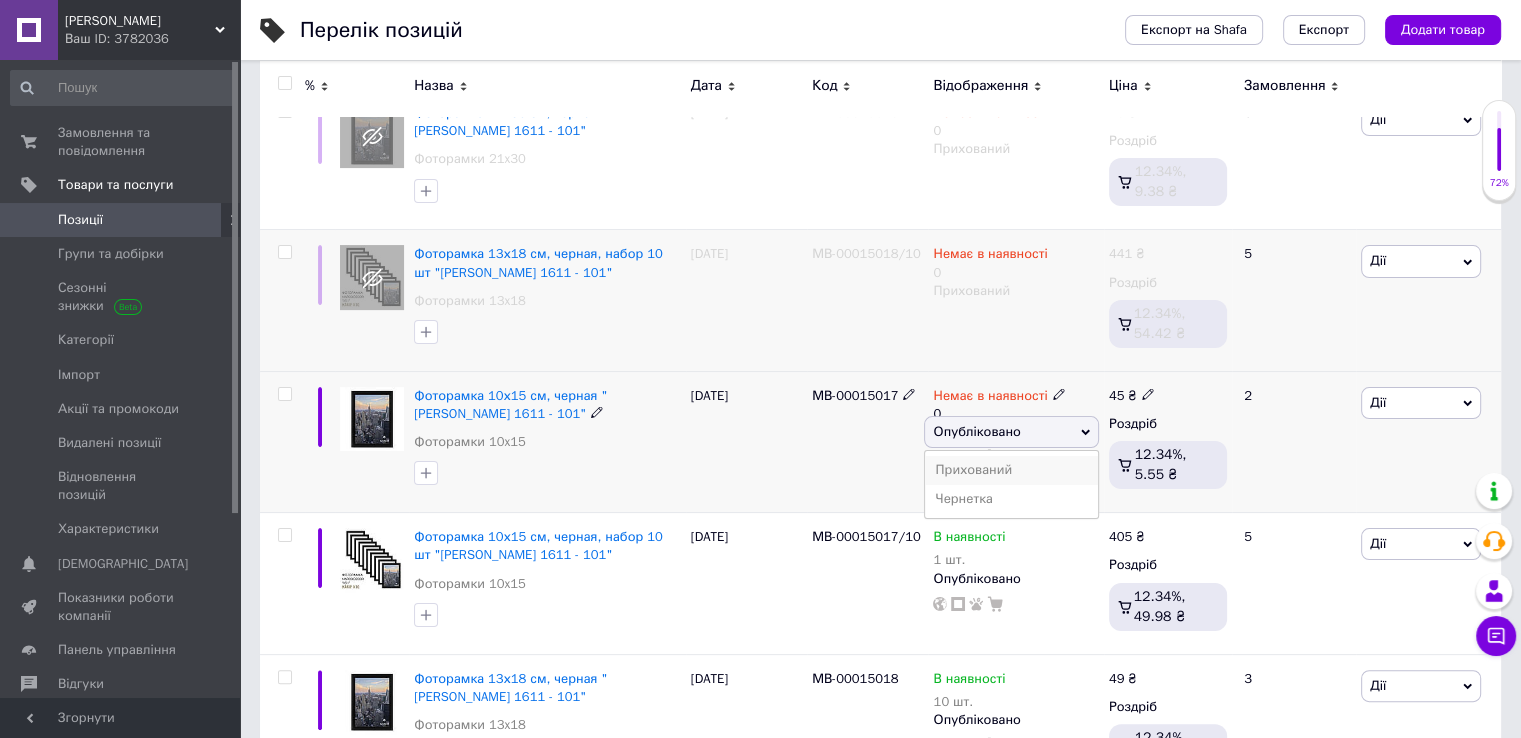 click on "Прихований" at bounding box center [1011, 470] 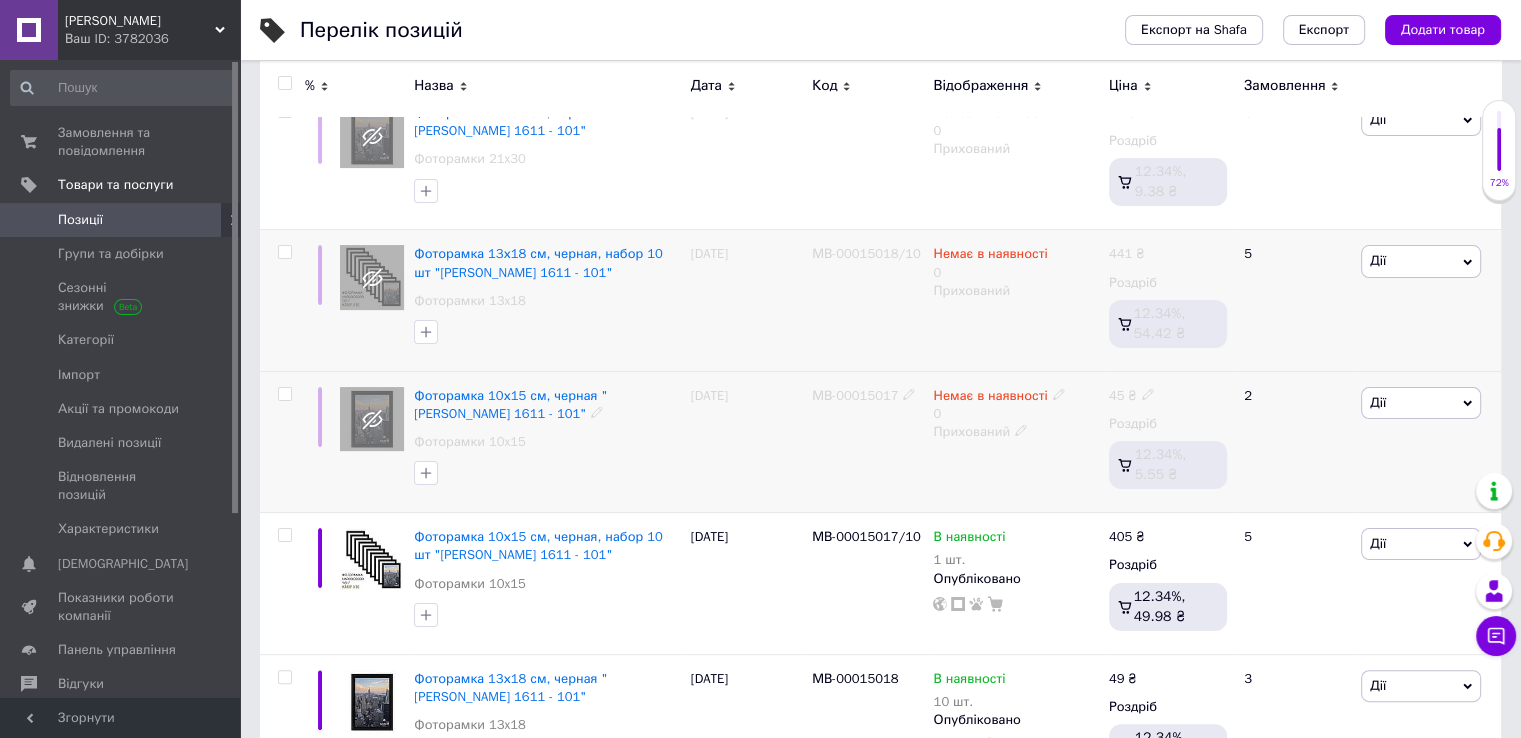 click on "МВ-00015017" at bounding box center [867, 441] 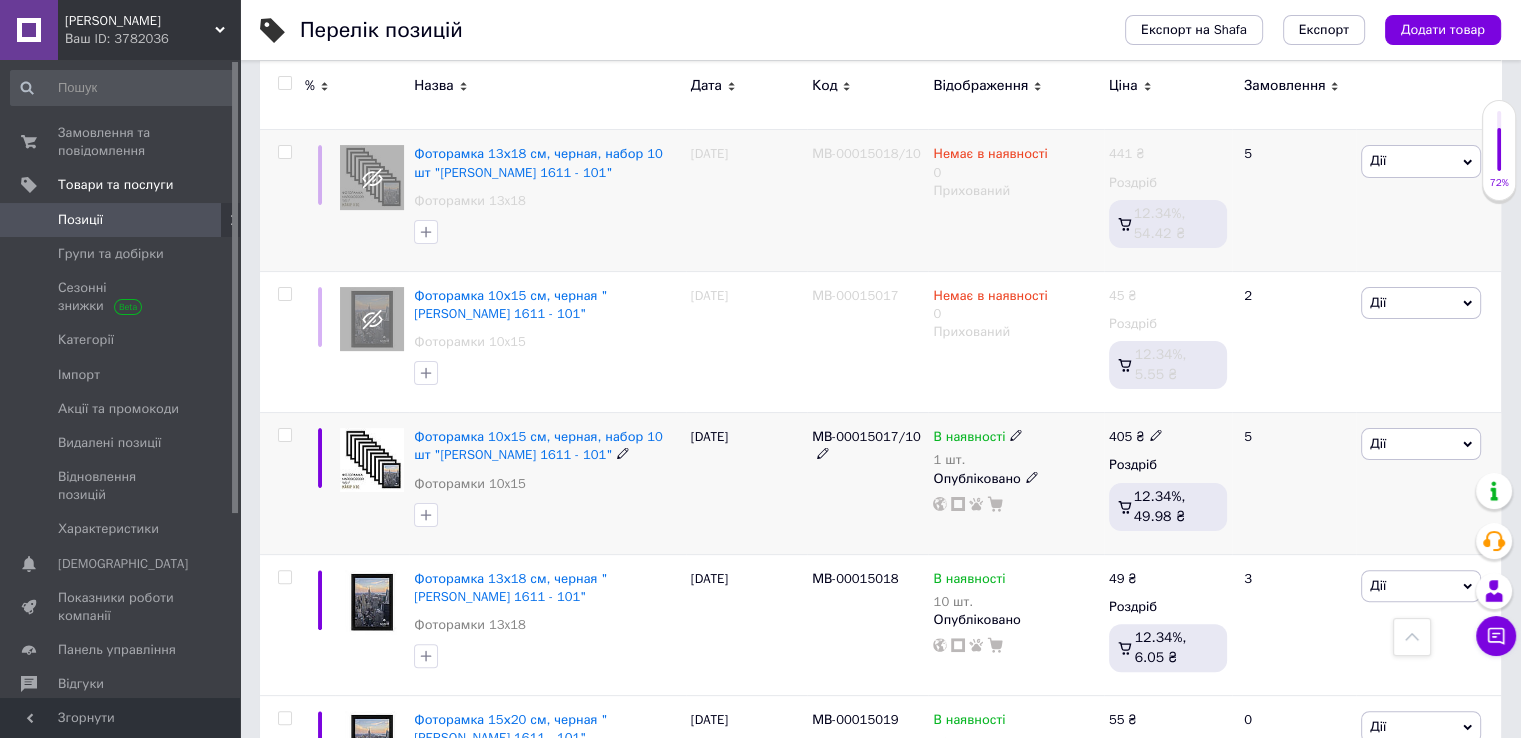 click 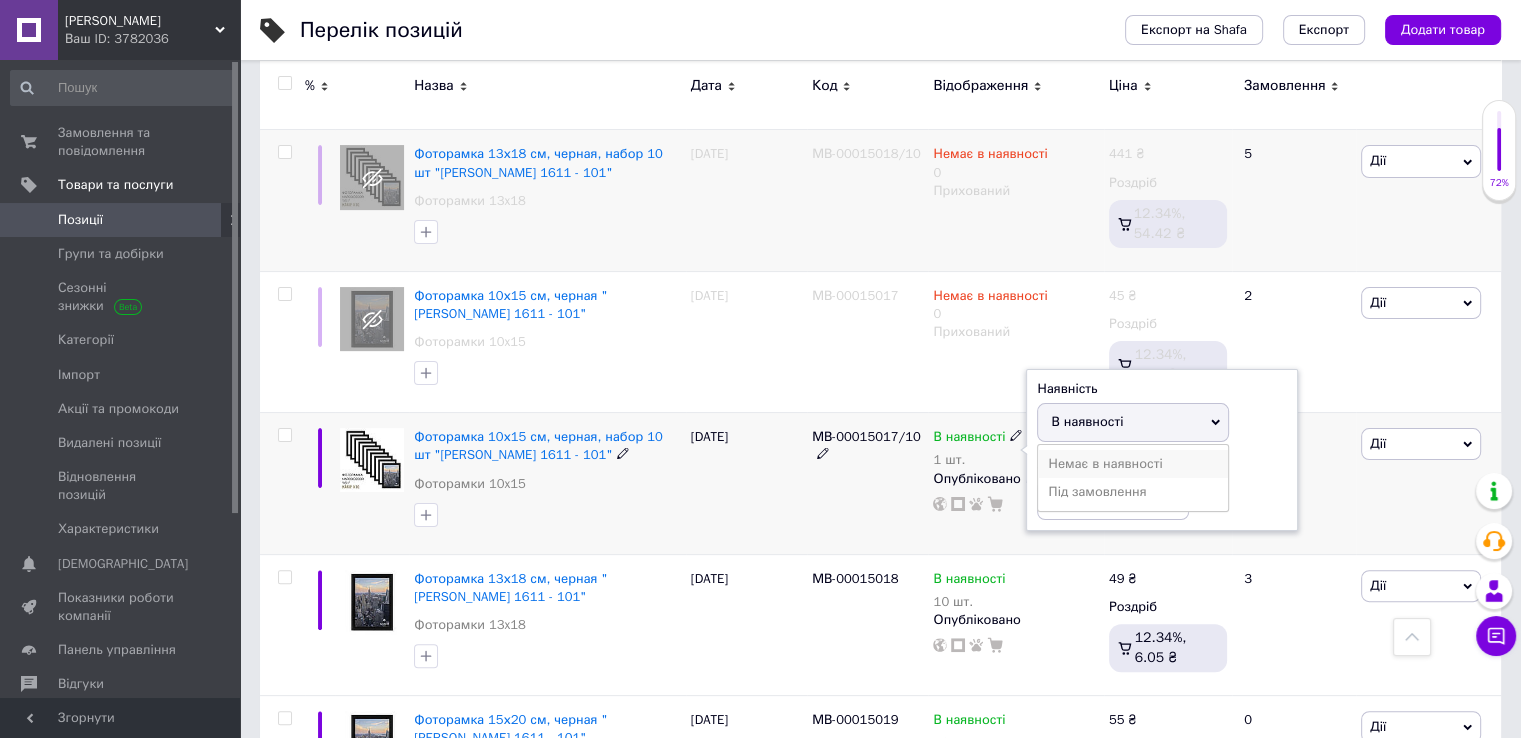 click on "Немає в наявності" at bounding box center (1133, 464) 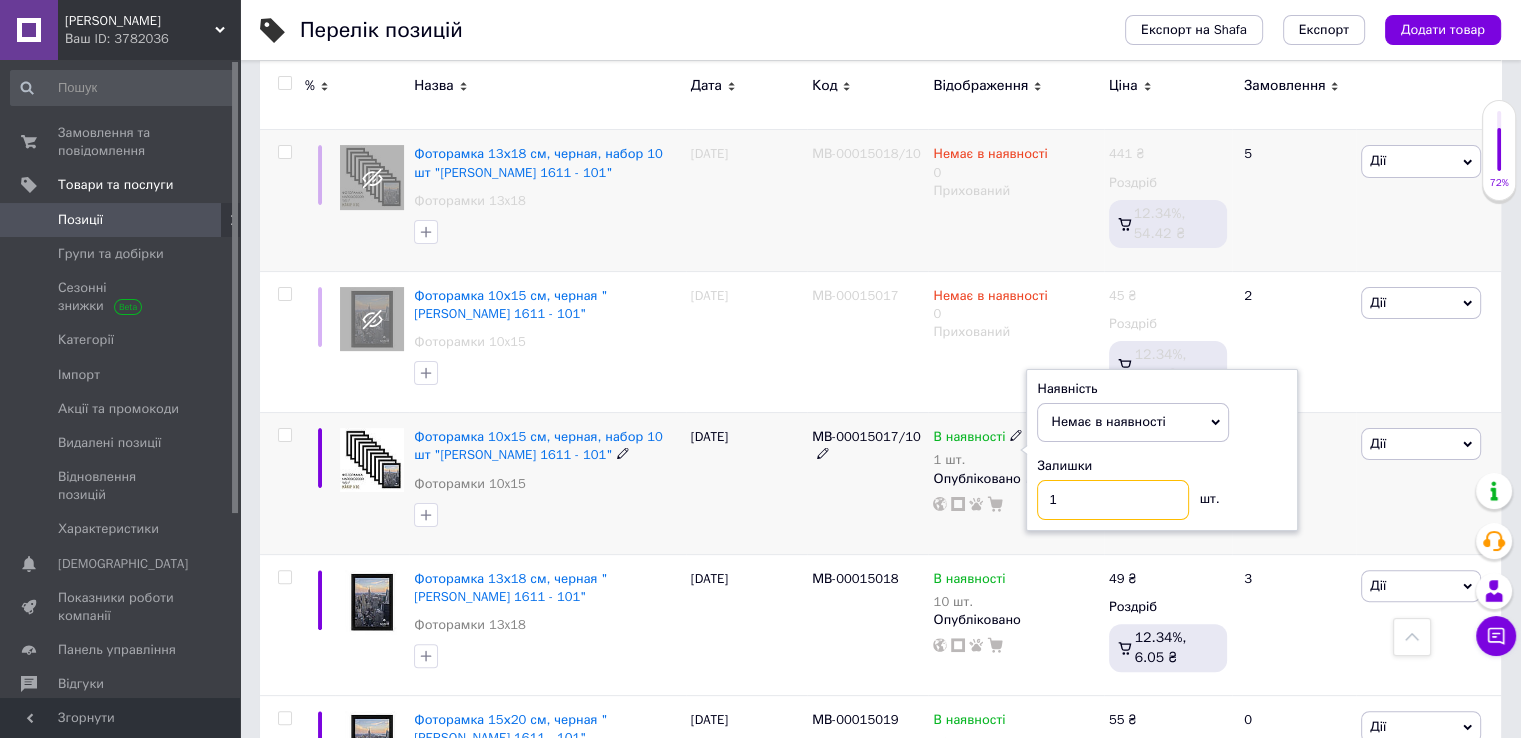 click on "1" at bounding box center (1113, 500) 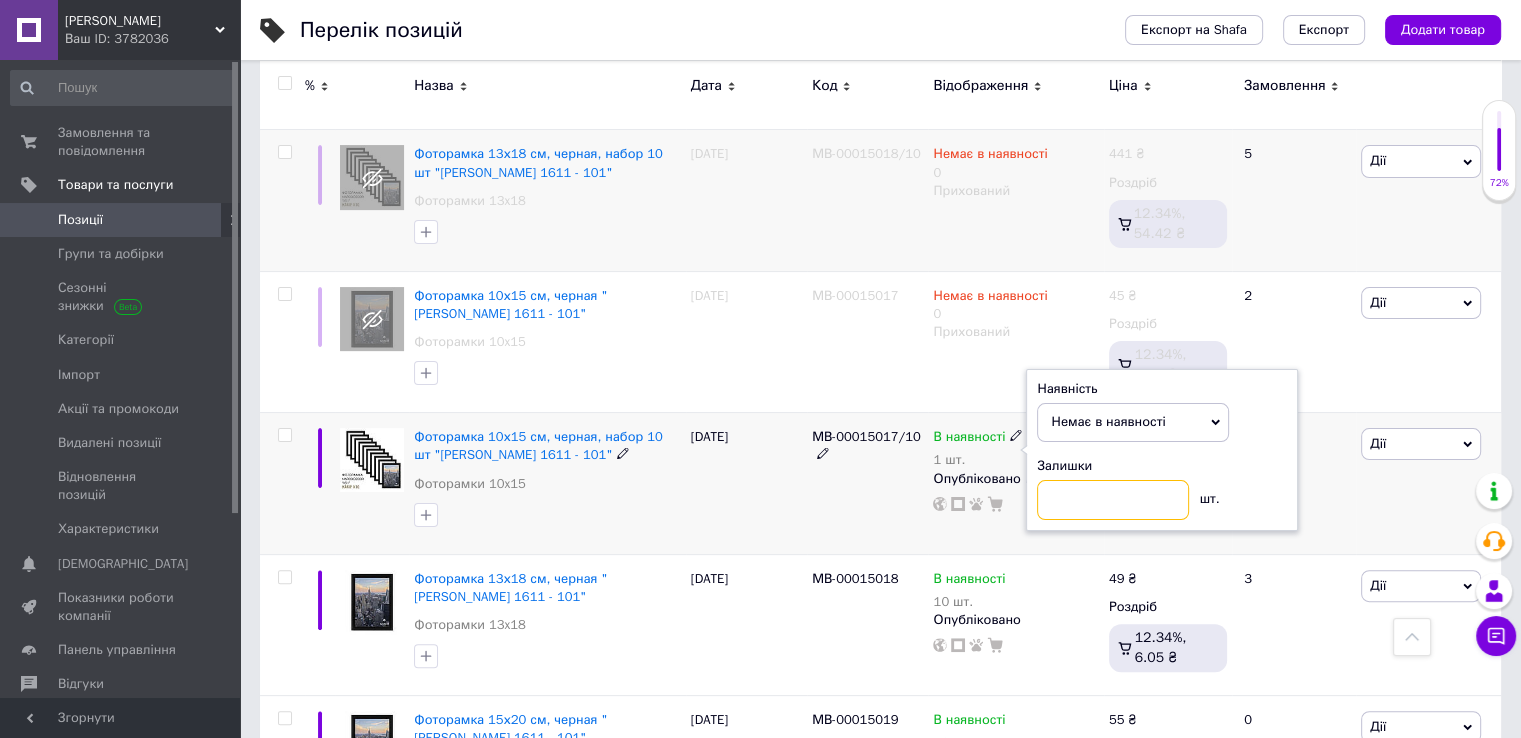 type on "0" 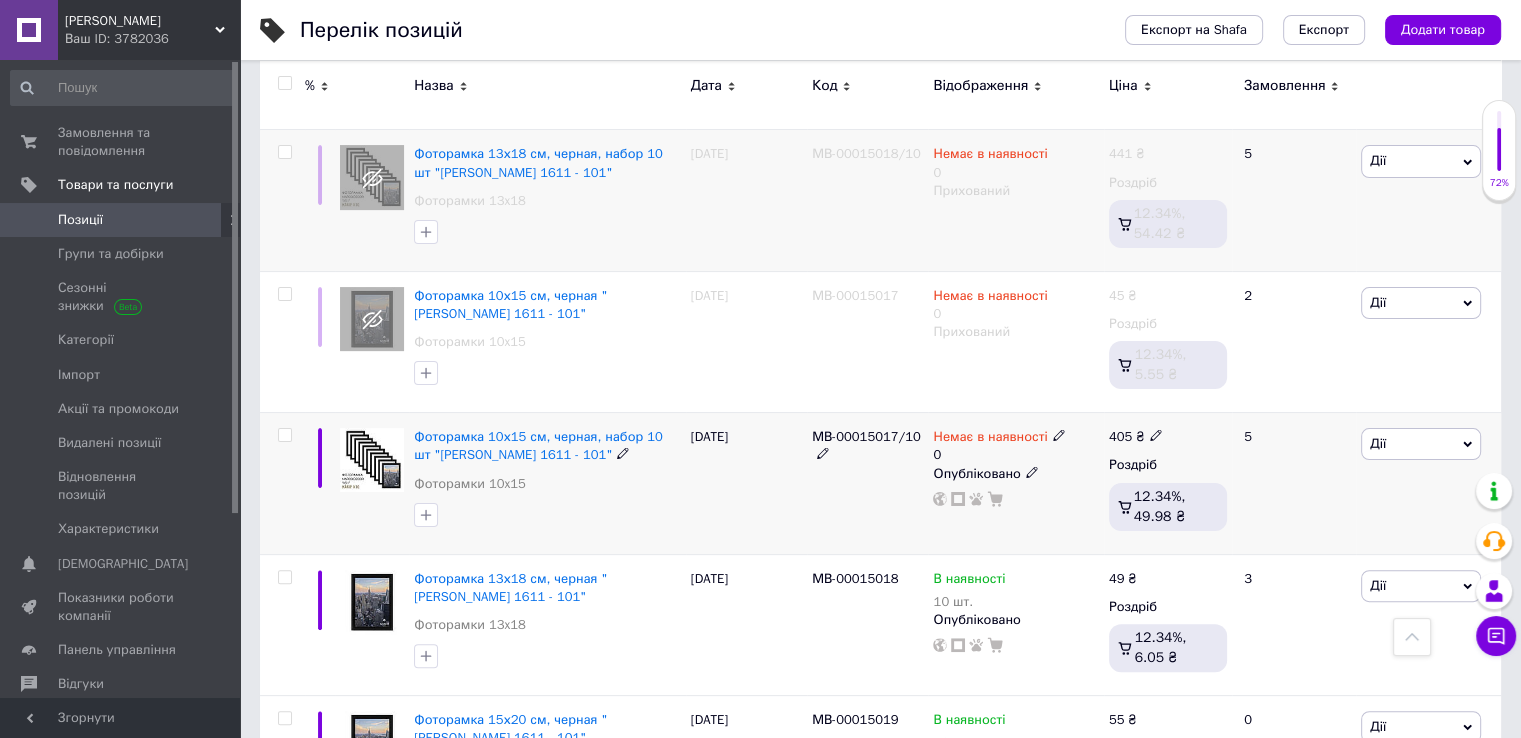 click 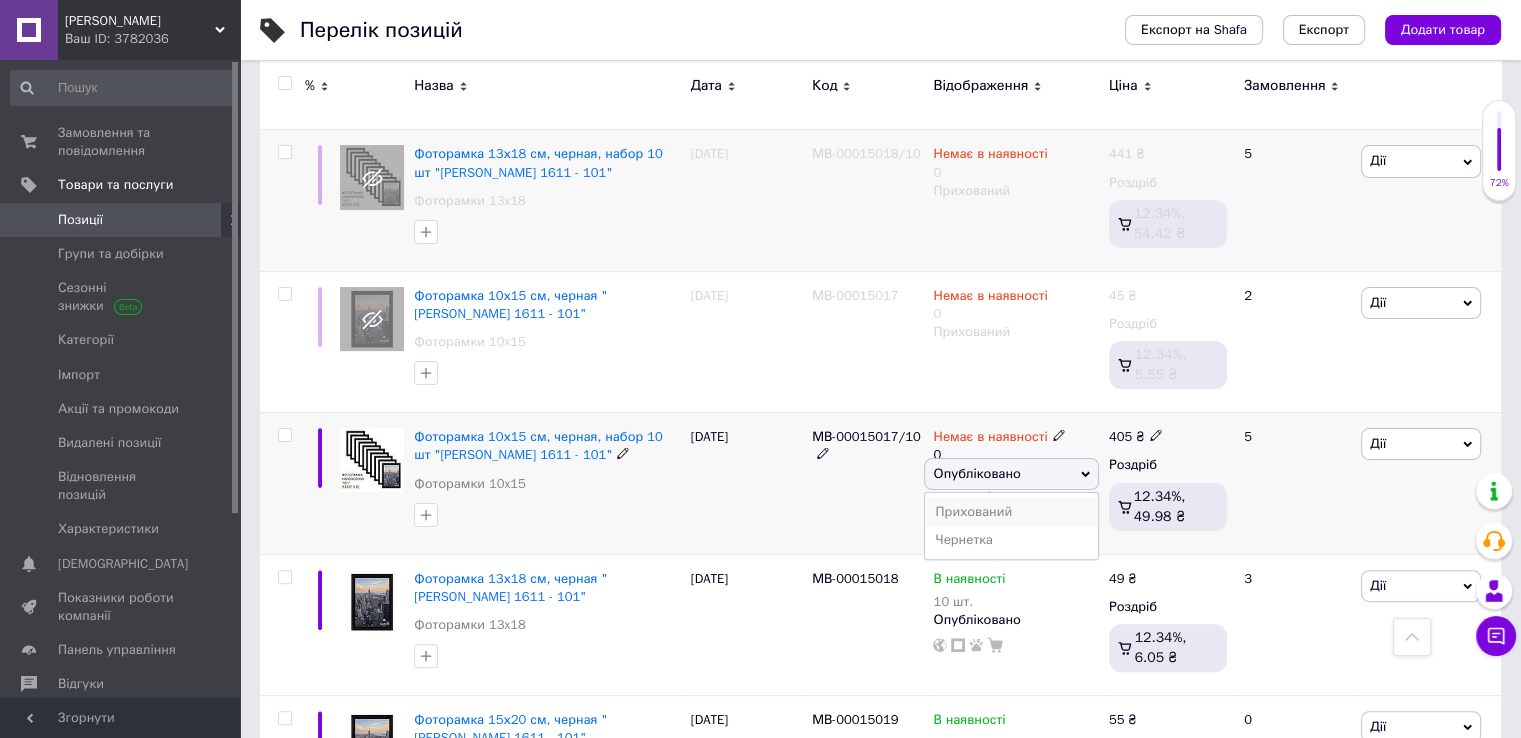 click on "Прихований" at bounding box center (1011, 512) 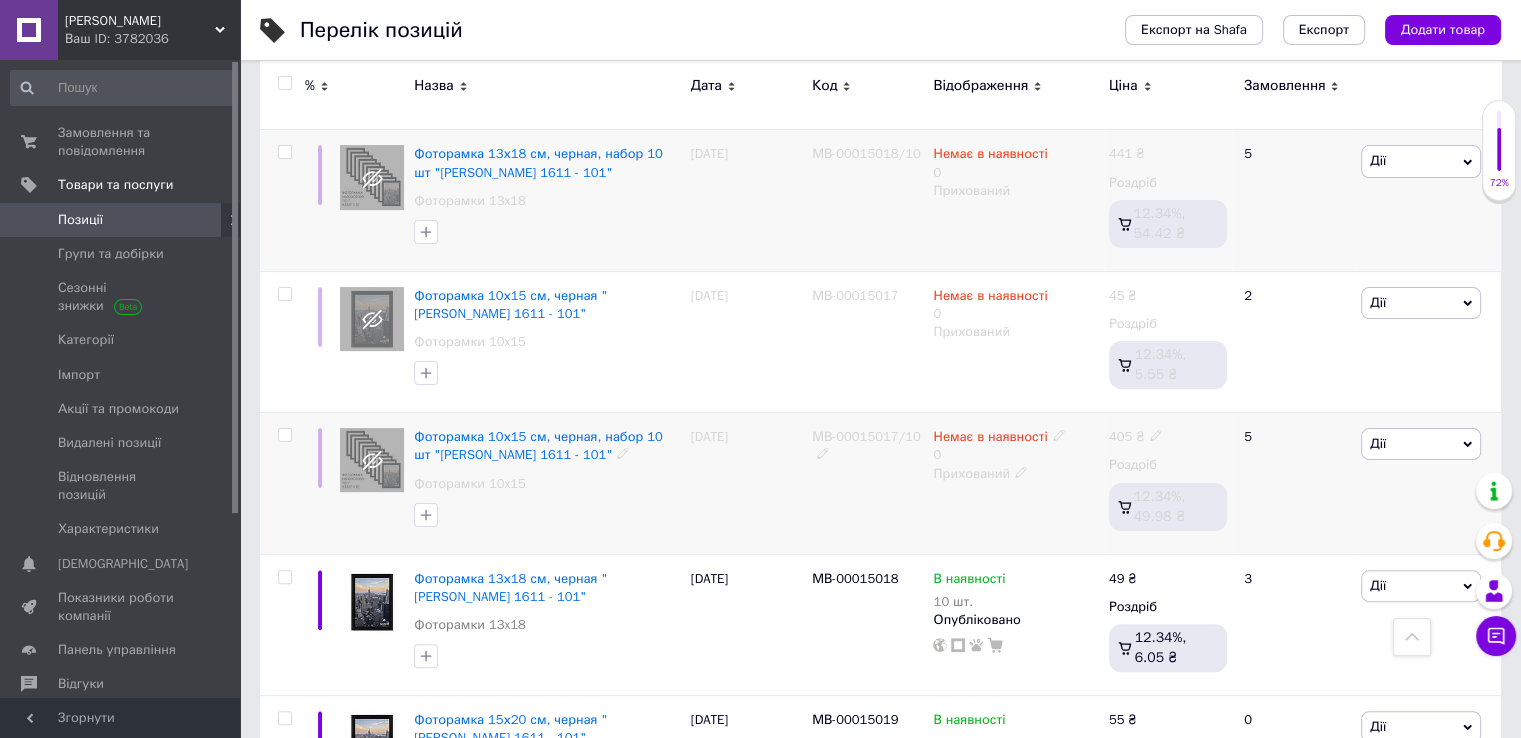 click on "02.07.2025" at bounding box center [746, 483] 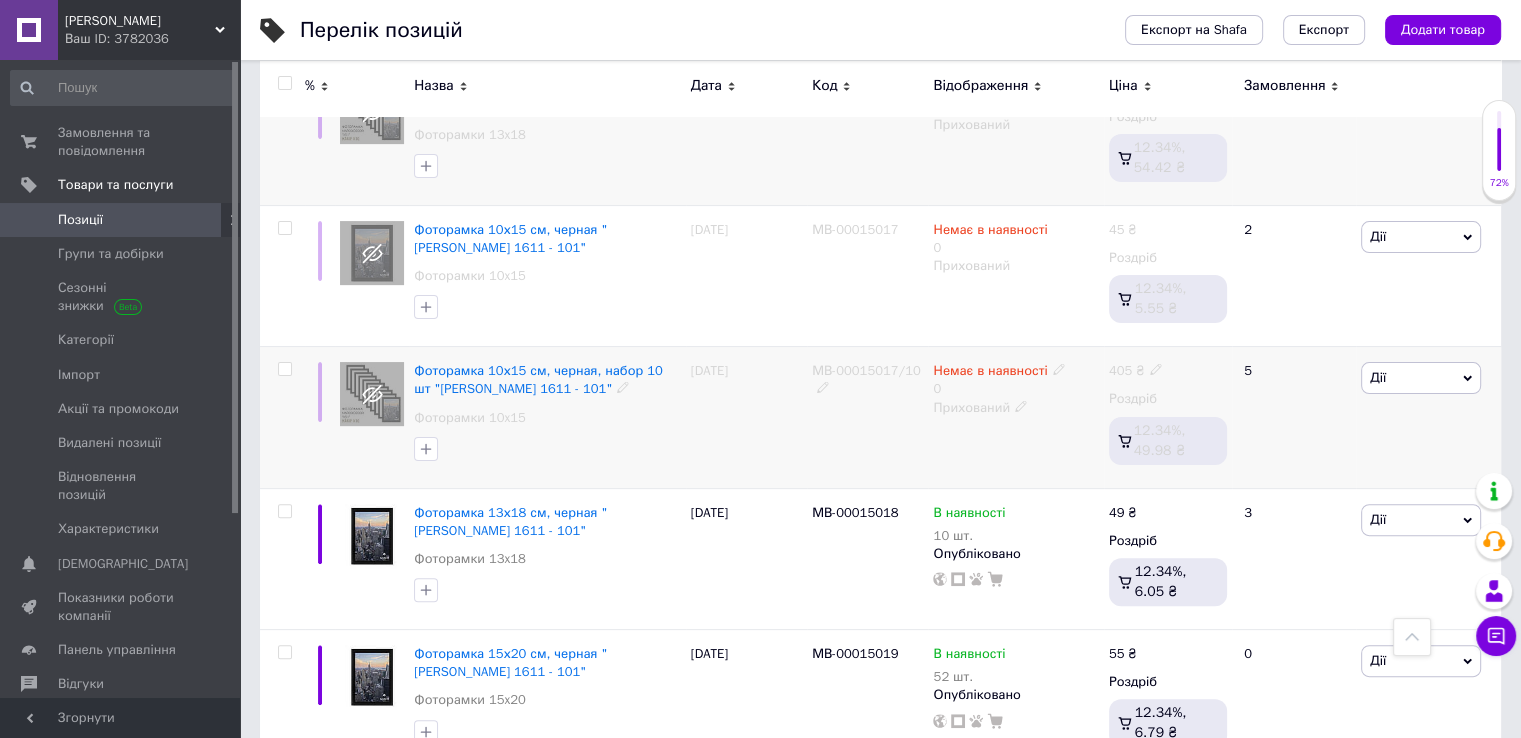 scroll, scrollTop: 514, scrollLeft: 0, axis: vertical 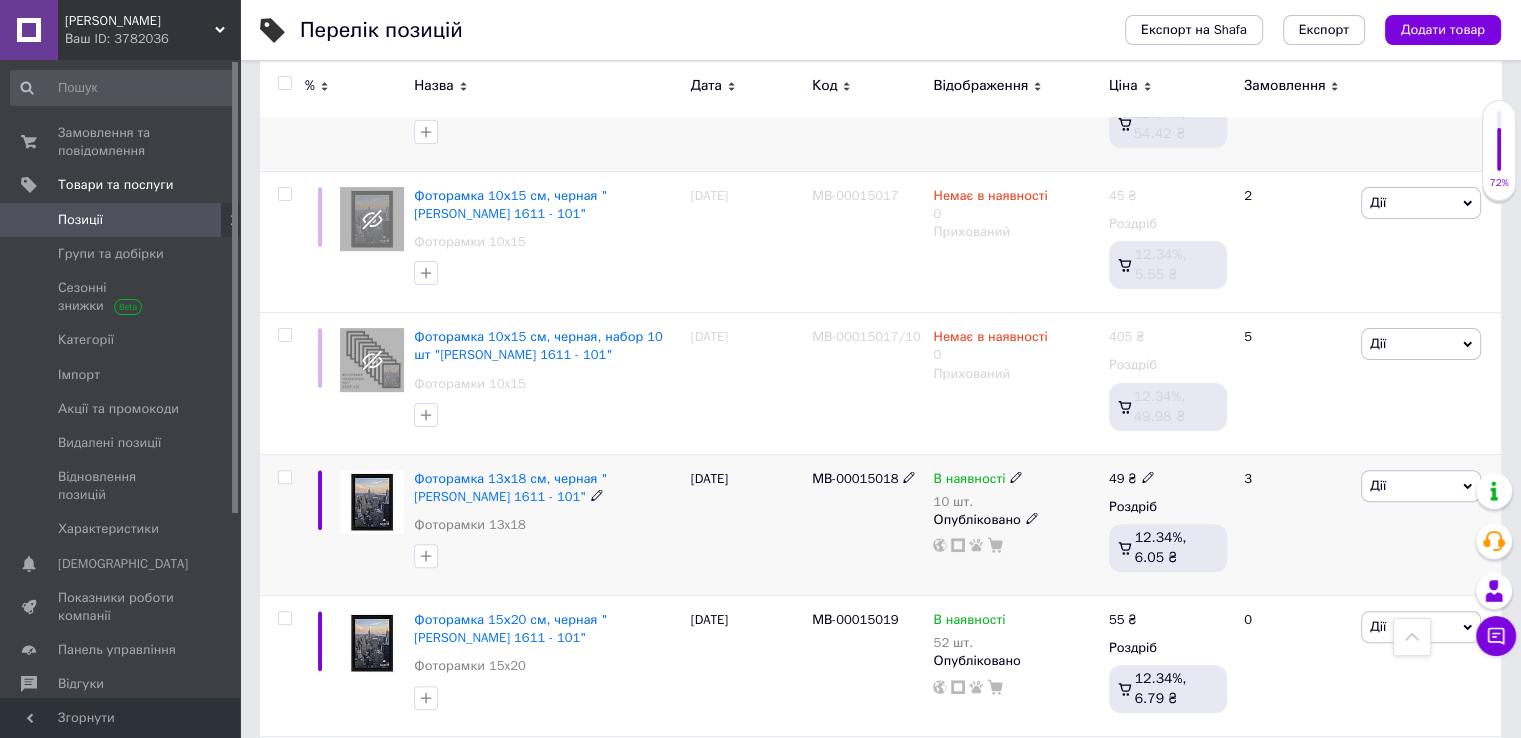 click 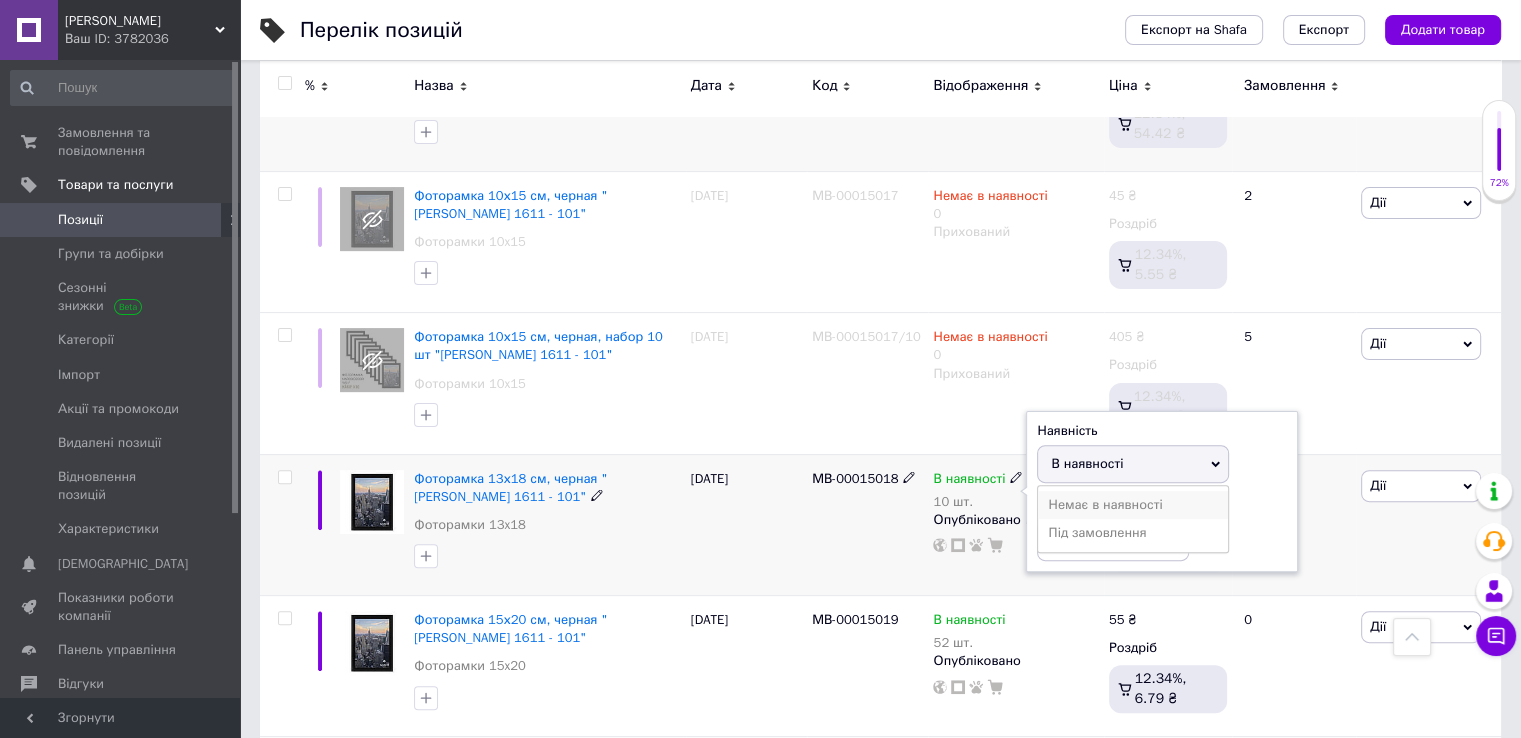 click on "Немає в наявності" at bounding box center [1133, 505] 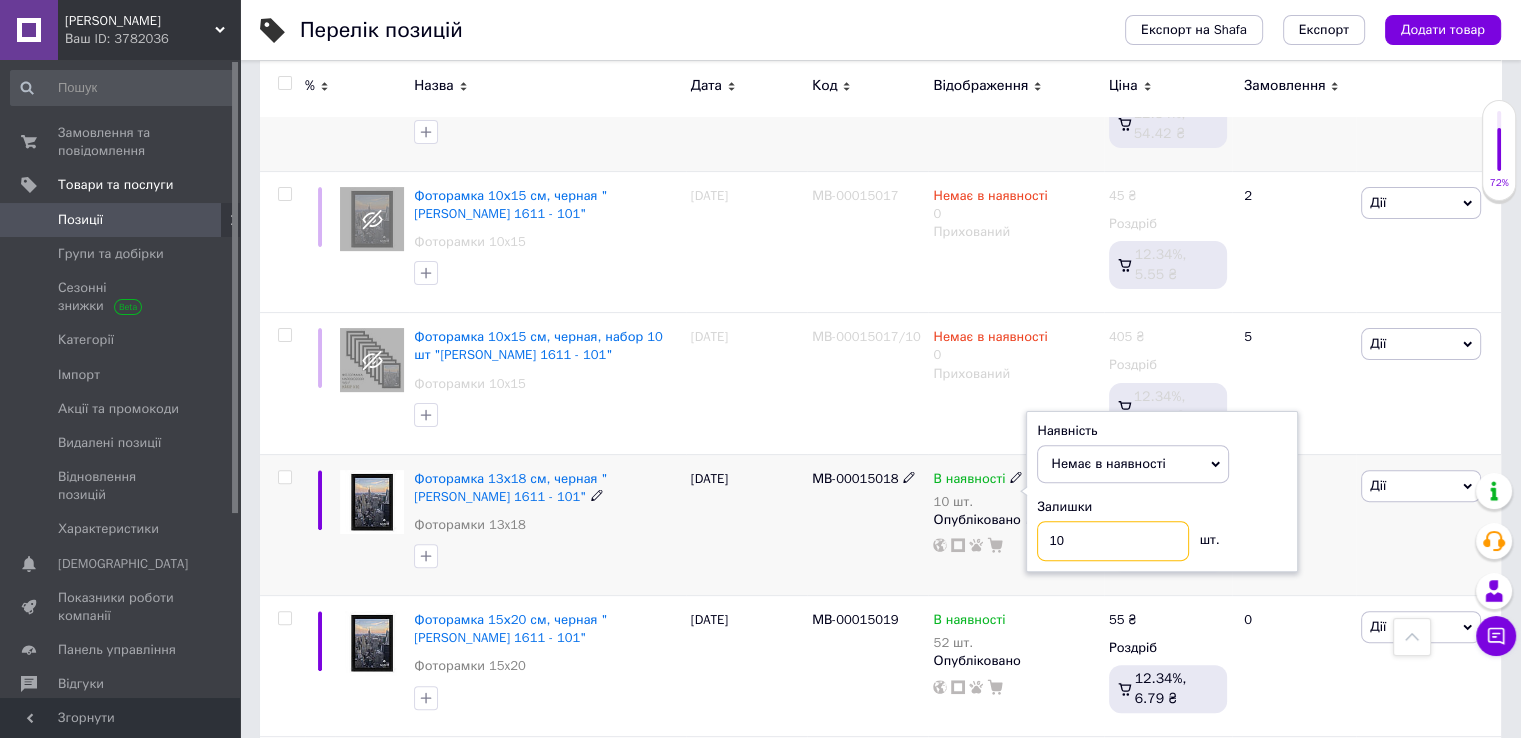 click on "10" at bounding box center [1113, 541] 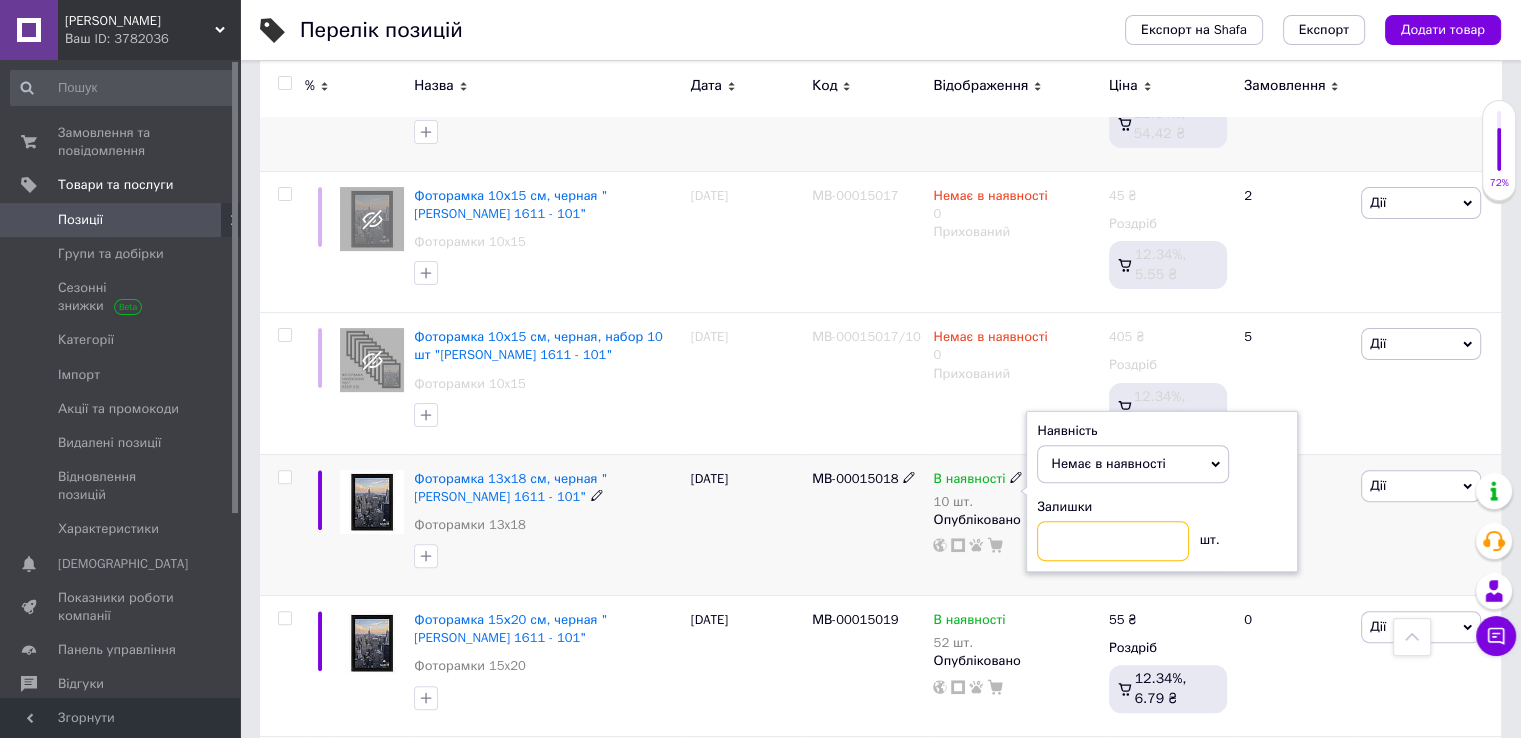type on "0" 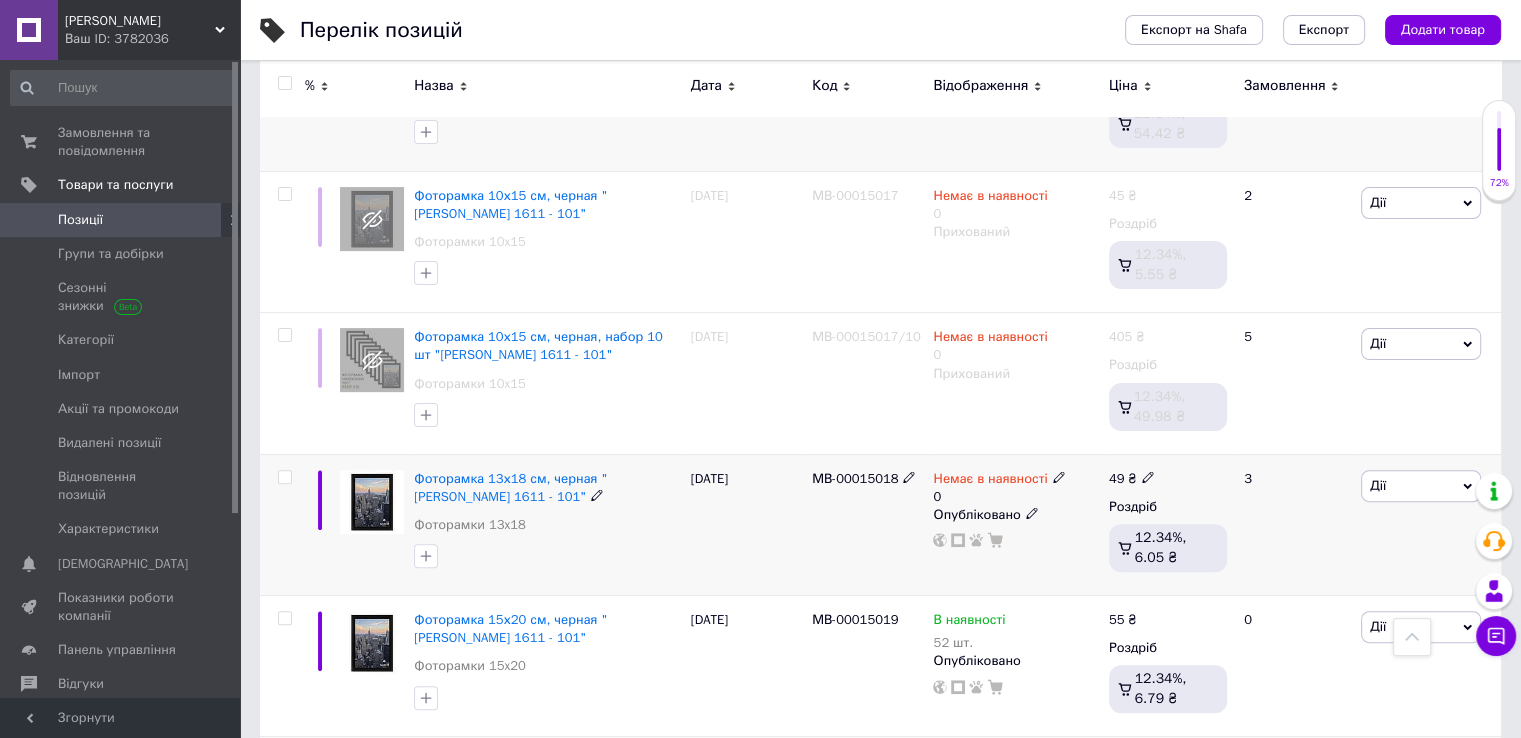 click 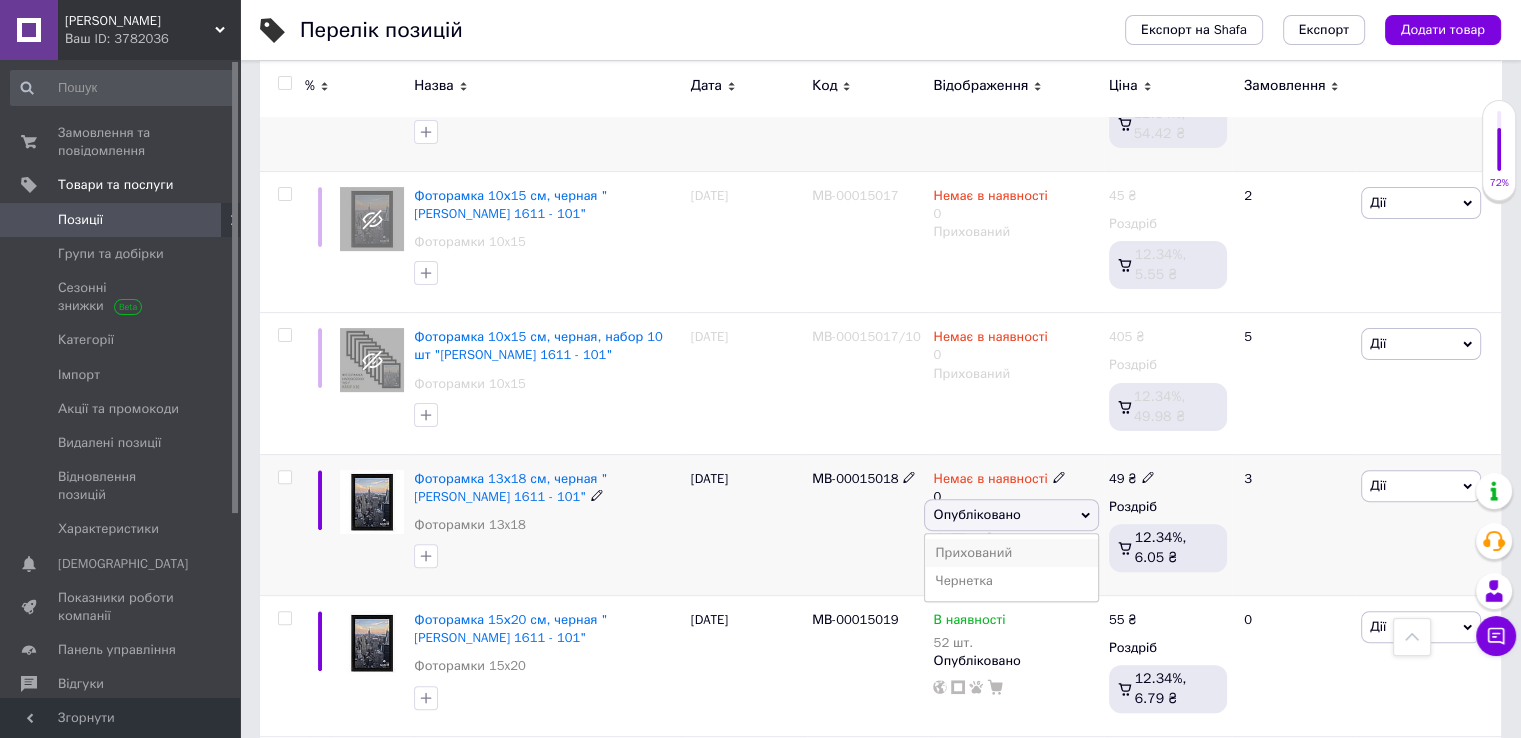 click on "Прихований" at bounding box center (1011, 553) 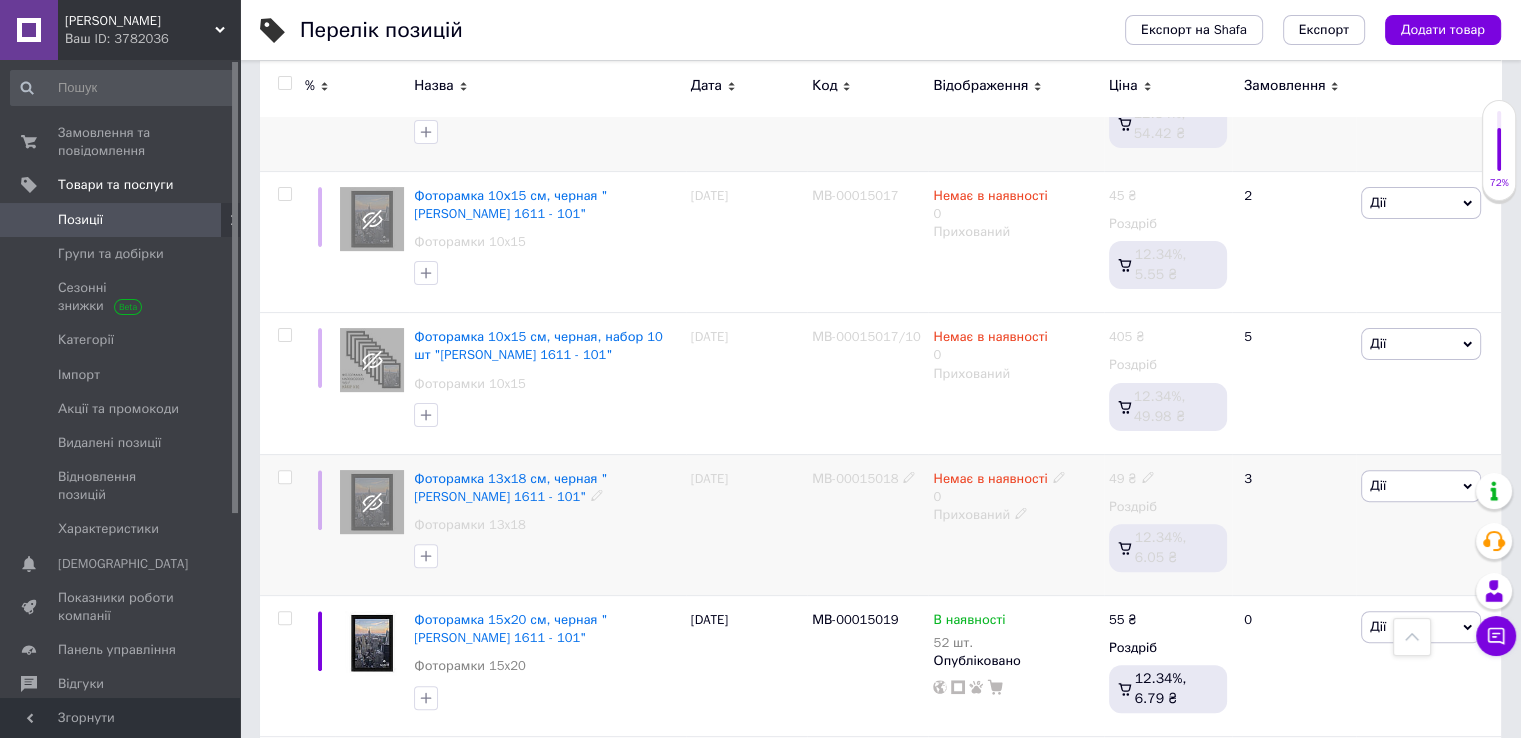 click on "МВ-00015018" at bounding box center (867, 524) 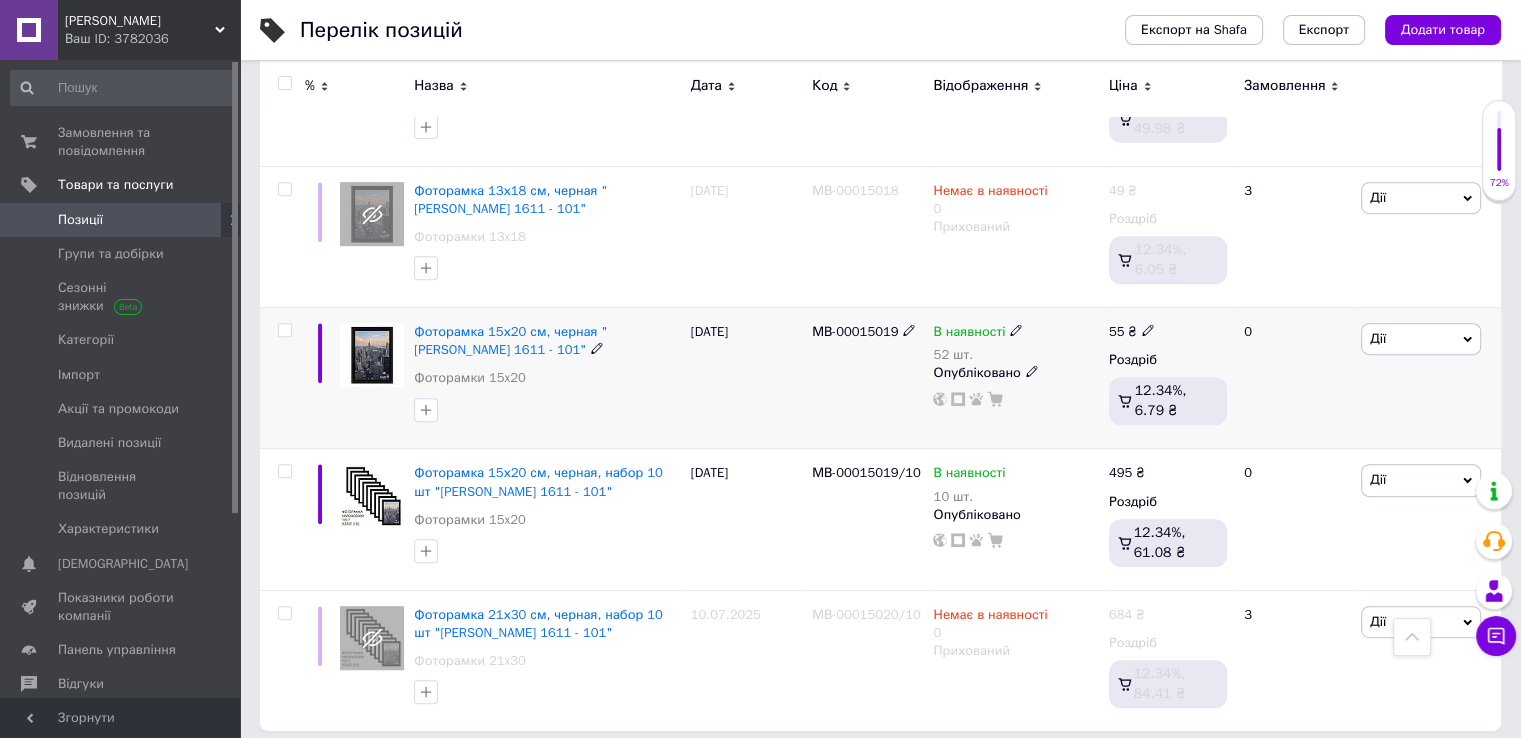 scroll, scrollTop: 813, scrollLeft: 0, axis: vertical 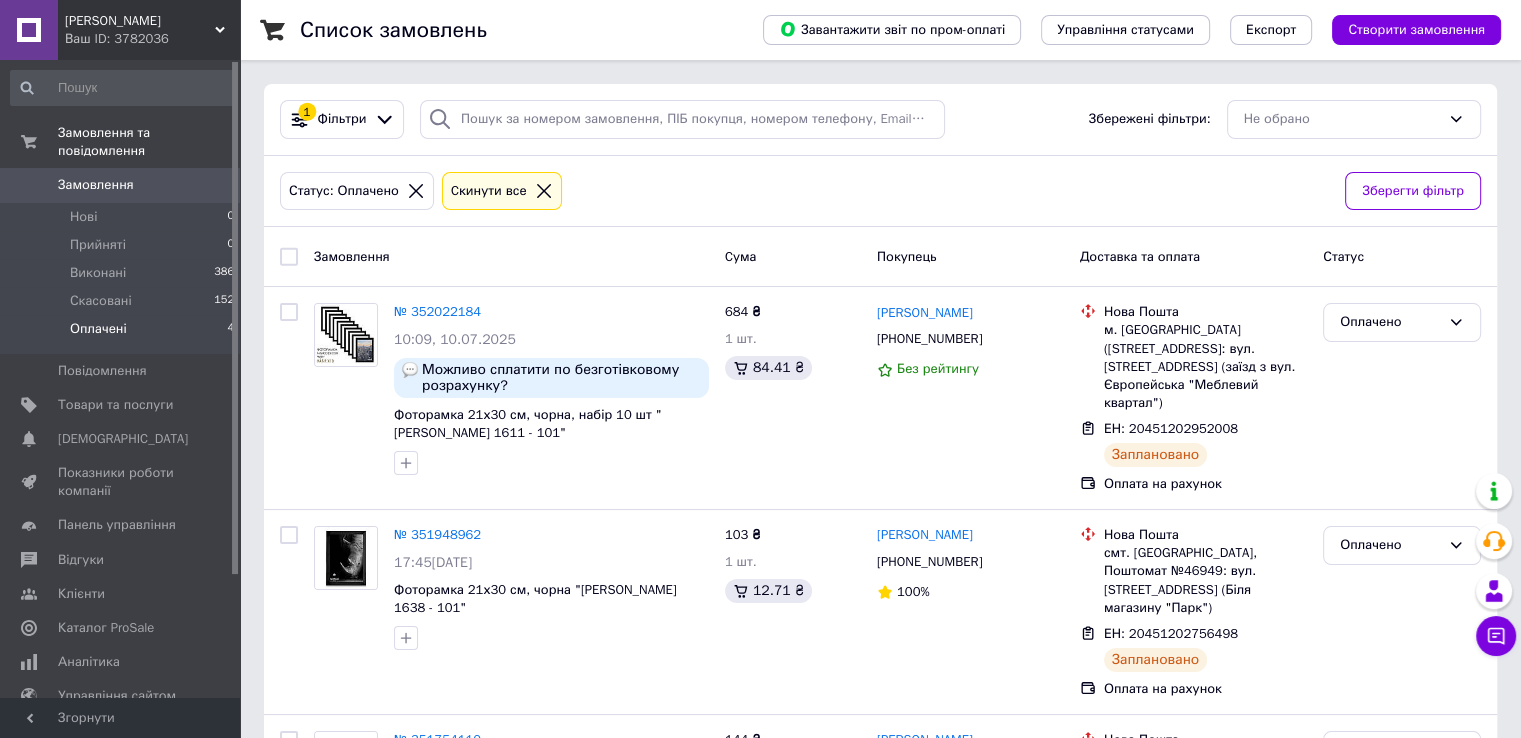 click on "Оплачені" at bounding box center (98, 329) 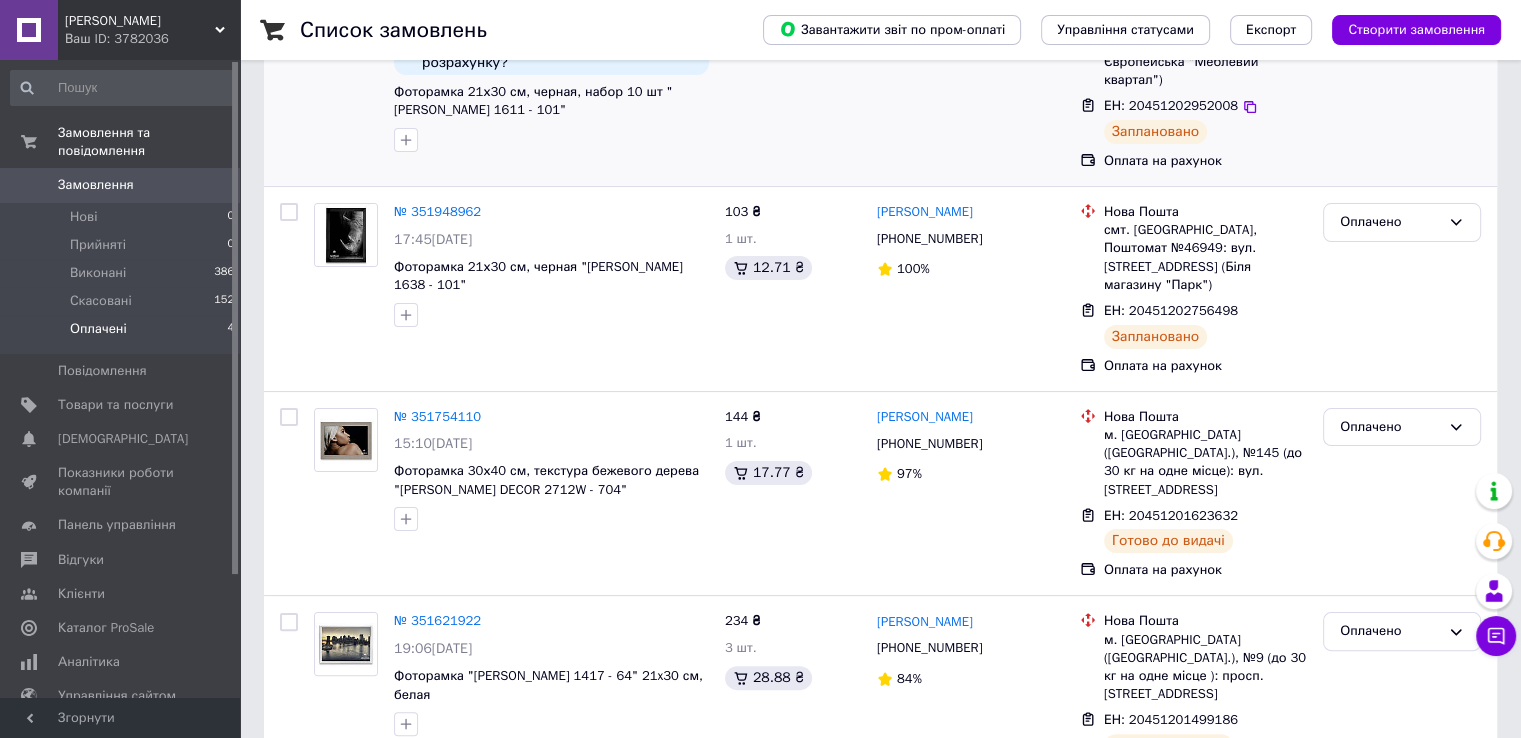 scroll, scrollTop: 335, scrollLeft: 0, axis: vertical 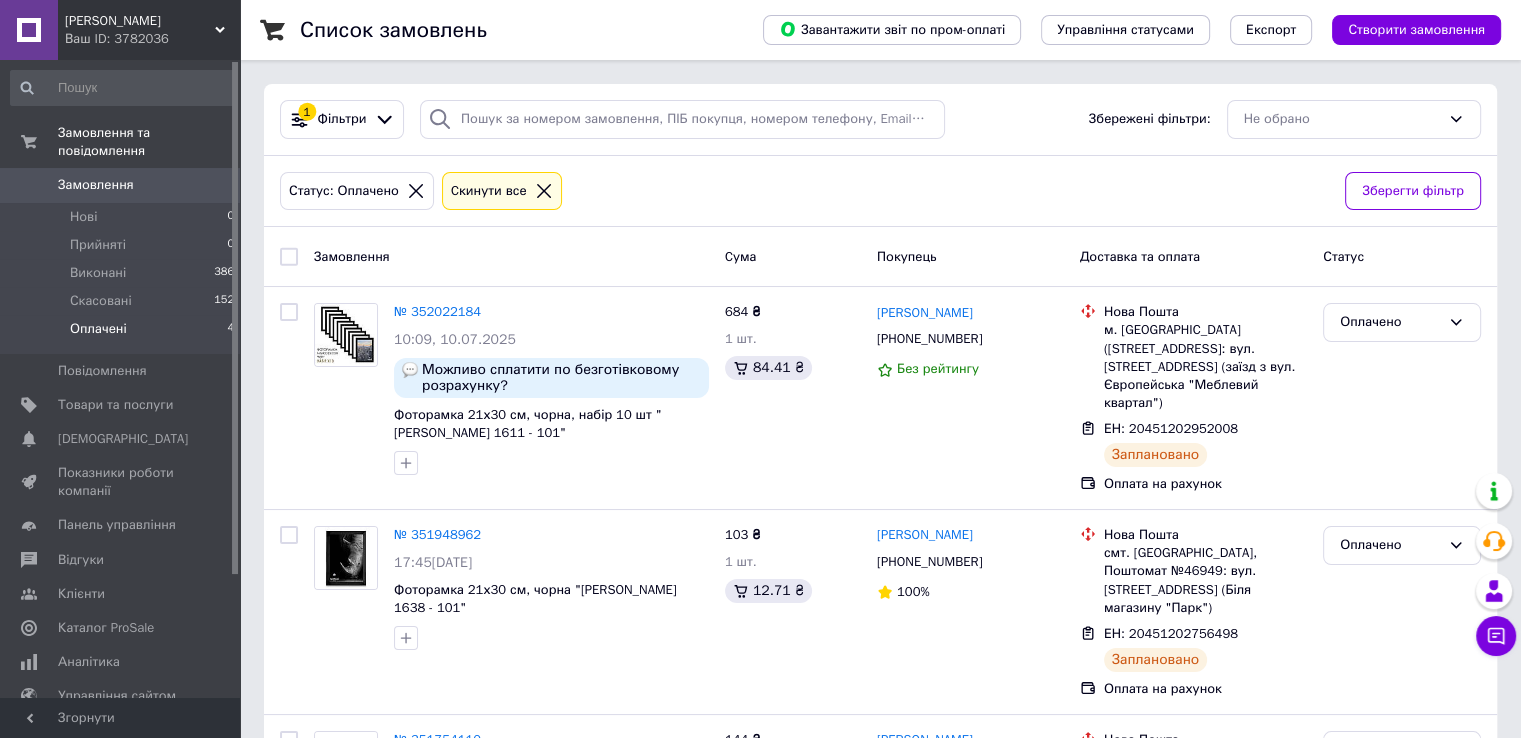 click on "Оплачені" at bounding box center (98, 329) 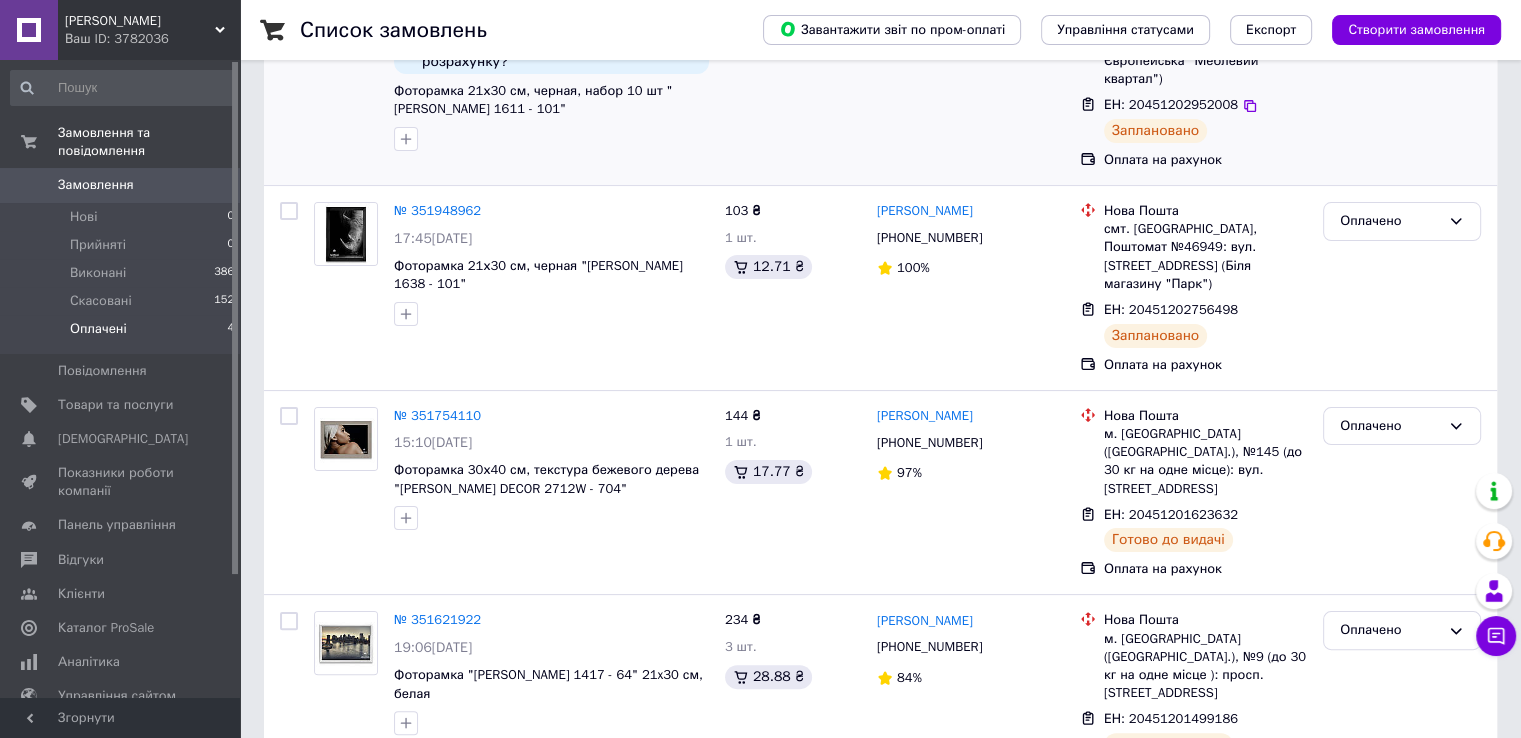 scroll, scrollTop: 335, scrollLeft: 0, axis: vertical 